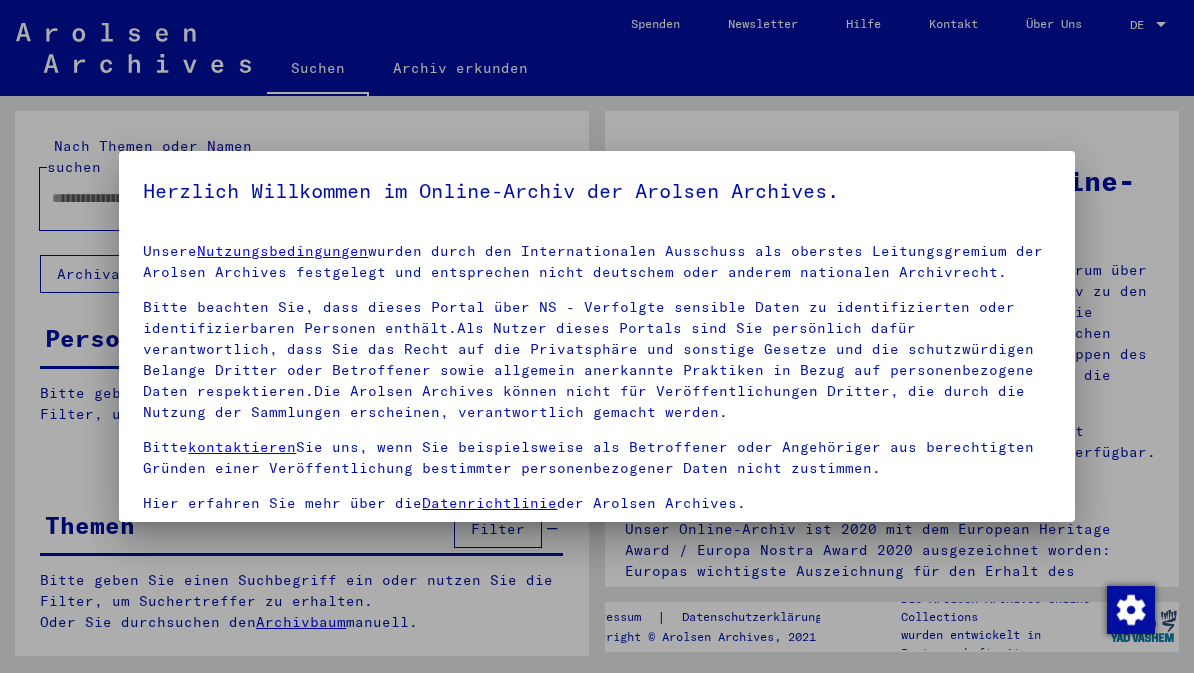scroll, scrollTop: 0, scrollLeft: 0, axis: both 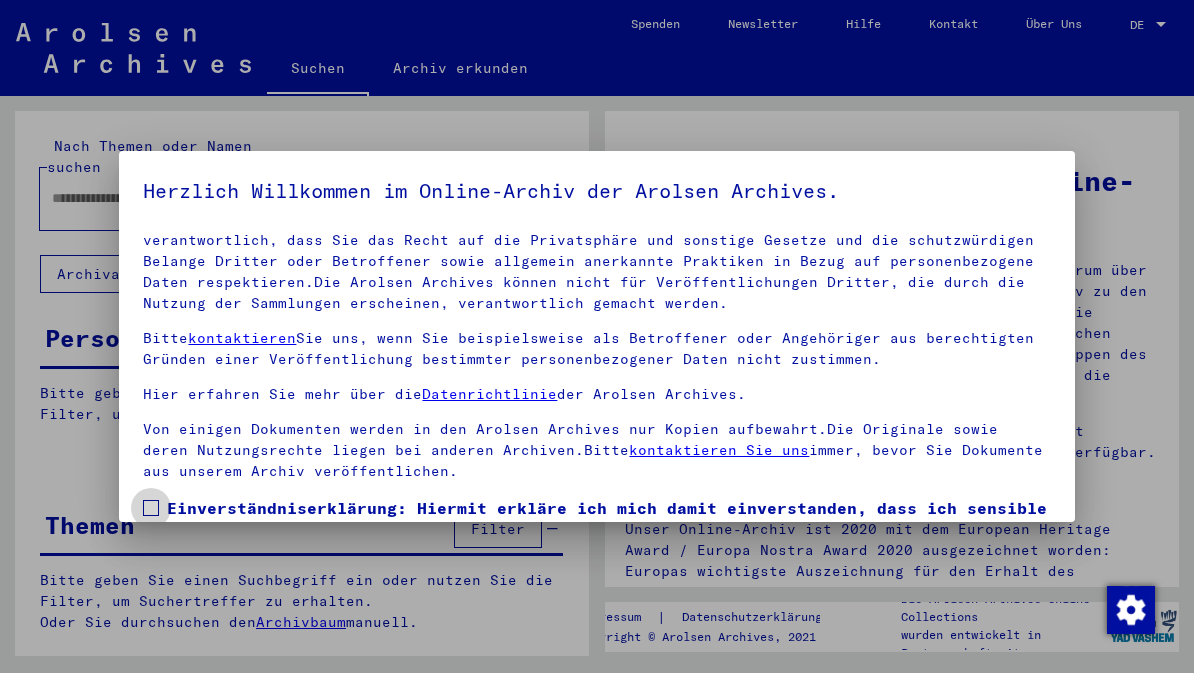 click at bounding box center (151, 508) 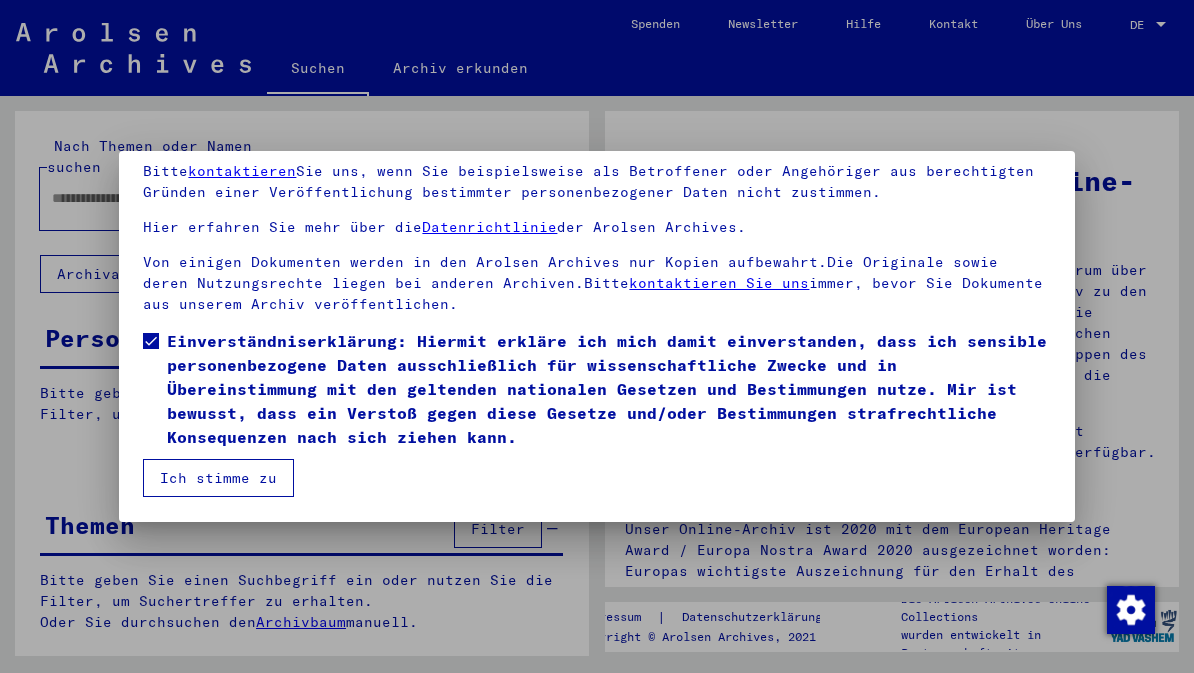 scroll, scrollTop: 167, scrollLeft: 0, axis: vertical 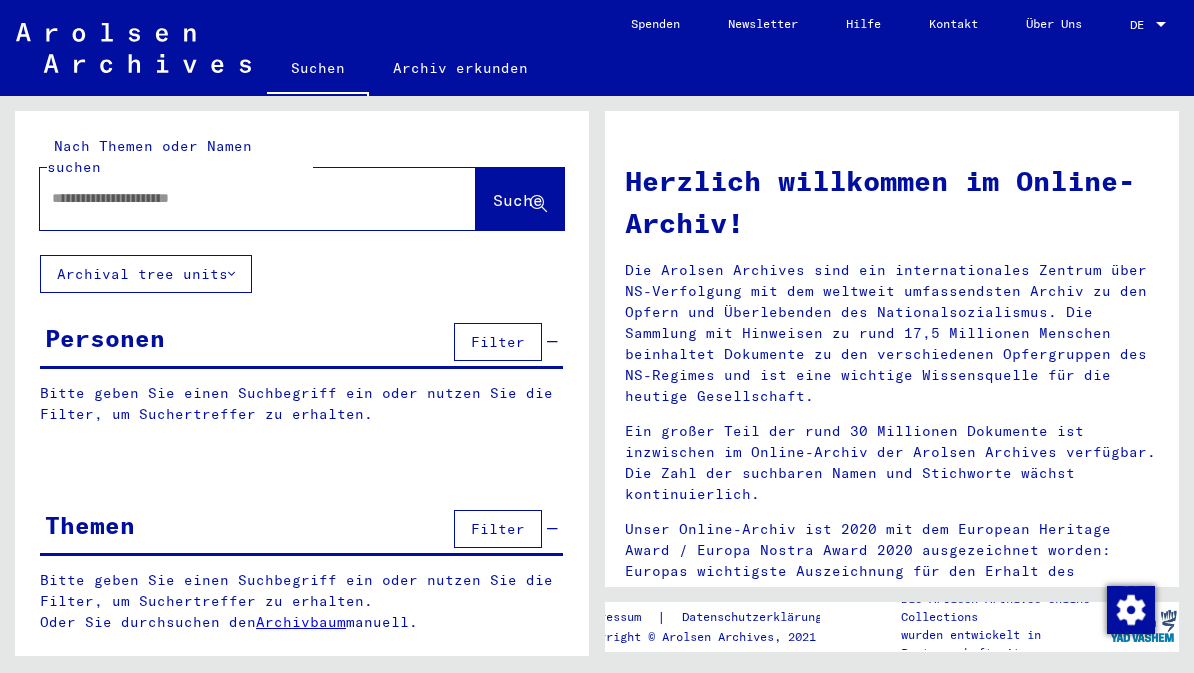 click at bounding box center (234, 198) 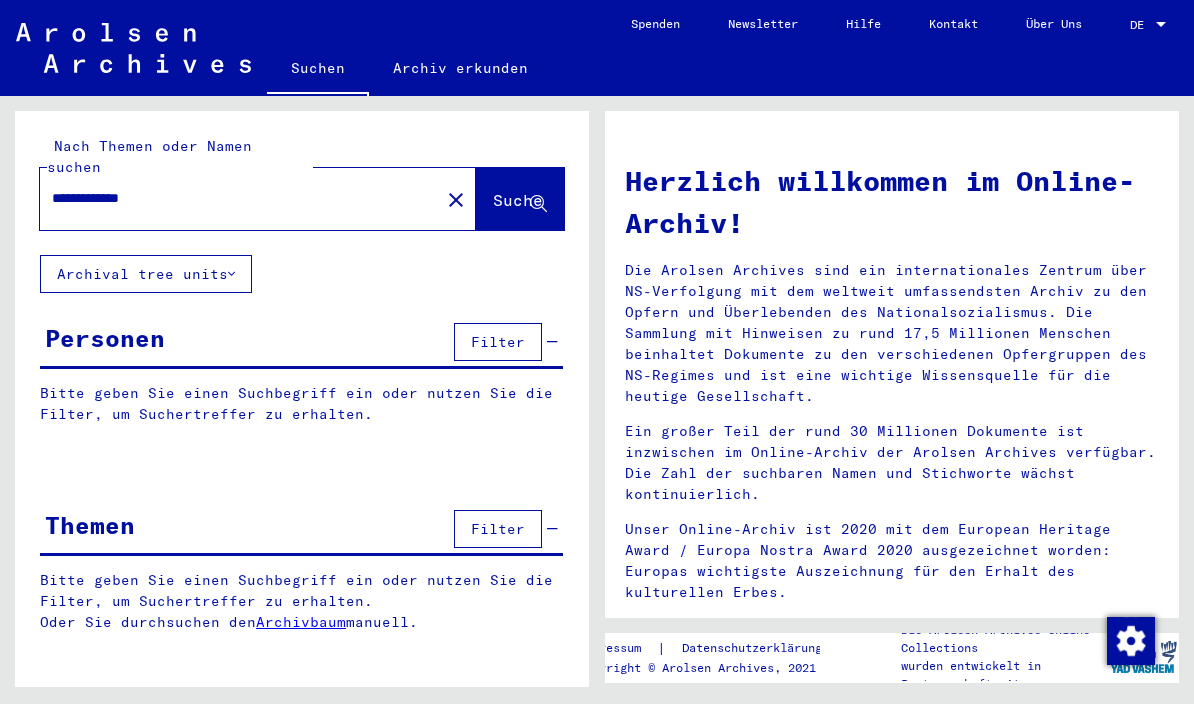 type on "**********" 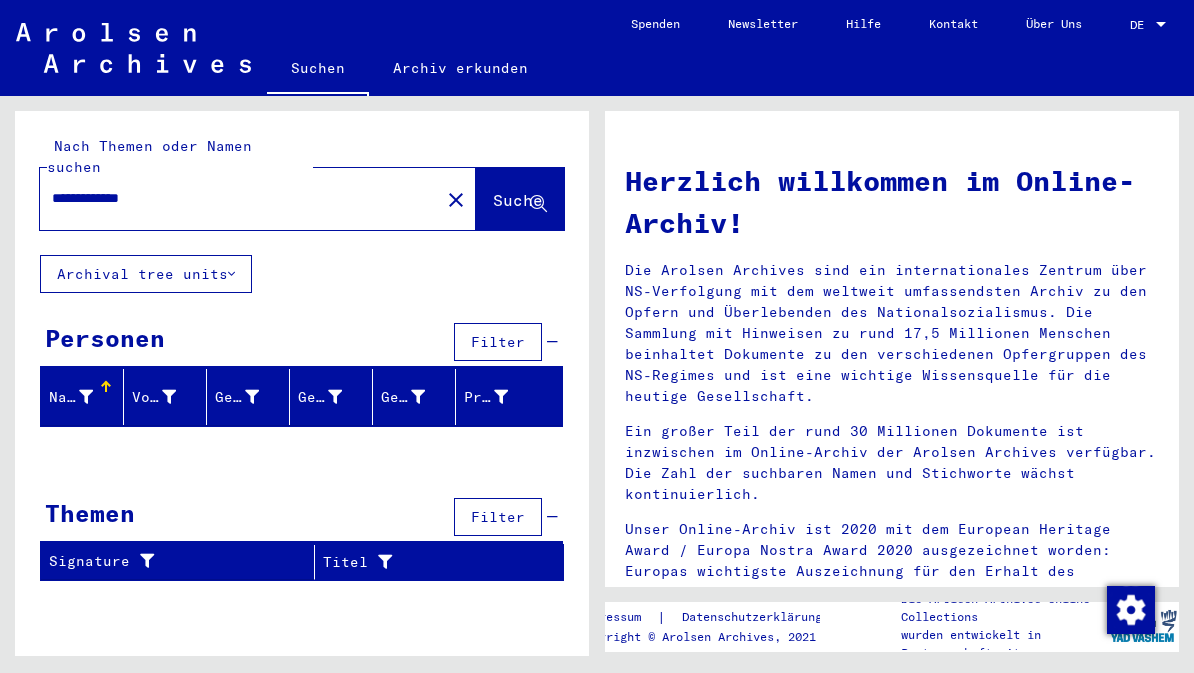 click on "close" 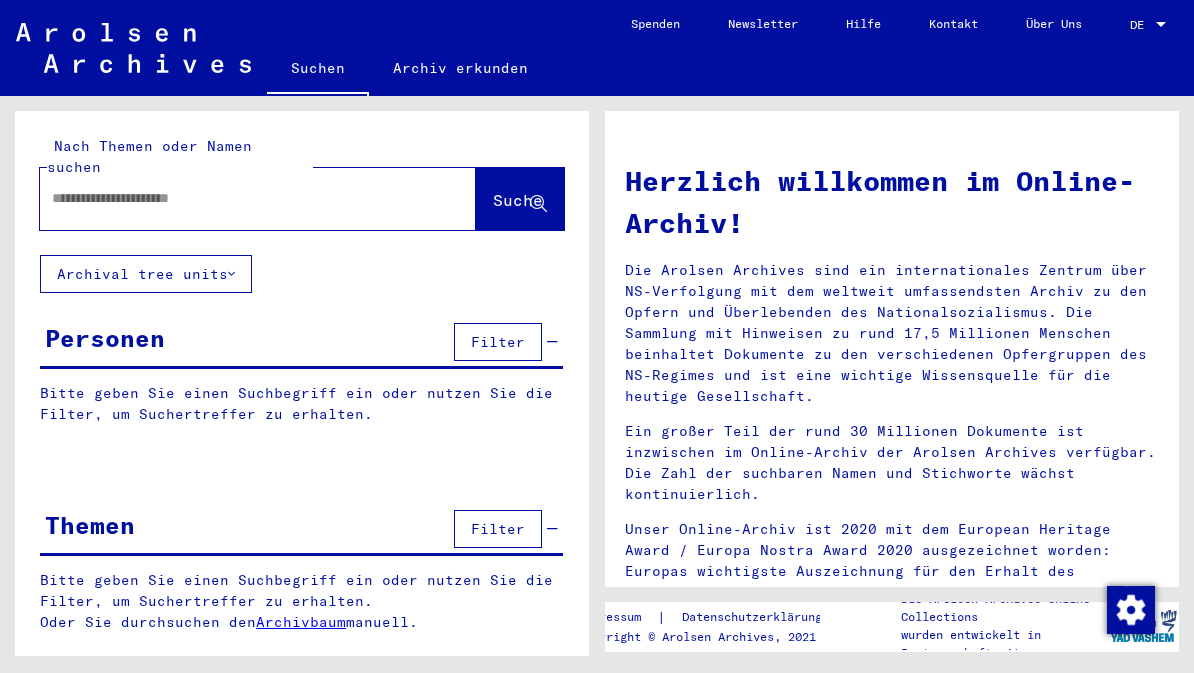 click at bounding box center (234, 198) 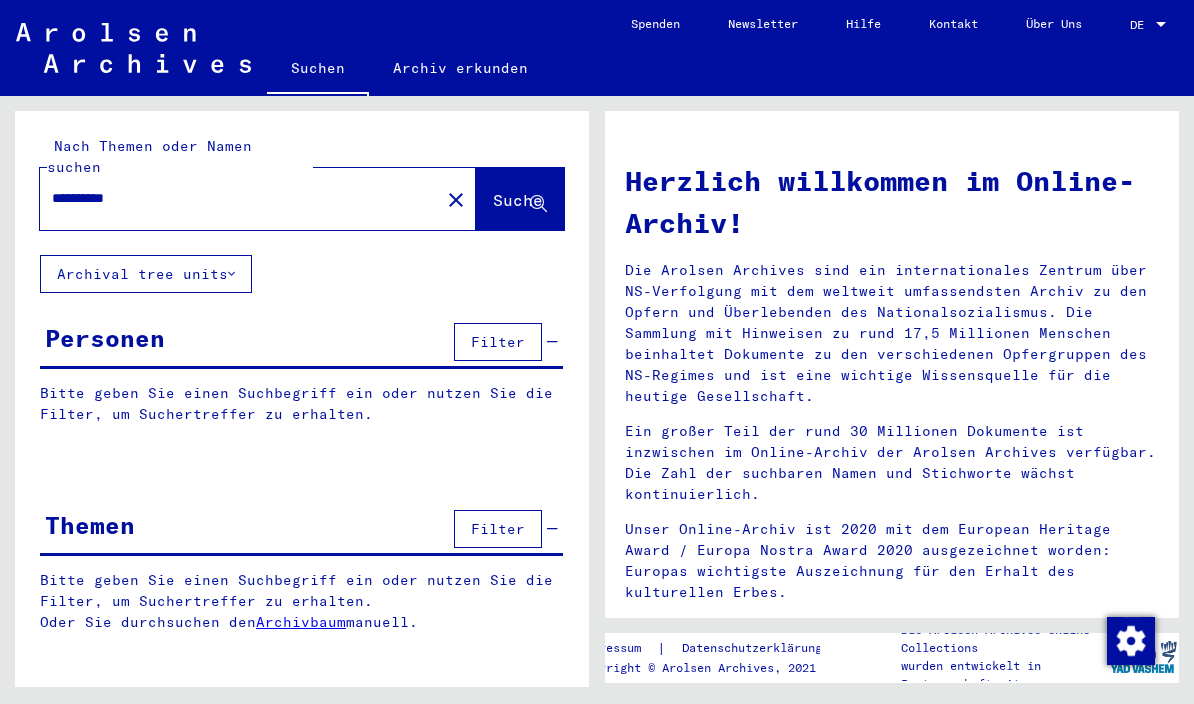 type on "**********" 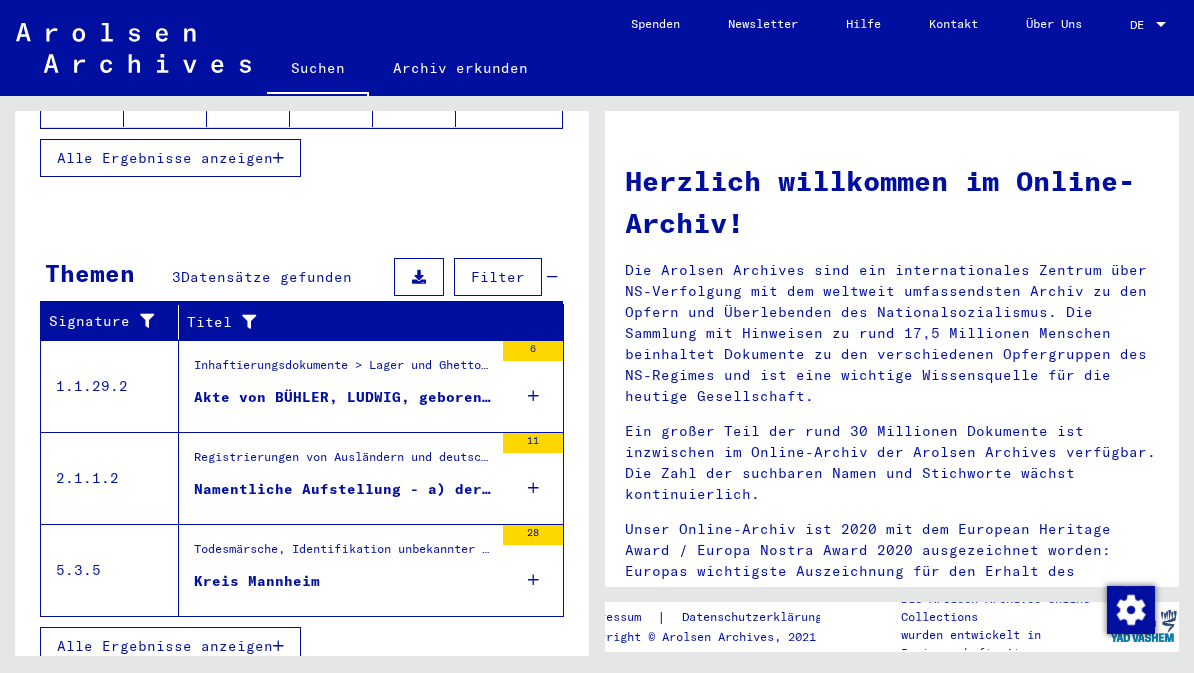 scroll, scrollTop: 542, scrollLeft: 0, axis: vertical 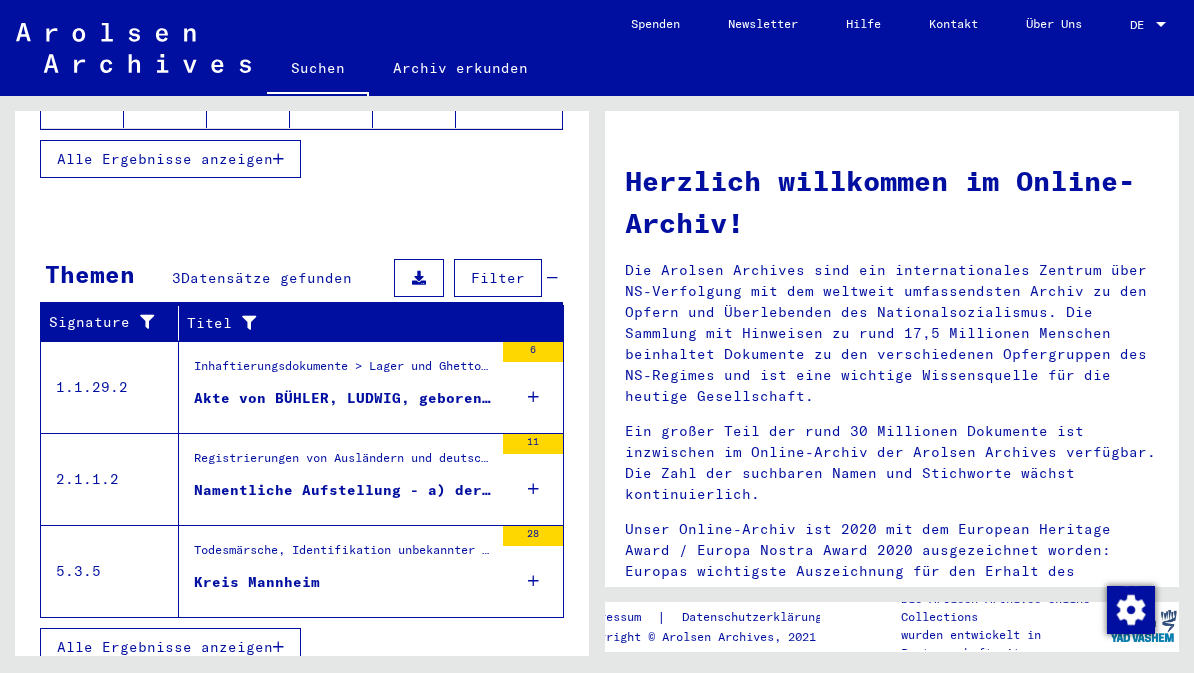 click on "Namentliche Aufstellung - a) der Stadt [CITY], Ausstellungsdatum: [DATE] - b) der Stadt [CITY], Ausstellungsdatum: [DATE]" at bounding box center [343, 490] 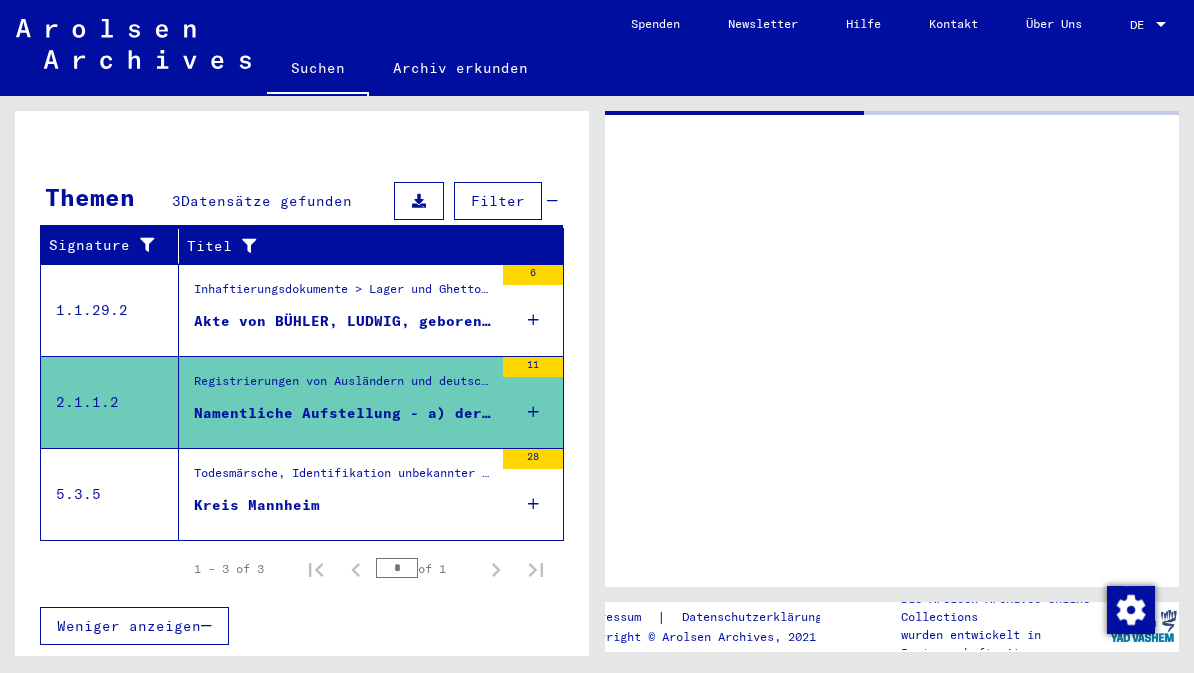 scroll, scrollTop: 237, scrollLeft: 0, axis: vertical 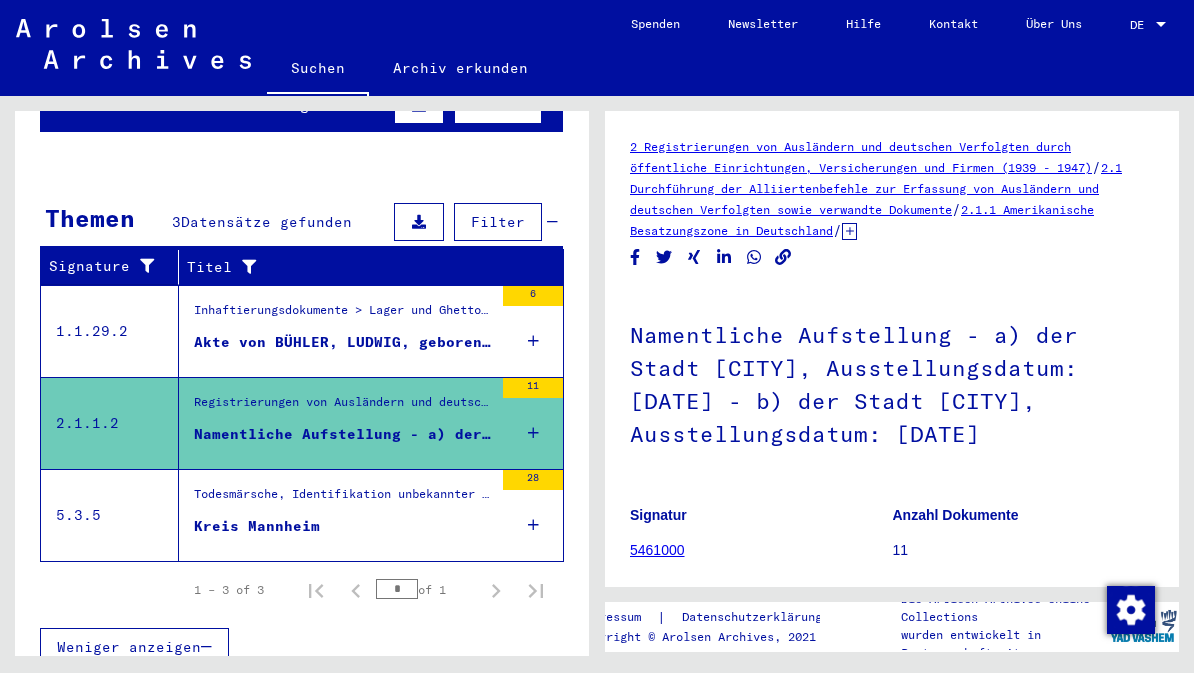 click on "Registrierungen von Ausländern und deutschen Verfolgten durch öffentliche Einrichtungen, Versicherungen und Firmen ([YEAR] - [YEAR]) Durchführung der Alliiertenbefehle zur Erfassung von Ausländern und deutschen Verfolgten sowie verwandte Dokumente Amerikanische Besatzungszone in Deutschland Listen von Angehörigen der Vereinten Nationen, anderer Ausländer, deutscher Juden und Staatenloser, amerikanische Zone; Bayern, Hessen, Württemberg-Baden, Bremen ([NUMBER]) Unterlagen aus Baden-Württemberg Dokumente aus dem Landkreis [CITY] Informationen über Ausländer aus dem Gesundheitsbereich der Kreises [CITY]" at bounding box center (343, 407) 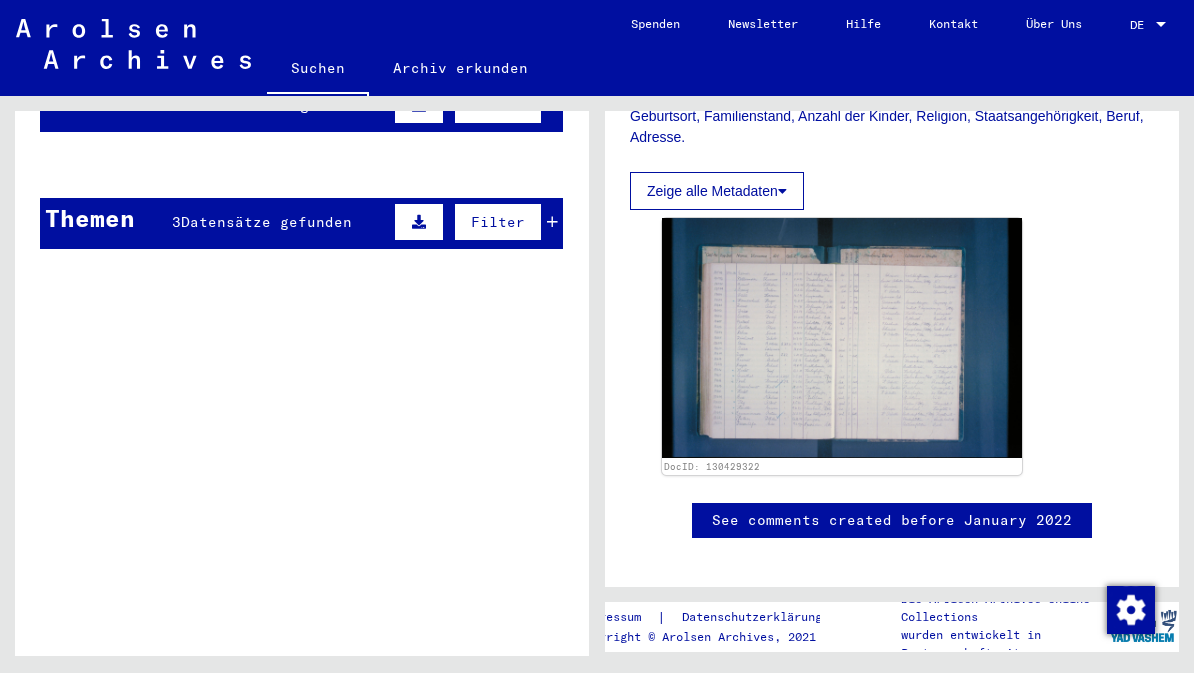 scroll, scrollTop: 455, scrollLeft: 0, axis: vertical 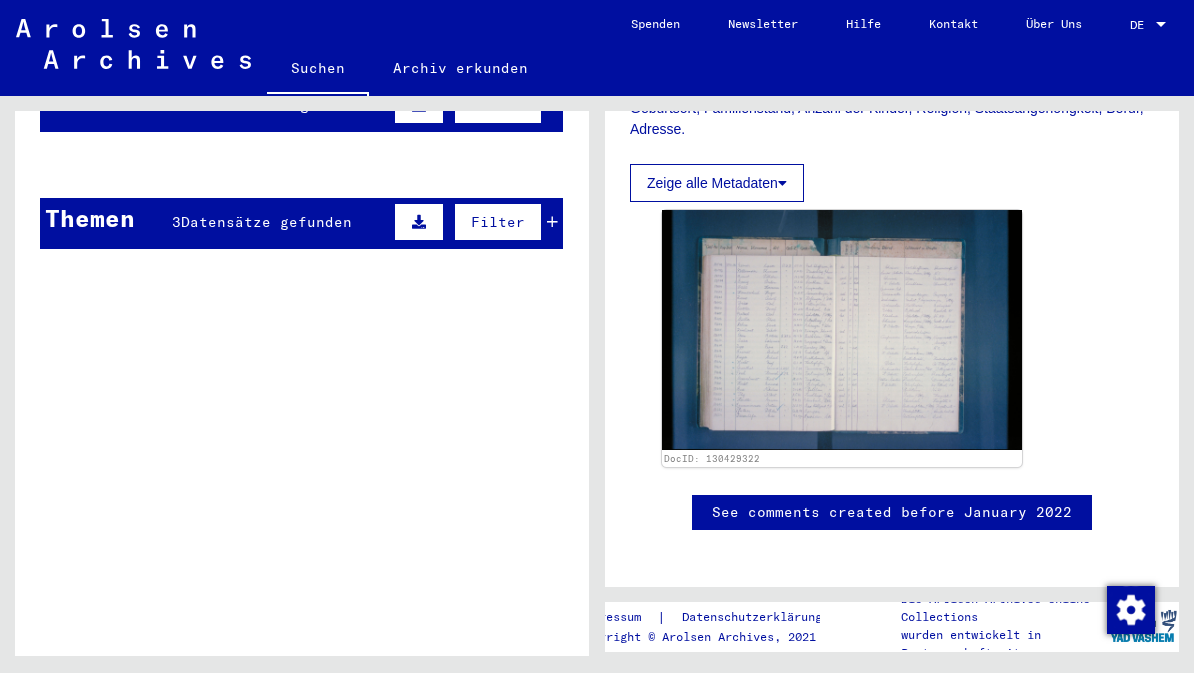 click 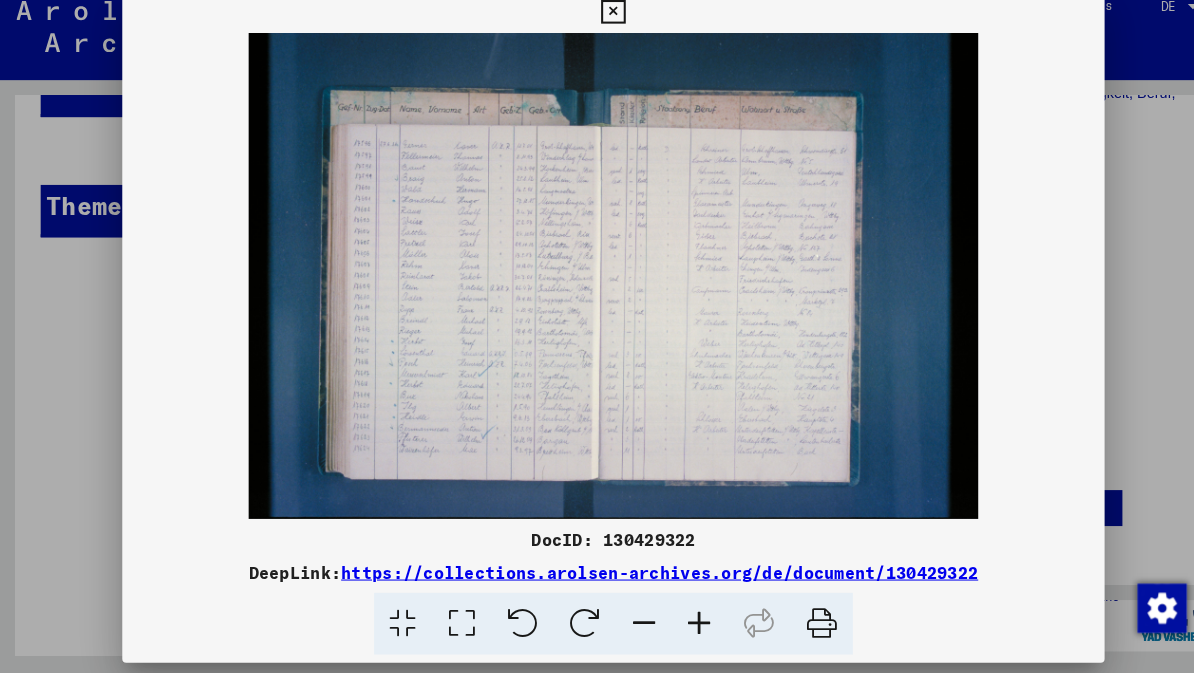 click at bounding box center (596, 30) 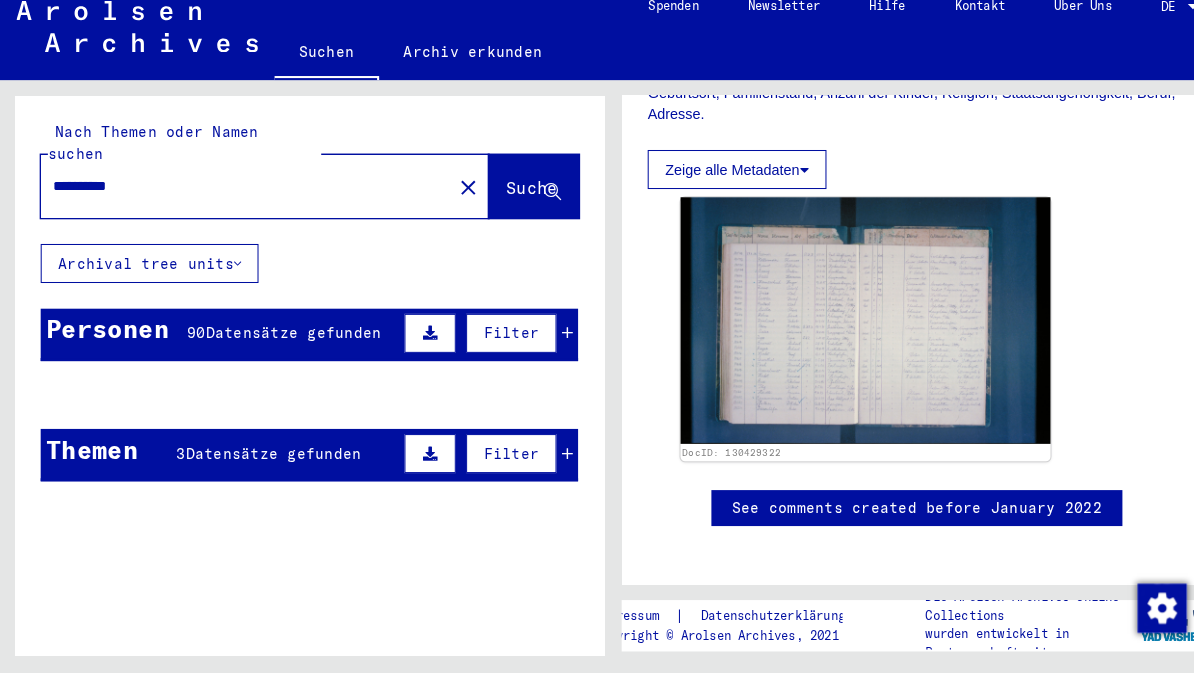 scroll, scrollTop: 0, scrollLeft: 0, axis: both 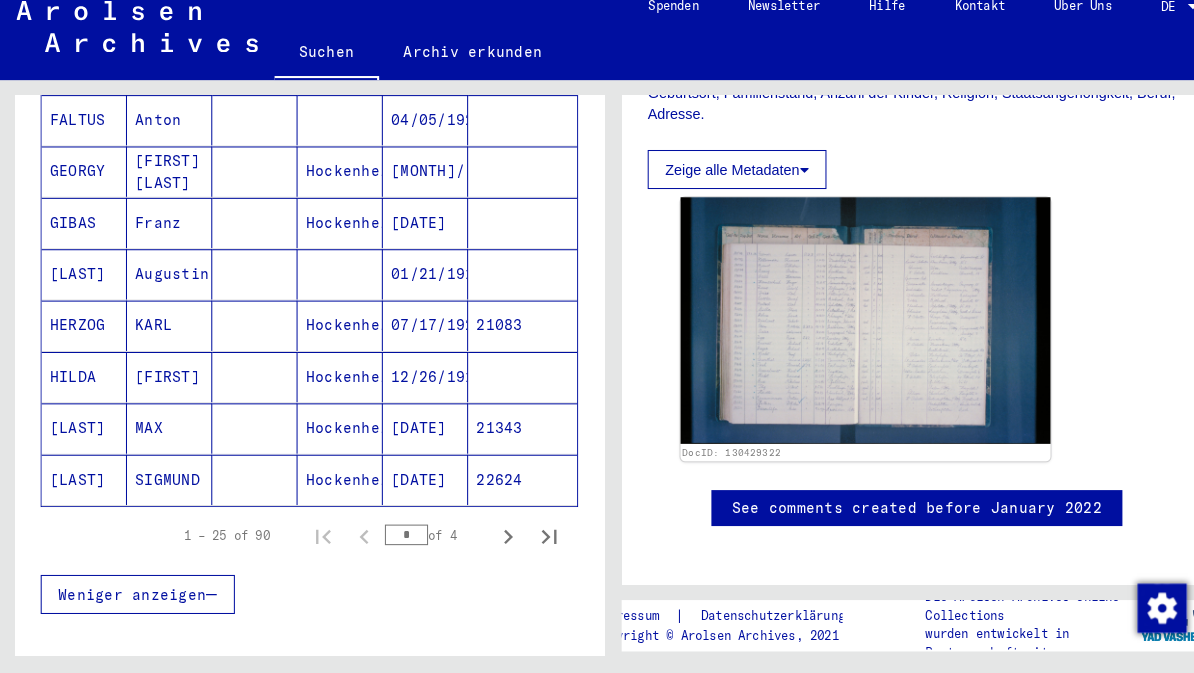 click 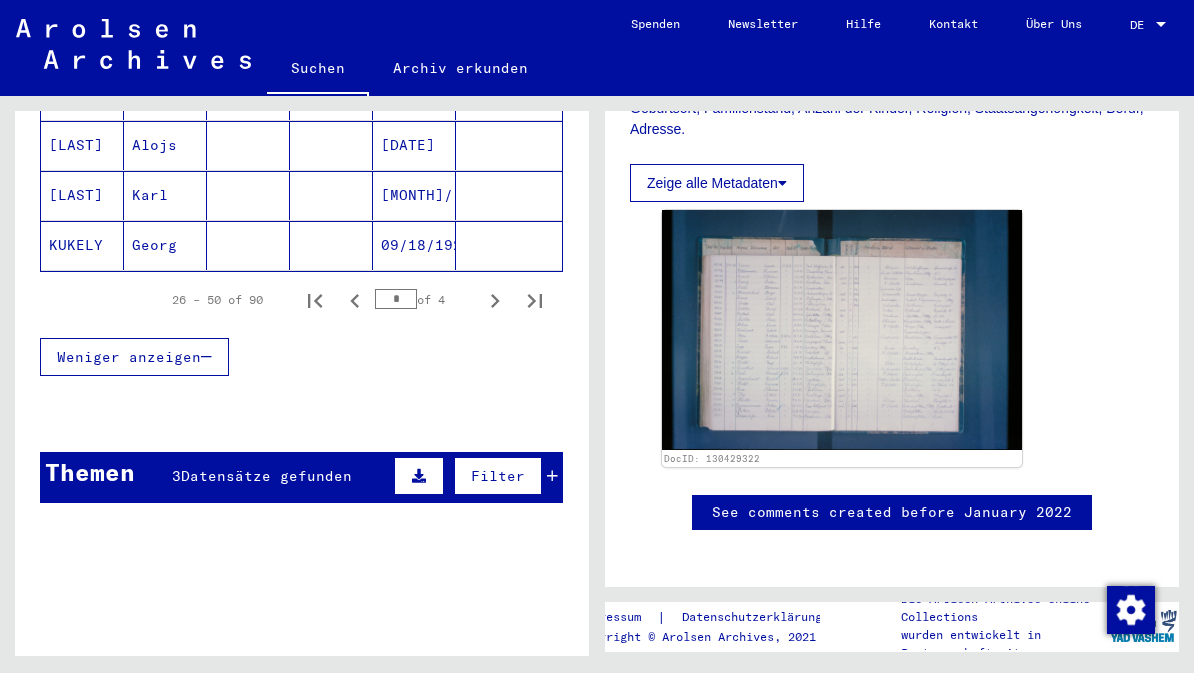 scroll, scrollTop: 1377, scrollLeft: 0, axis: vertical 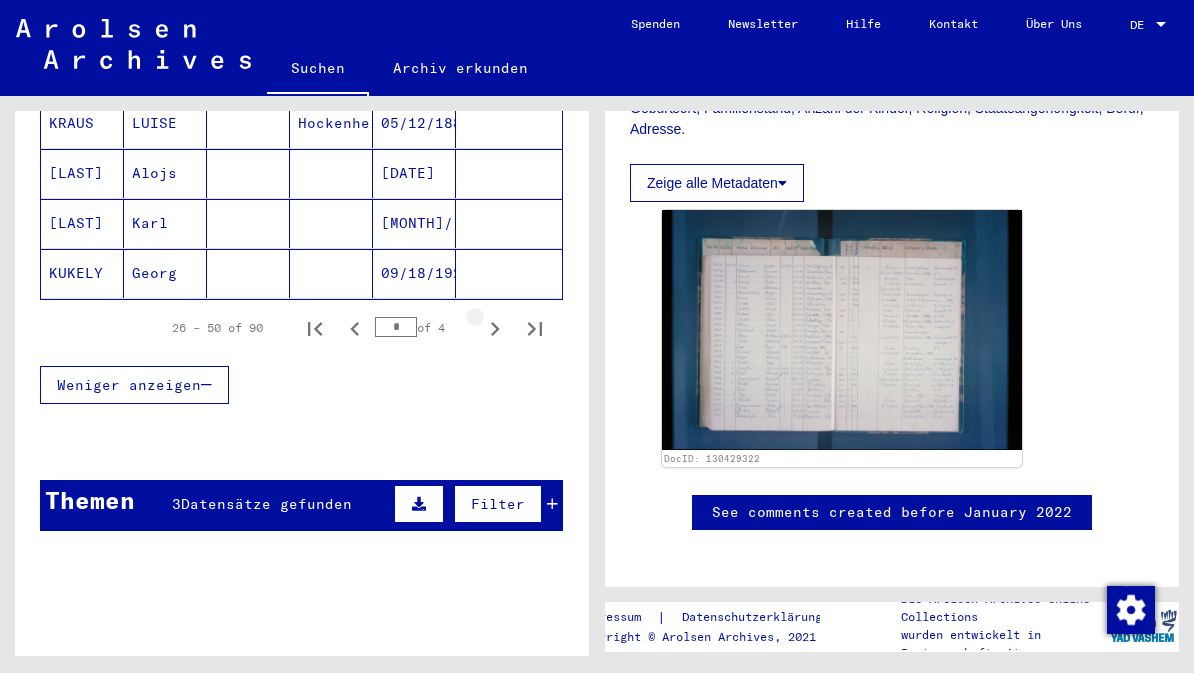 click 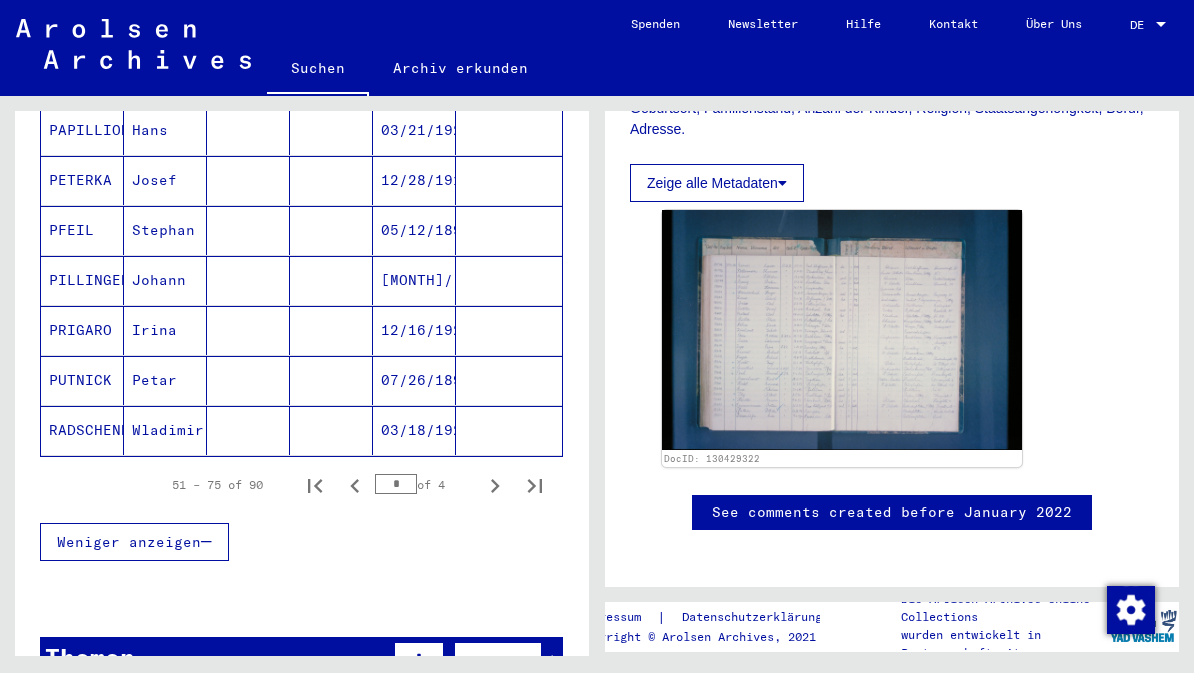scroll, scrollTop: 1221, scrollLeft: 0, axis: vertical 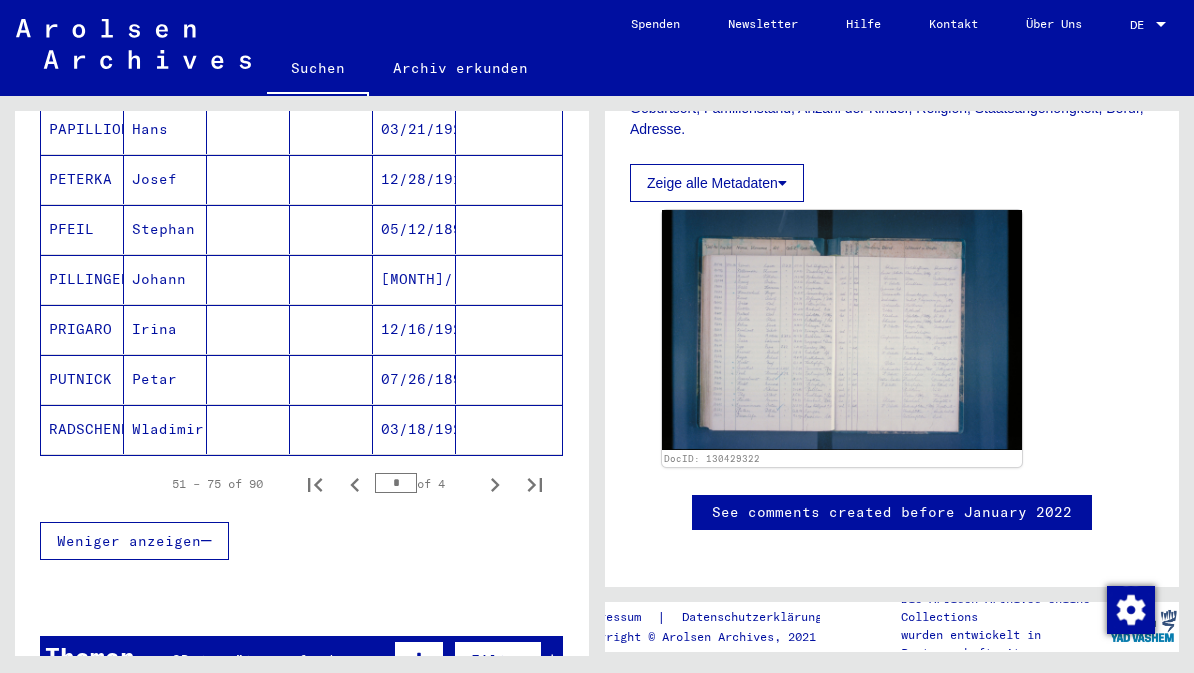 click 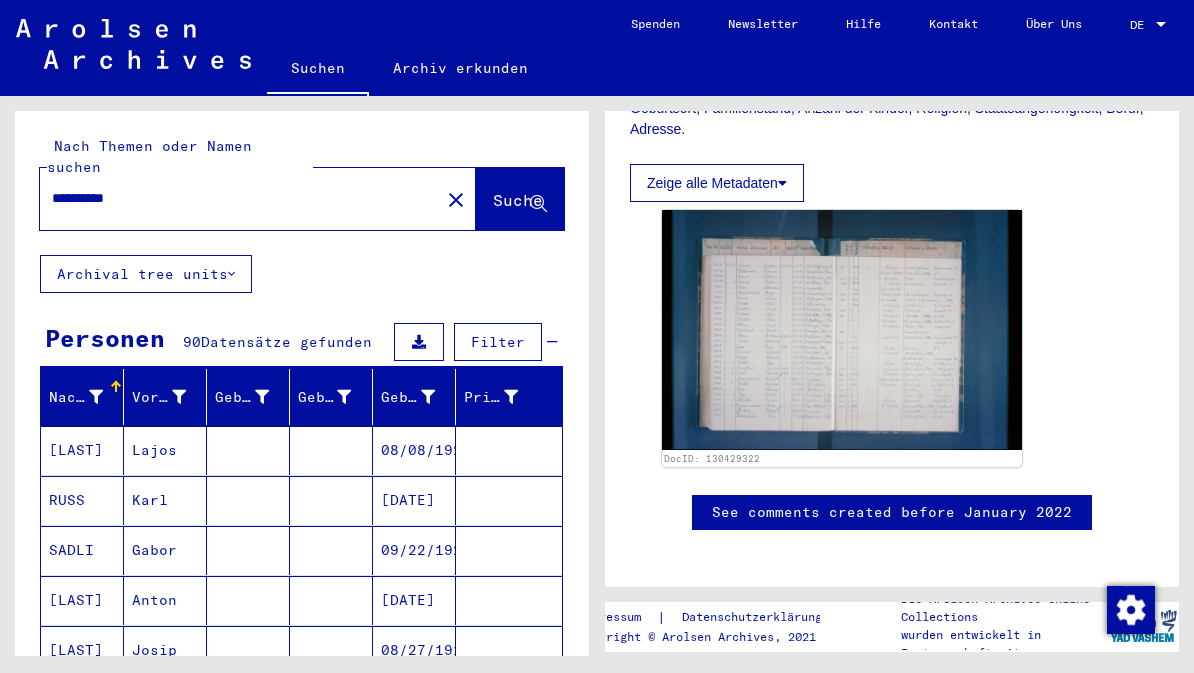 scroll, scrollTop: 0, scrollLeft: 0, axis: both 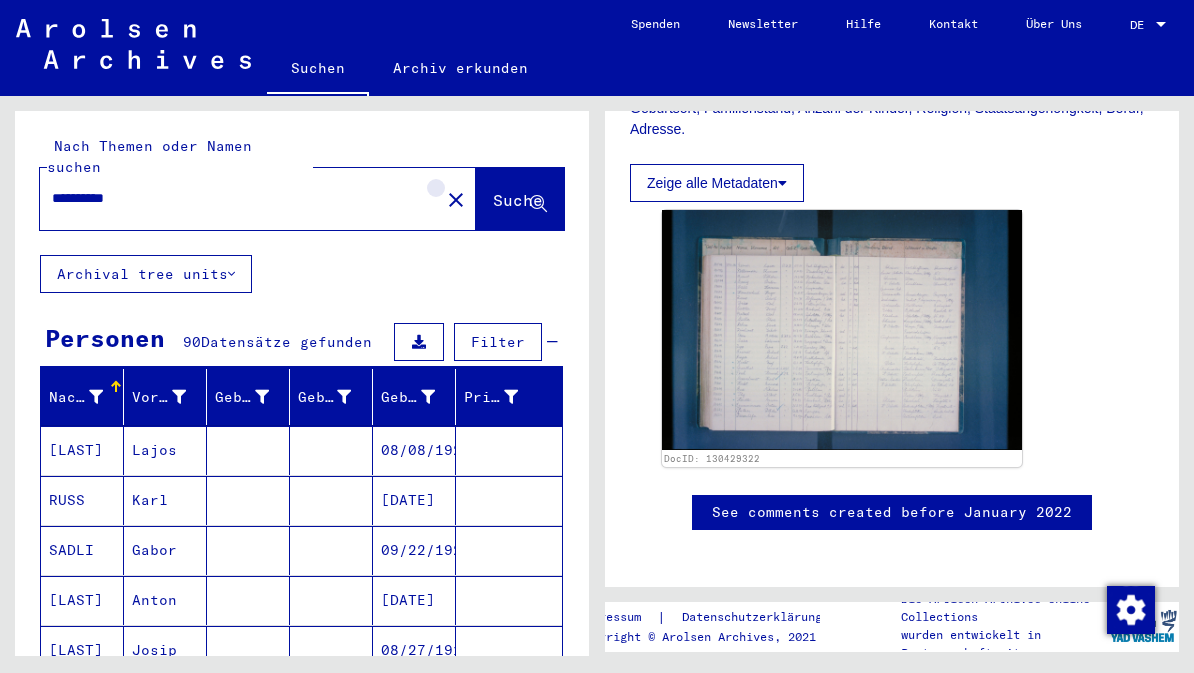 click on "close" 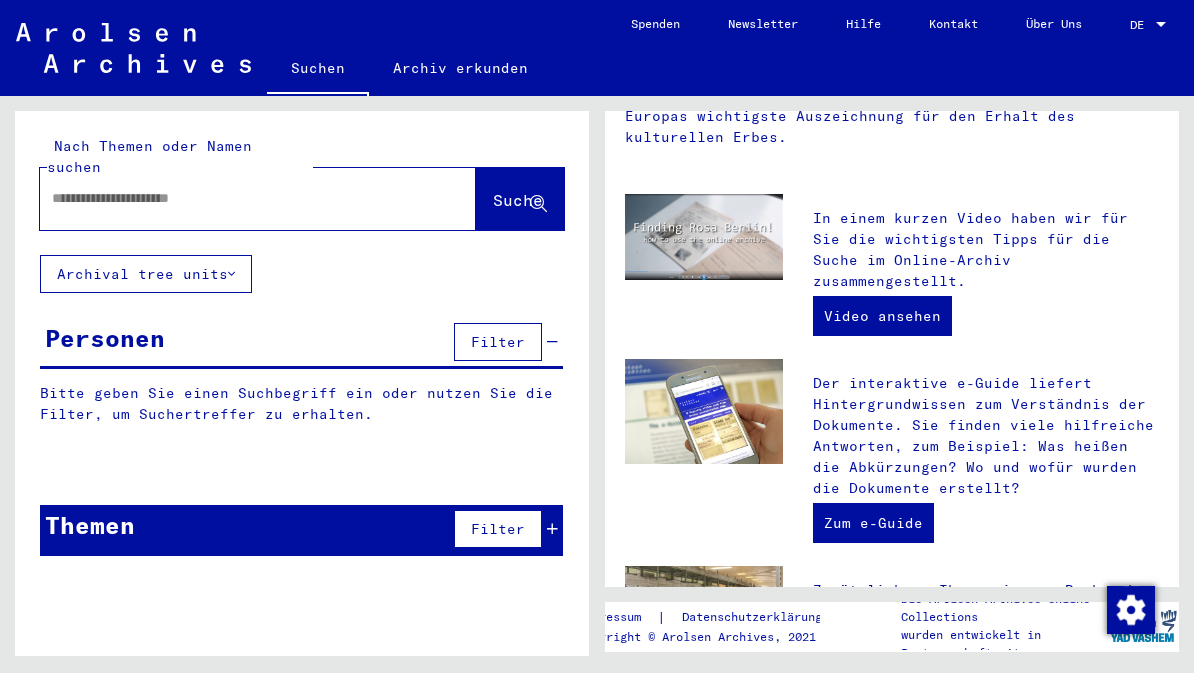 click at bounding box center [234, 198] 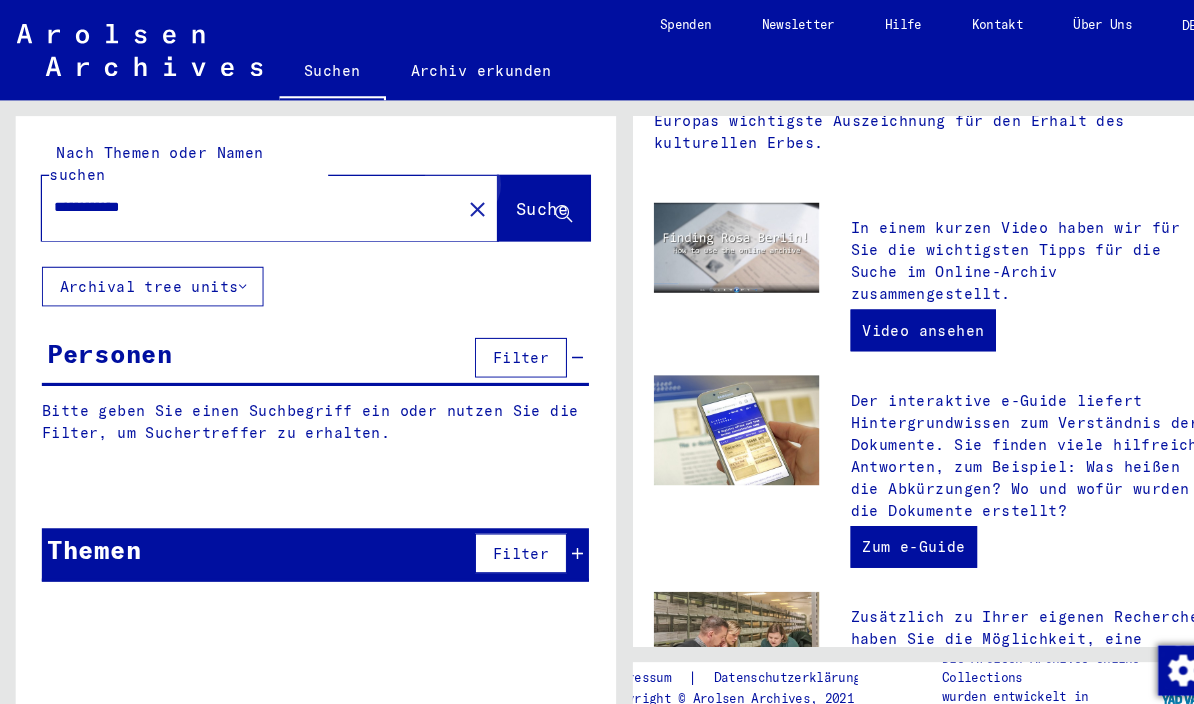 type on "**********" 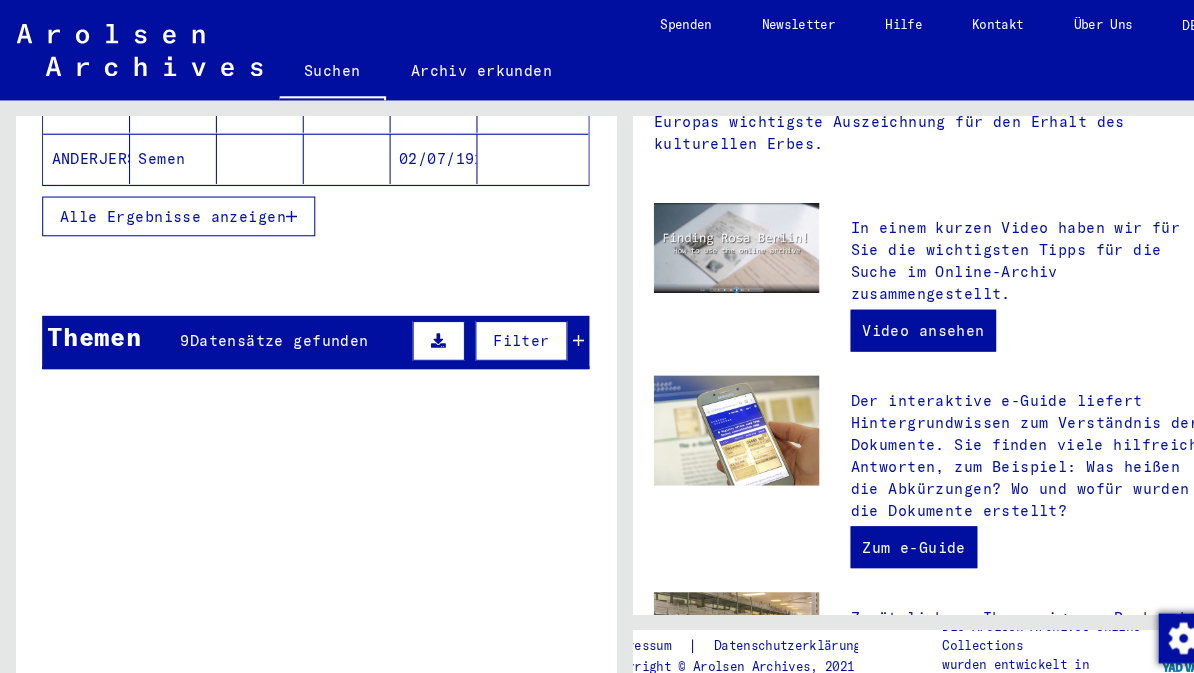 scroll, scrollTop: 496, scrollLeft: 0, axis: vertical 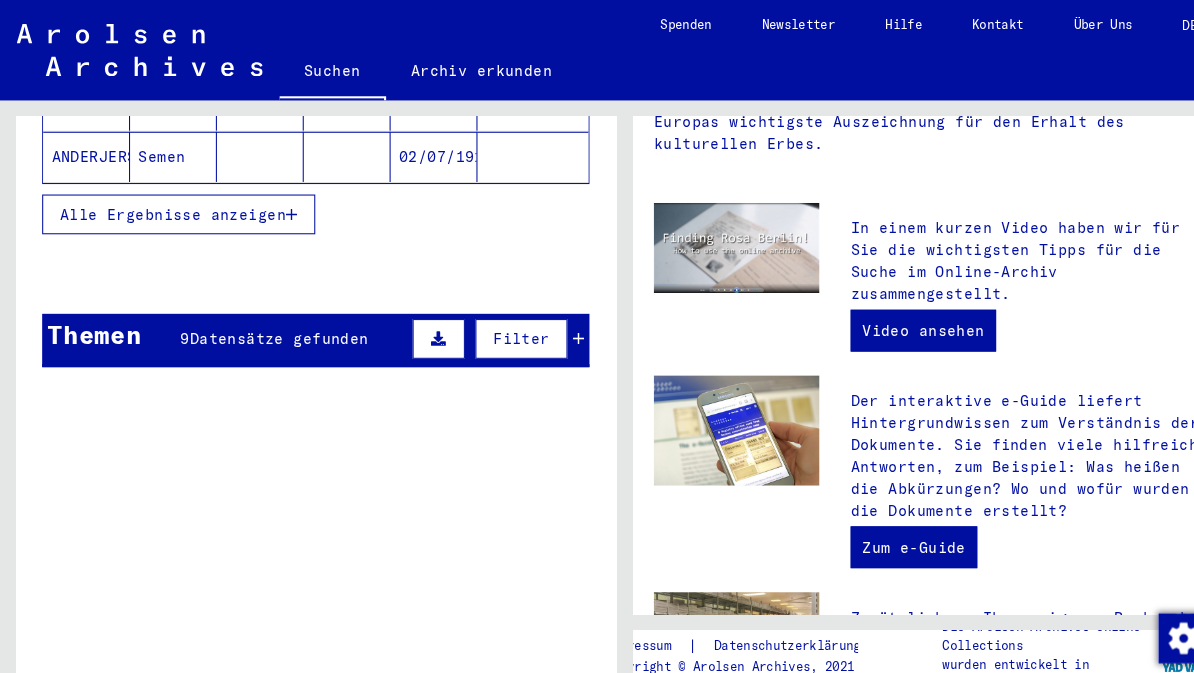 click on "Datensätze gefunden" at bounding box center [266, 324] 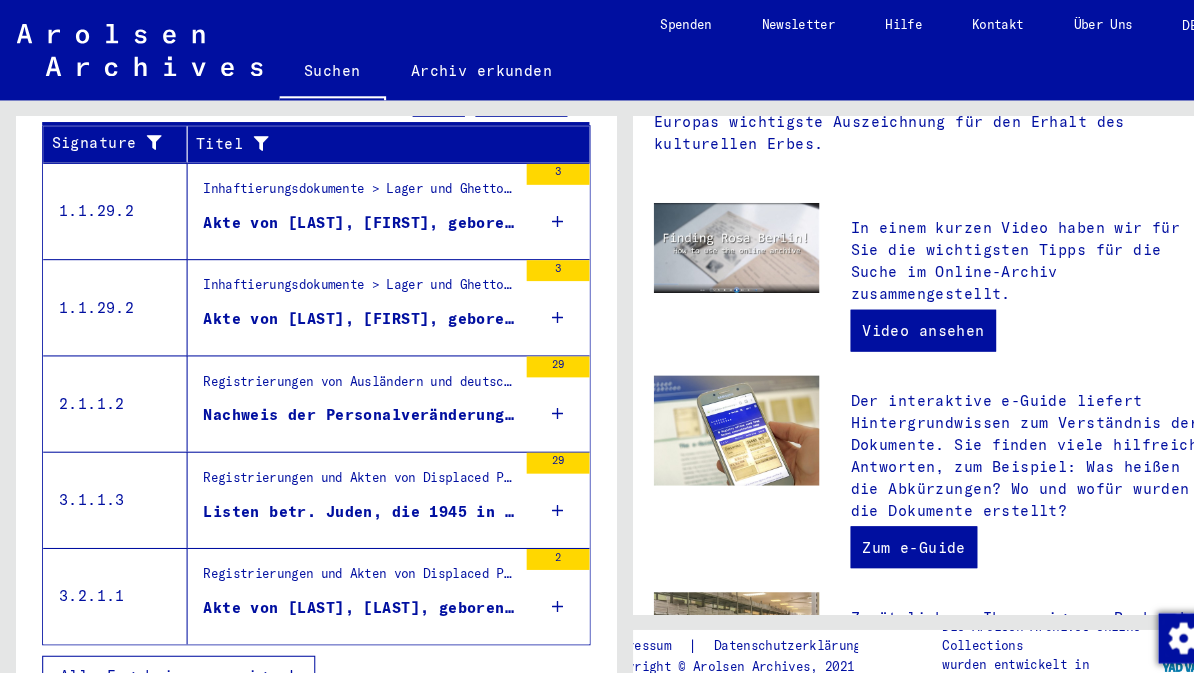 scroll, scrollTop: 726, scrollLeft: 0, axis: vertical 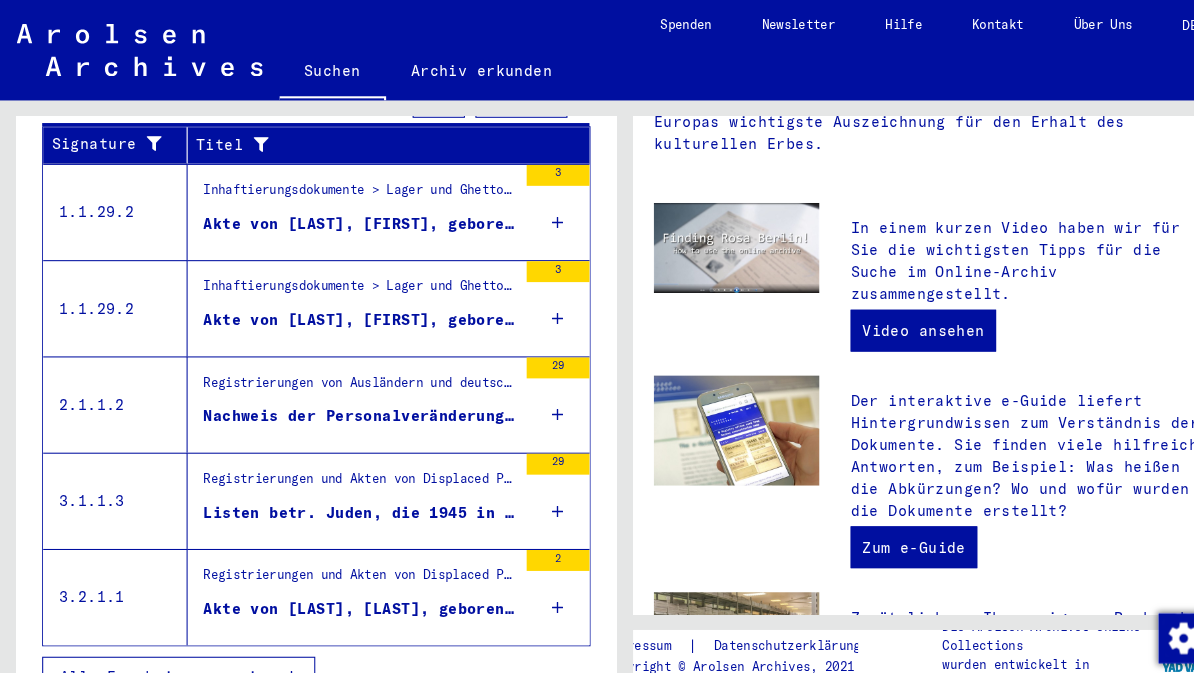 click on "Listen betr. Juden, die 1945 in den folgenden Orten lebten: Aglasterhausen (Bastomski, Chaim), Bruchsal, Dossenheim (Meyer, Betty), Eberbach, Eppelheim (Schürmann, Hedwig), Eppingen (Prisch, Johanna n ..." at bounding box center (343, 490) 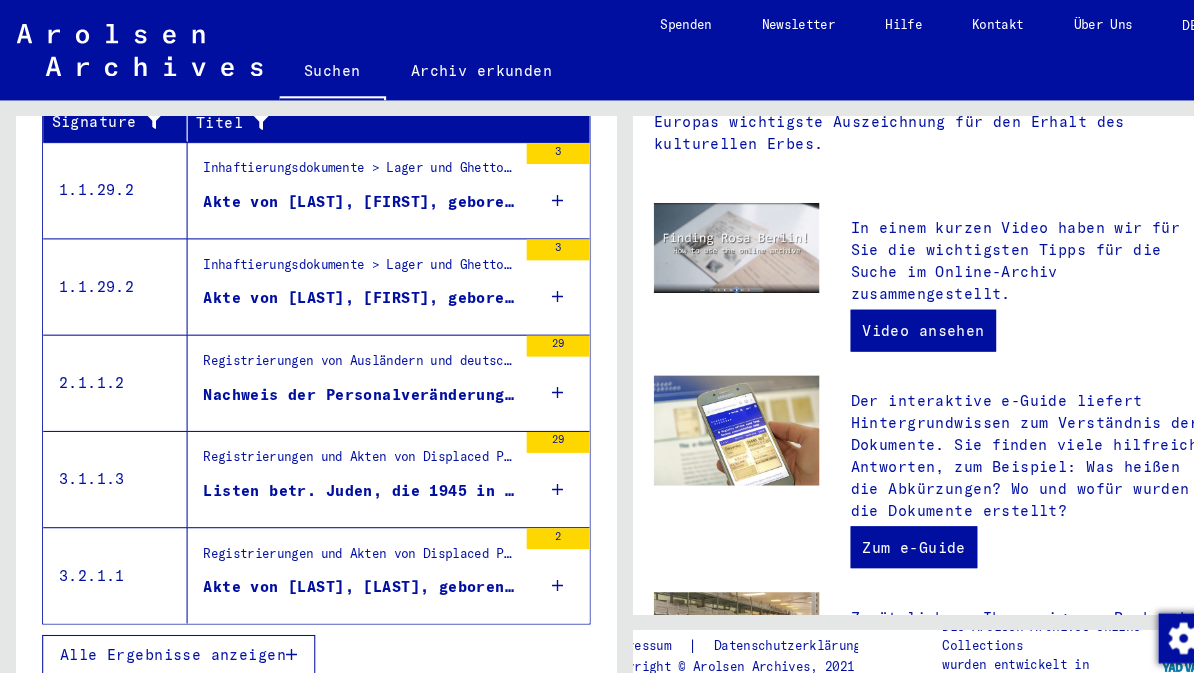 scroll, scrollTop: 0, scrollLeft: 0, axis: both 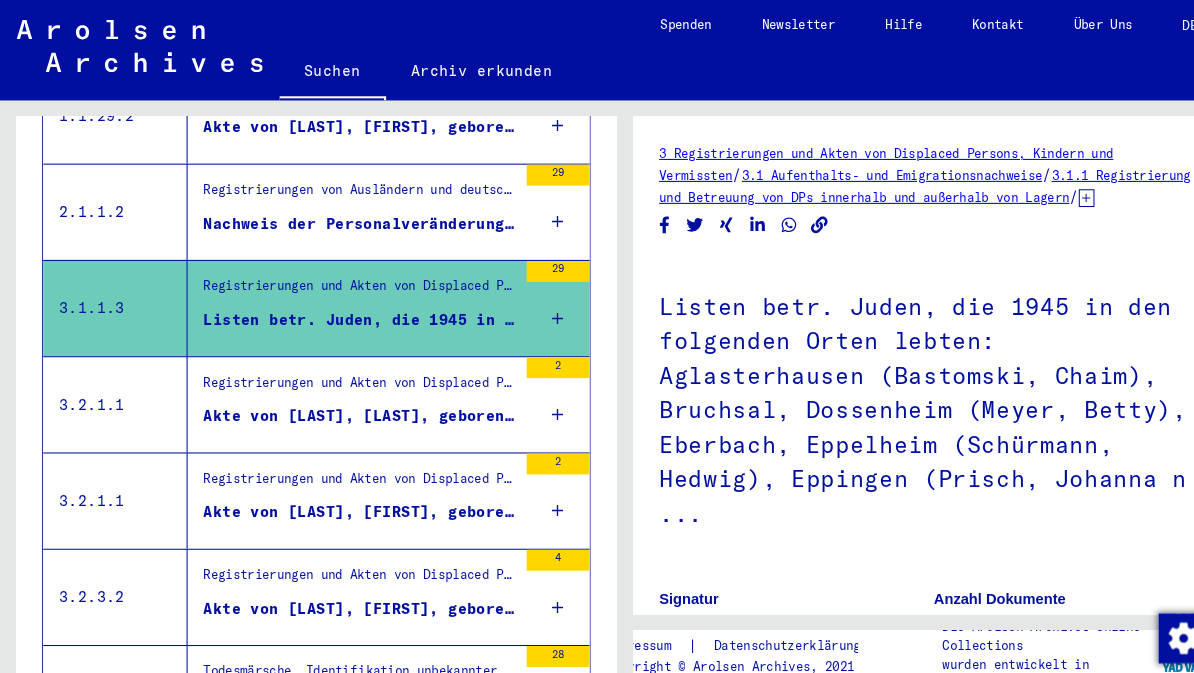 click on "29" at bounding box center (533, 259) 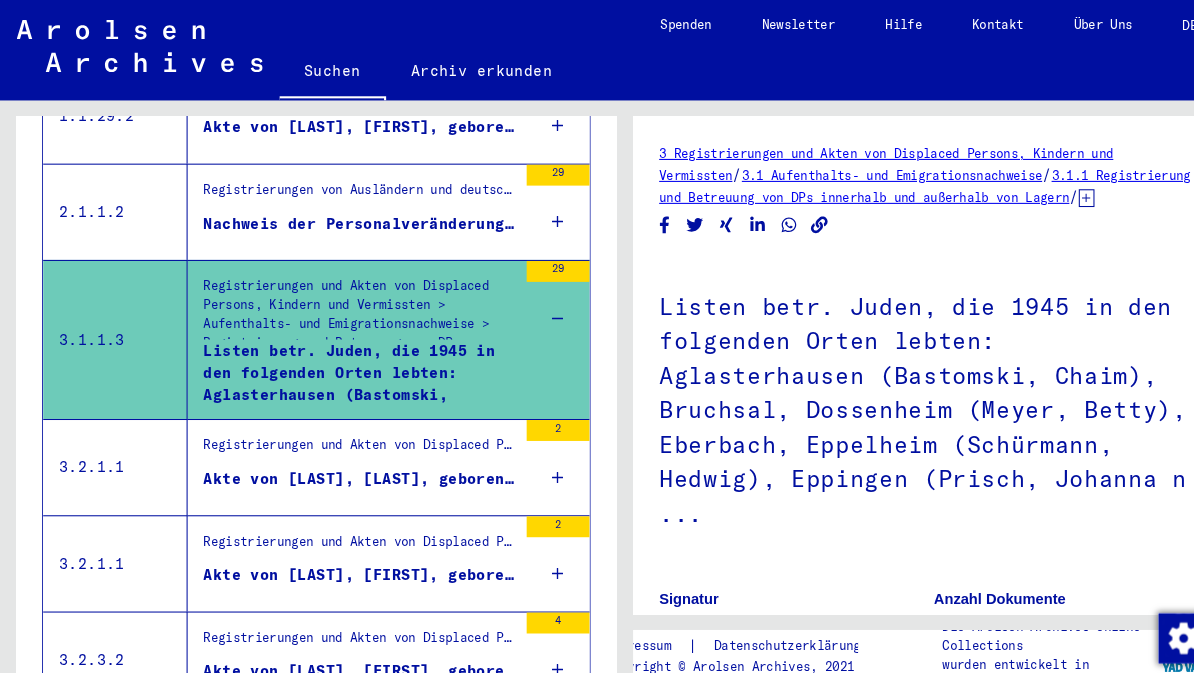 click on "29" at bounding box center (533, 259) 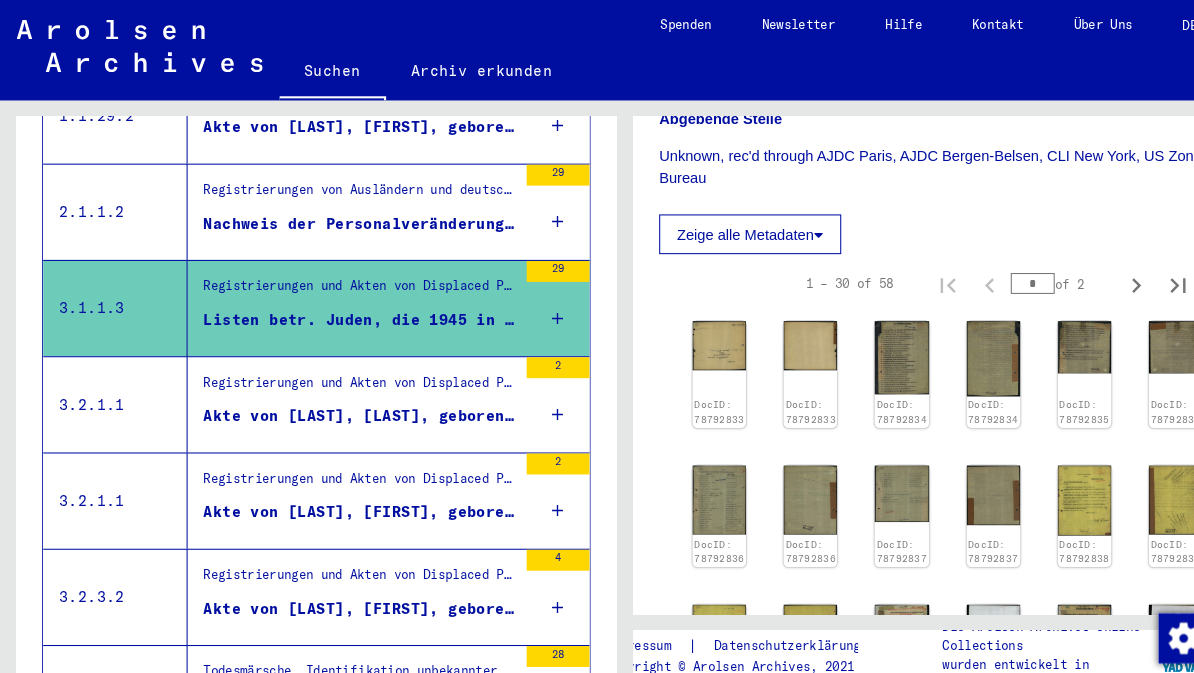 scroll, scrollTop: 863, scrollLeft: 0, axis: vertical 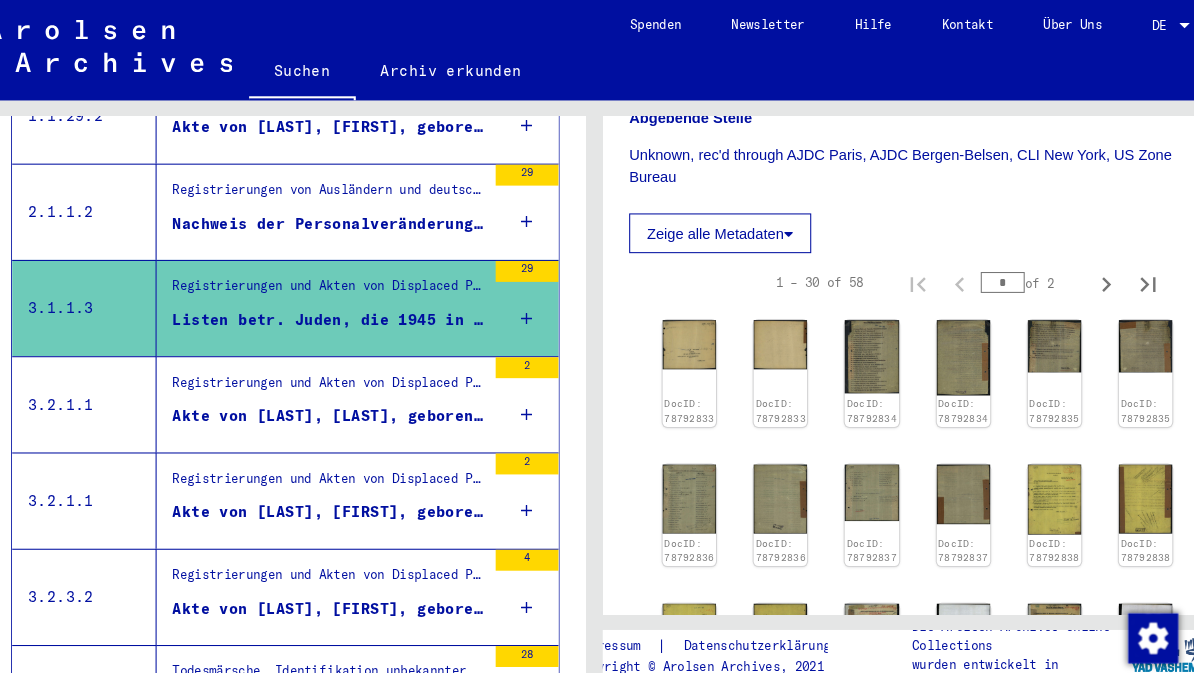 click 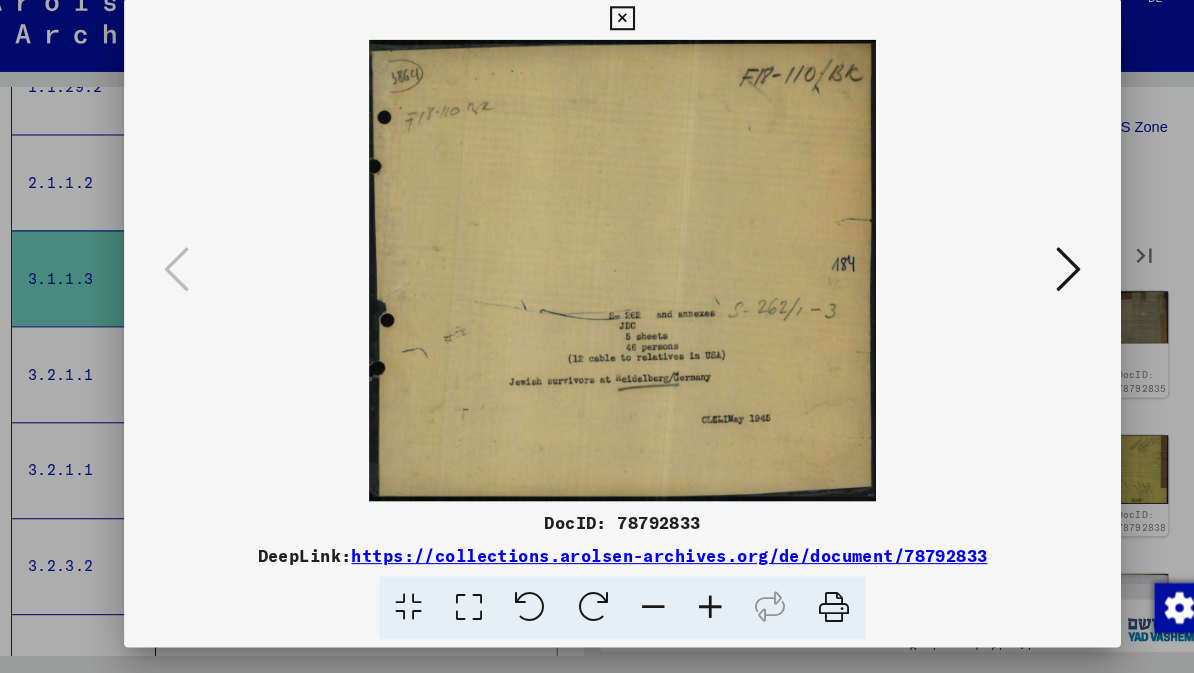 click at bounding box center (1025, 285) 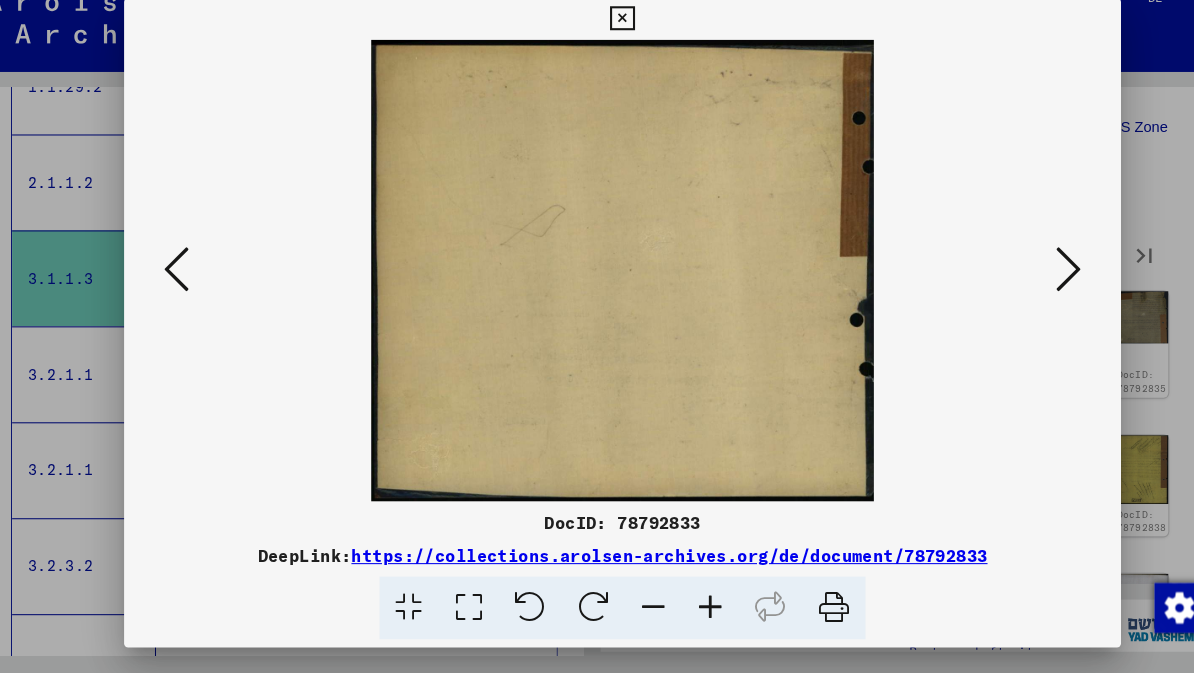 click at bounding box center [1025, 285] 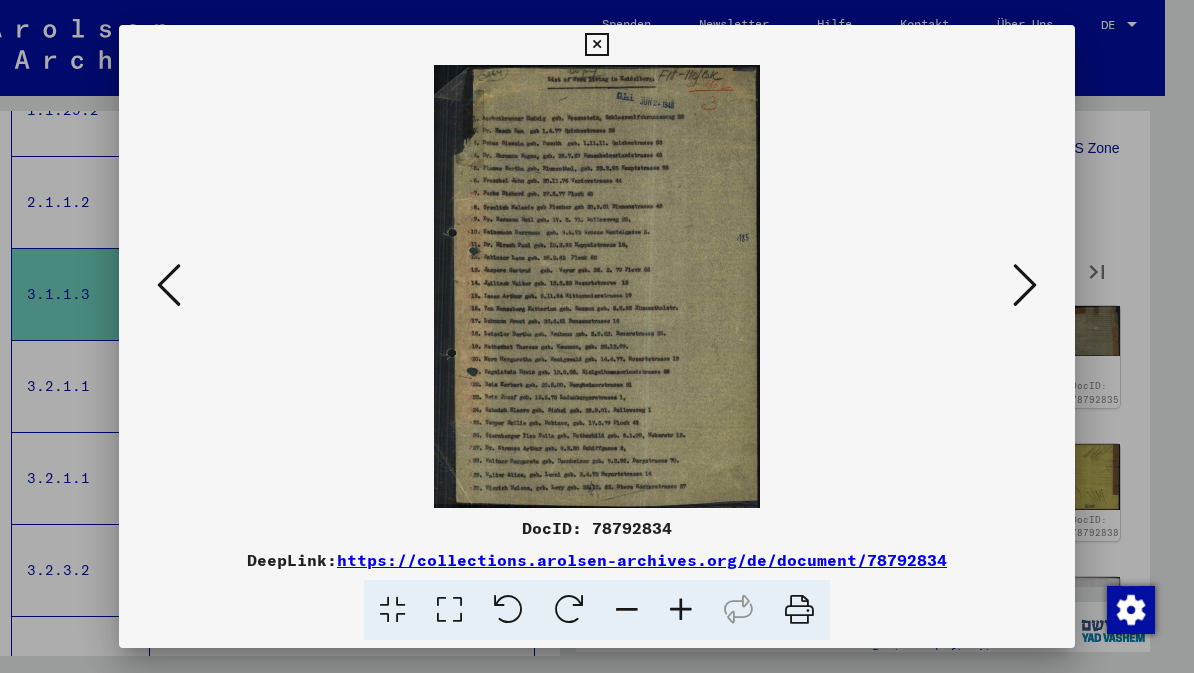 click at bounding box center (1025, 285) 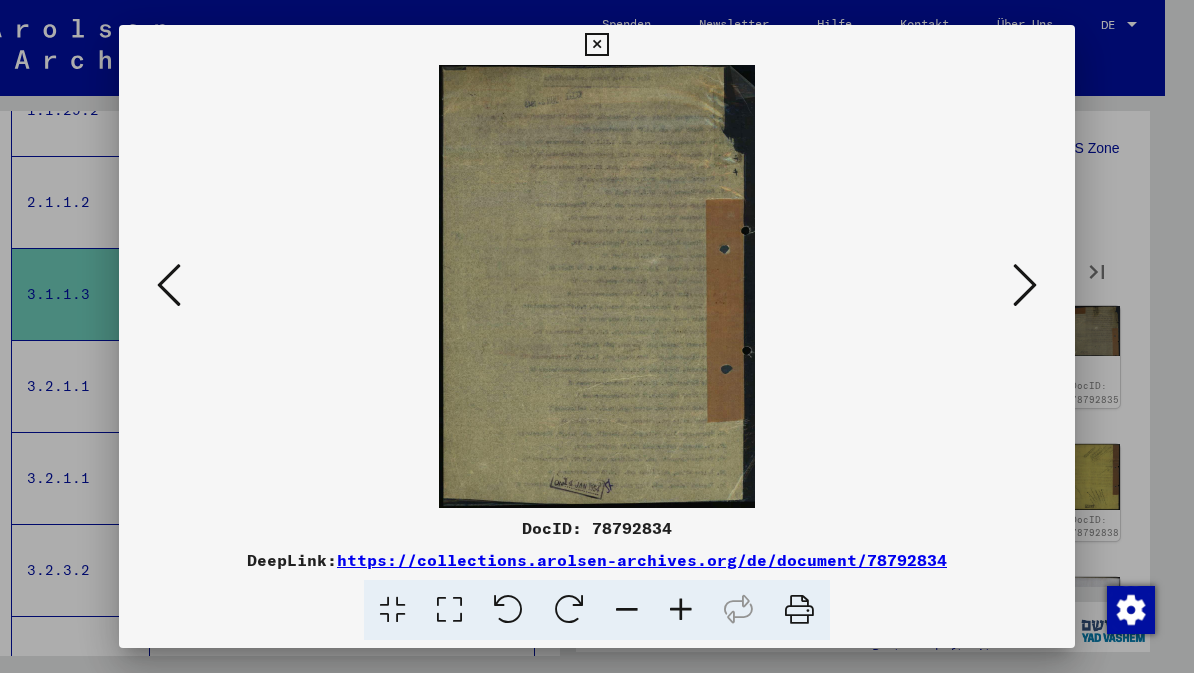 click at bounding box center (1025, 285) 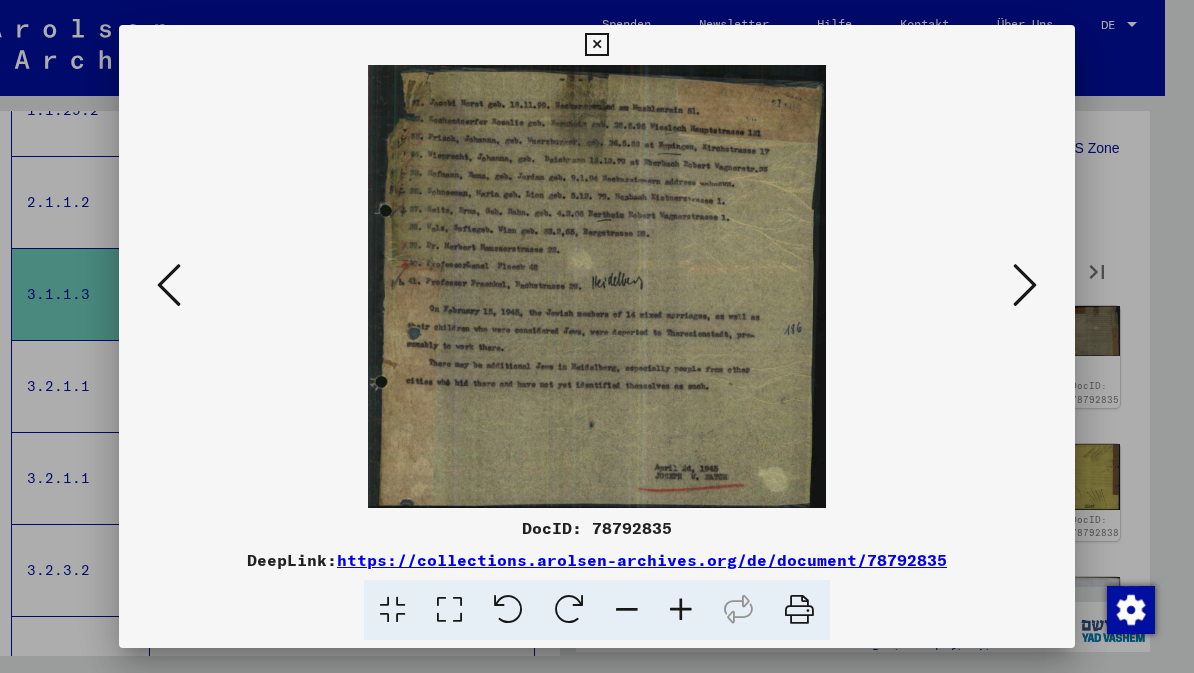 click at bounding box center [1025, 285] 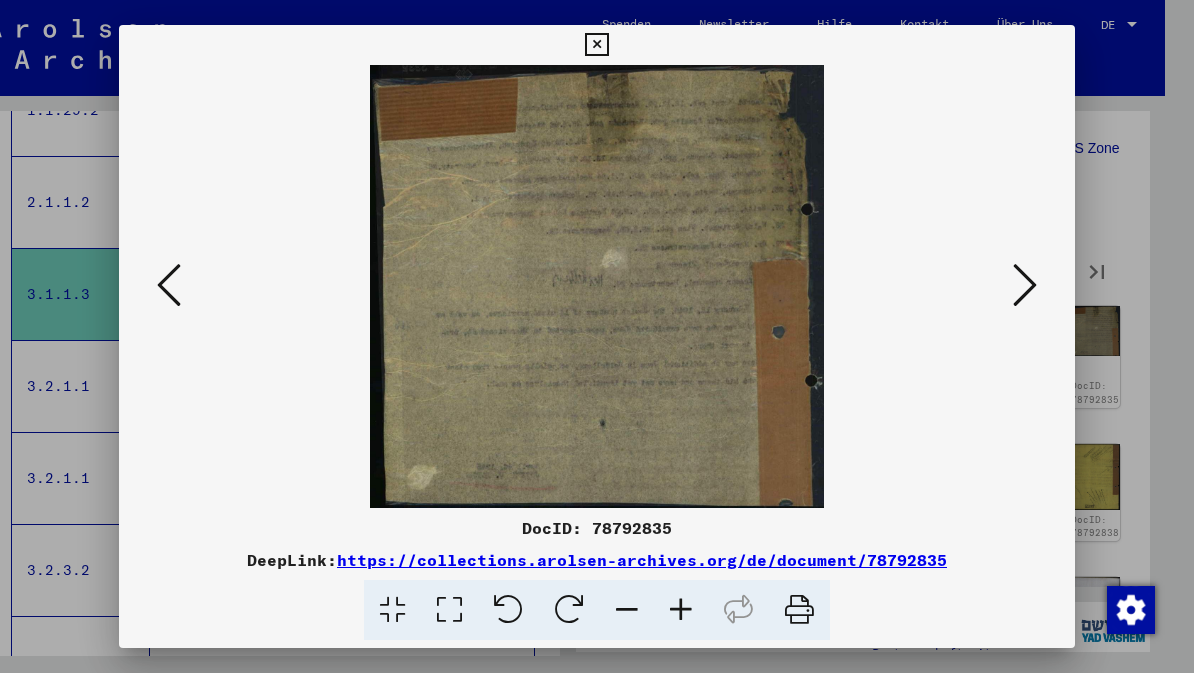 click at bounding box center [1025, 286] 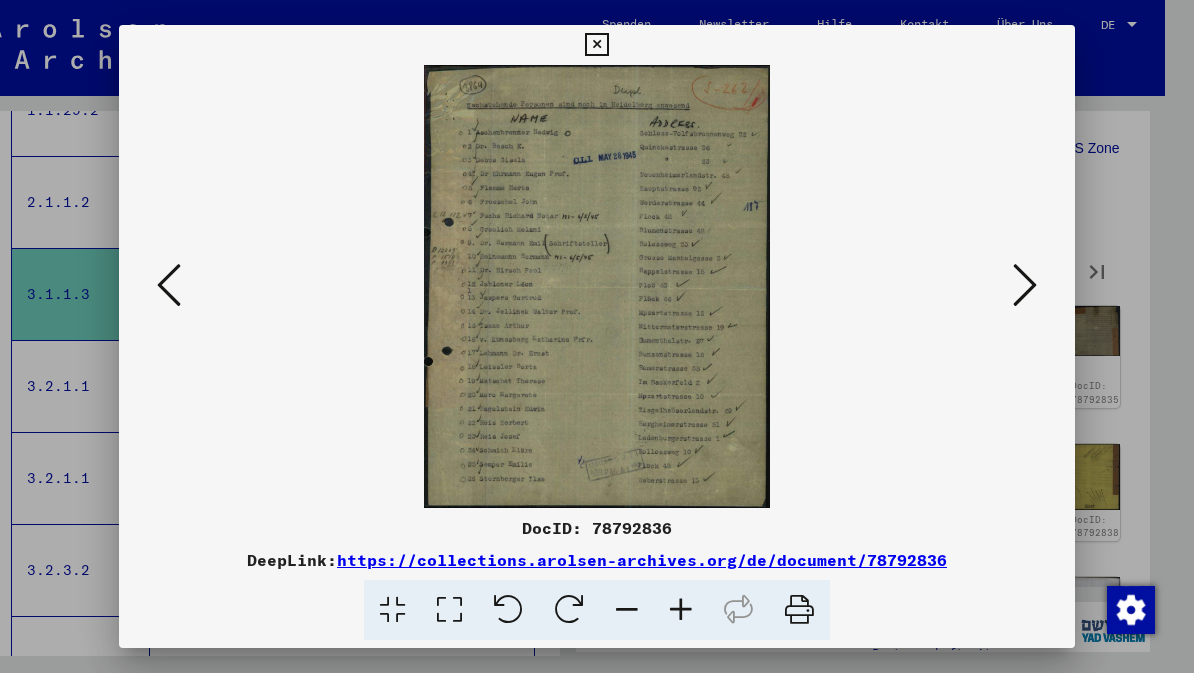 click at bounding box center [1025, 285] 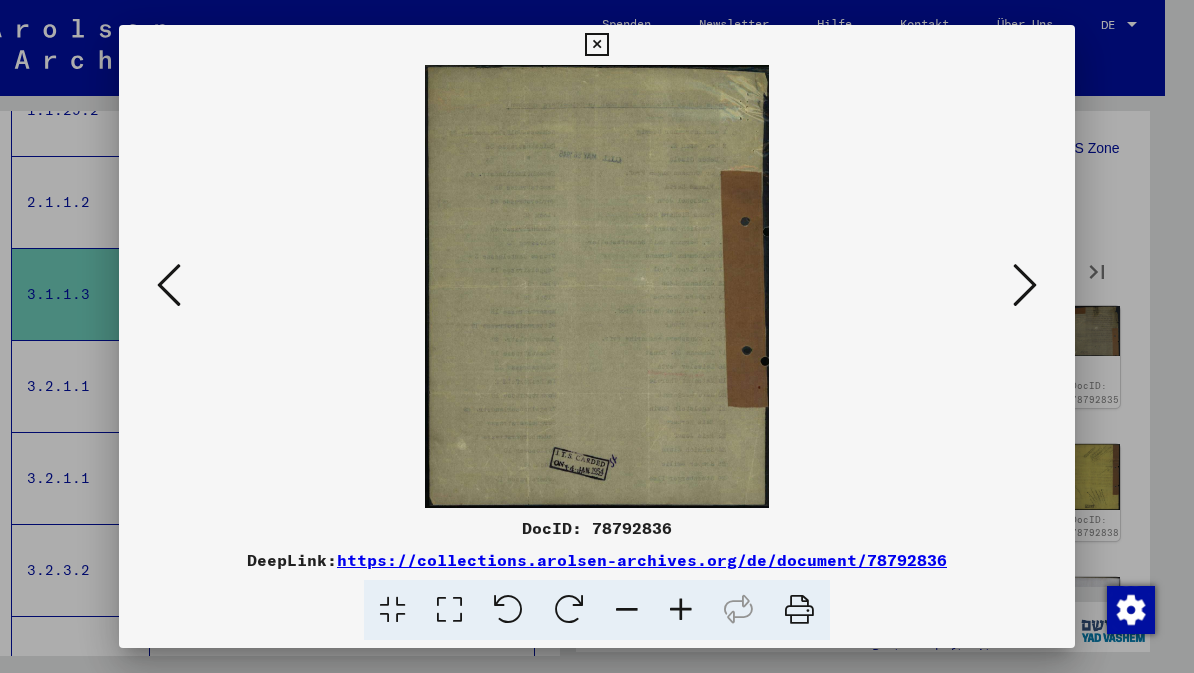 click at bounding box center [1025, 285] 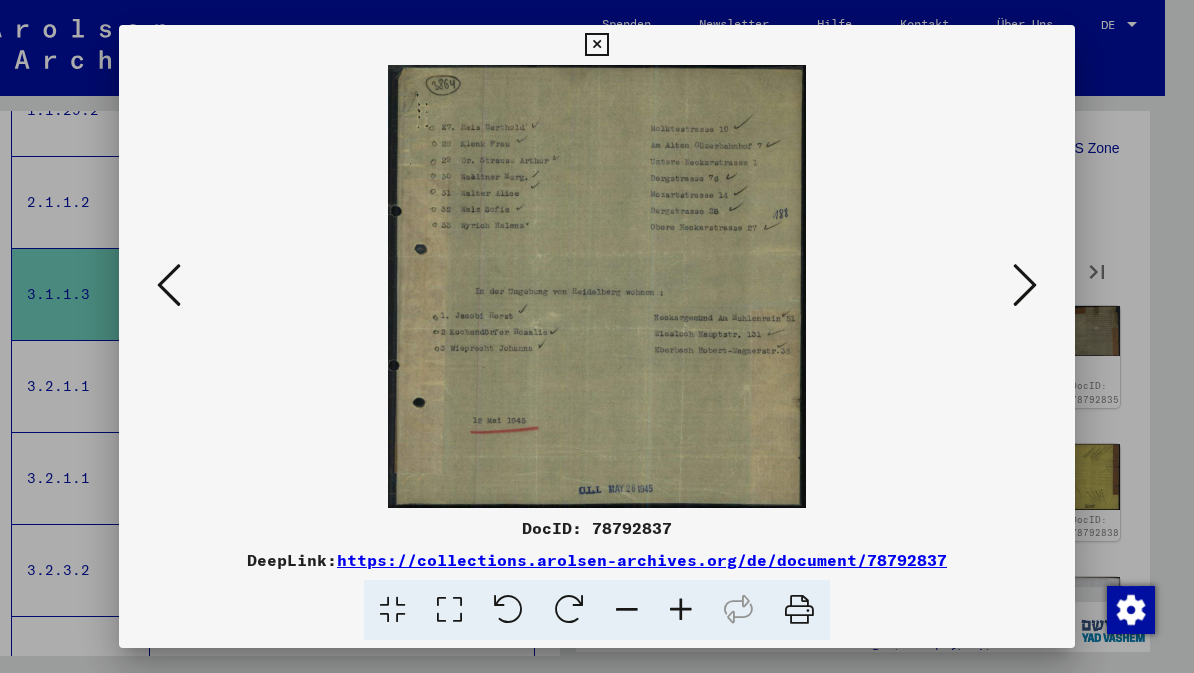 click at bounding box center (1025, 285) 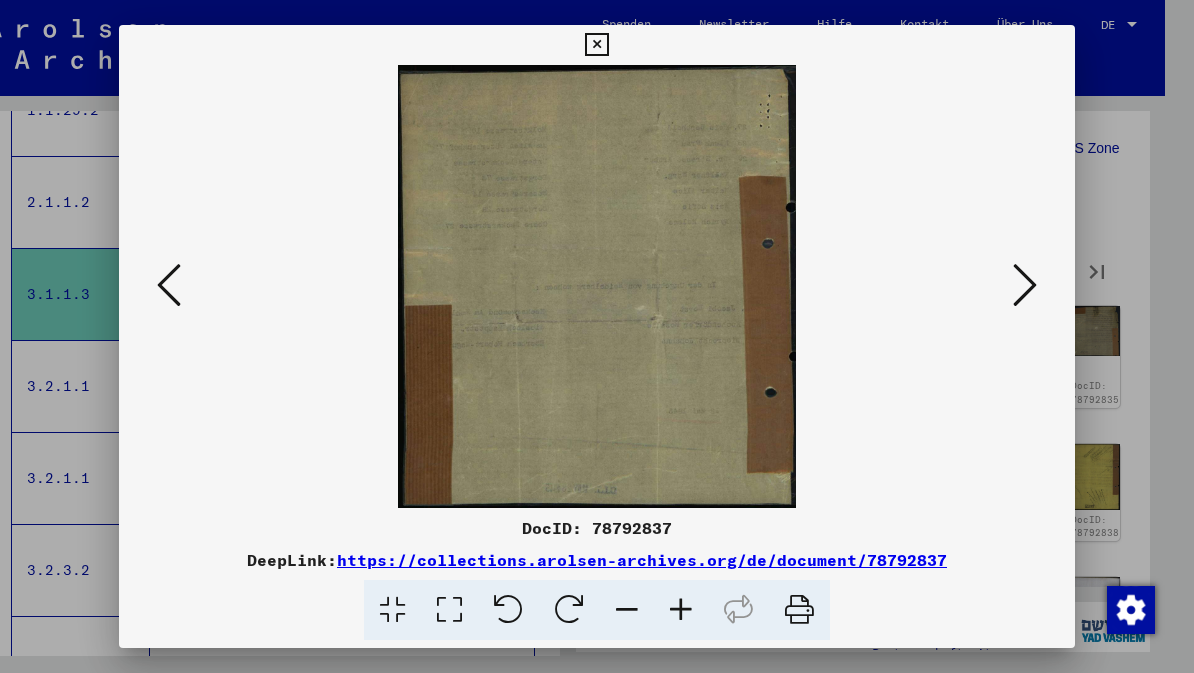 click at bounding box center (1025, 285) 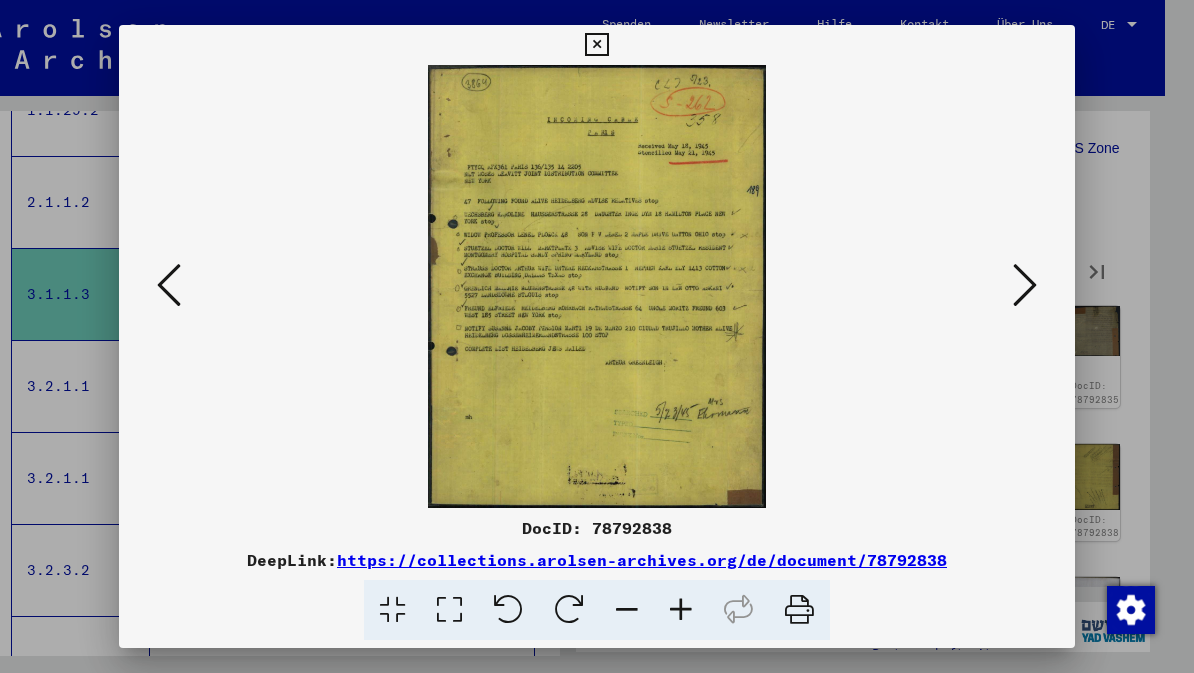 click at bounding box center [1025, 286] 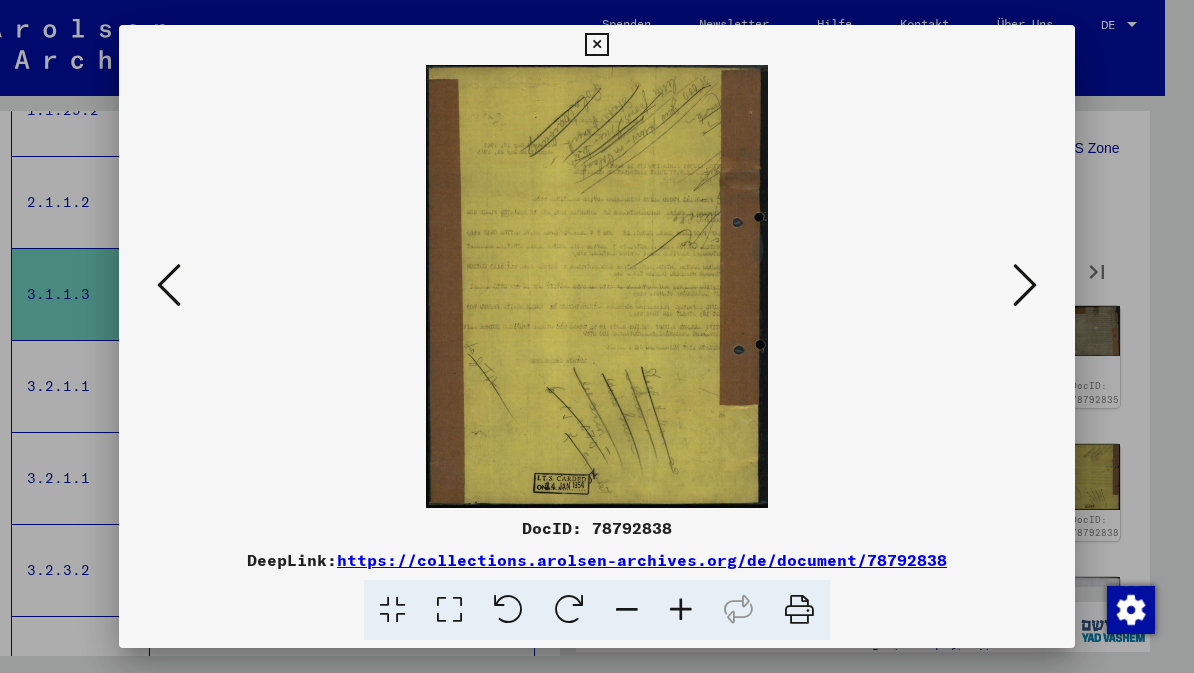 click at bounding box center [1025, 285] 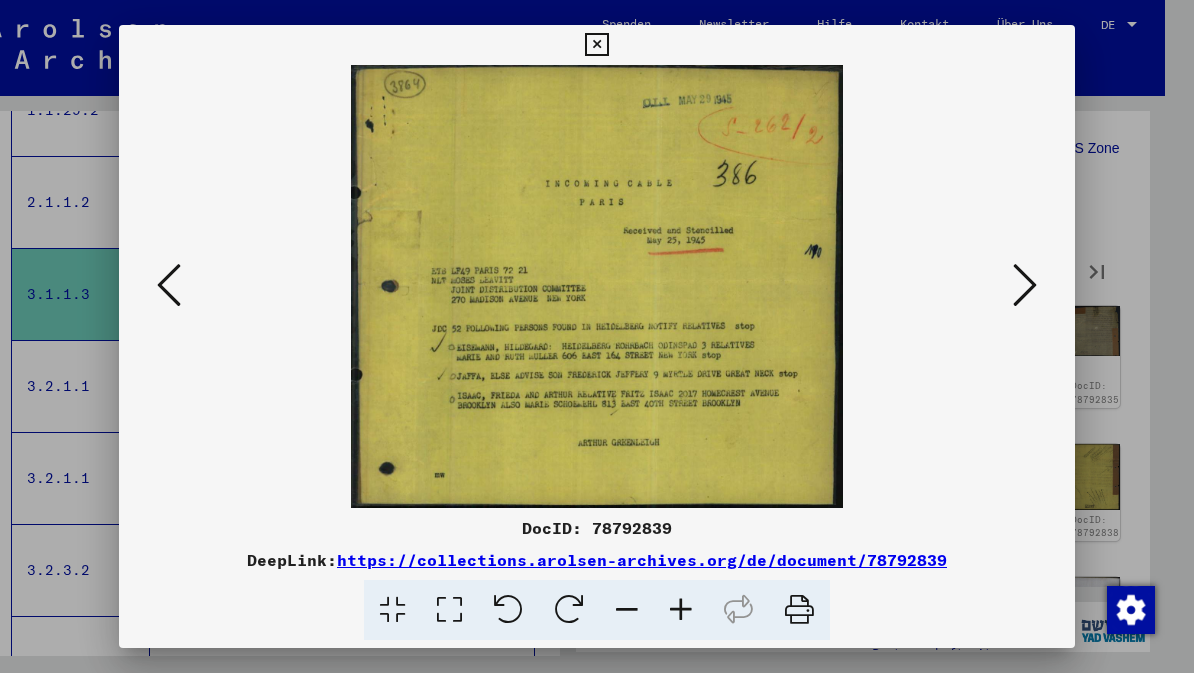 click at bounding box center (1025, 285) 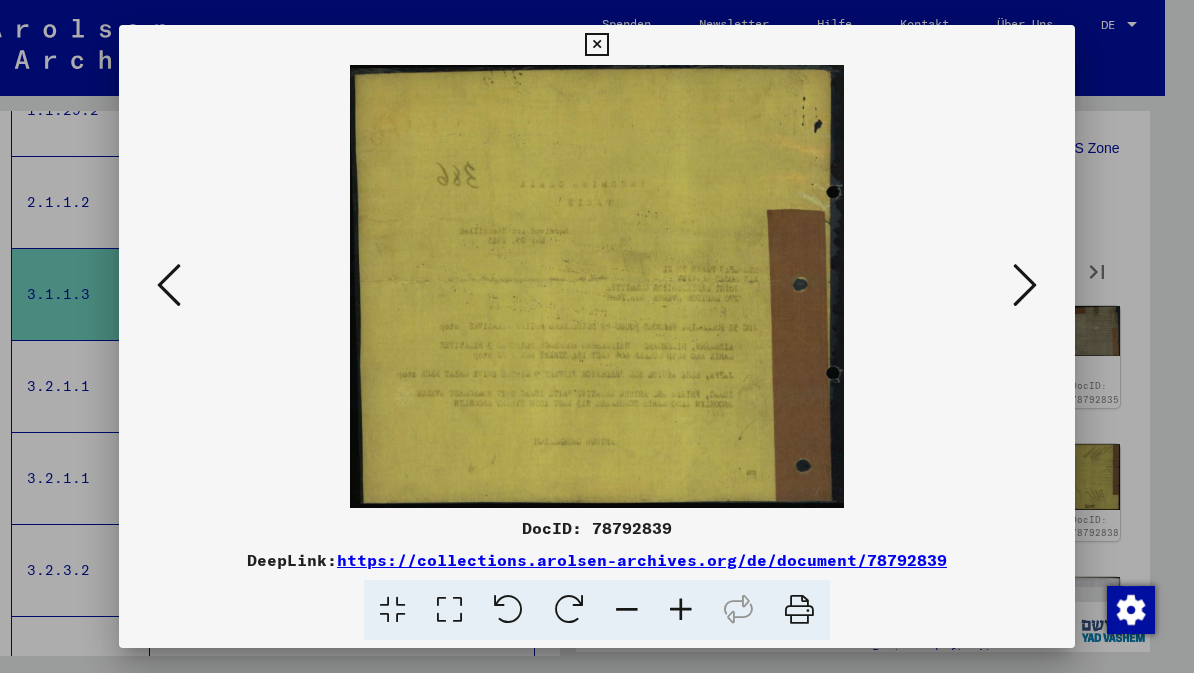 click at bounding box center [1025, 286] 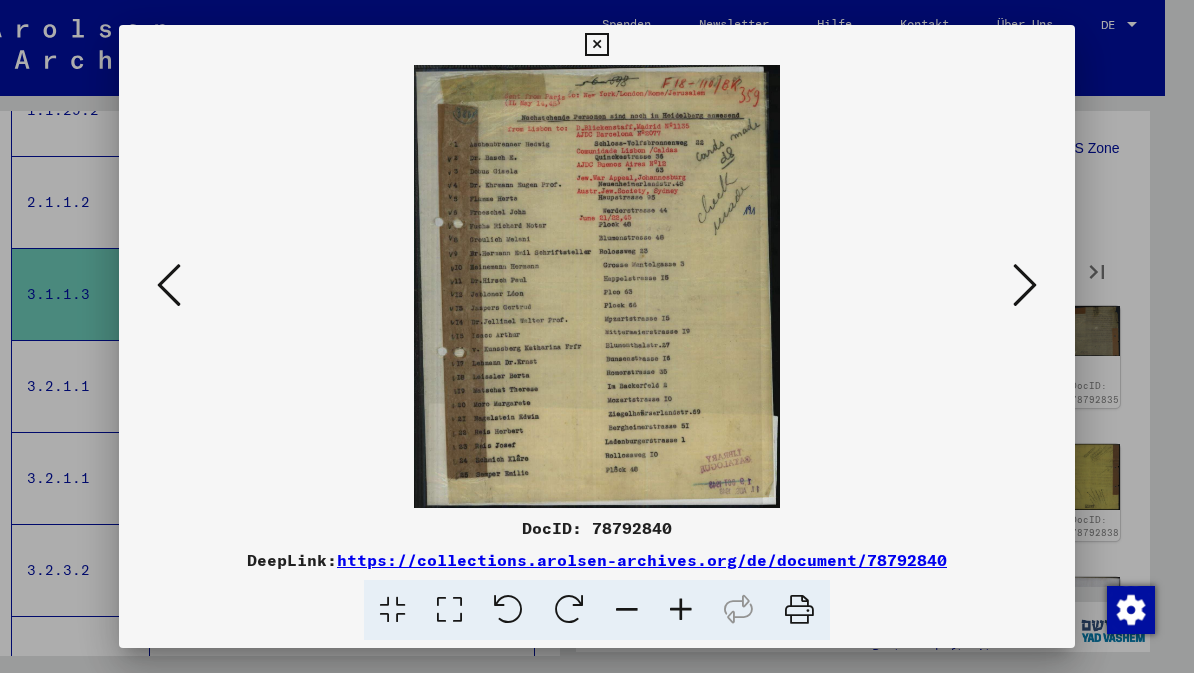 click at bounding box center (1025, 285) 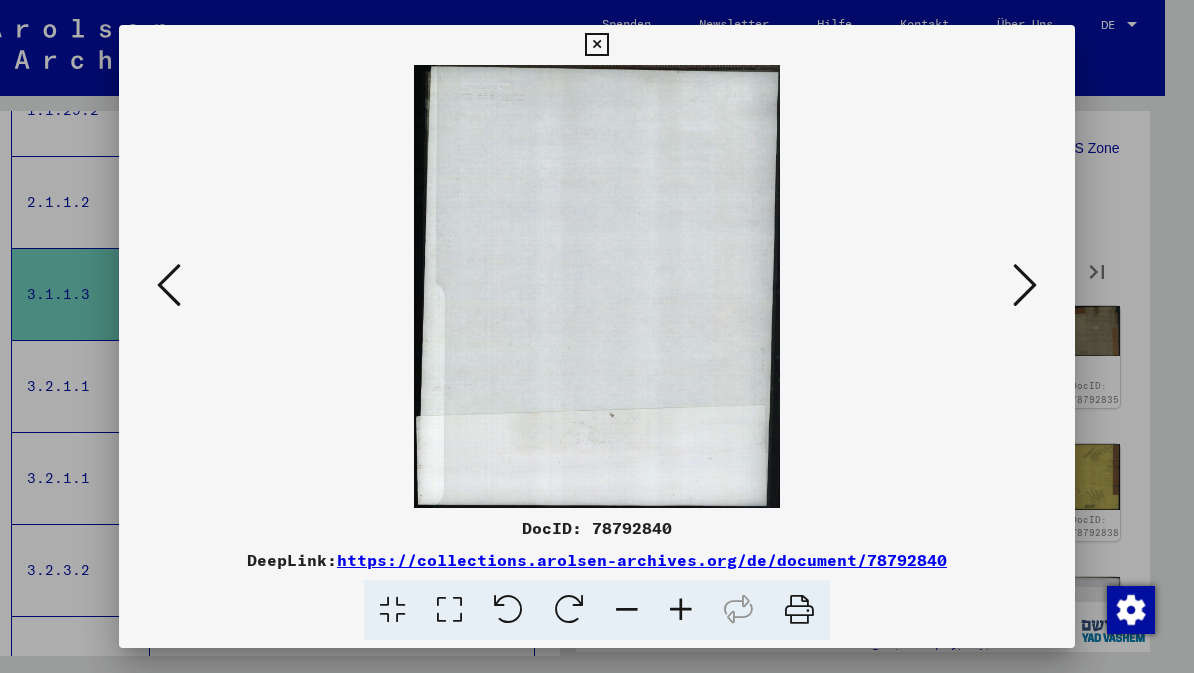 click at bounding box center (1025, 285) 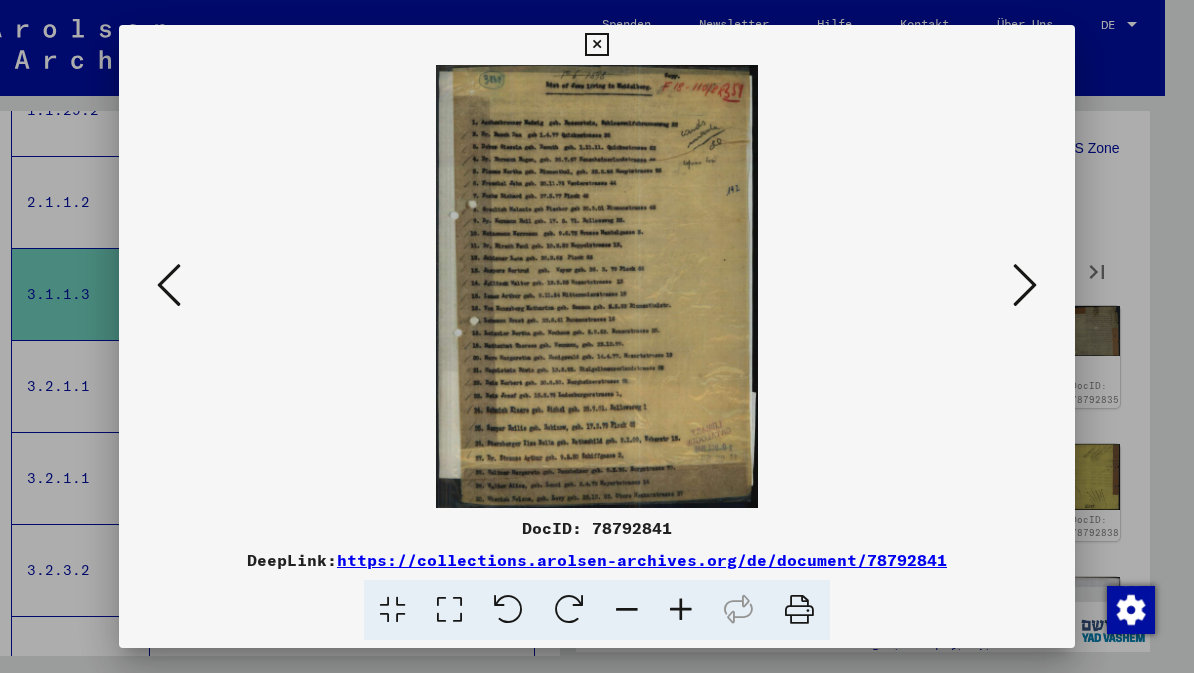 click at bounding box center [1025, 285] 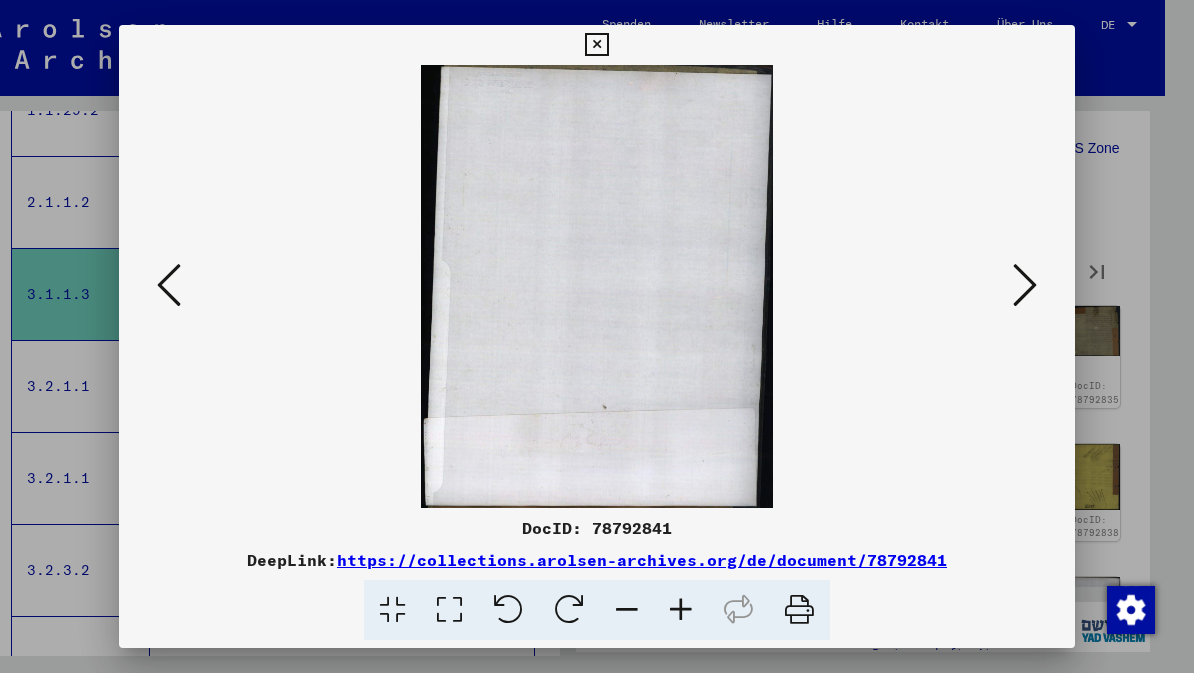 click at bounding box center [1025, 285] 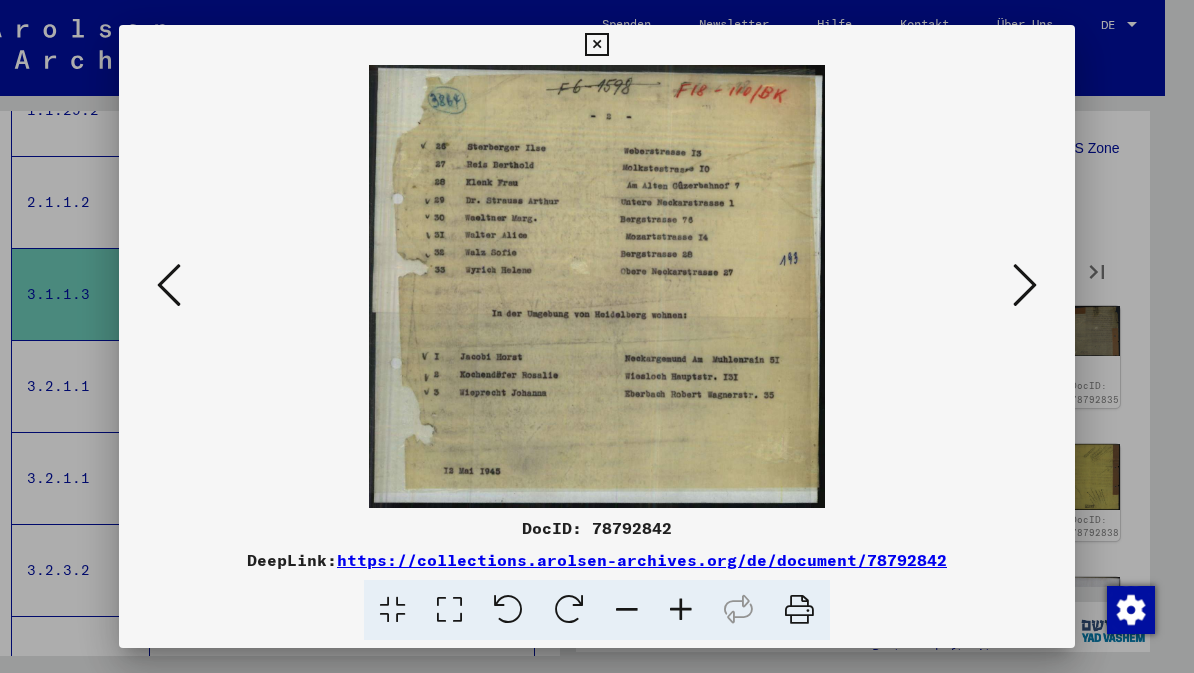 click at bounding box center (1025, 286) 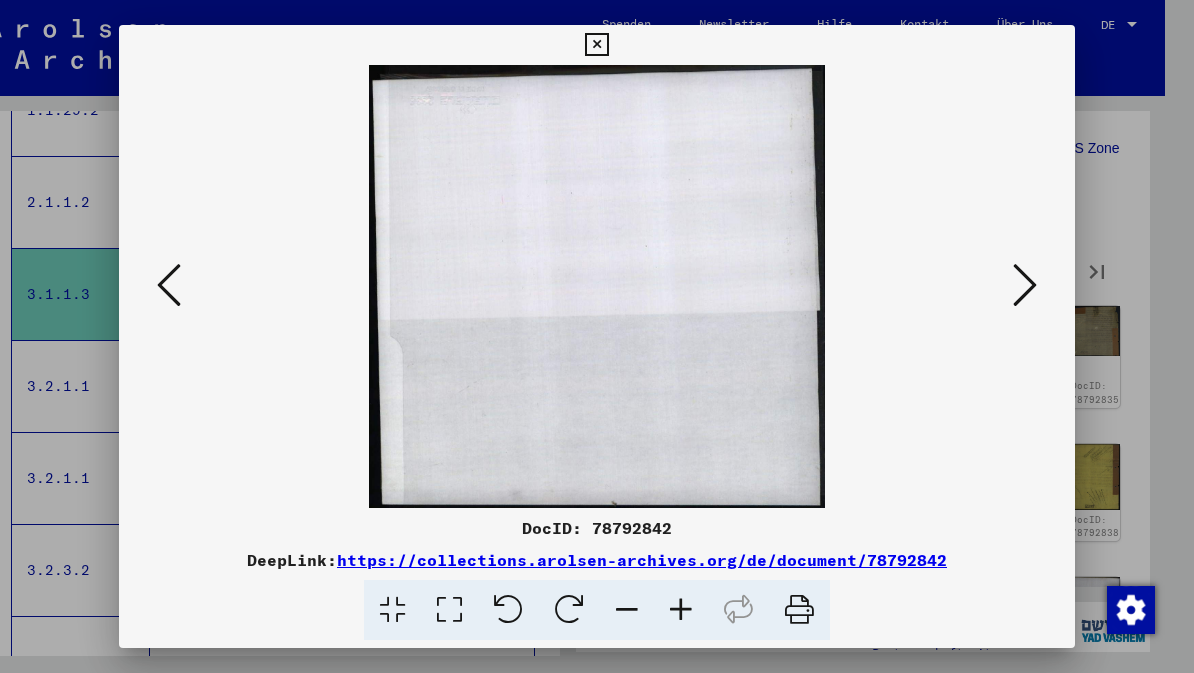 click at bounding box center [1025, 285] 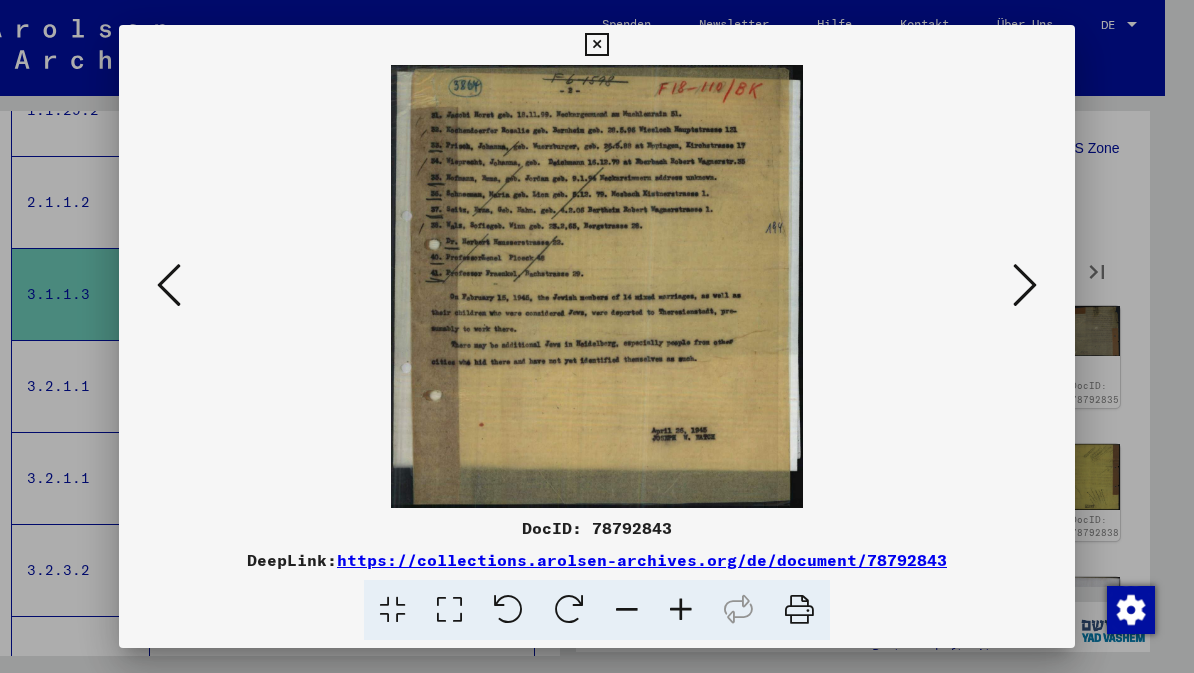 click at bounding box center [1025, 285] 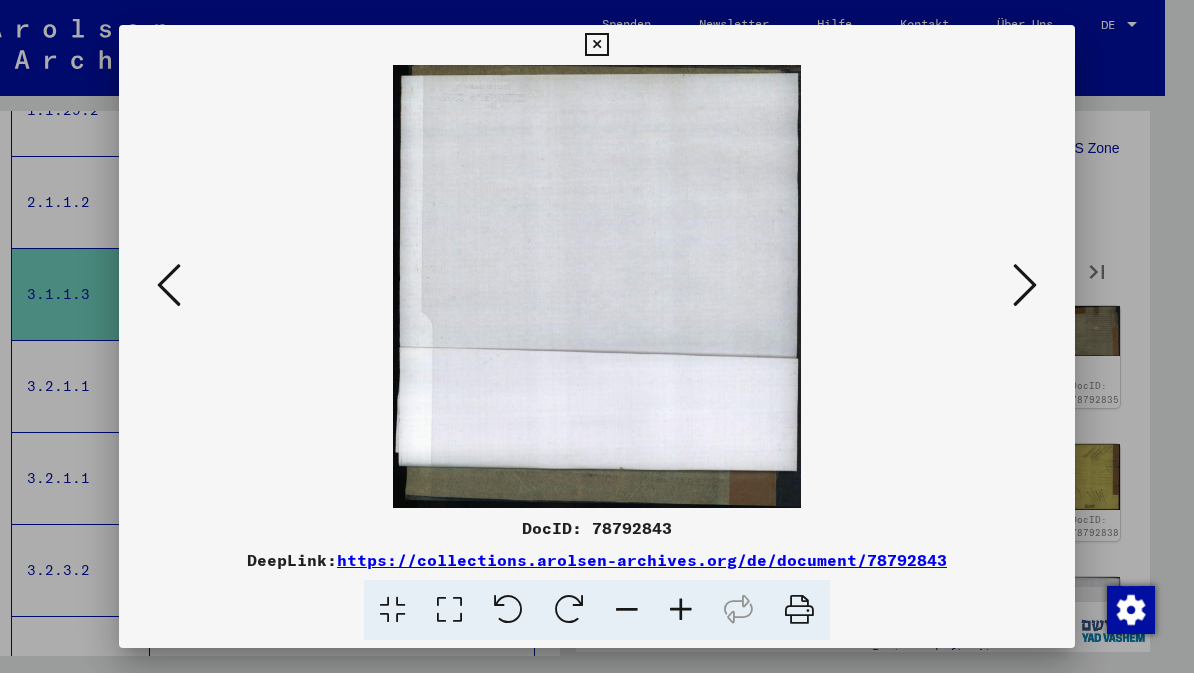 click at bounding box center [1025, 286] 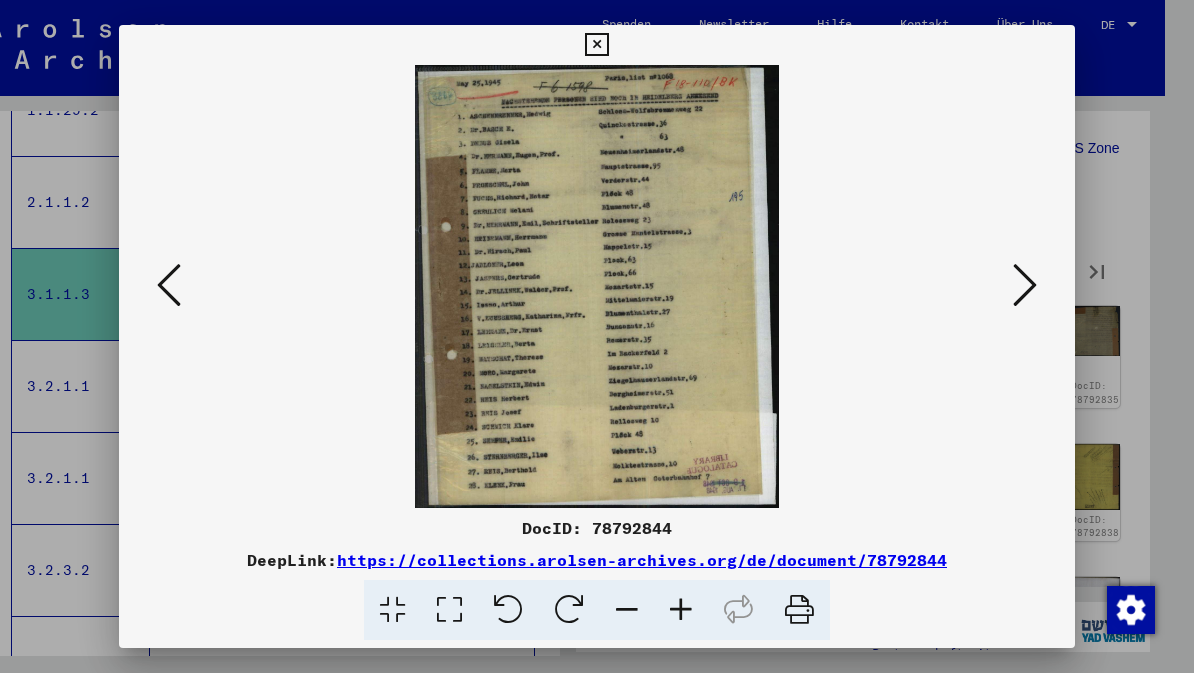 click at bounding box center (1025, 285) 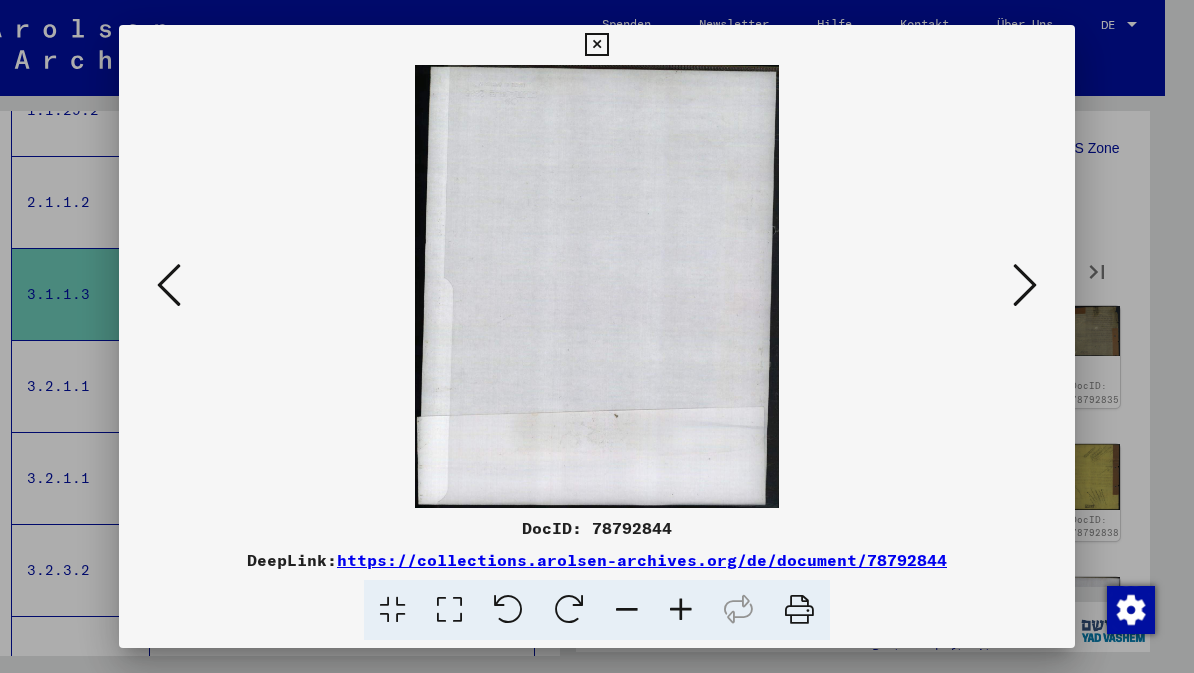 click at bounding box center (1025, 285) 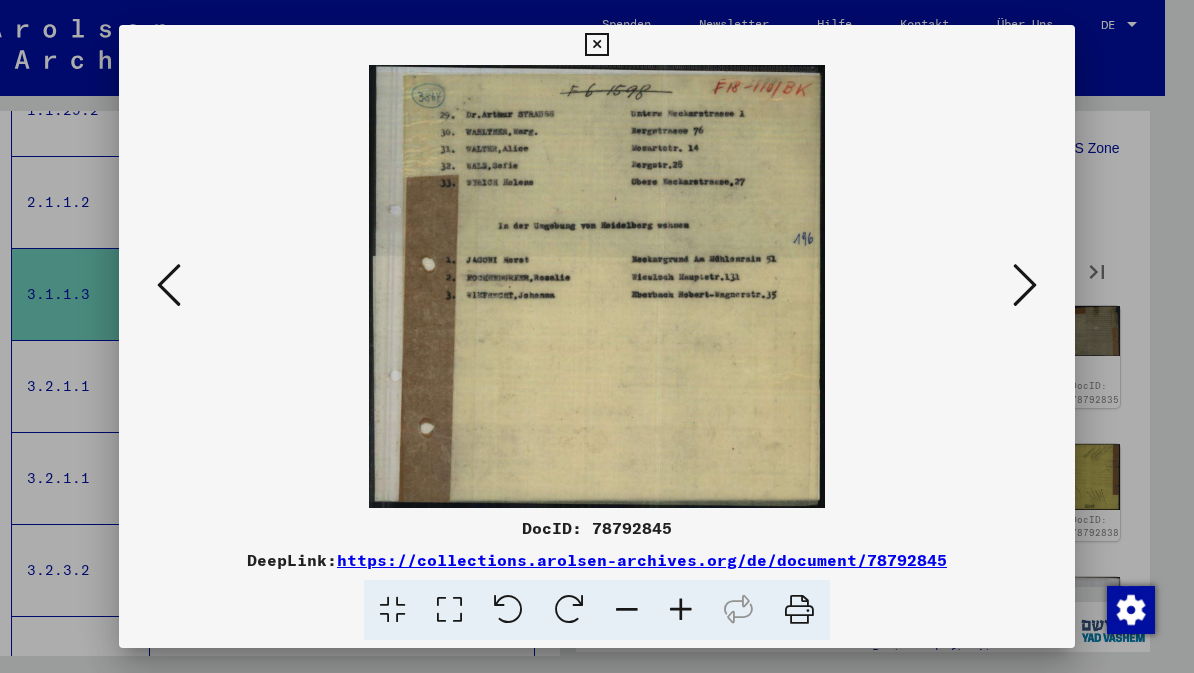 click at bounding box center [1025, 285] 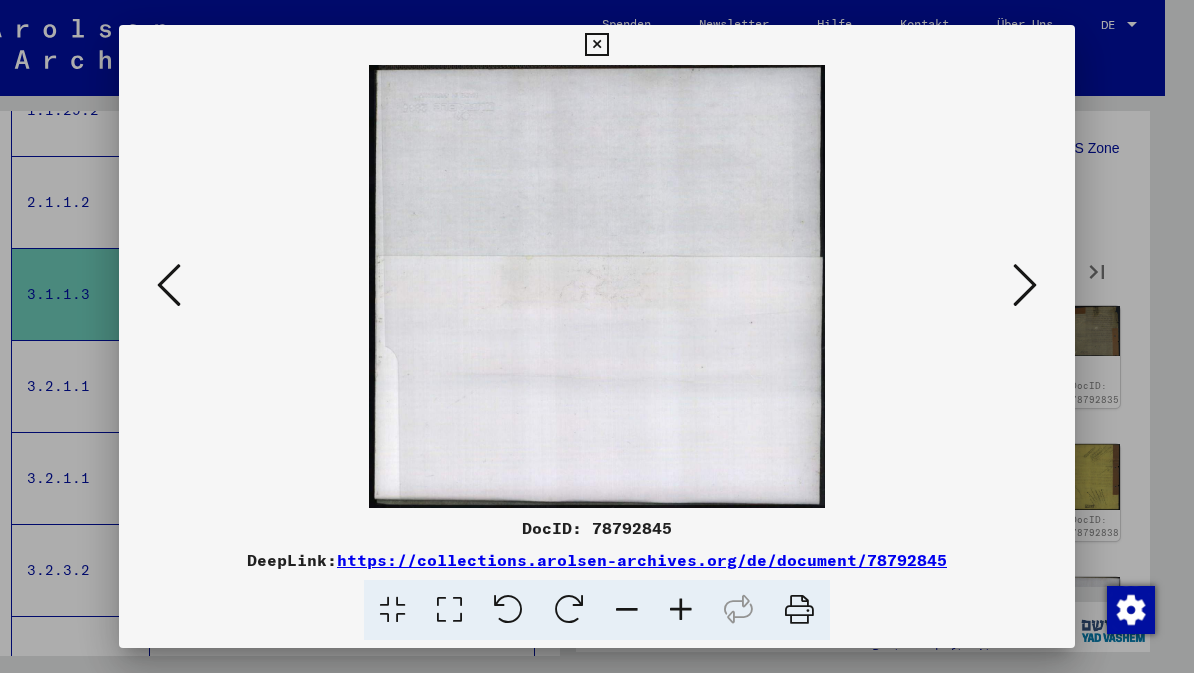 click at bounding box center (1025, 285) 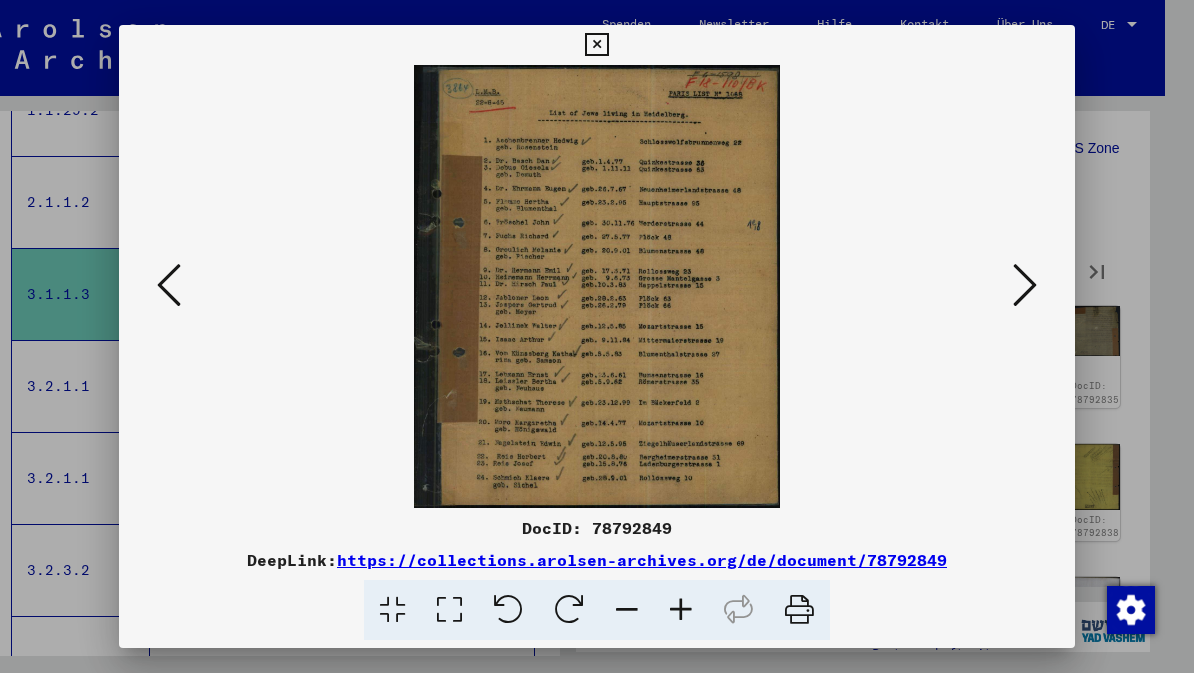 click at bounding box center (1025, 286) 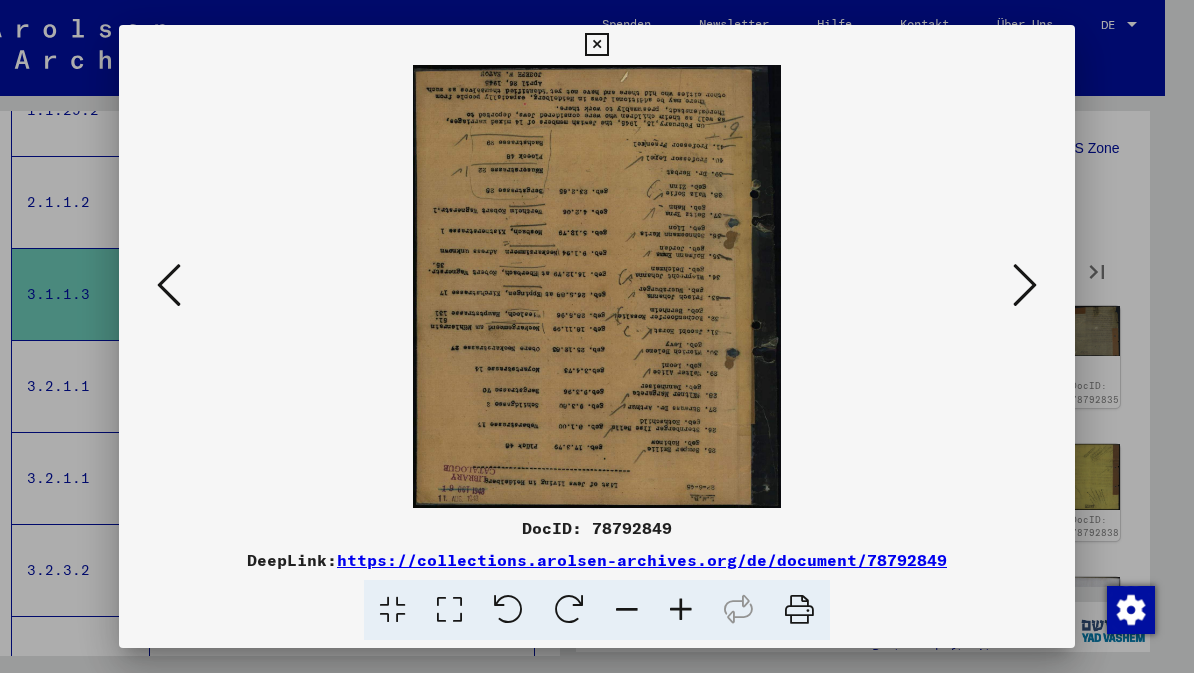 click at bounding box center (1025, 286) 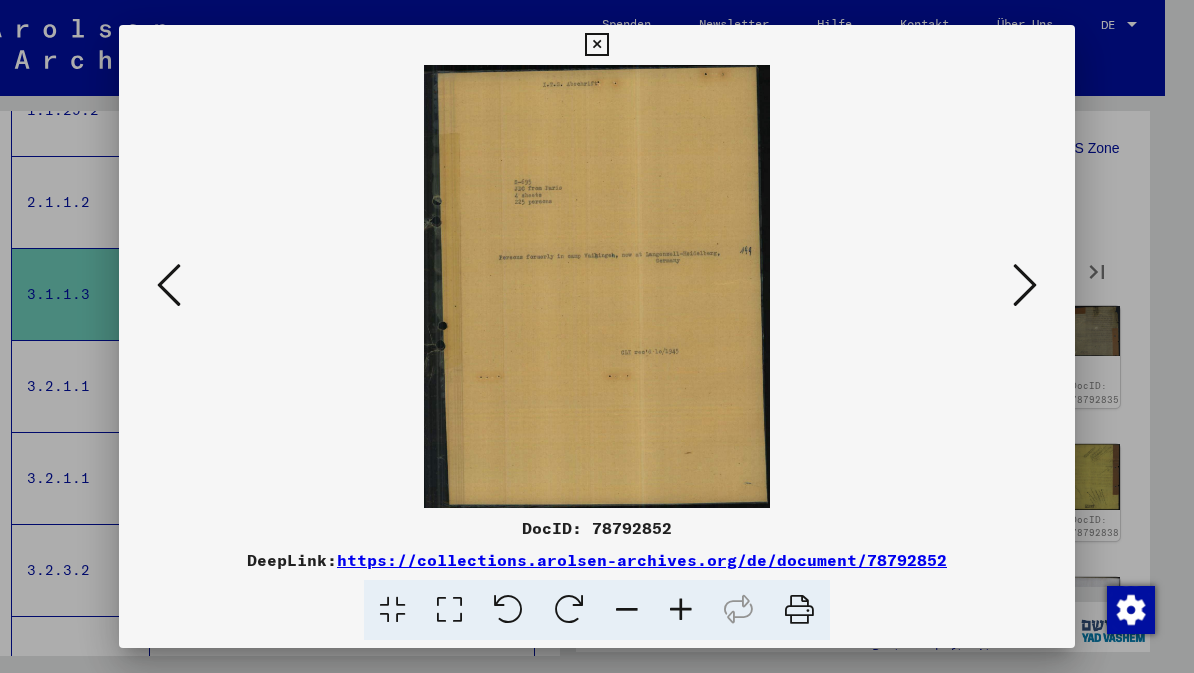 click at bounding box center (1025, 285) 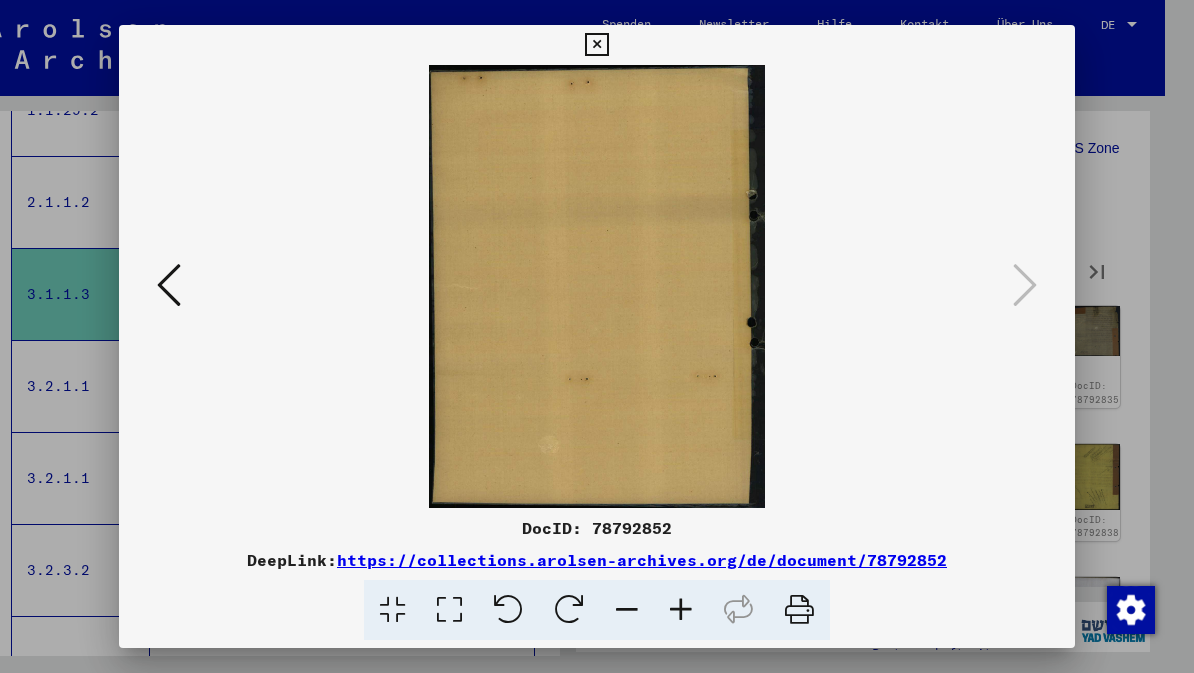 click at bounding box center [596, 45] 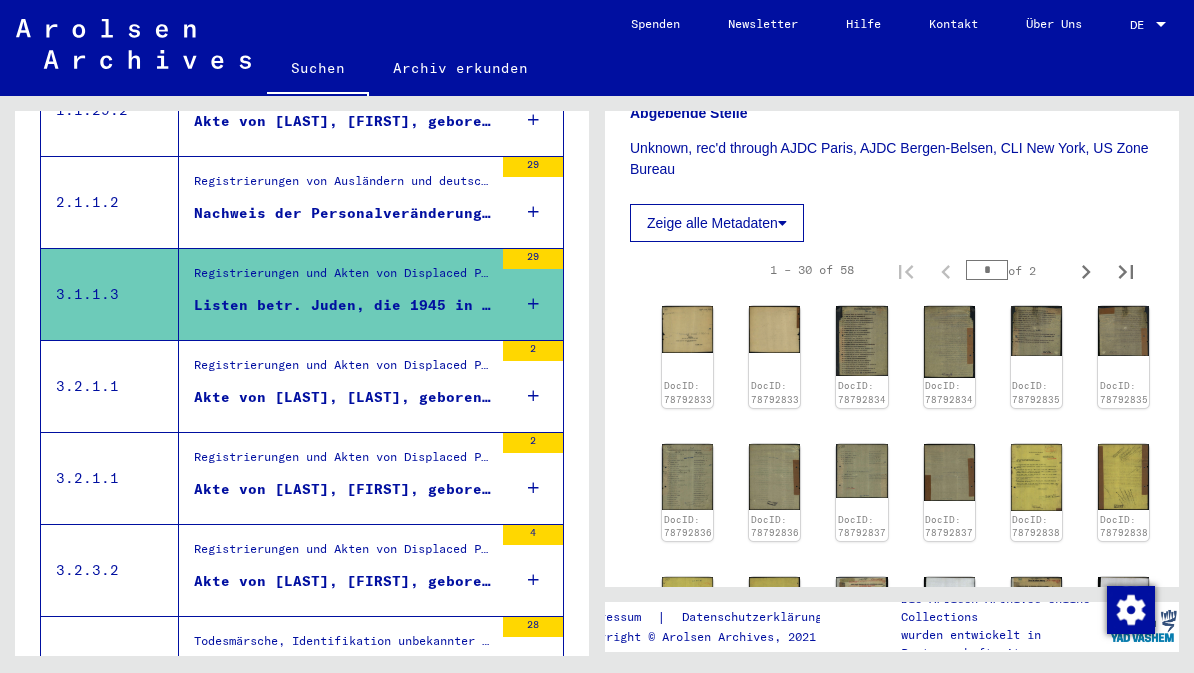 click on "Akte von [LAST], [FIRST], geboren am [DATE], geboren in [CITY]" at bounding box center (343, 489) 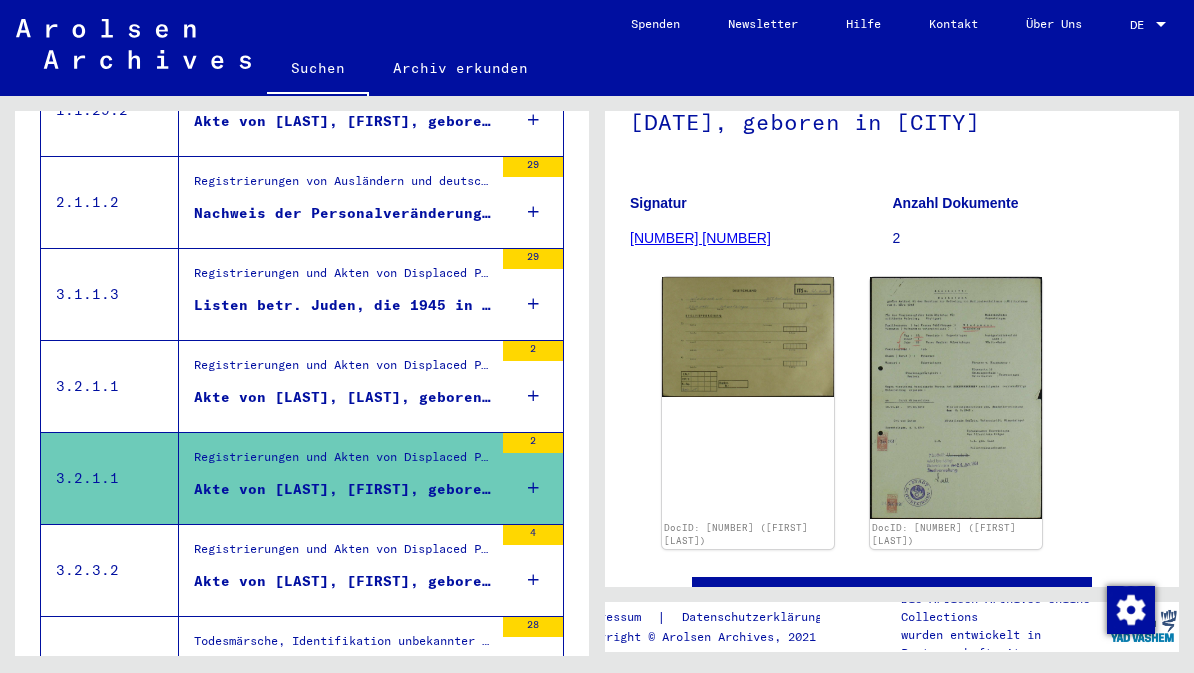 scroll, scrollTop: 207, scrollLeft: 0, axis: vertical 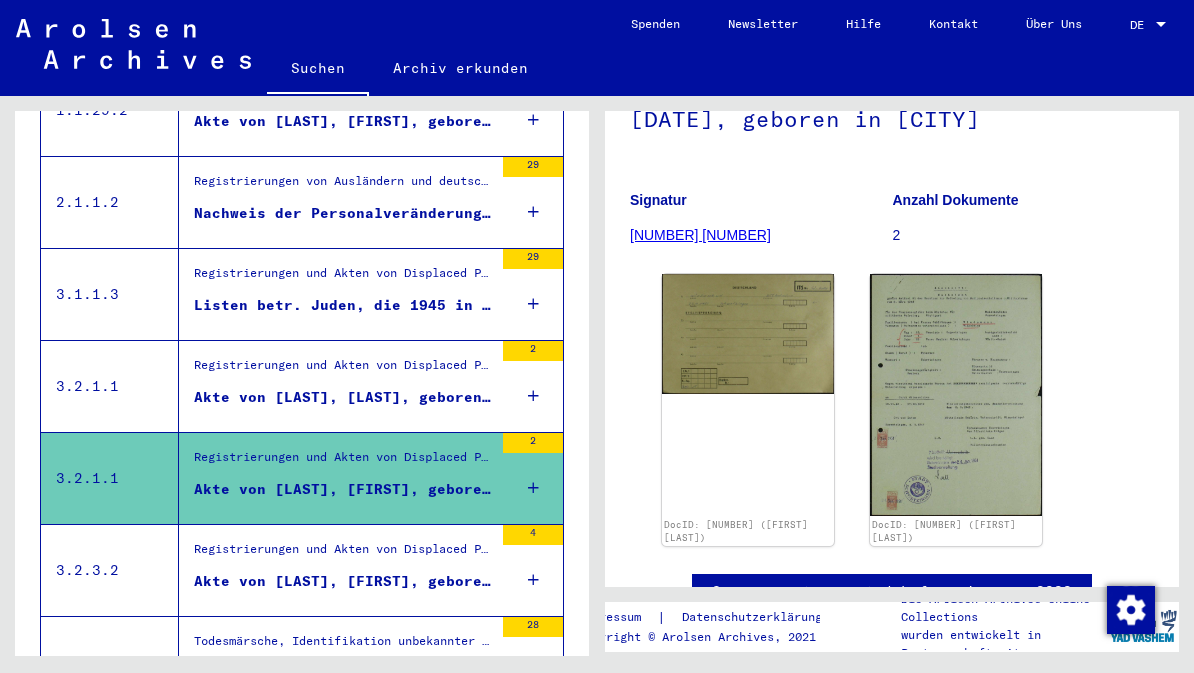 click 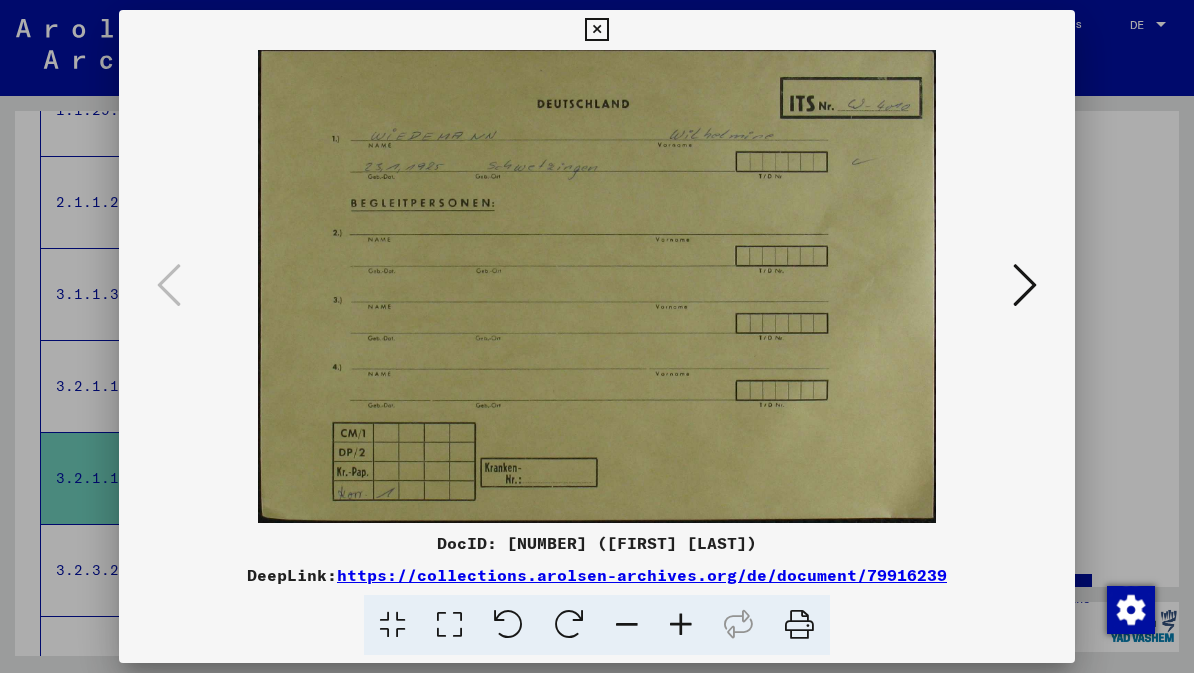 click at bounding box center (1025, 286) 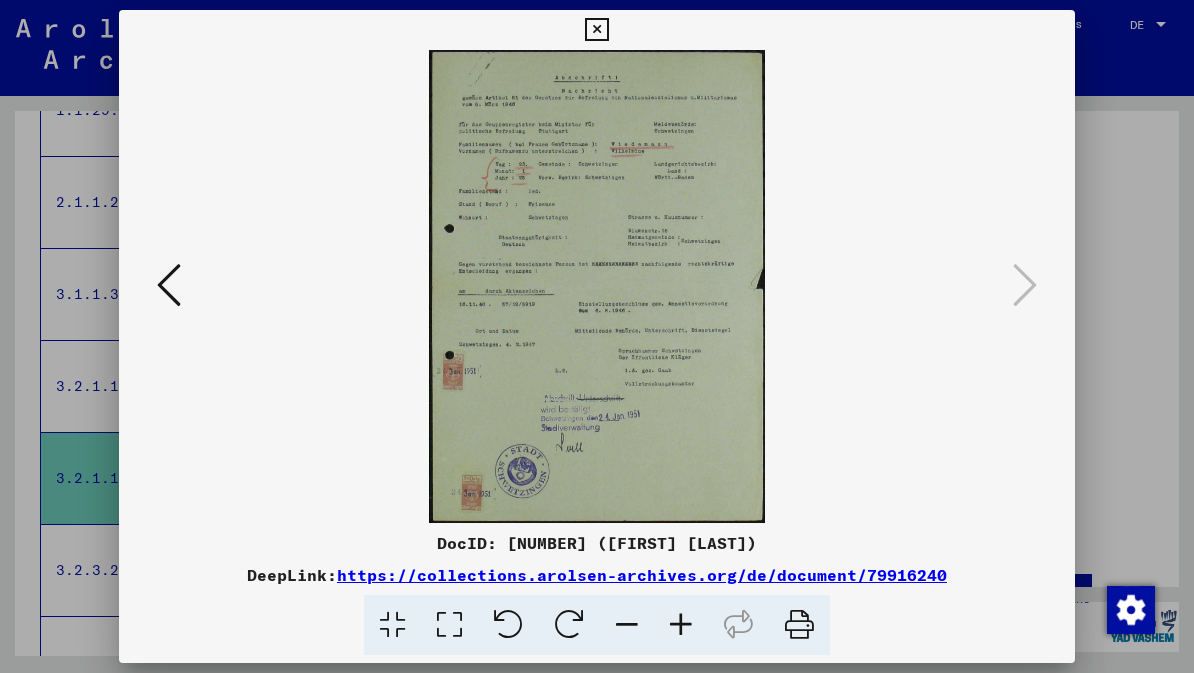 click at bounding box center (596, 30) 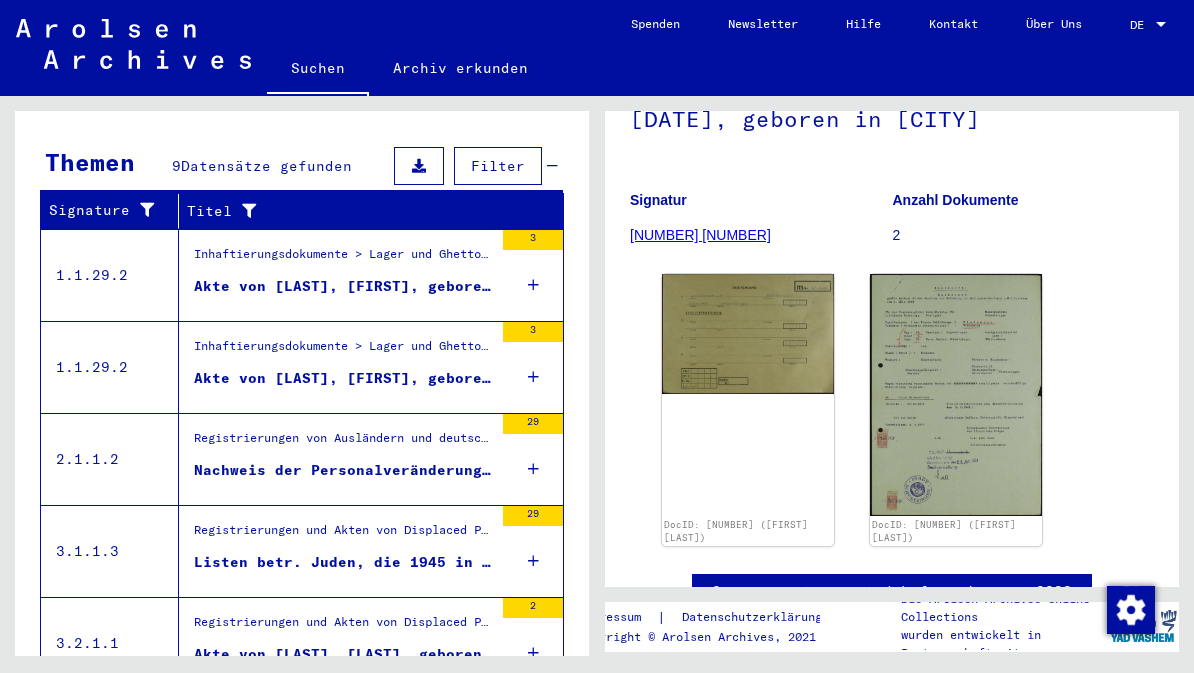 scroll, scrollTop: 288, scrollLeft: 0, axis: vertical 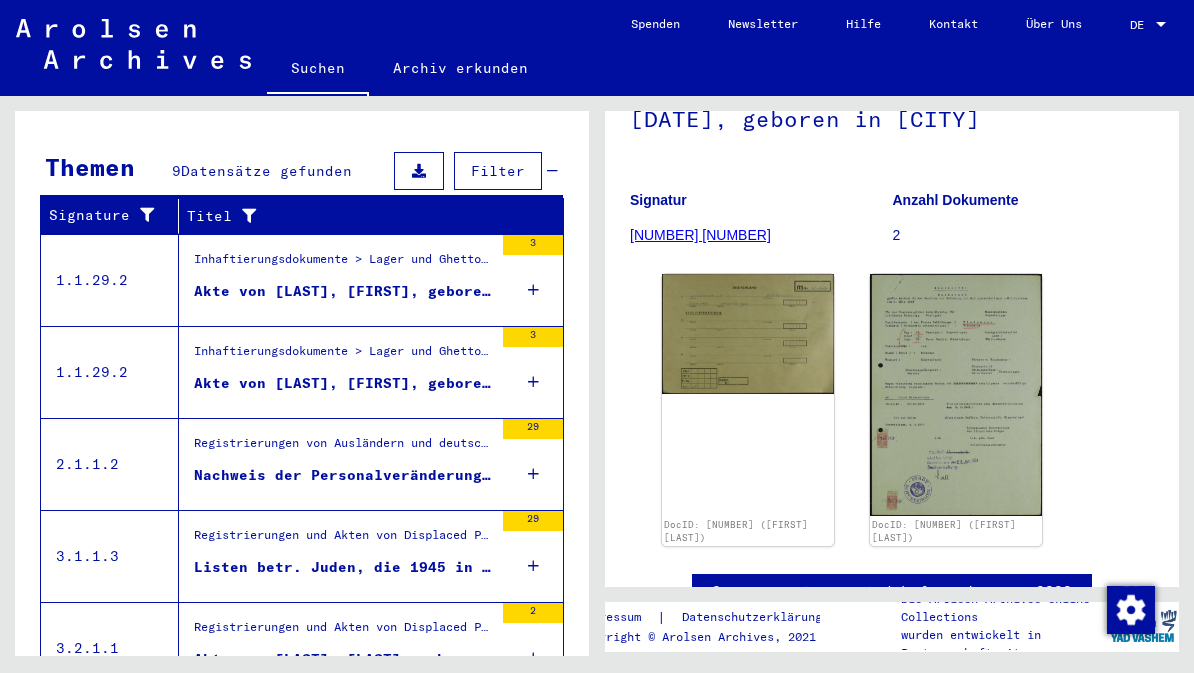 click on "Akte von [LAST], [FIRST], geboren am 07.02.1882, geboren in [CITY]" at bounding box center (343, 383) 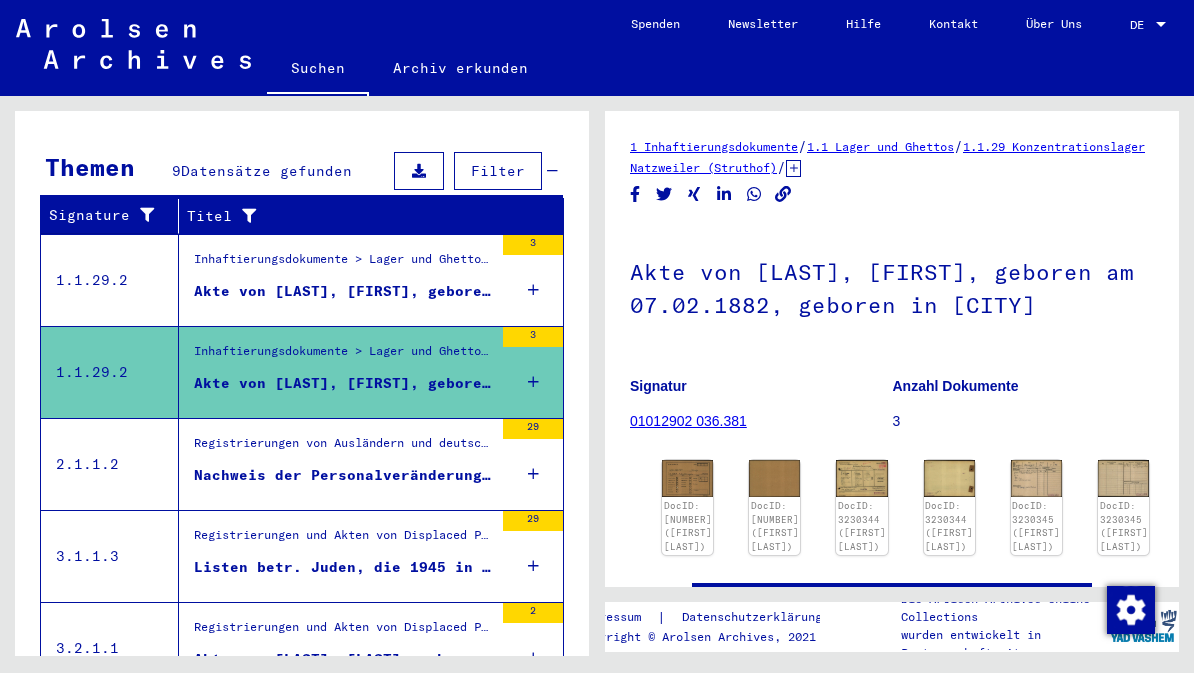 click 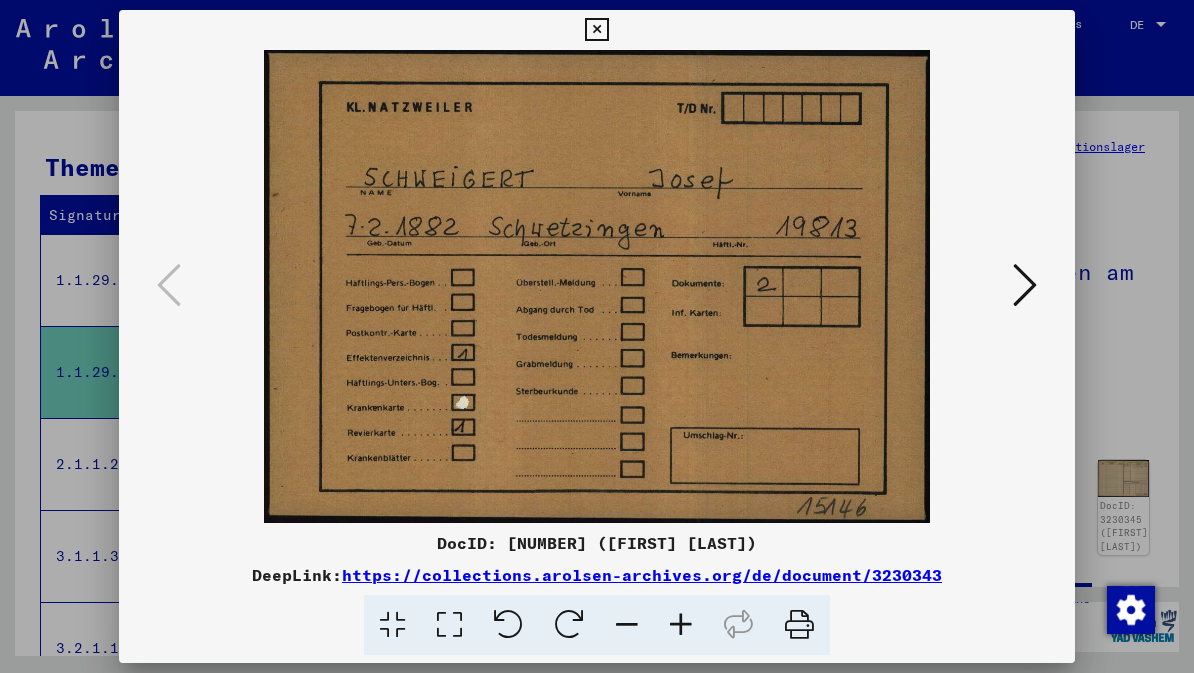 click at bounding box center [1025, 285] 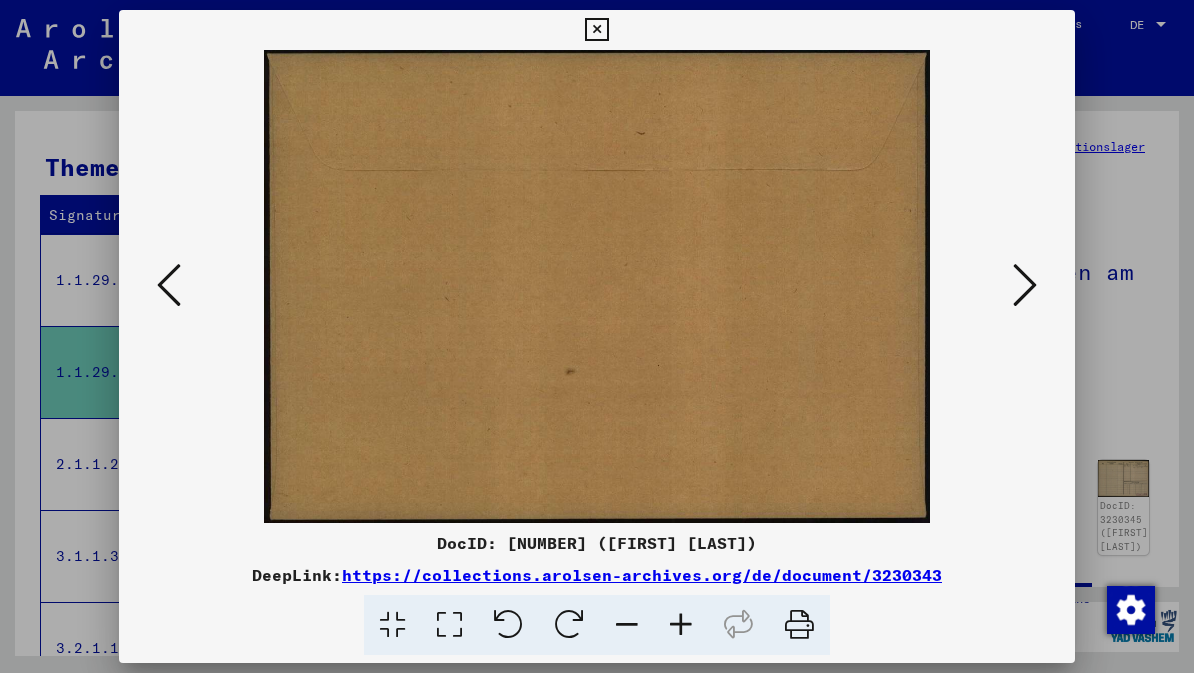 click at bounding box center [1025, 285] 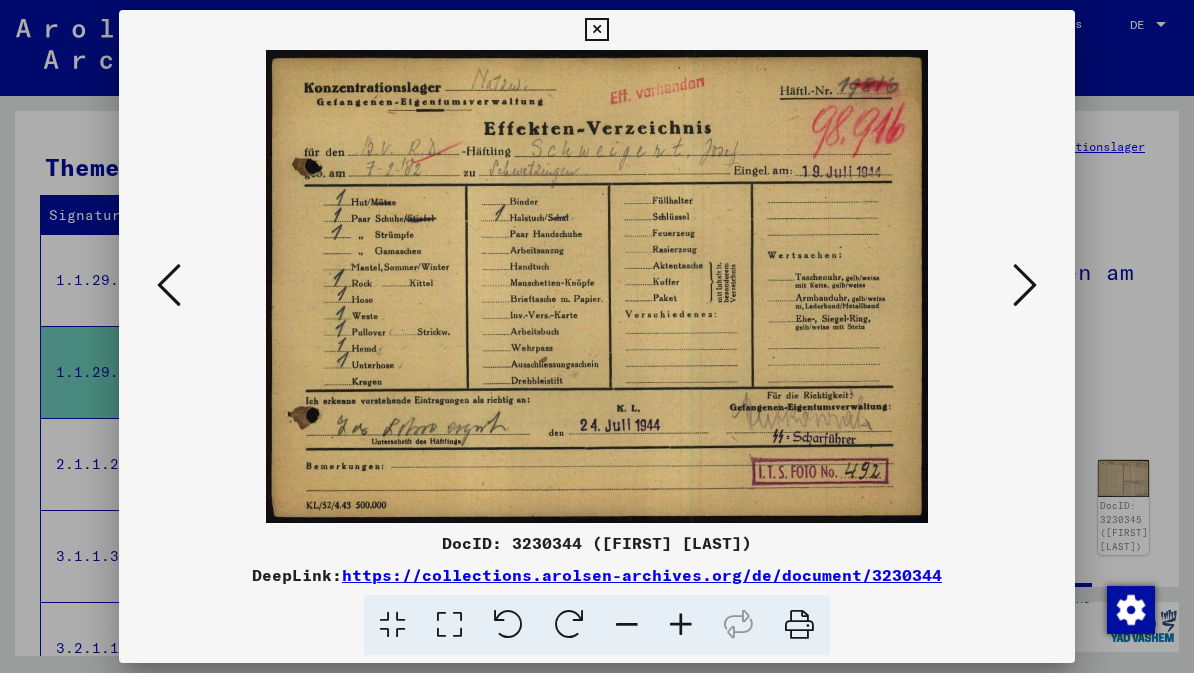 click at bounding box center [1025, 285] 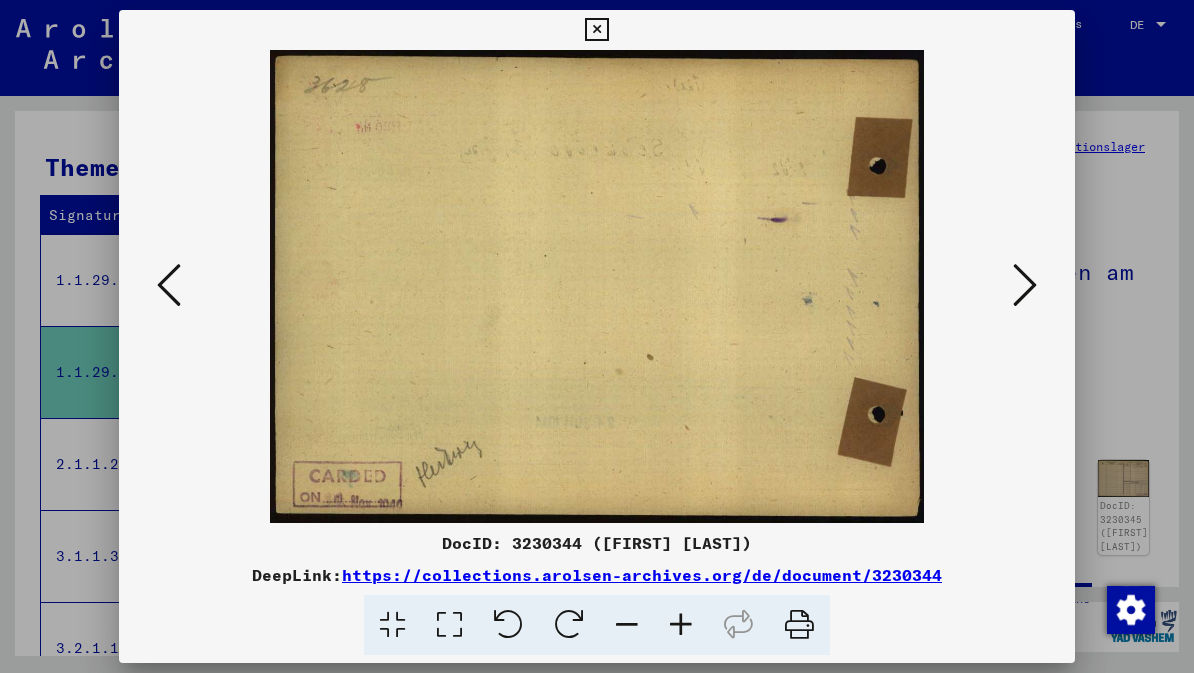 click at bounding box center [1025, 285] 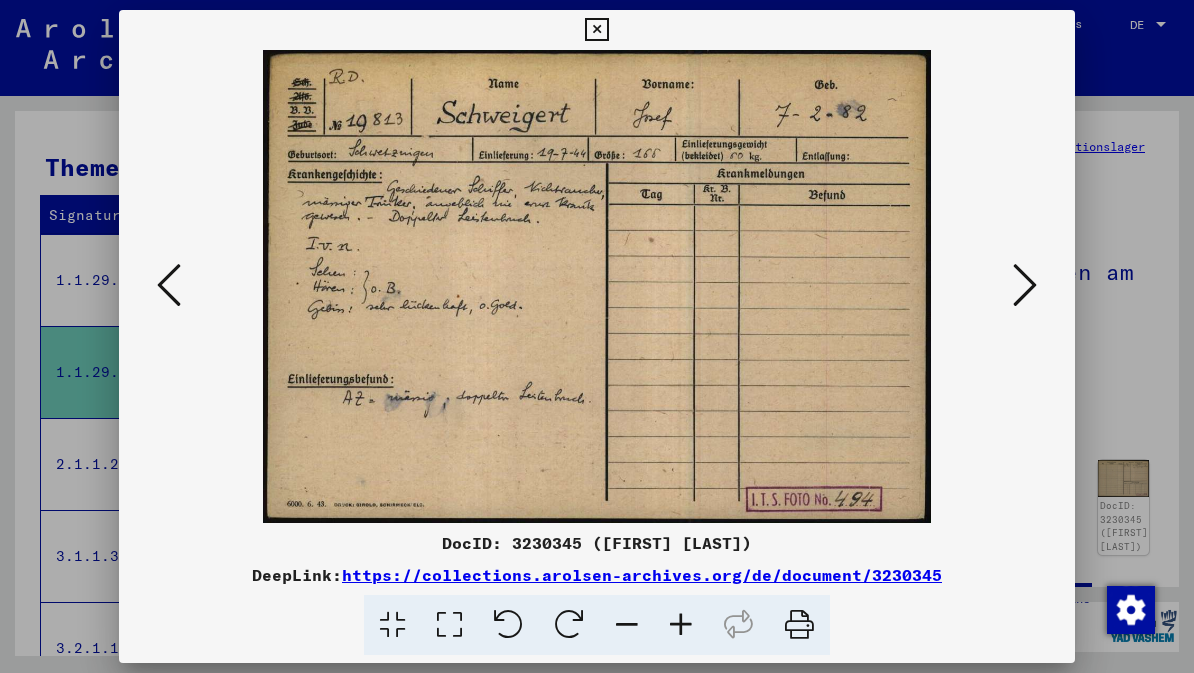 click at bounding box center (1025, 285) 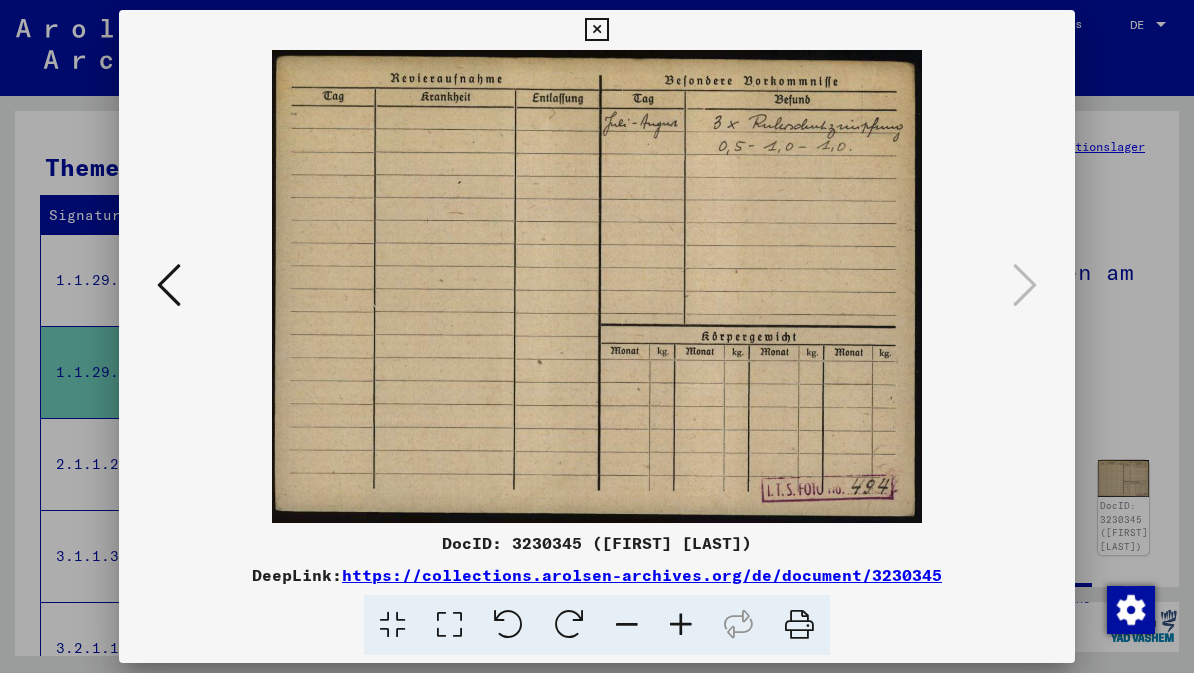 click at bounding box center (596, 30) 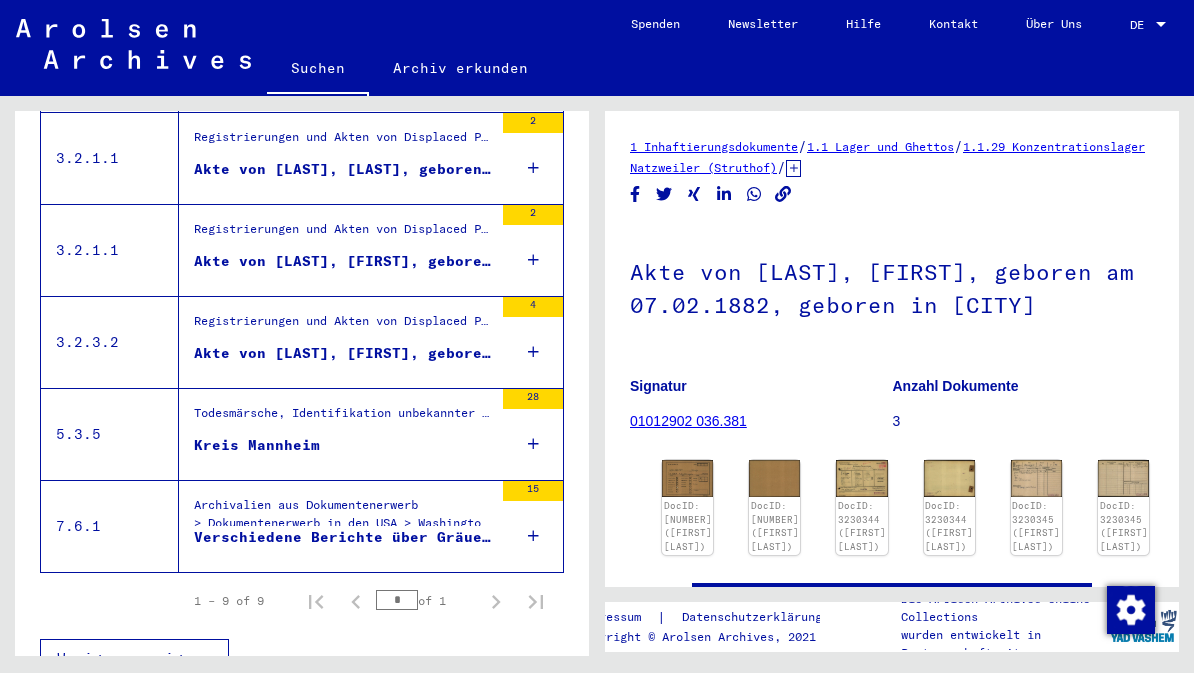 scroll, scrollTop: 773, scrollLeft: 0, axis: vertical 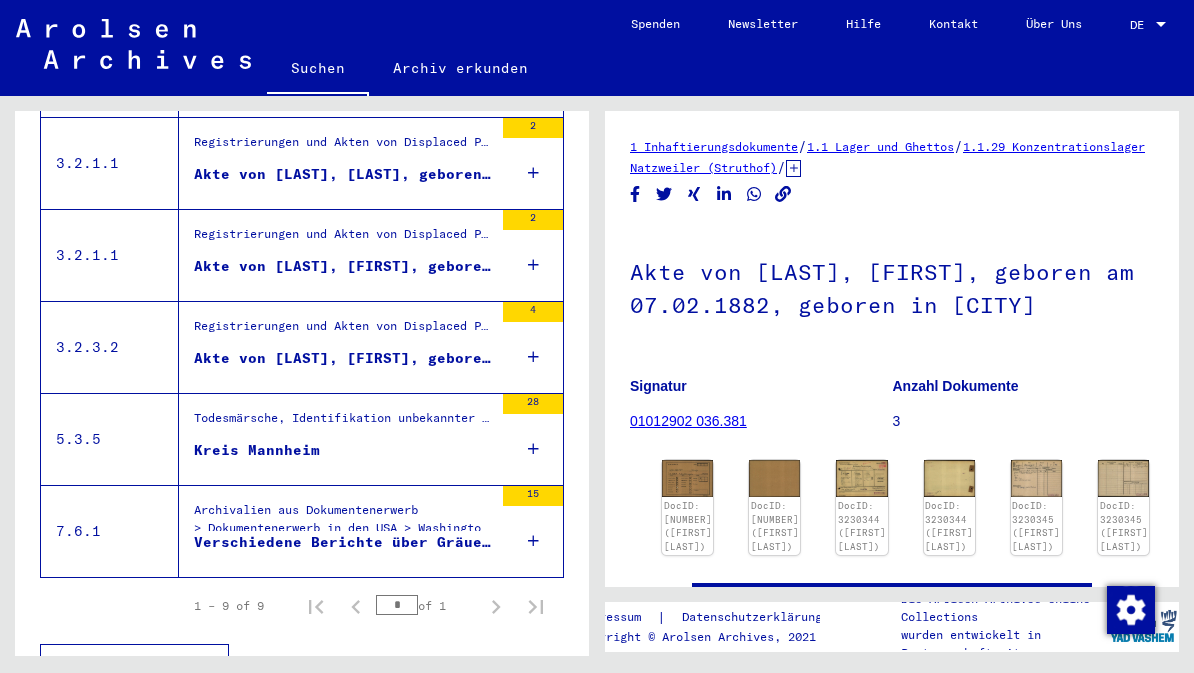 click on "Verschiedene Berichte über Gräueltaten deutscher Truppen." at bounding box center [343, 542] 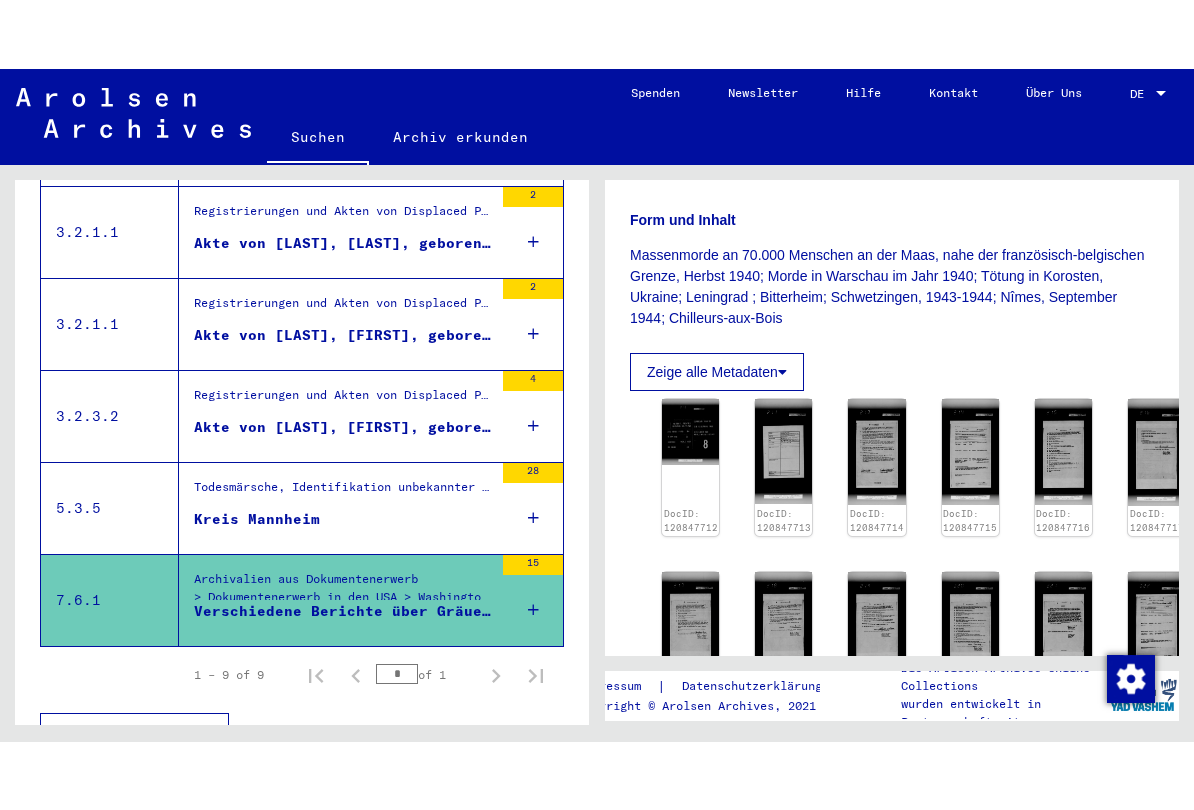 scroll, scrollTop: 340, scrollLeft: 0, axis: vertical 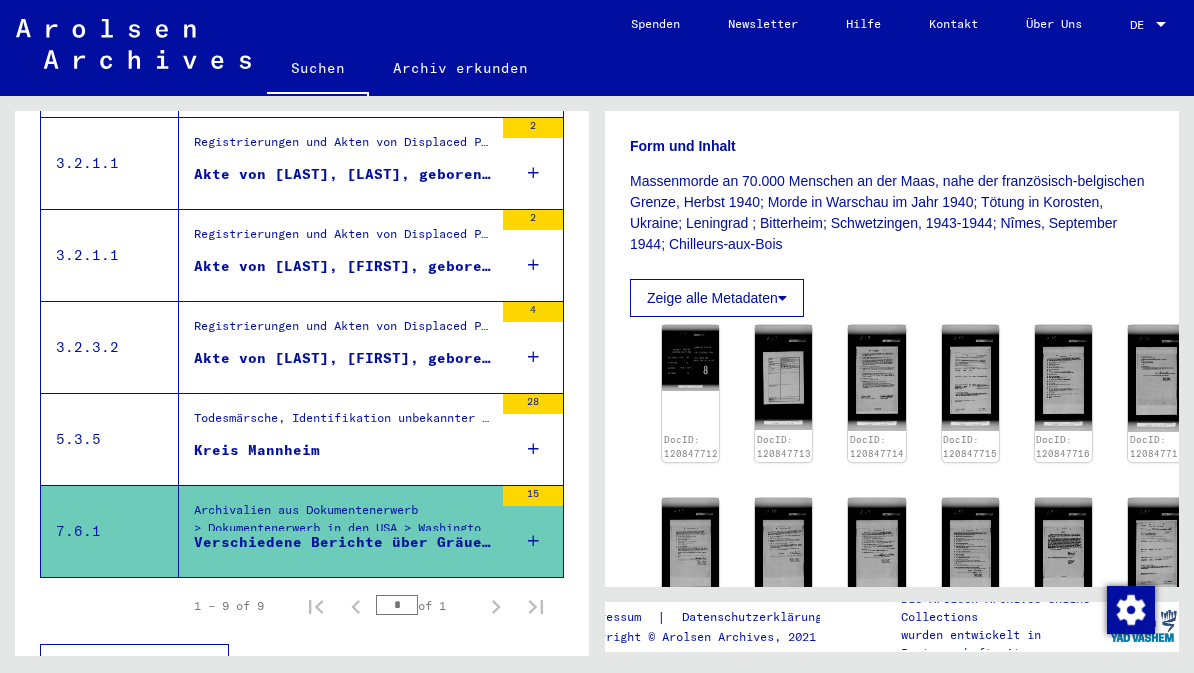 click 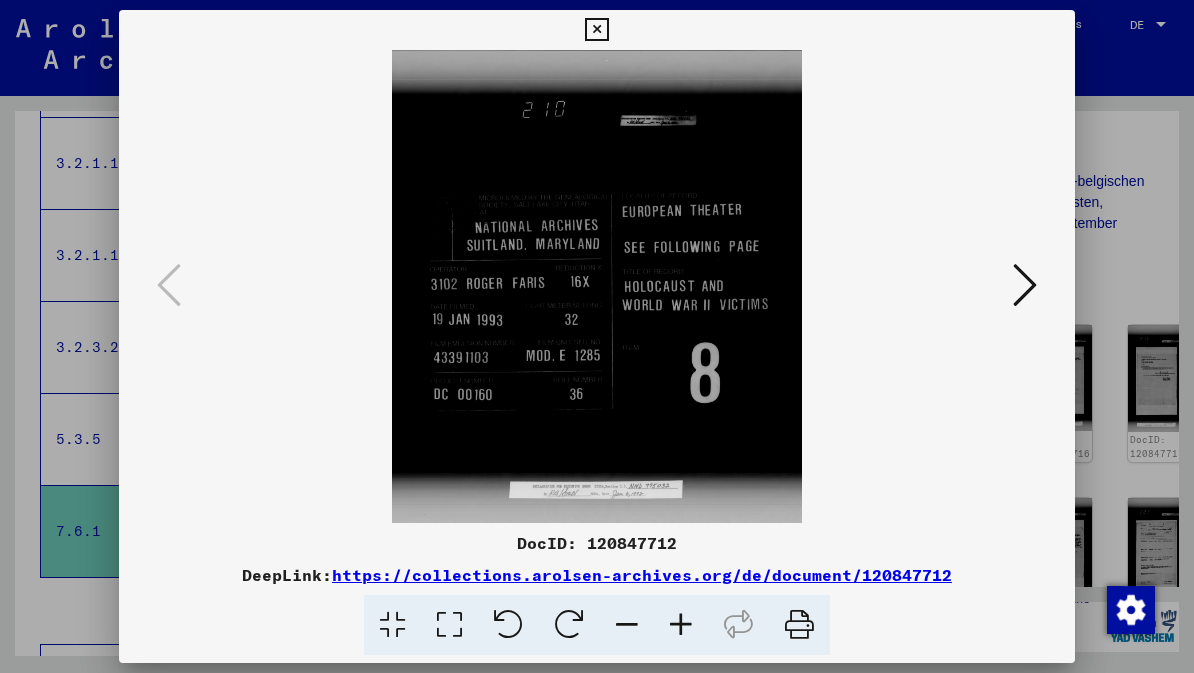 click at bounding box center [1025, 285] 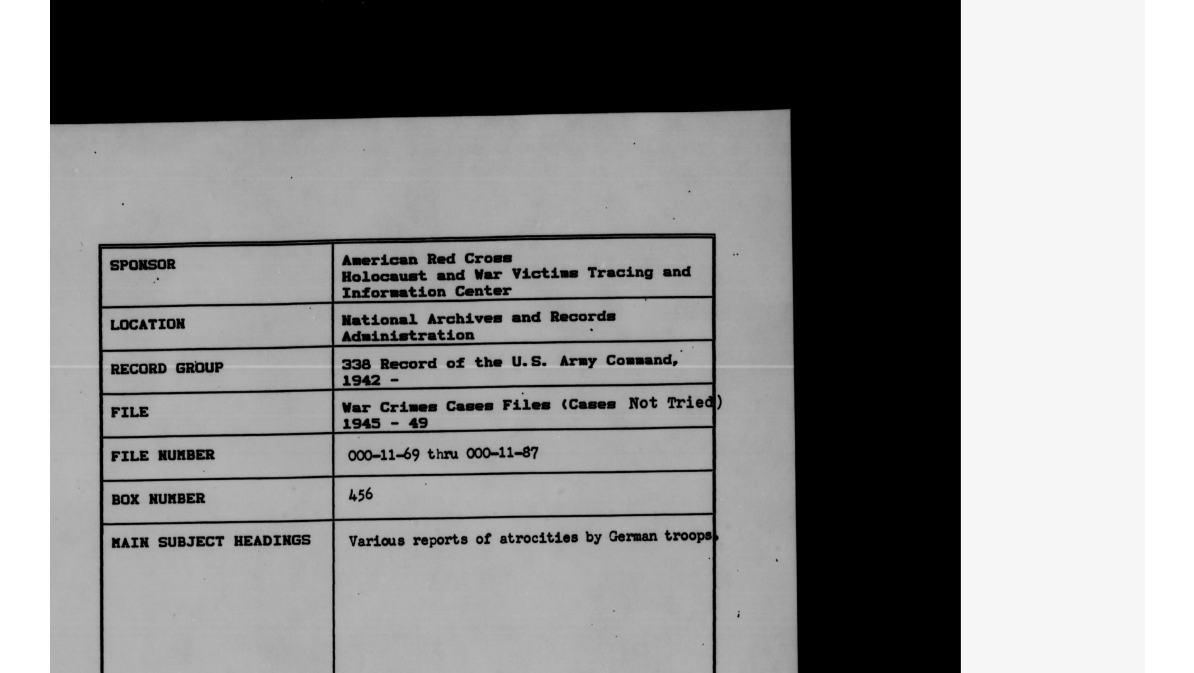 scroll, scrollTop: 652, scrollLeft: 0, axis: vertical 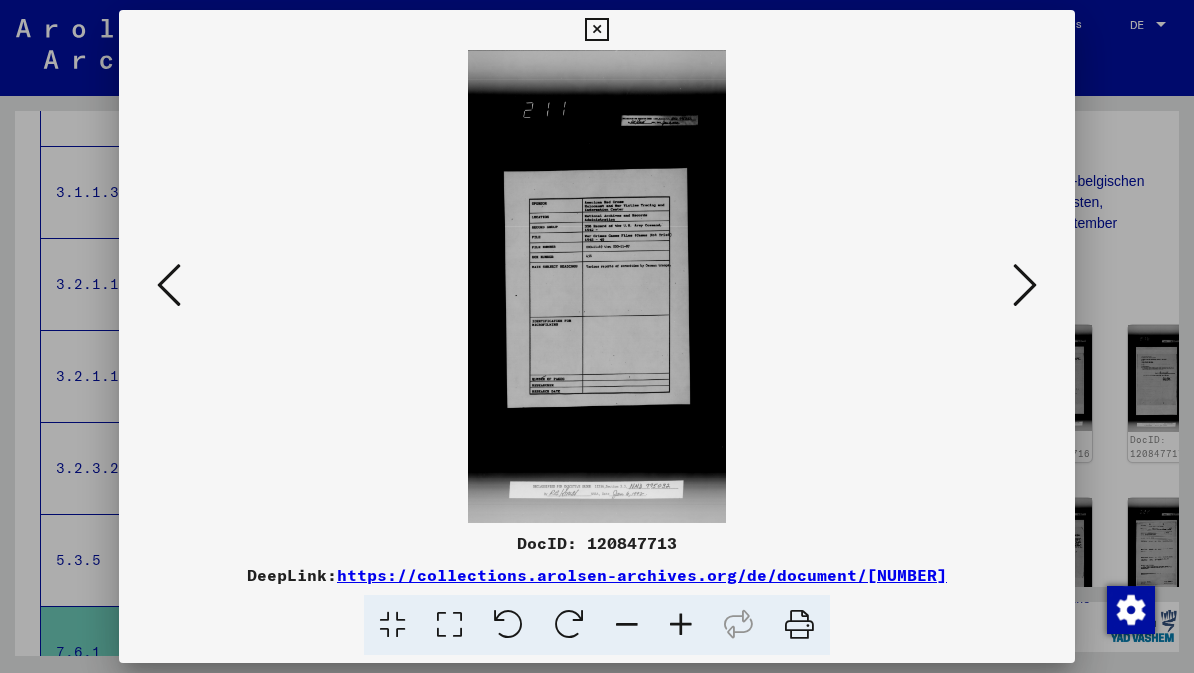 click at bounding box center [1025, 286] 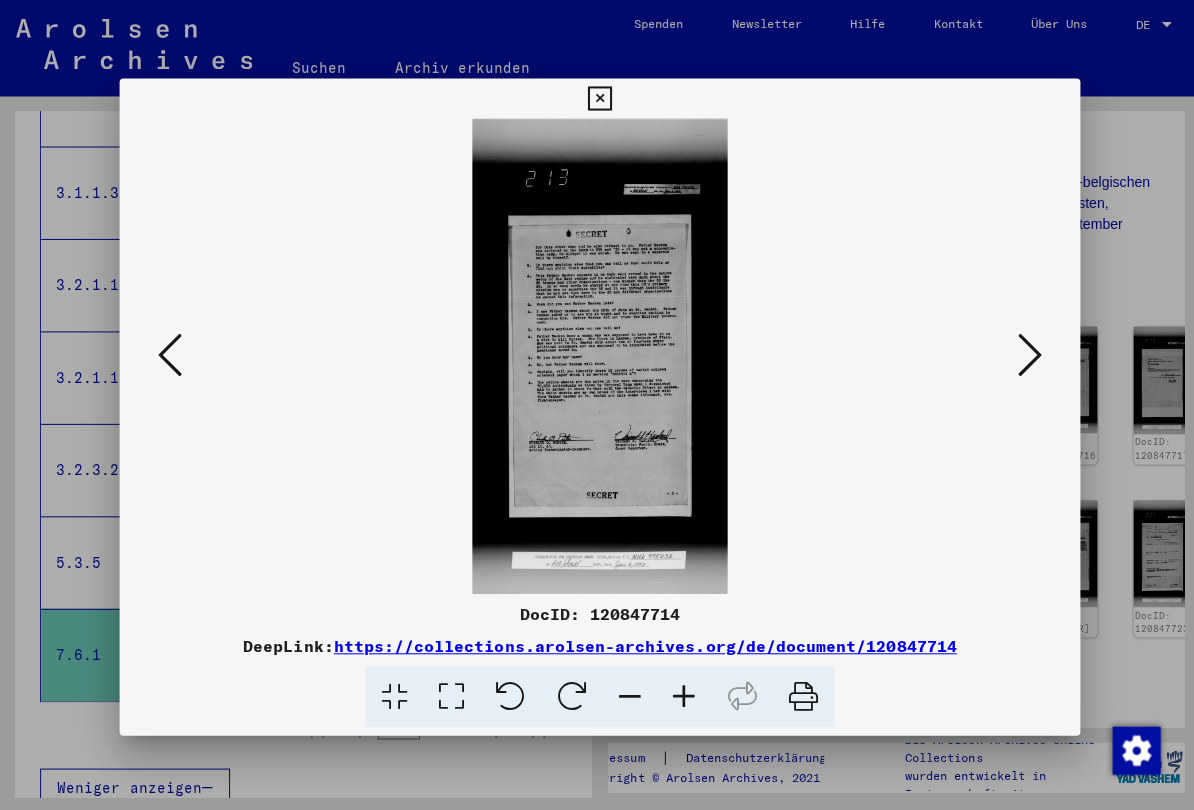 click at bounding box center [1025, 353] 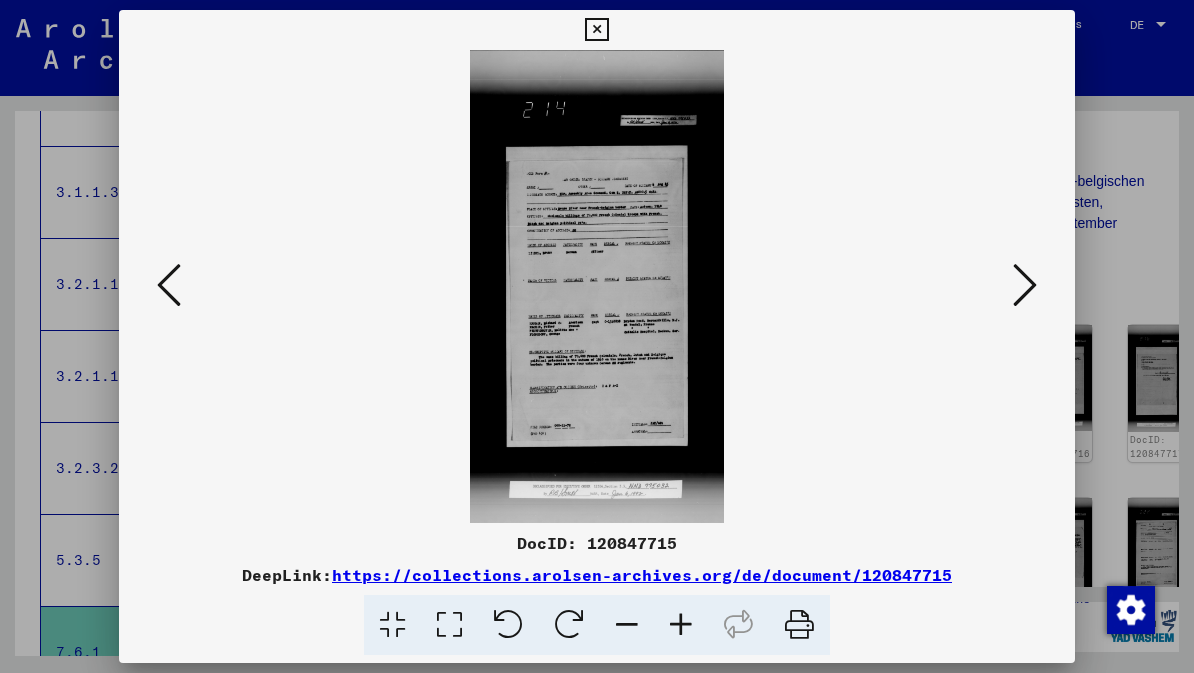 click at bounding box center (1025, 285) 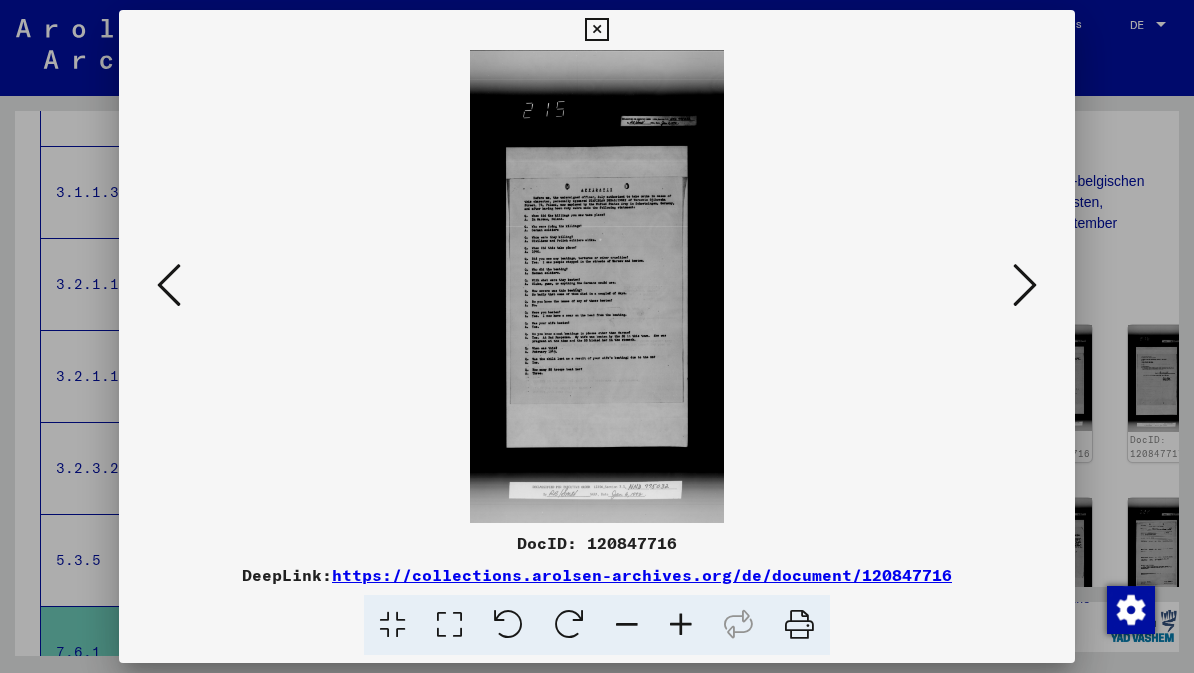 click at bounding box center [596, 286] 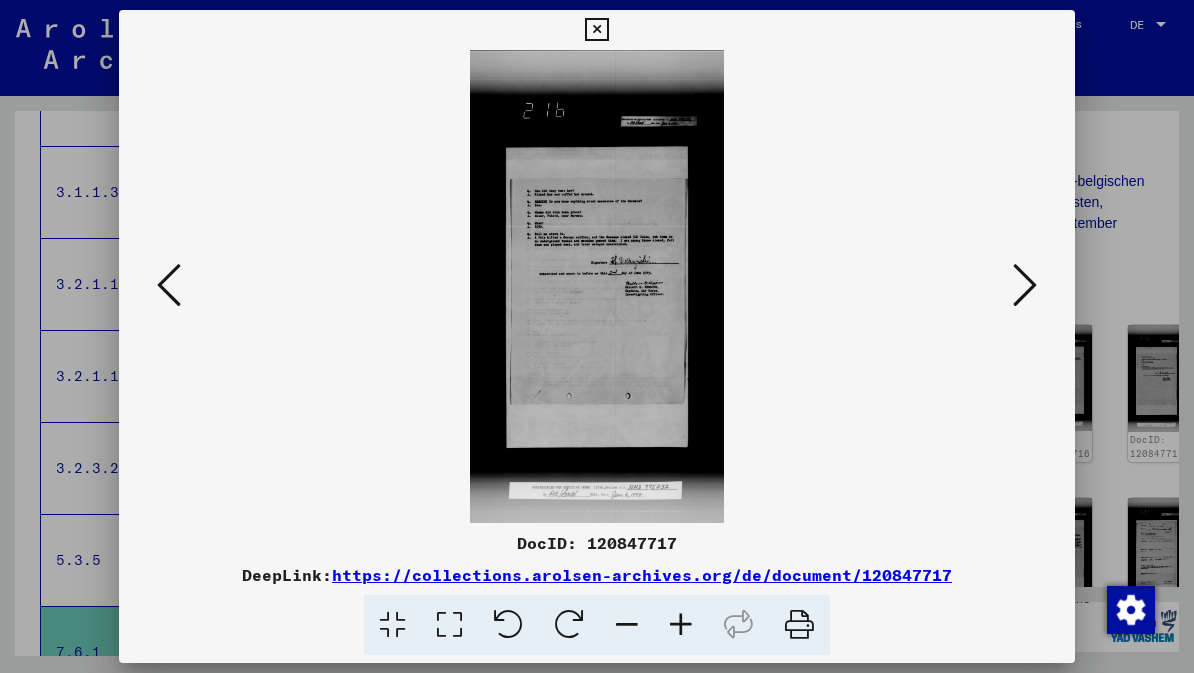 click at bounding box center (1025, 285) 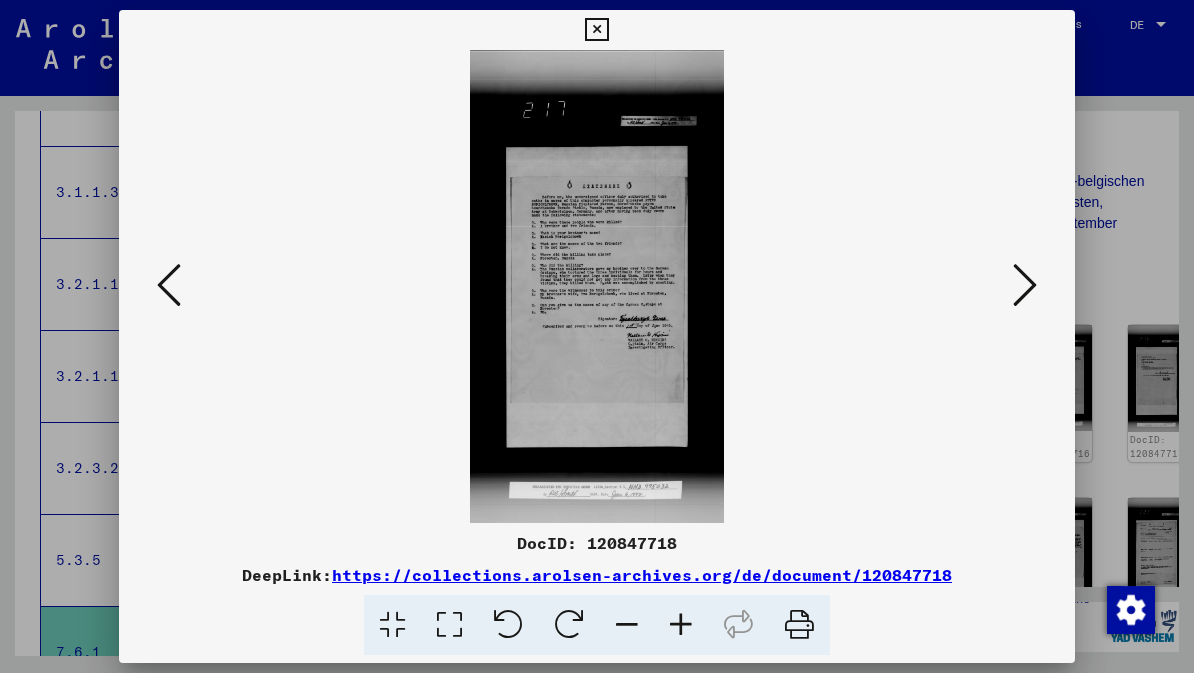 click at bounding box center (1025, 285) 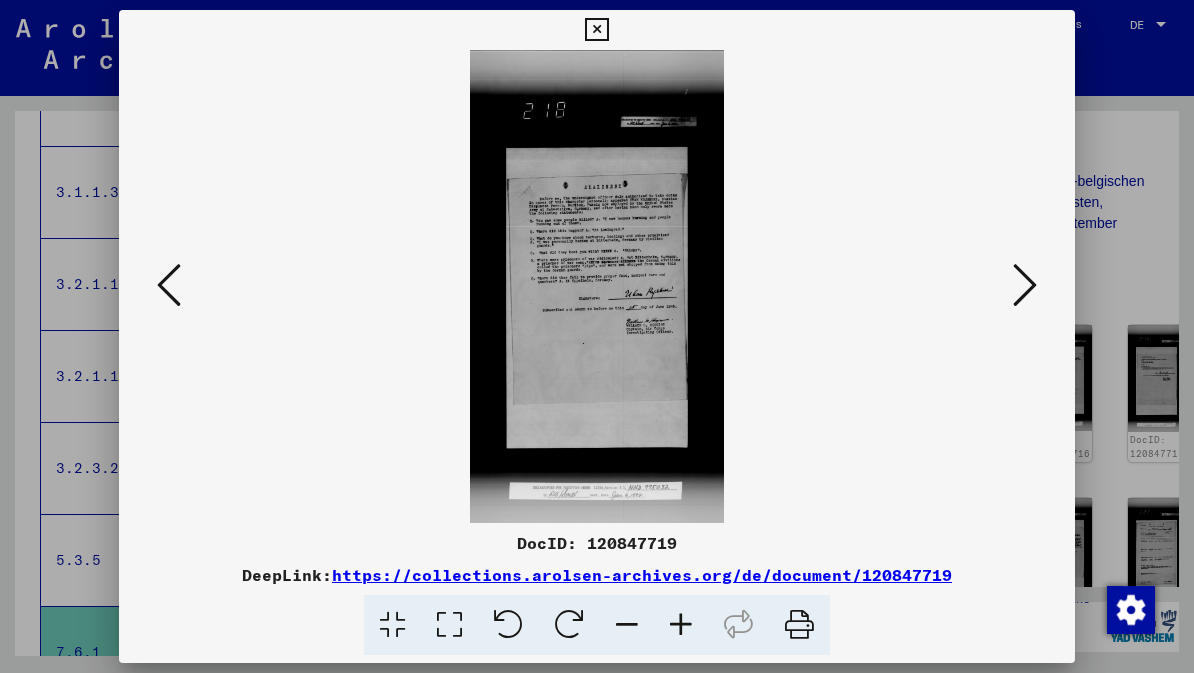 click at bounding box center [1025, 285] 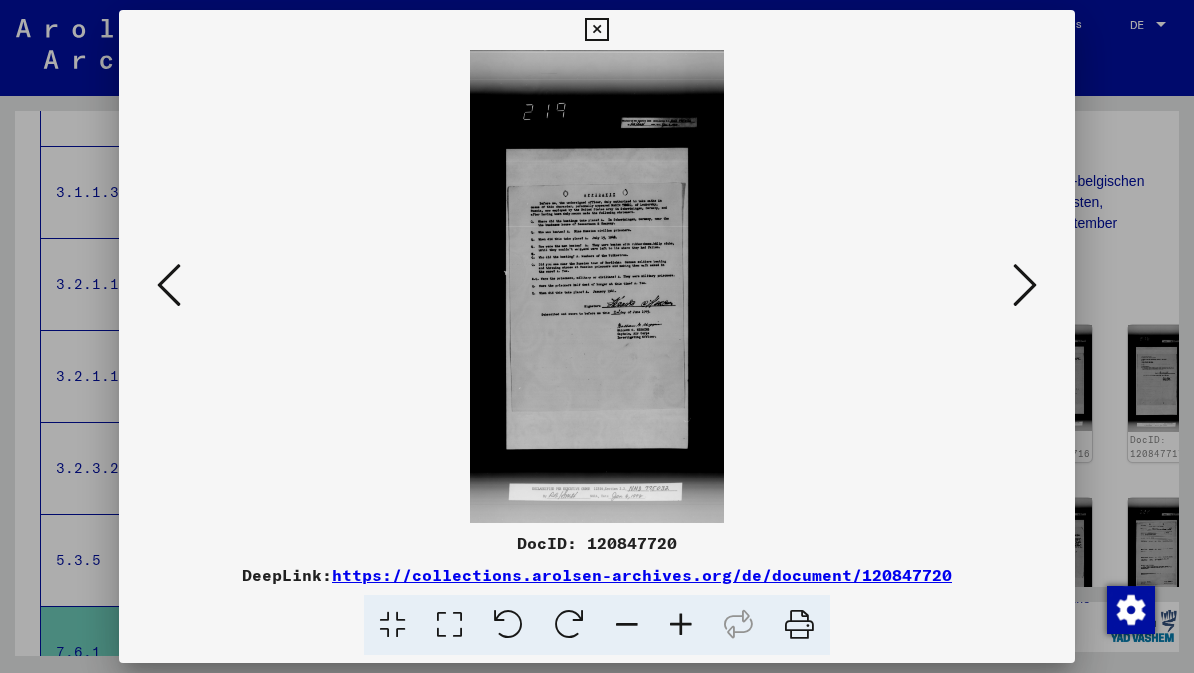 click at bounding box center (1025, 285) 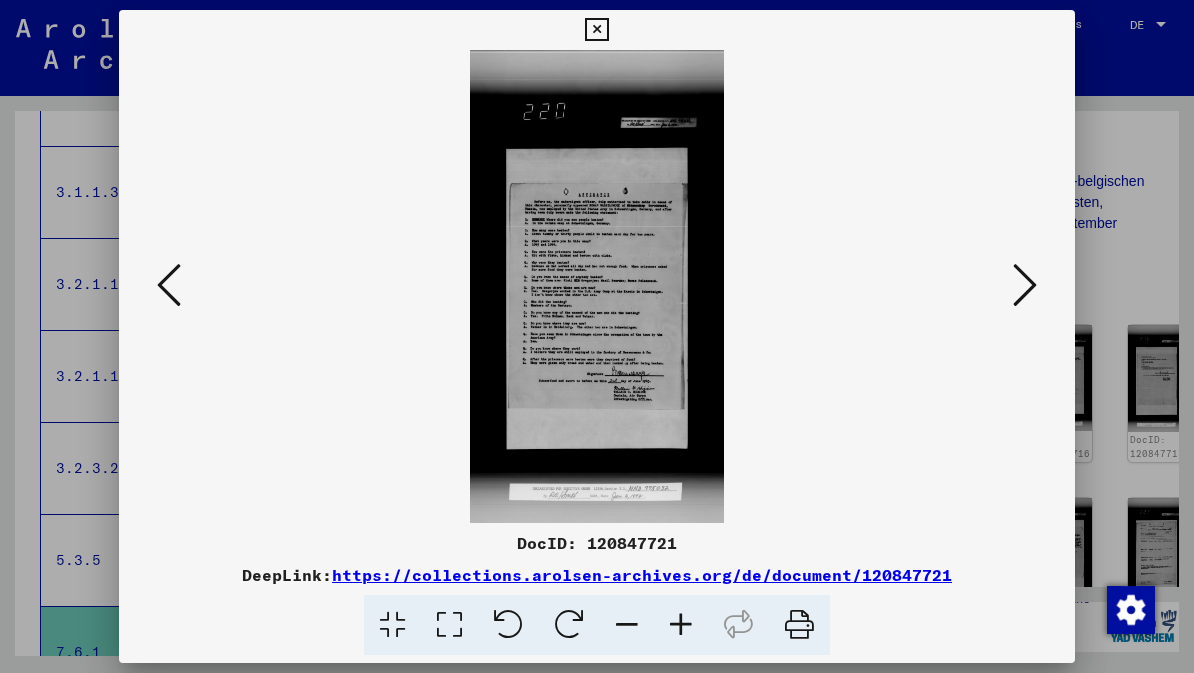 click at bounding box center [1025, 285] 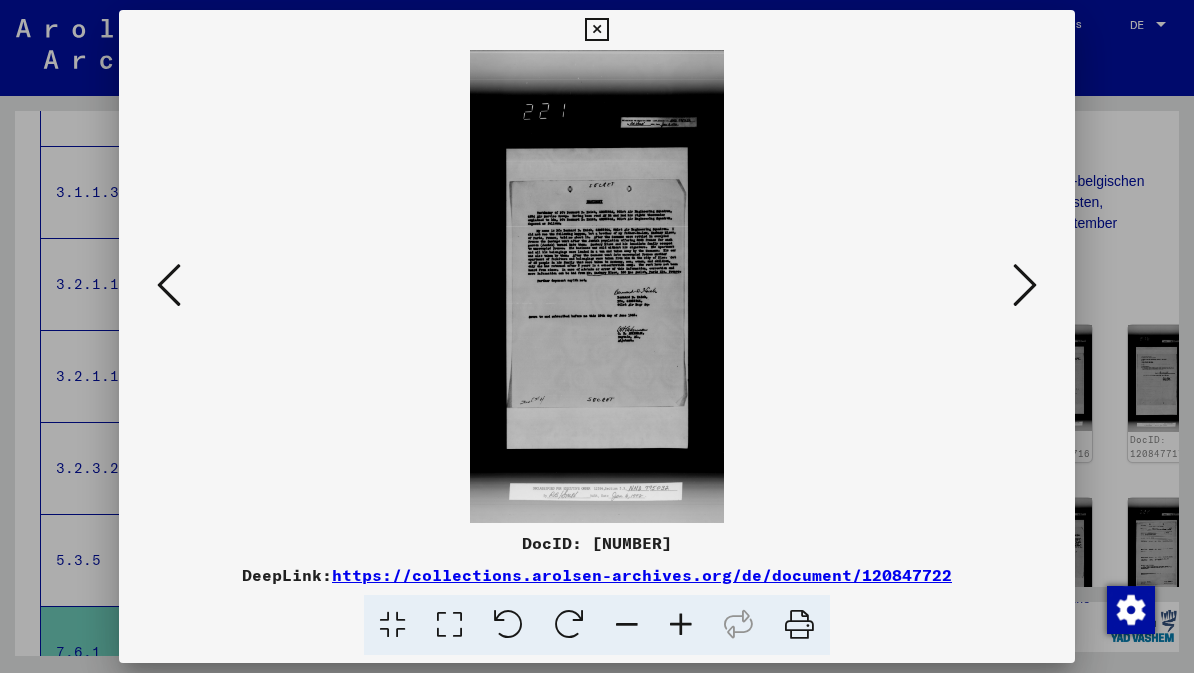 click at bounding box center (1025, 285) 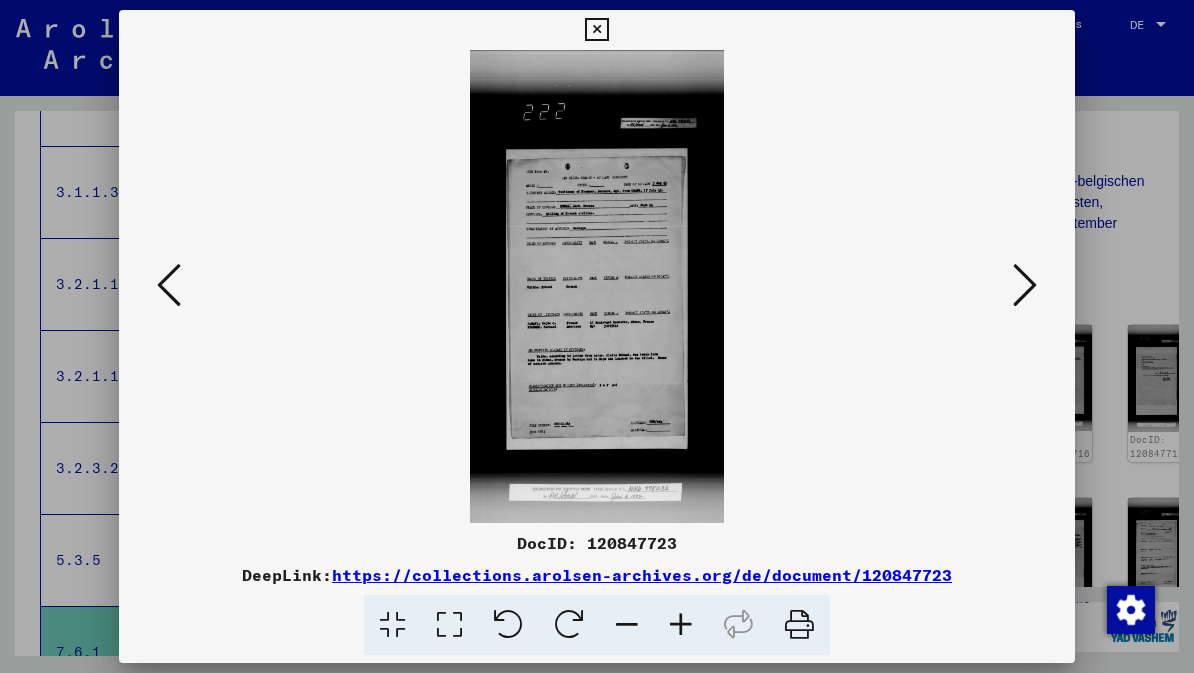 click at bounding box center [596, 30] 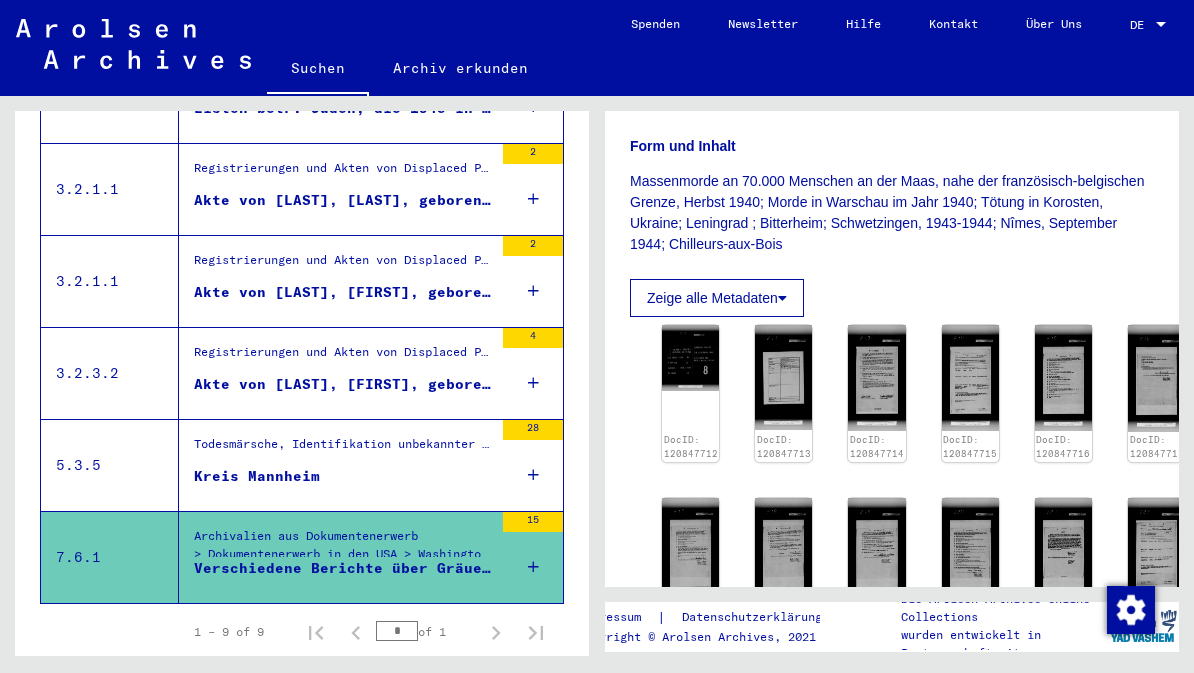 scroll, scrollTop: 753, scrollLeft: 0, axis: vertical 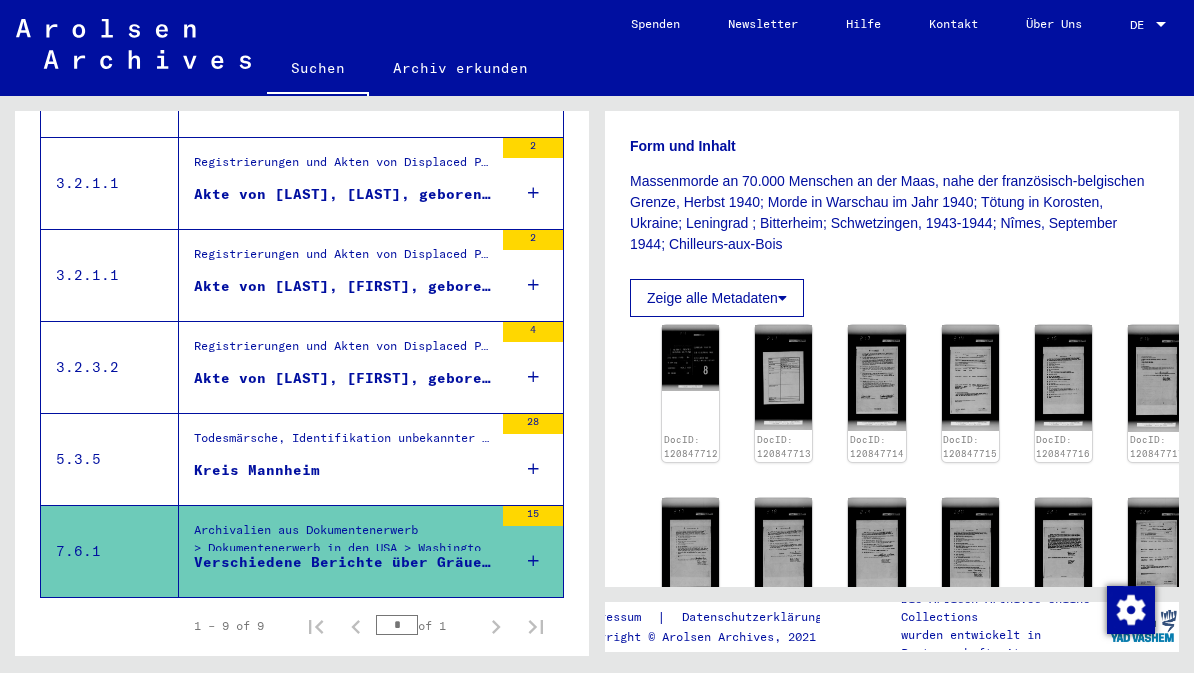 click on "Kreis Mannheim" at bounding box center [257, 470] 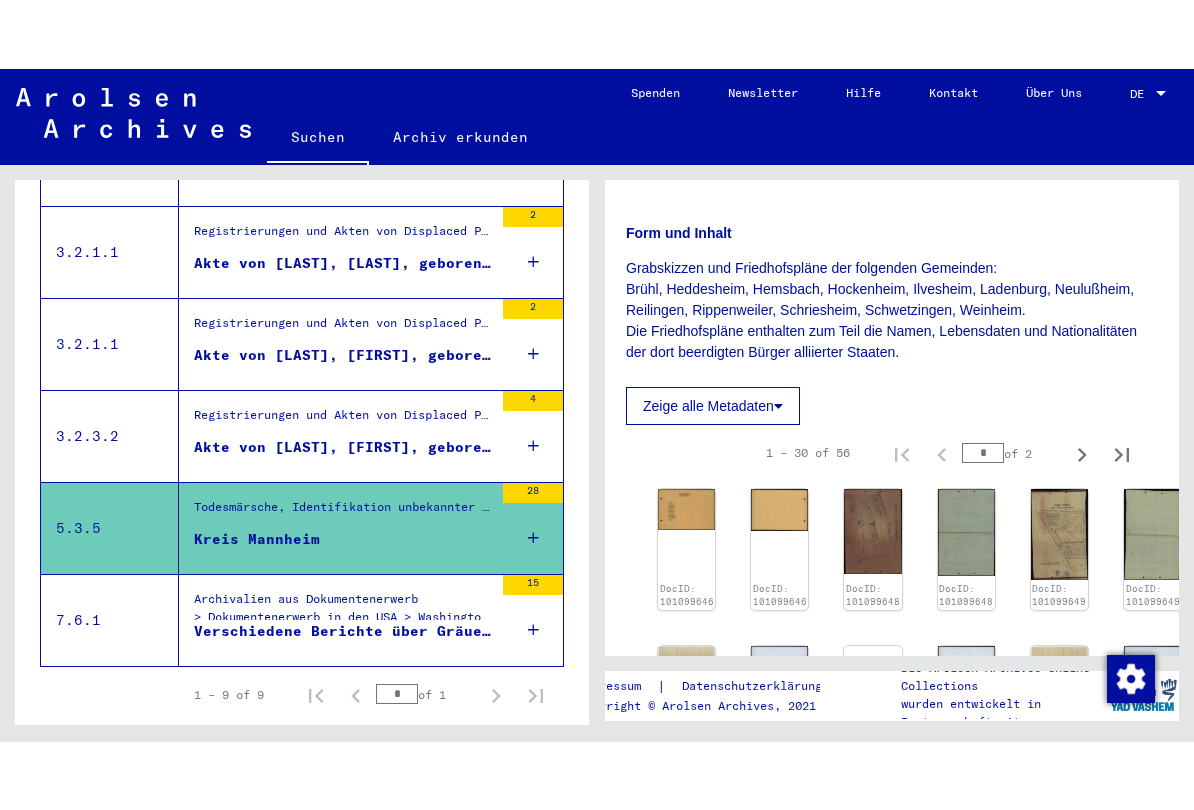 scroll, scrollTop: 335, scrollLeft: 4, axis: both 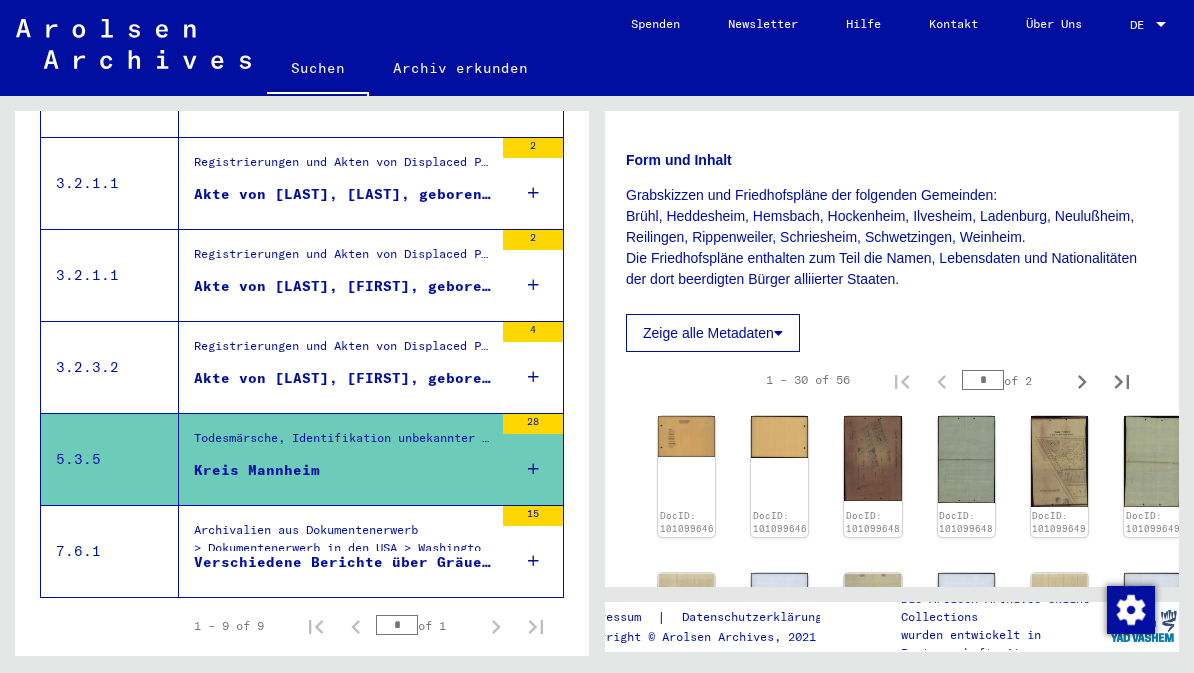 click 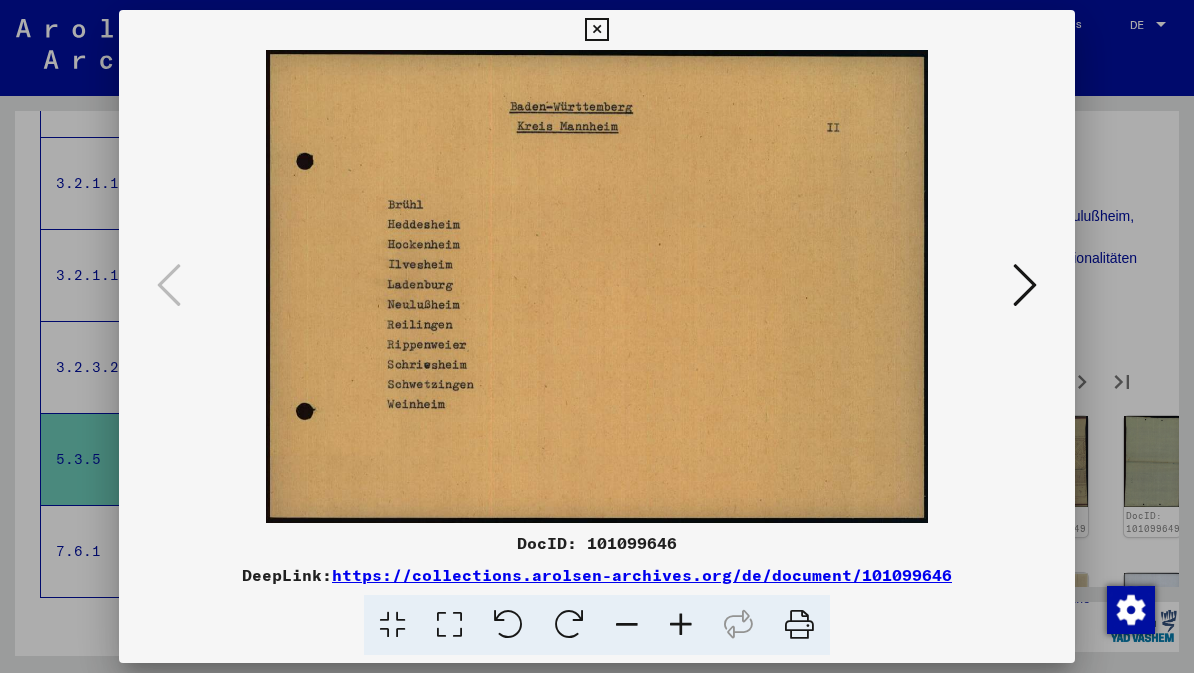 click at bounding box center (1025, 285) 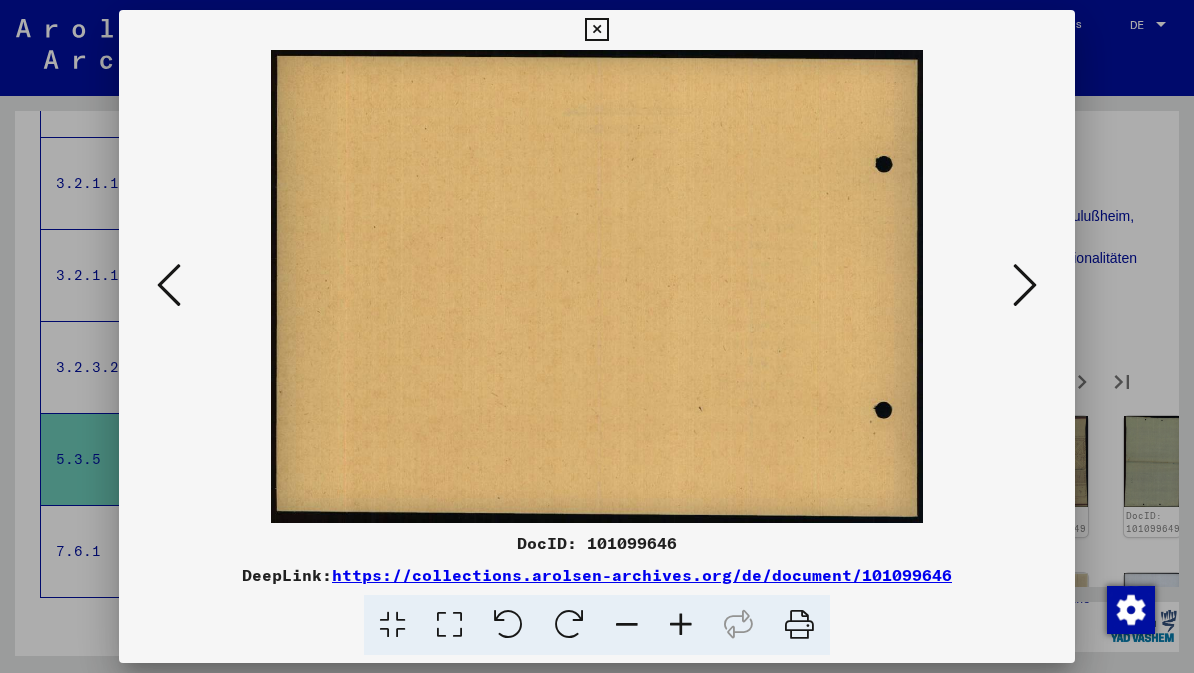 click at bounding box center [1025, 285] 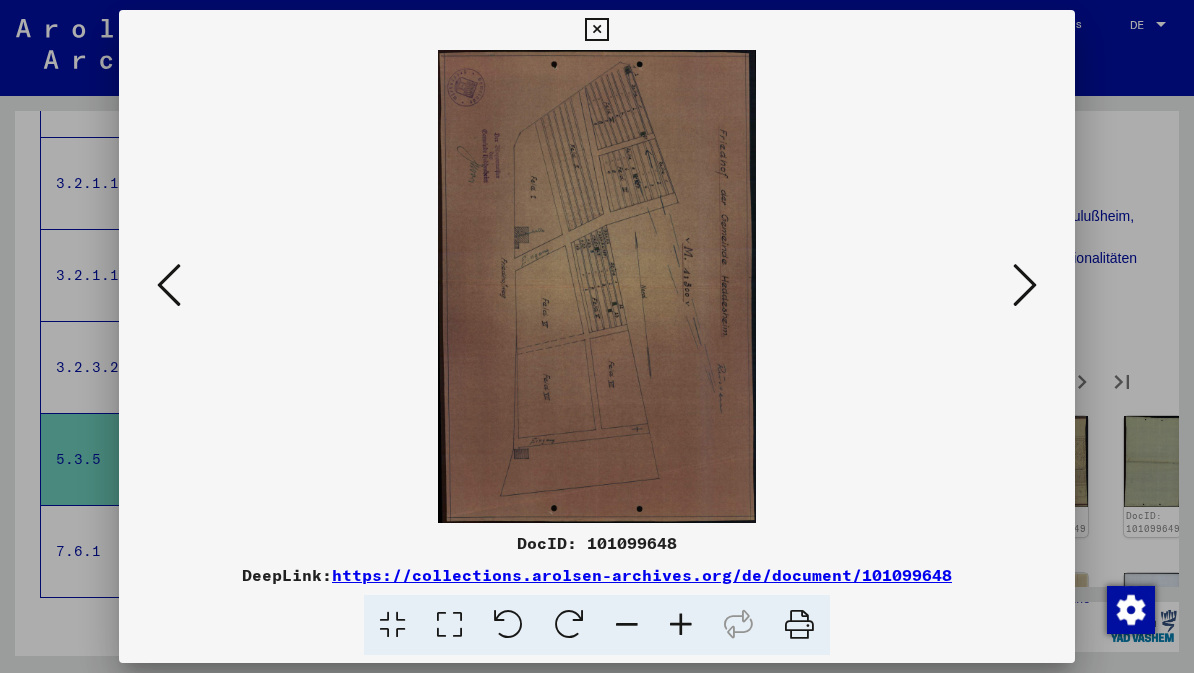 click at bounding box center (1025, 285) 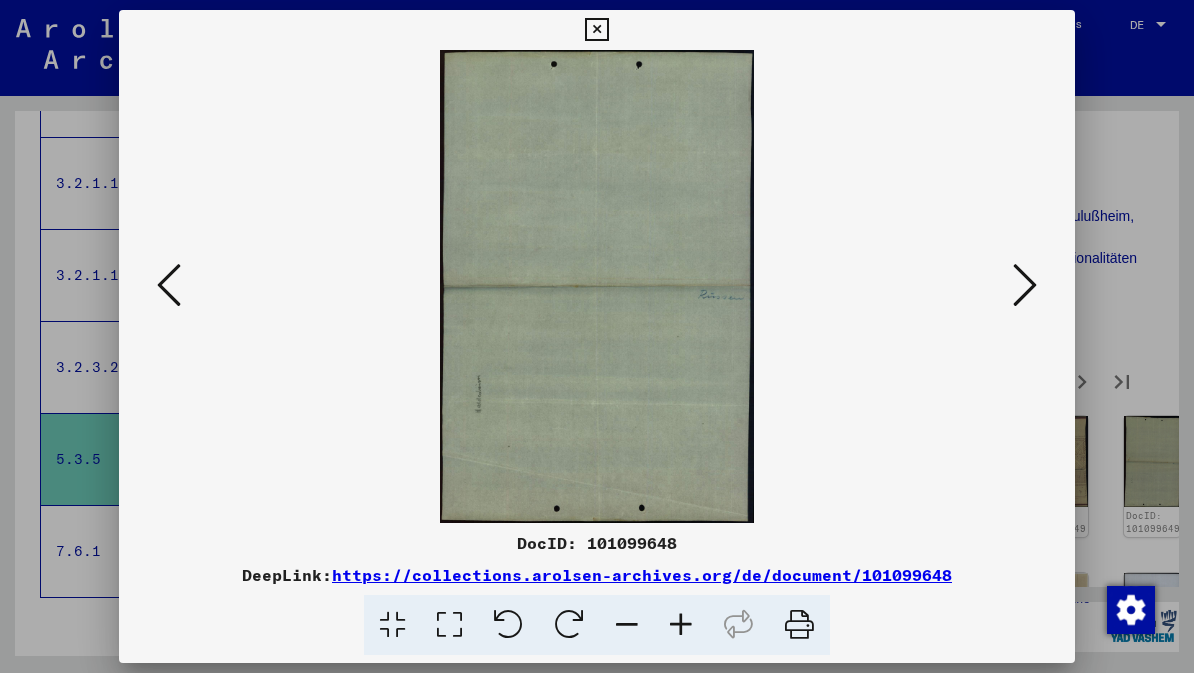 click at bounding box center (1025, 285) 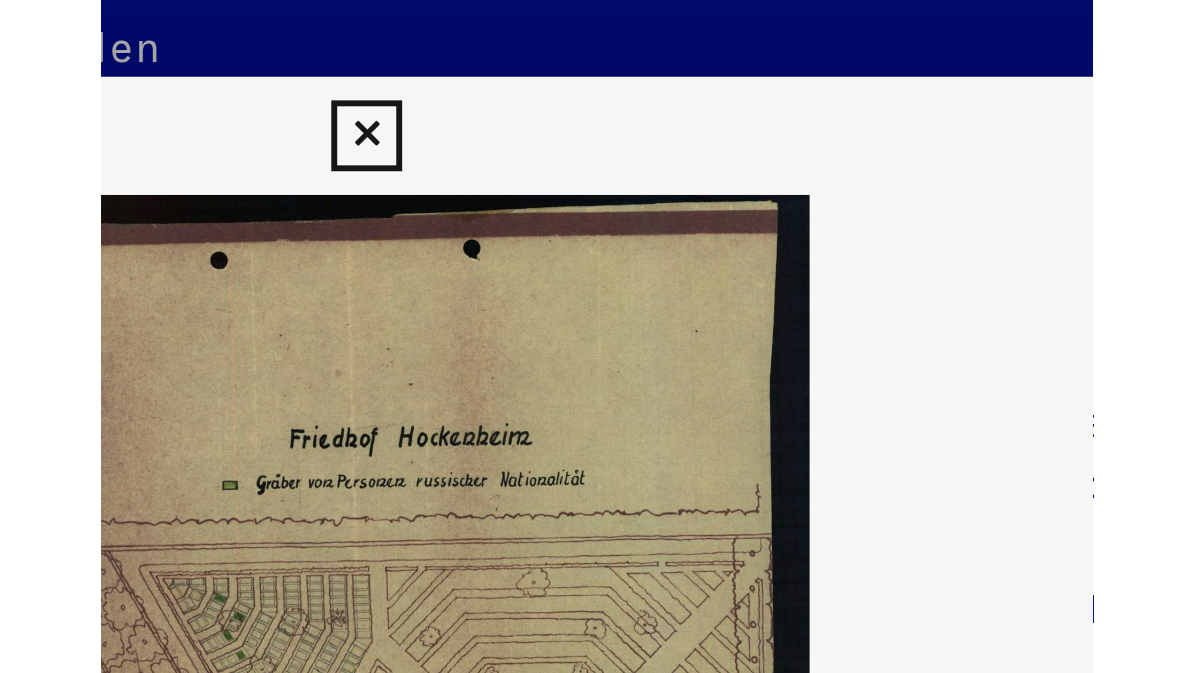 scroll, scrollTop: 652, scrollLeft: 0, axis: vertical 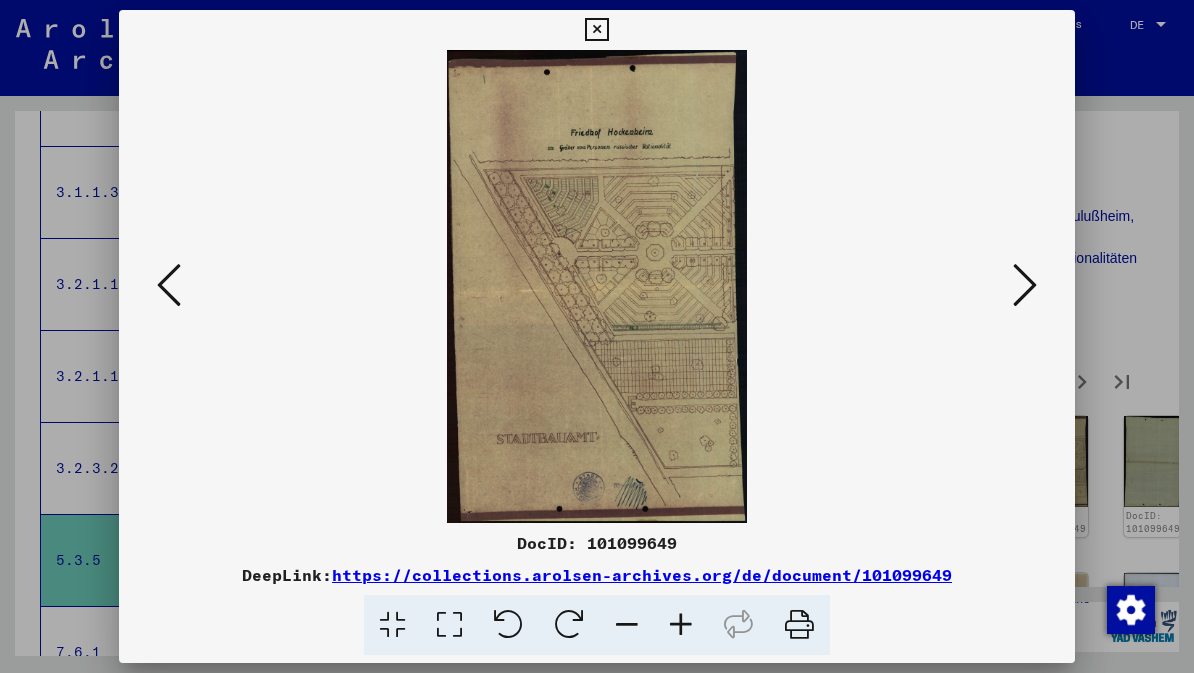 click at bounding box center [1025, 285] 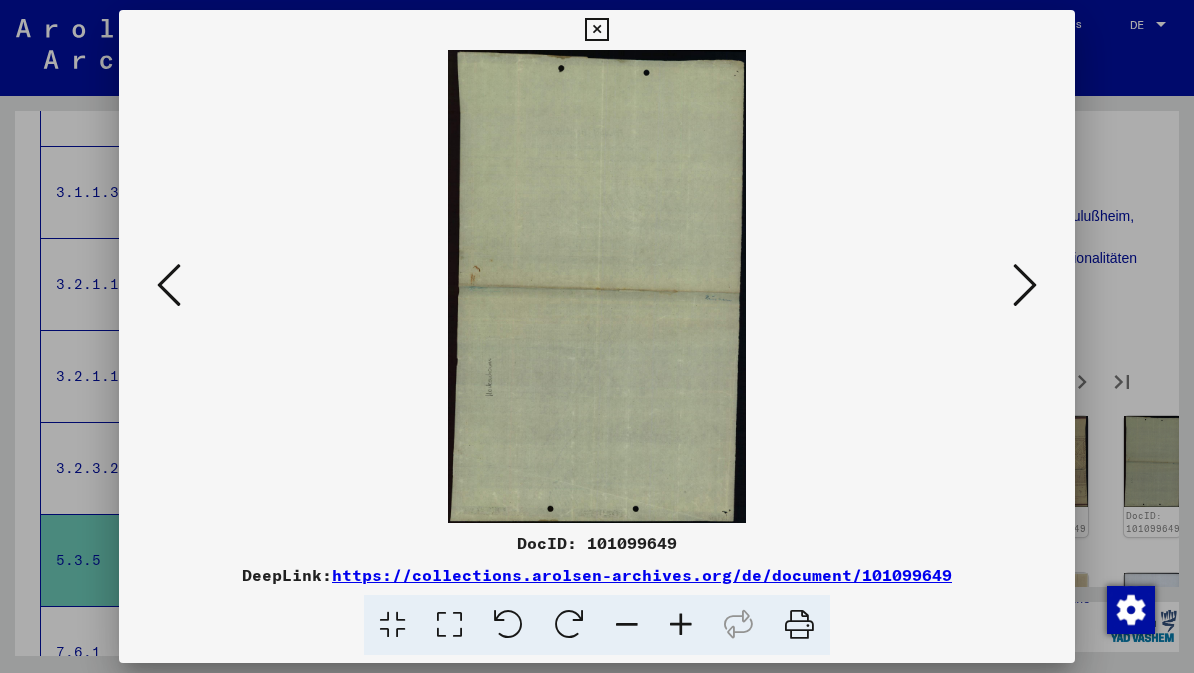 click at bounding box center (1025, 285) 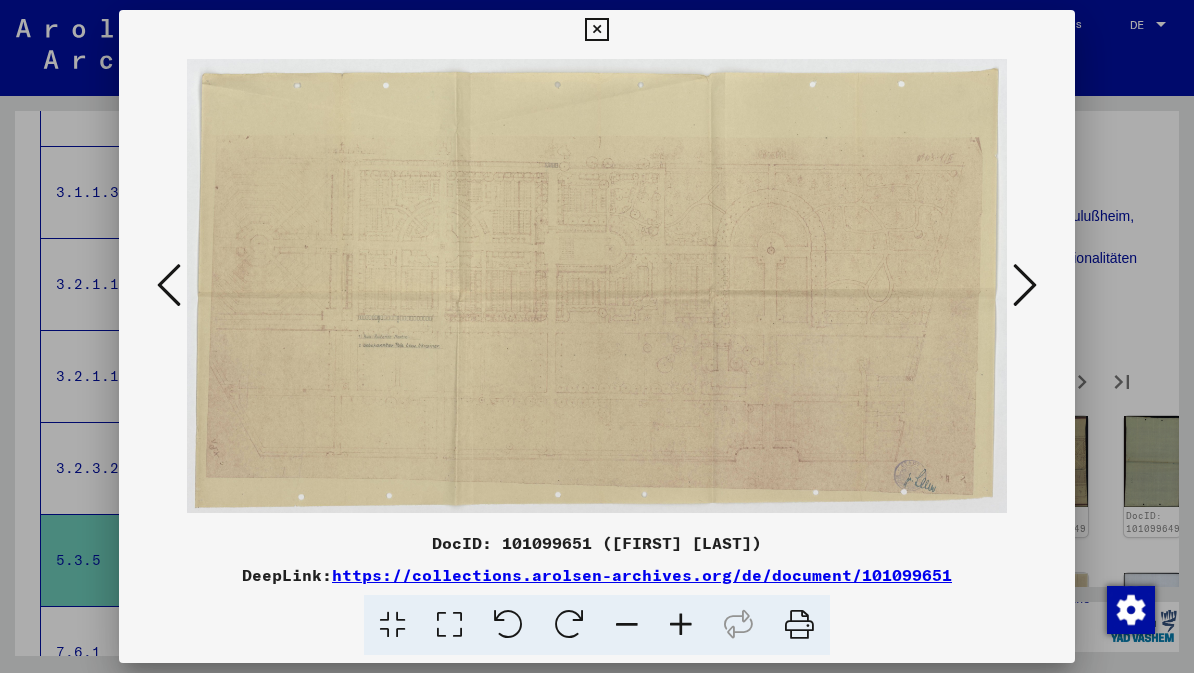click at bounding box center (1025, 285) 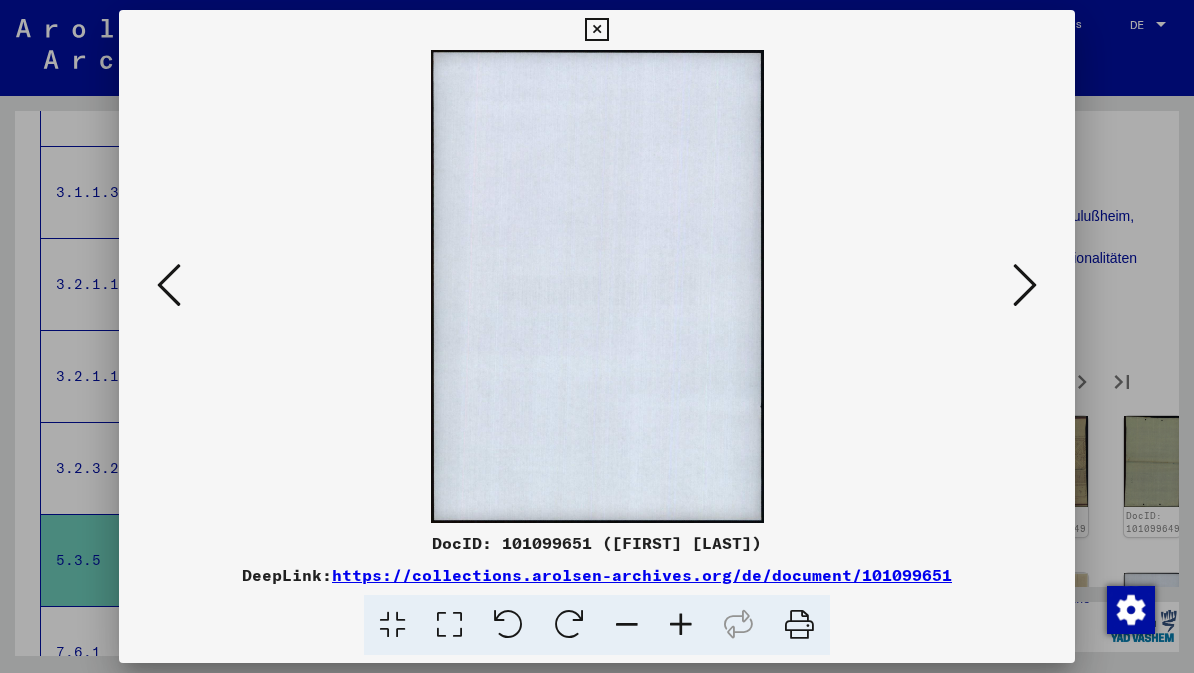 click at bounding box center [1025, 285] 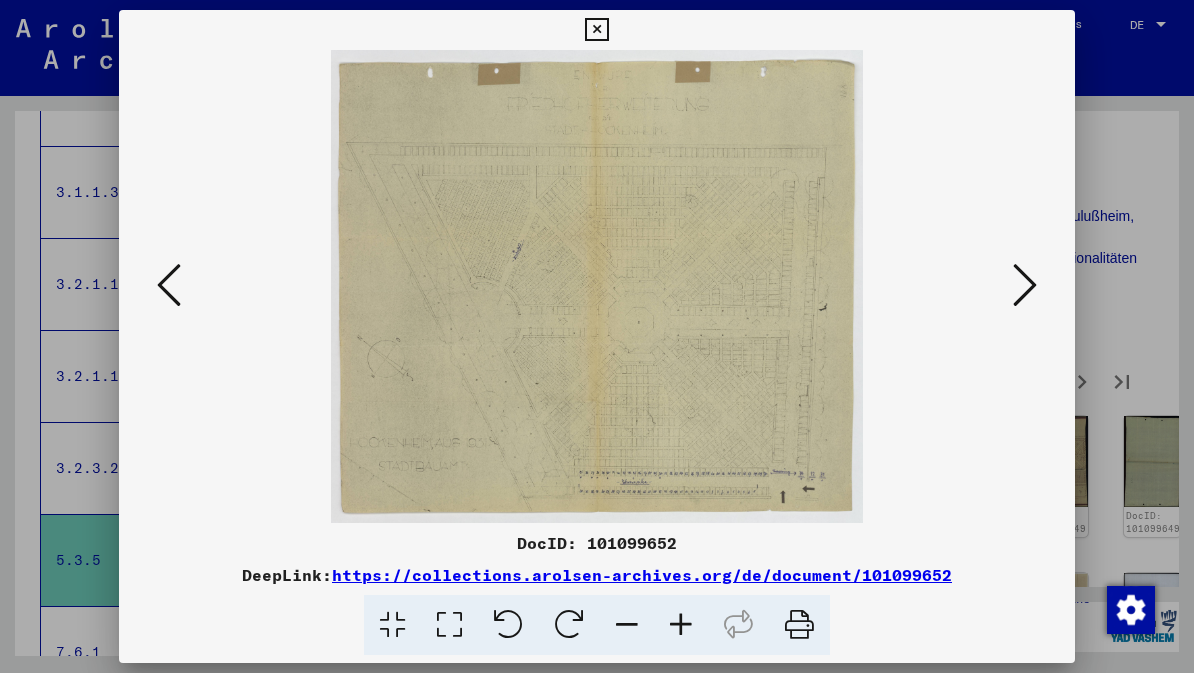 click at bounding box center (1025, 285) 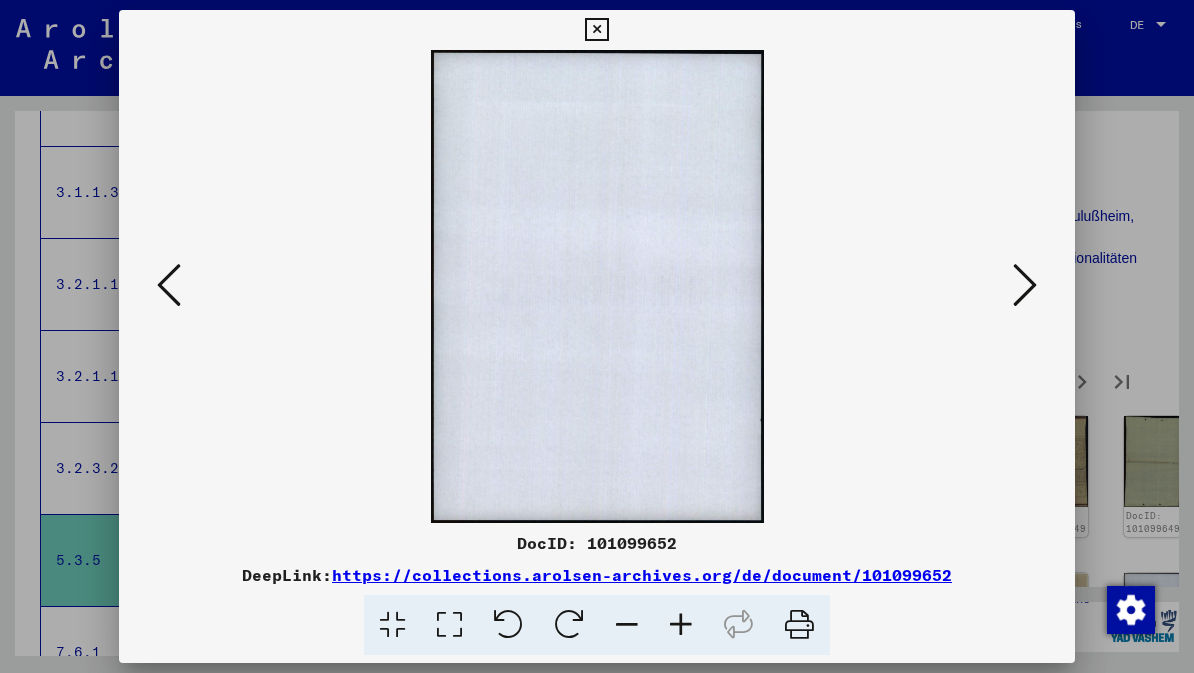 click at bounding box center (1025, 285) 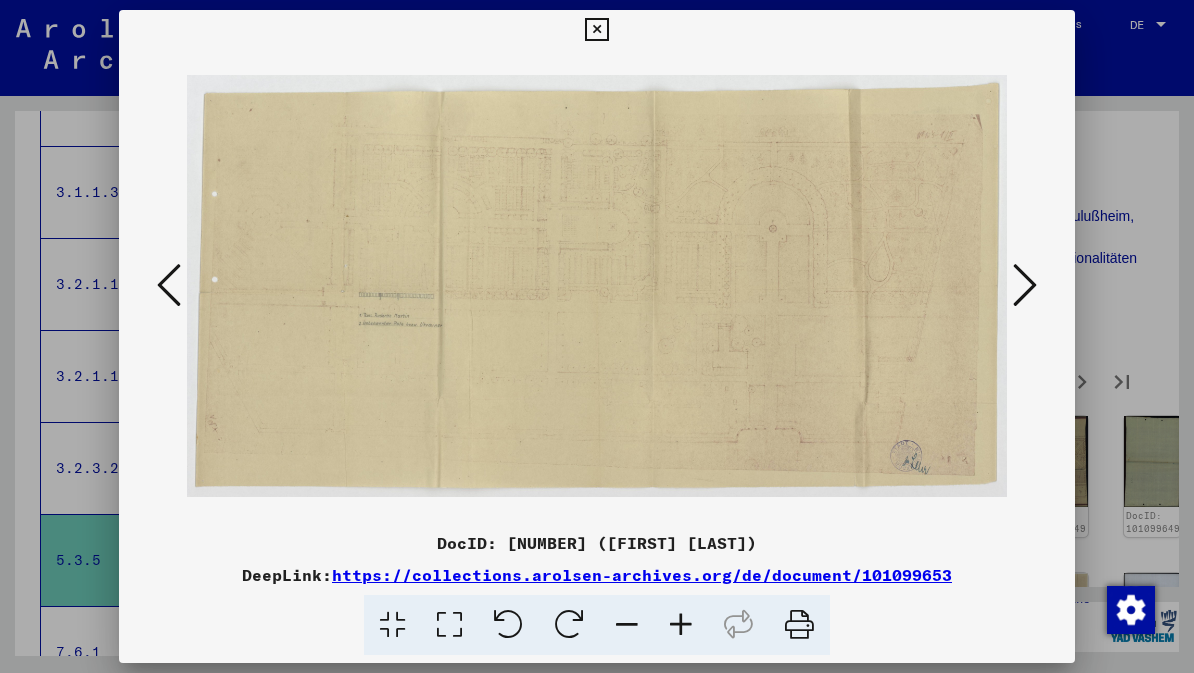 click at bounding box center [1025, 285] 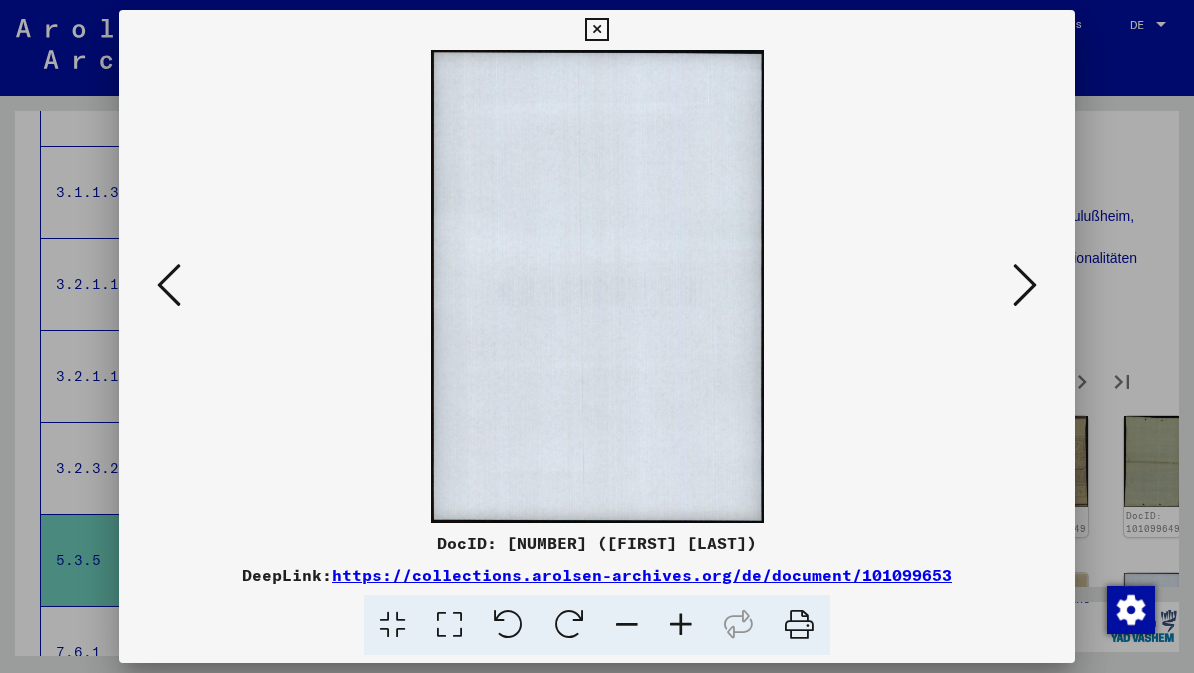 click at bounding box center [1025, 285] 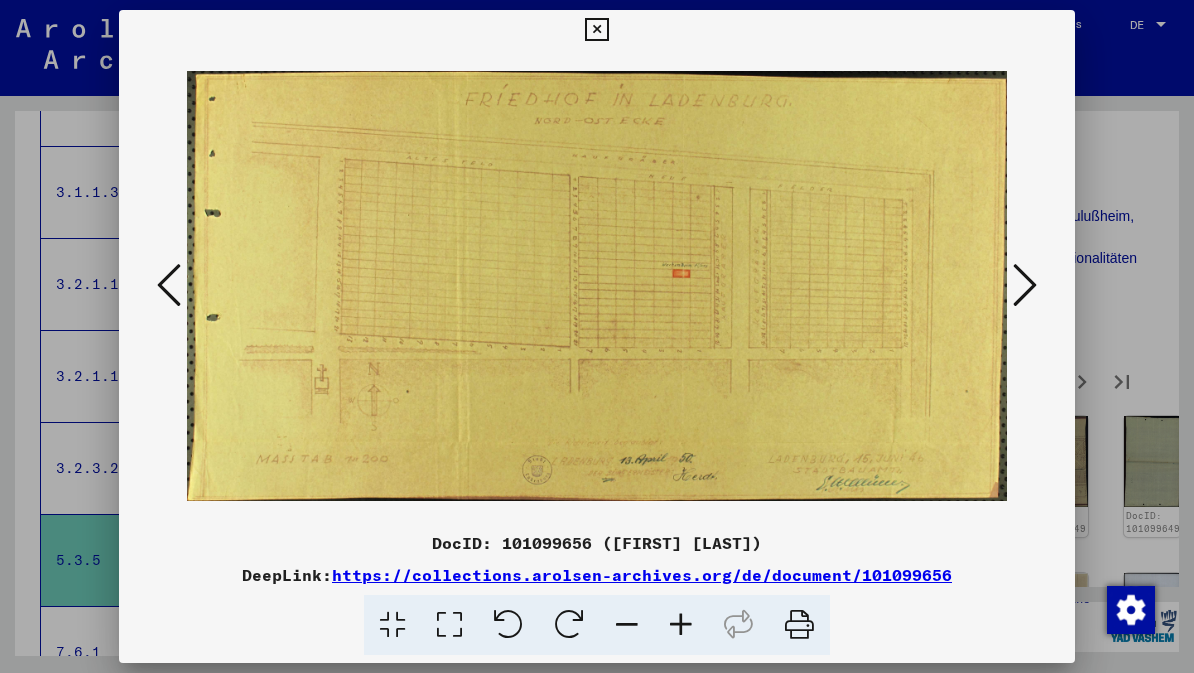 click at bounding box center (1025, 285) 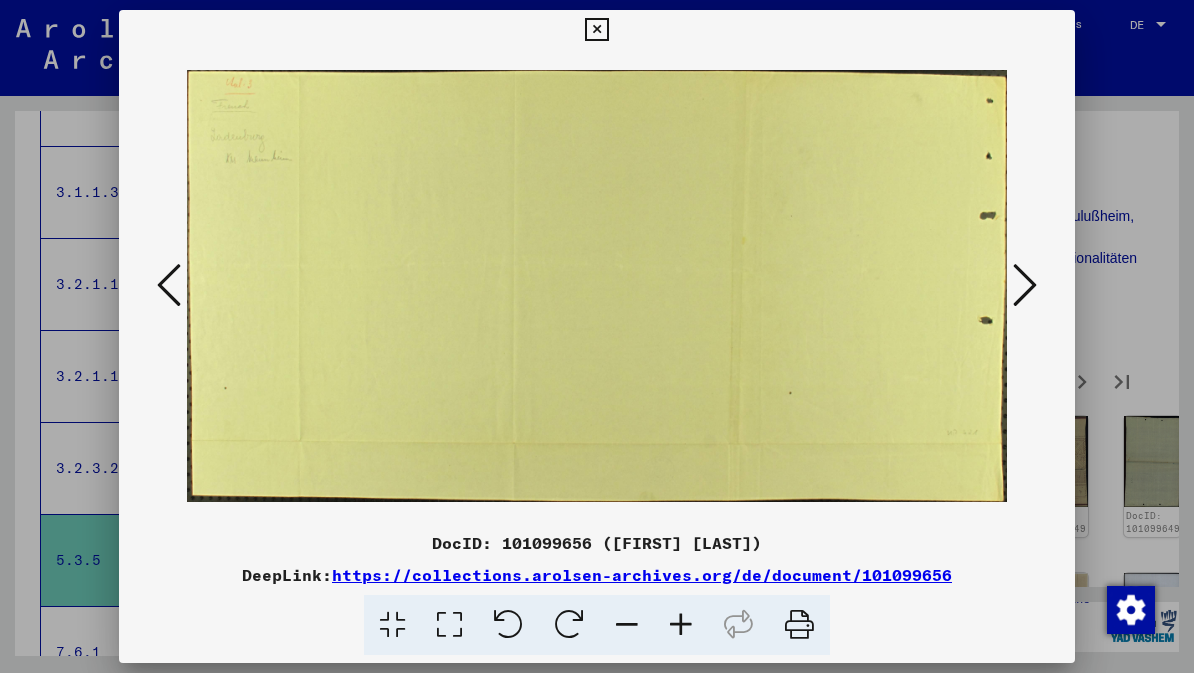 click at bounding box center (1025, 285) 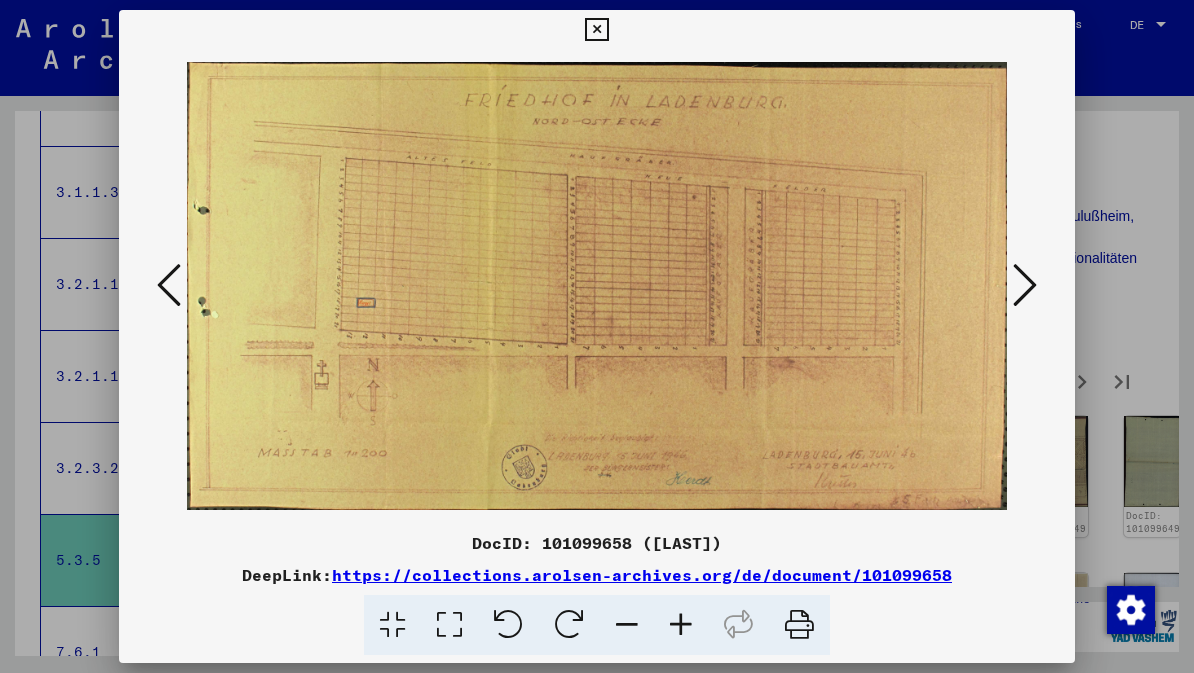 click at bounding box center [596, 30] 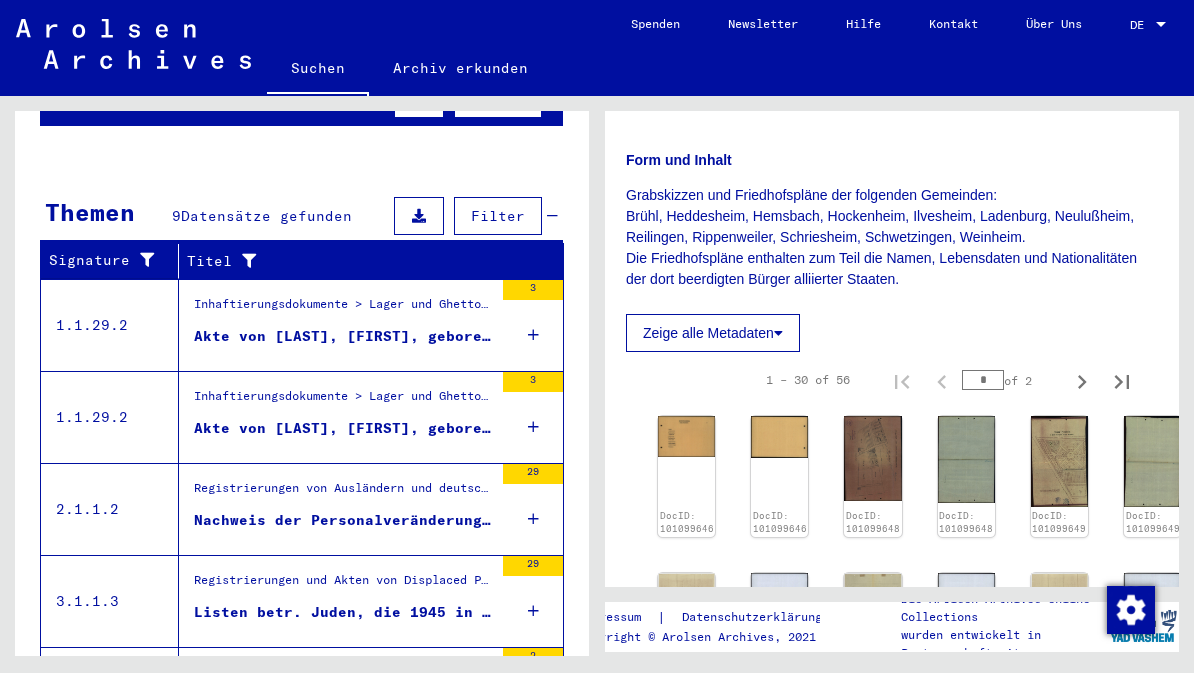 scroll, scrollTop: 242, scrollLeft: 0, axis: vertical 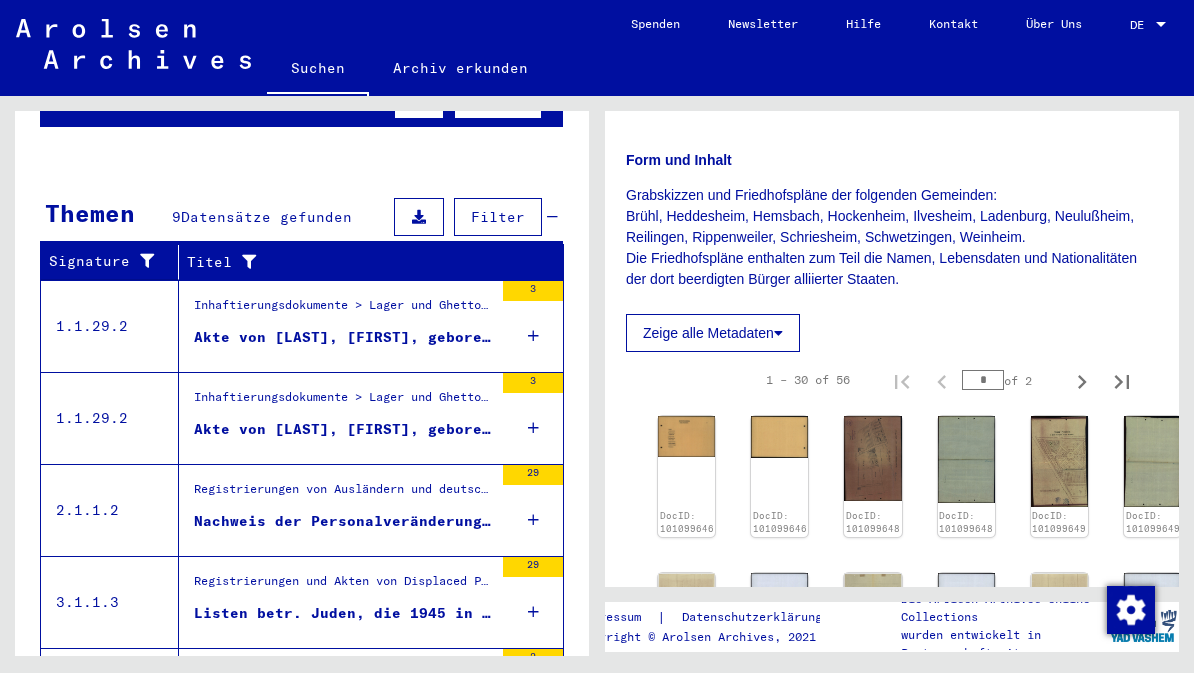 click on "Nachweis der Personalveränderungen des Reichsbahnausbesserungswerkes Schwetzingen, vom 5.1.44 - 12.2.45" at bounding box center [343, 521] 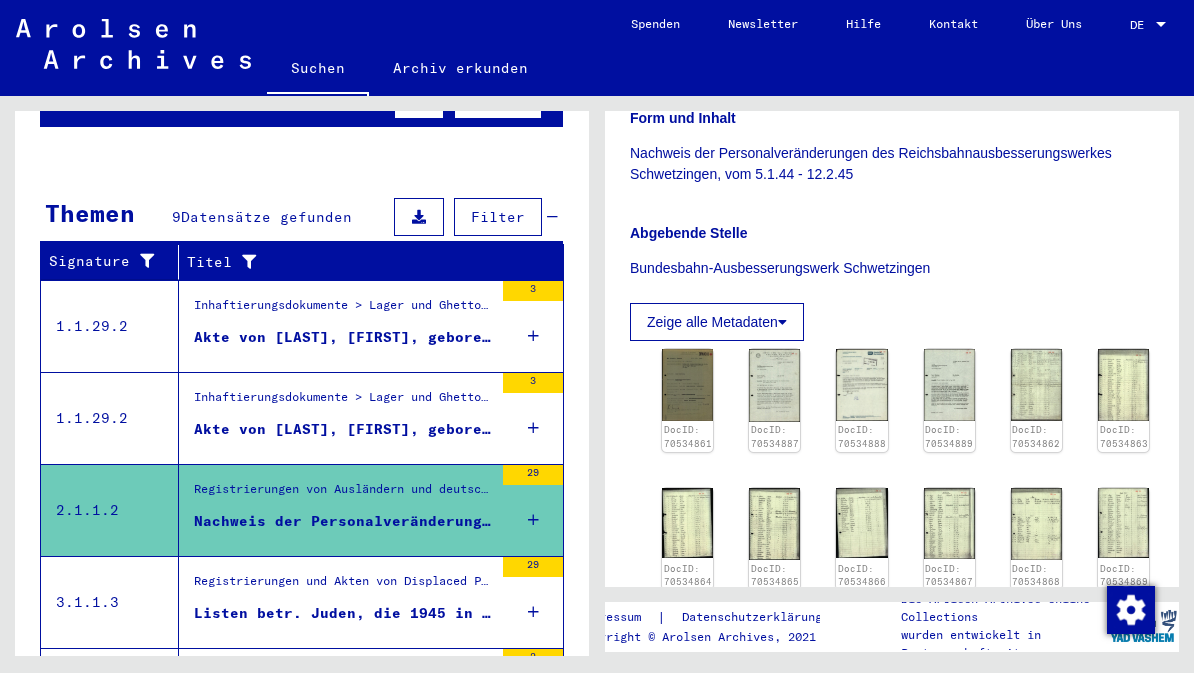 scroll, scrollTop: 488, scrollLeft: 0, axis: vertical 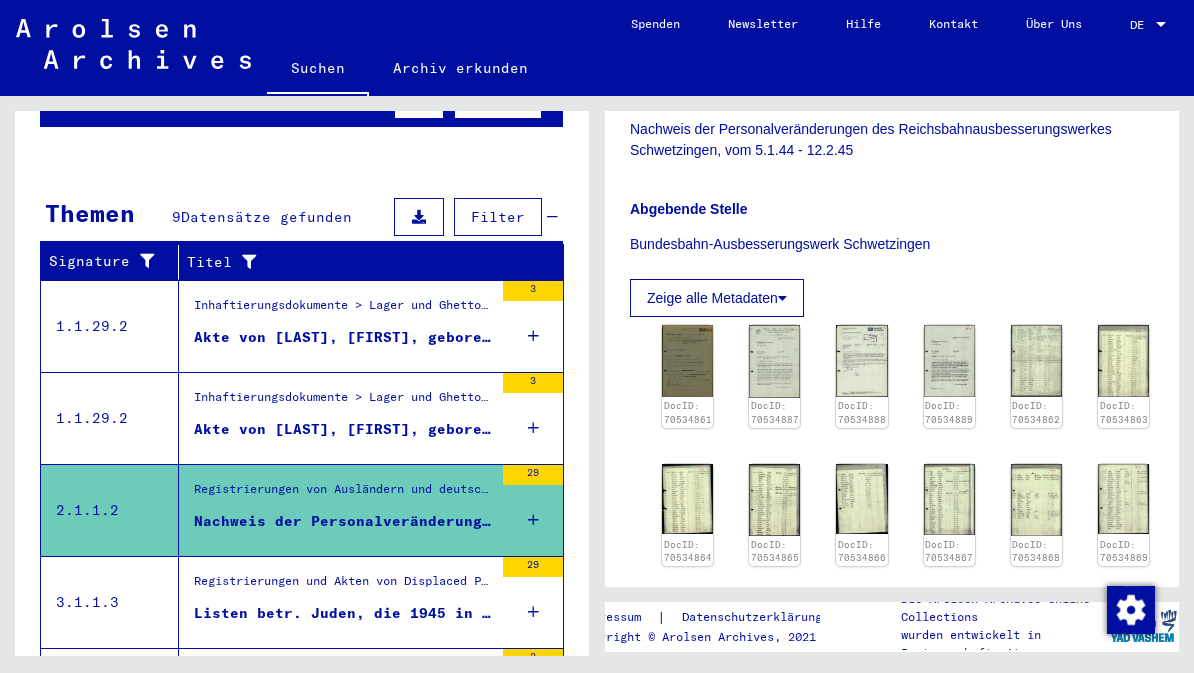 click 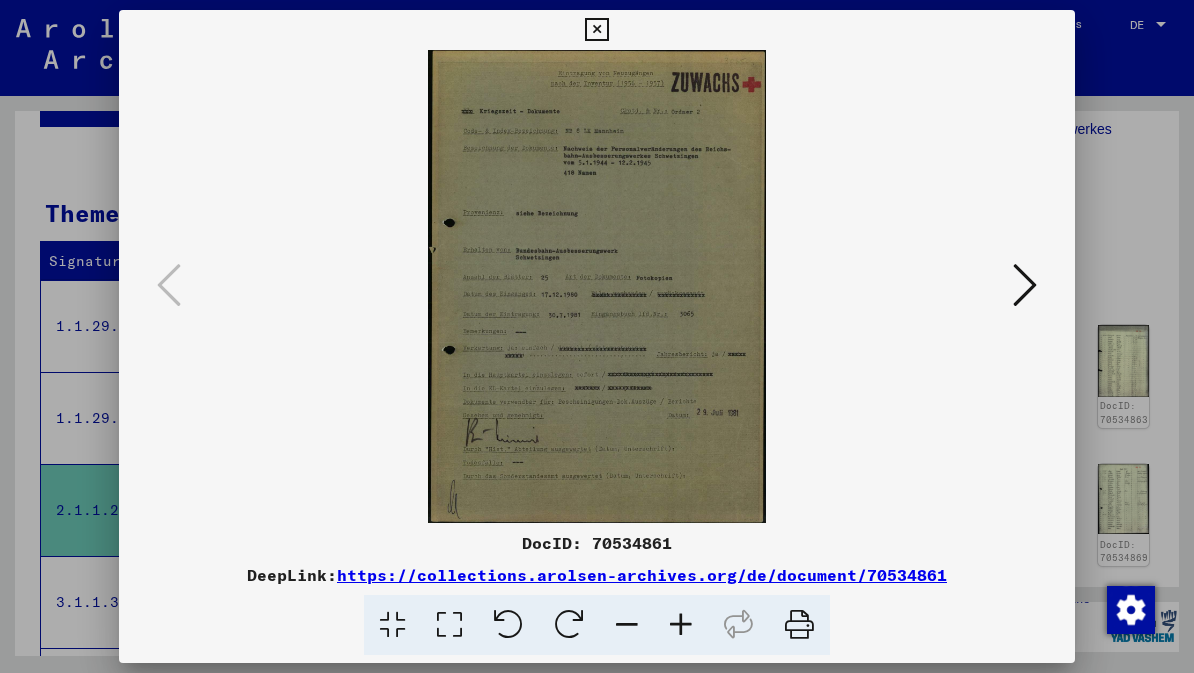 click at bounding box center [1025, 285] 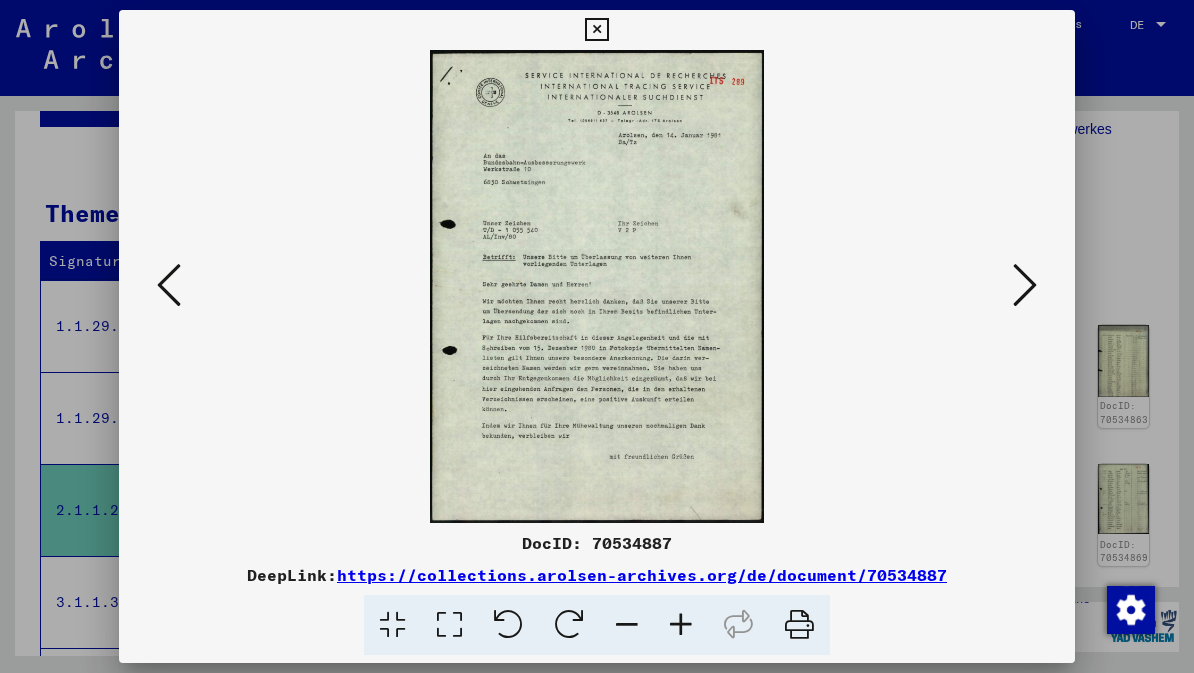 click at bounding box center (1025, 286) 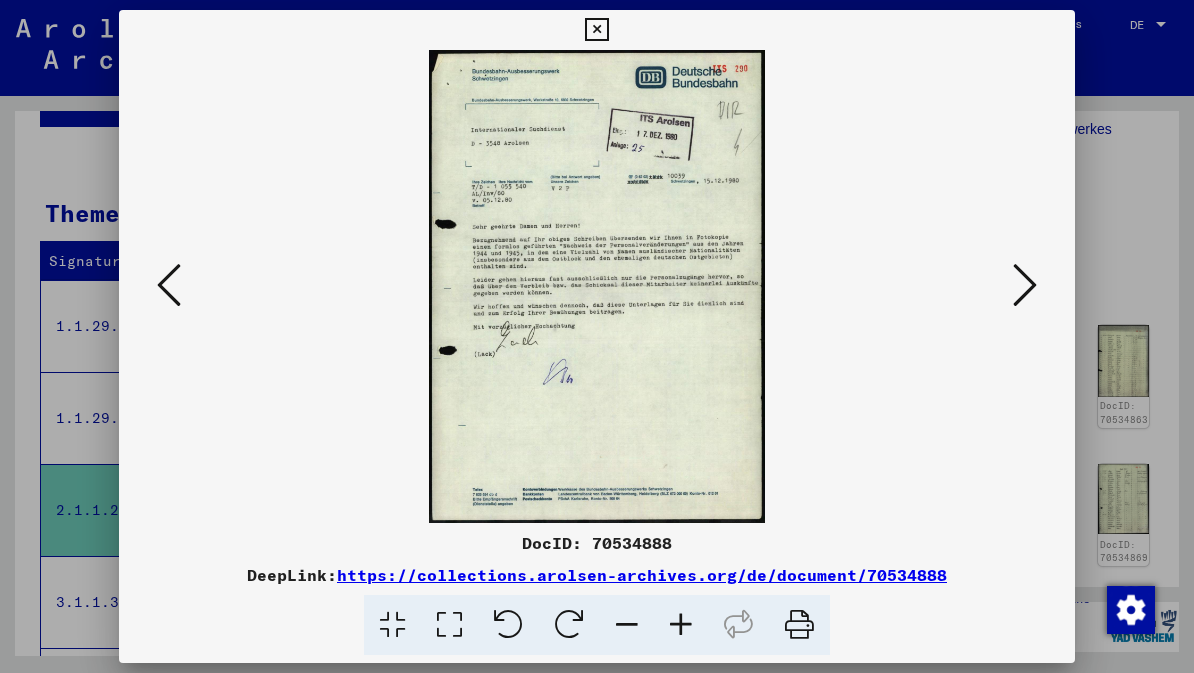 click at bounding box center (1025, 285) 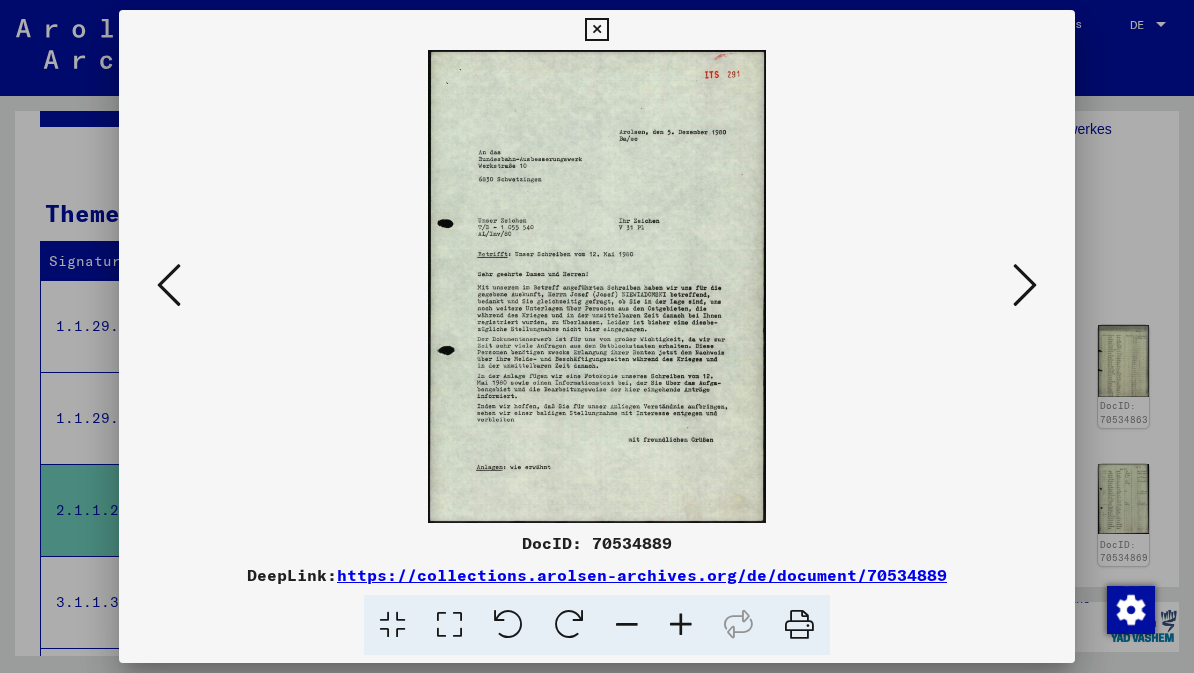 click at bounding box center (1025, 285) 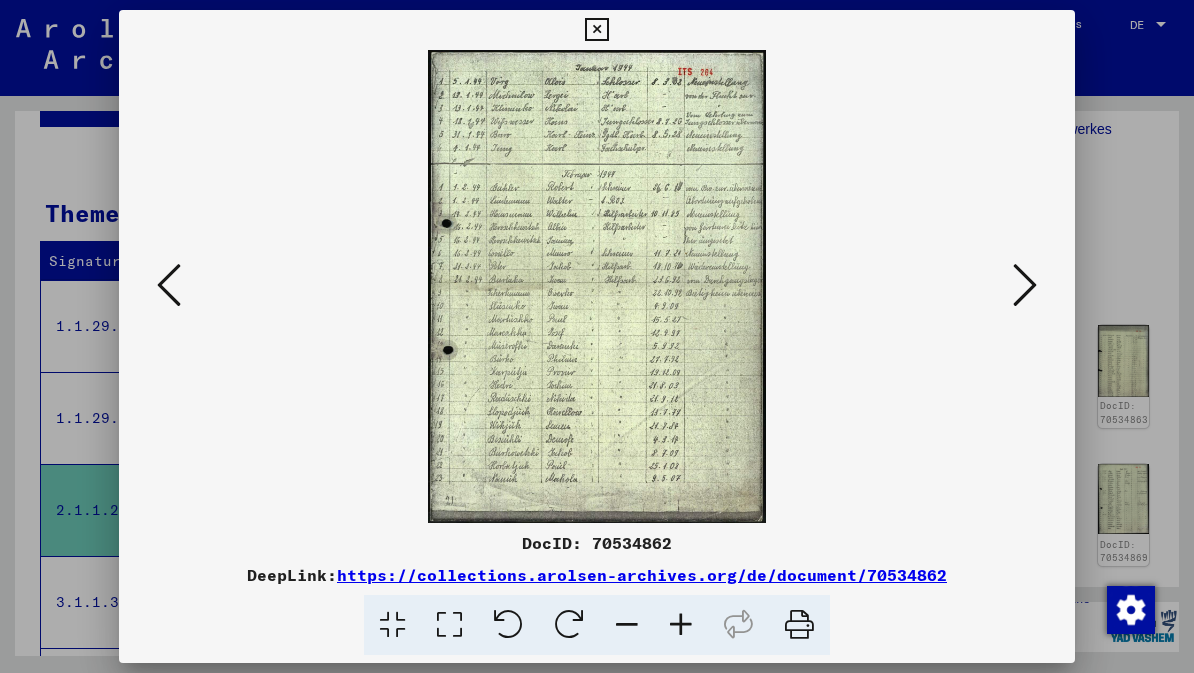 click at bounding box center (596, 286) 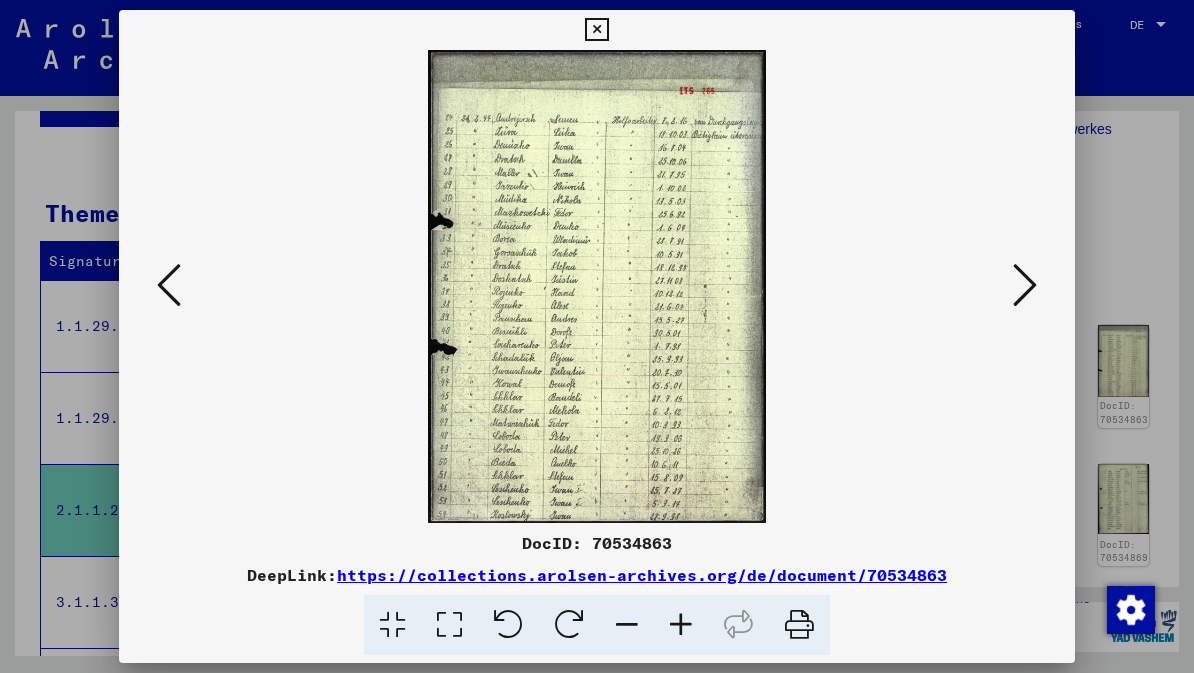 click at bounding box center [1025, 285] 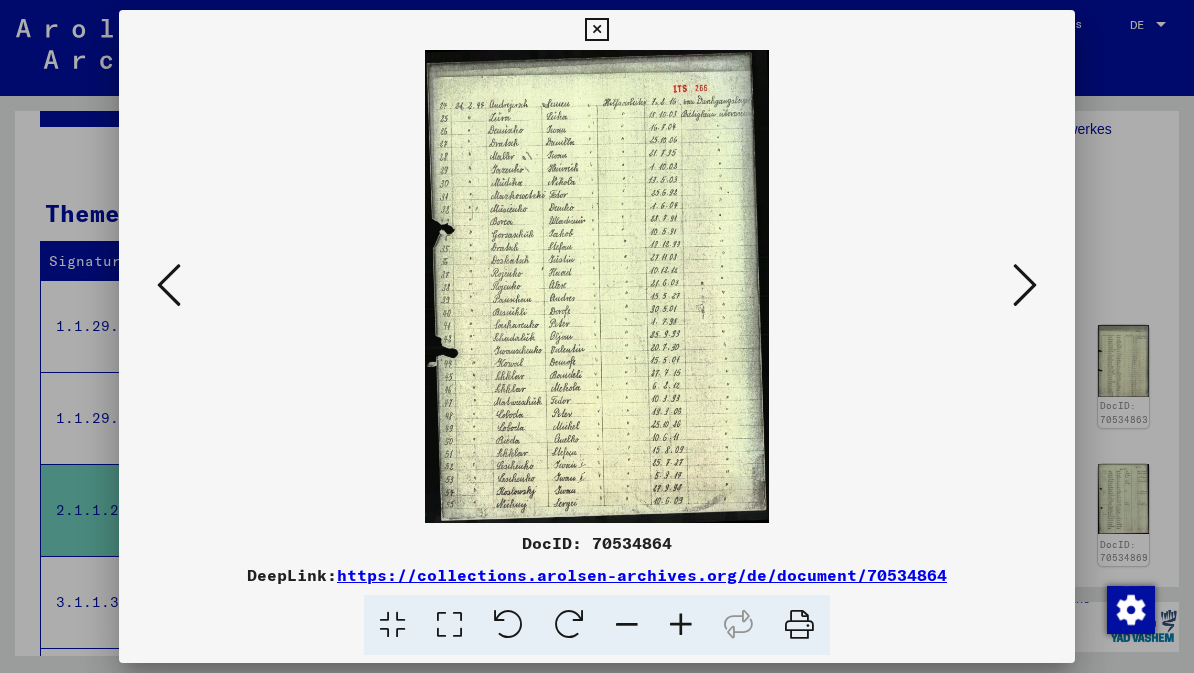 click at bounding box center [1025, 285] 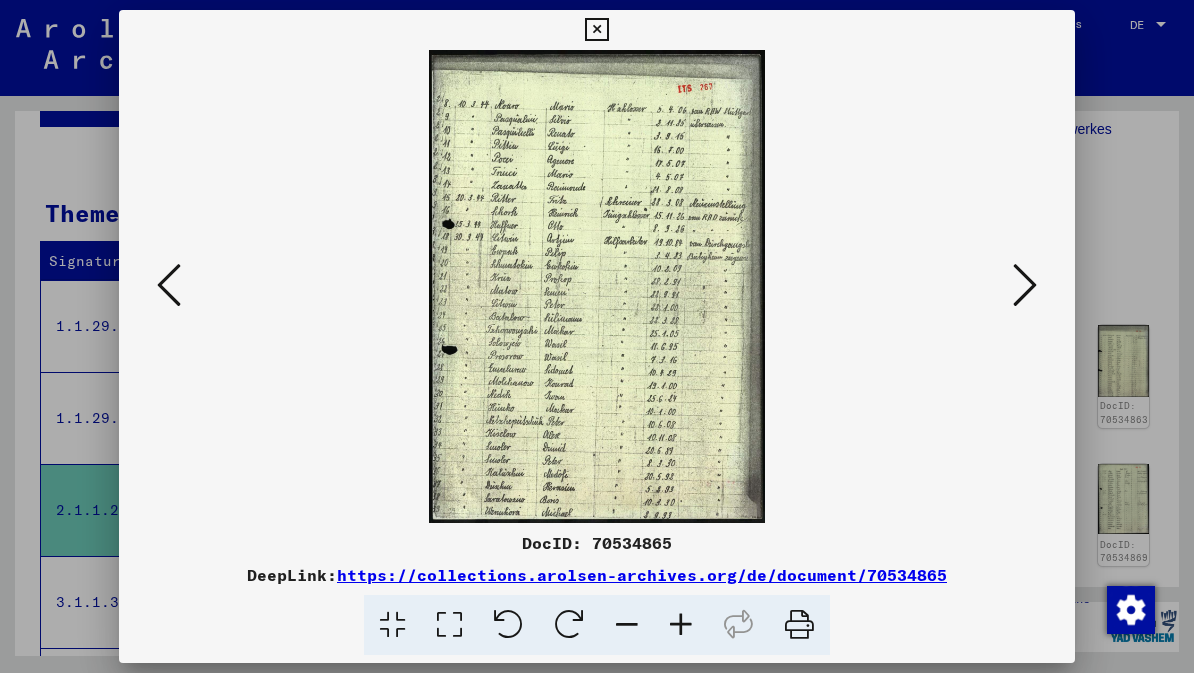 click at bounding box center [1025, 285] 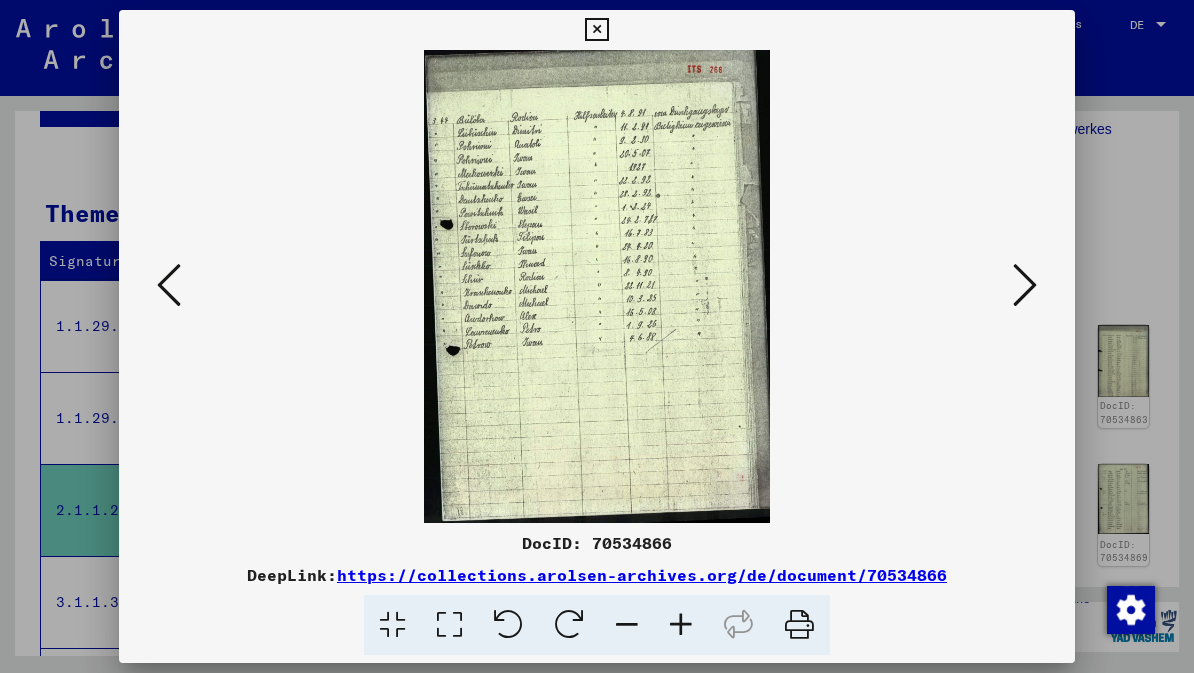 click at bounding box center (1025, 285) 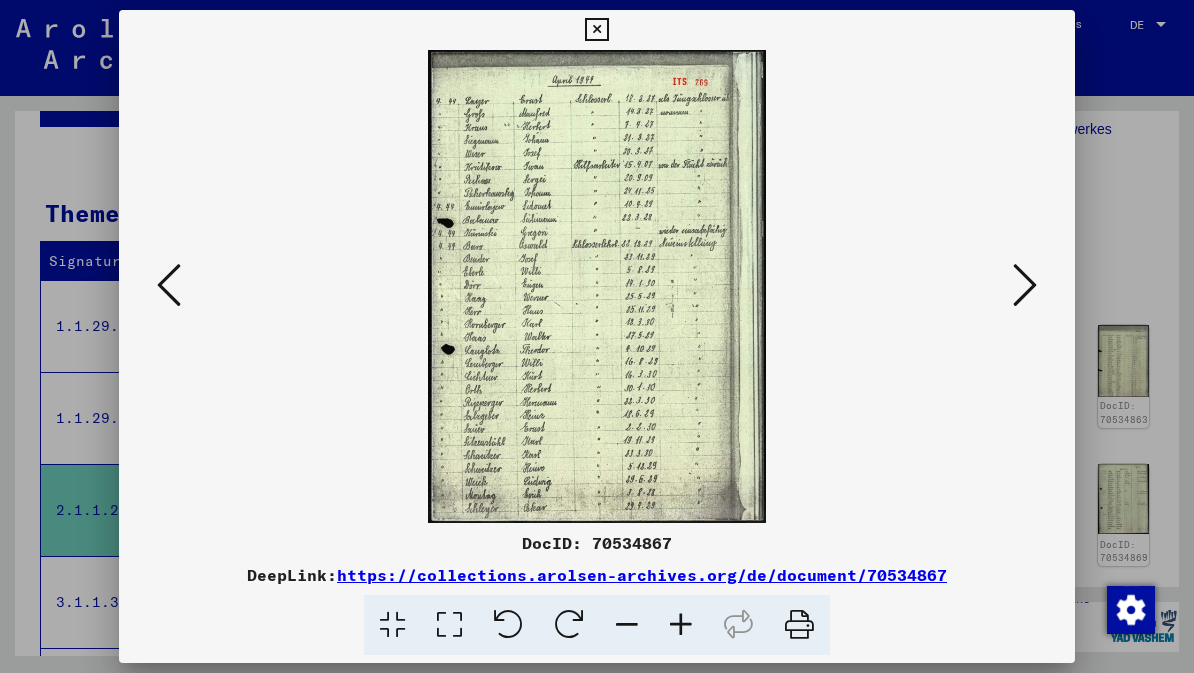click at bounding box center (1025, 285) 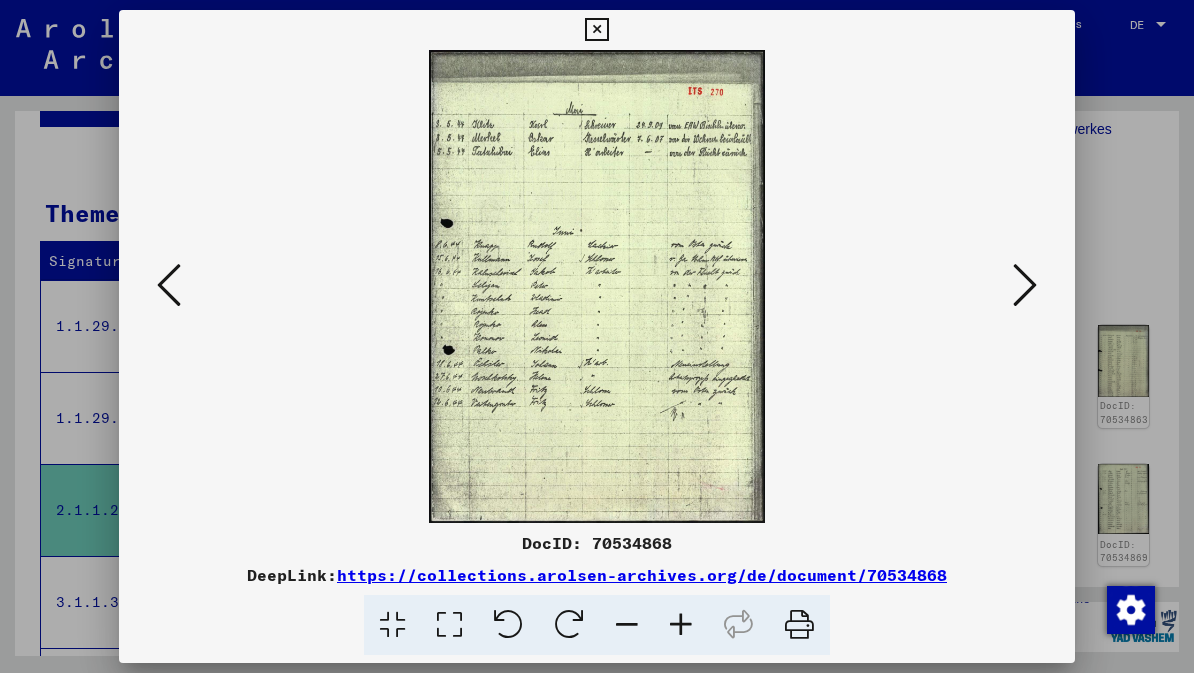 click at bounding box center [1025, 285] 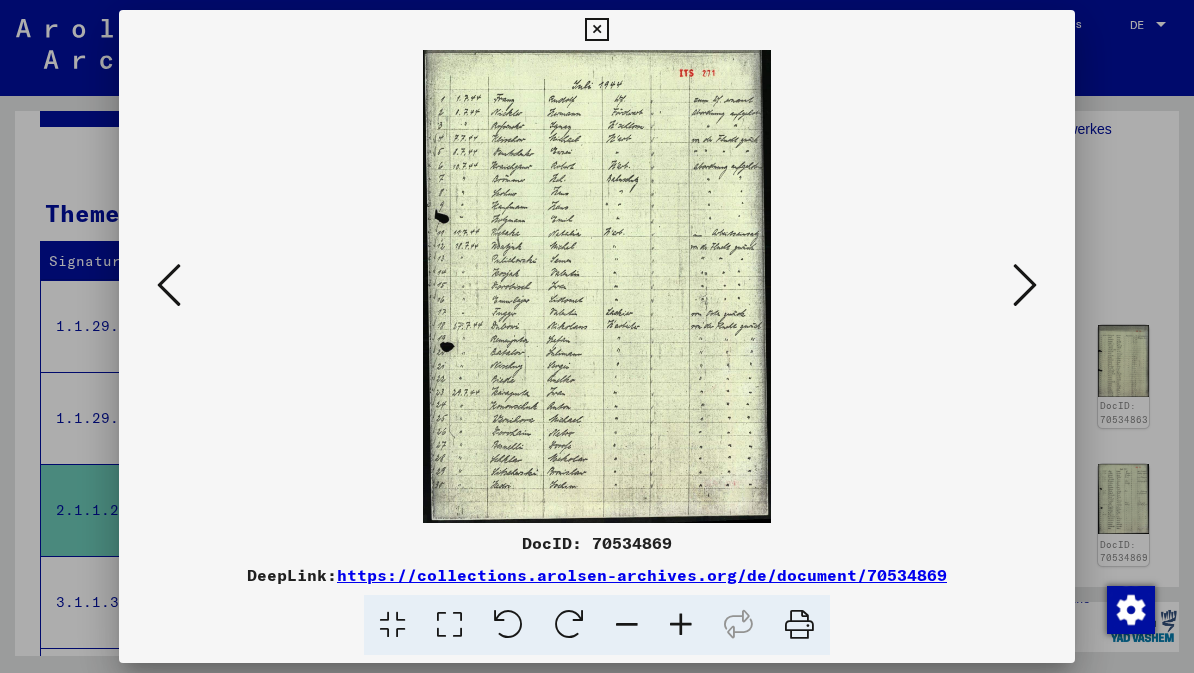 click at bounding box center (1025, 285) 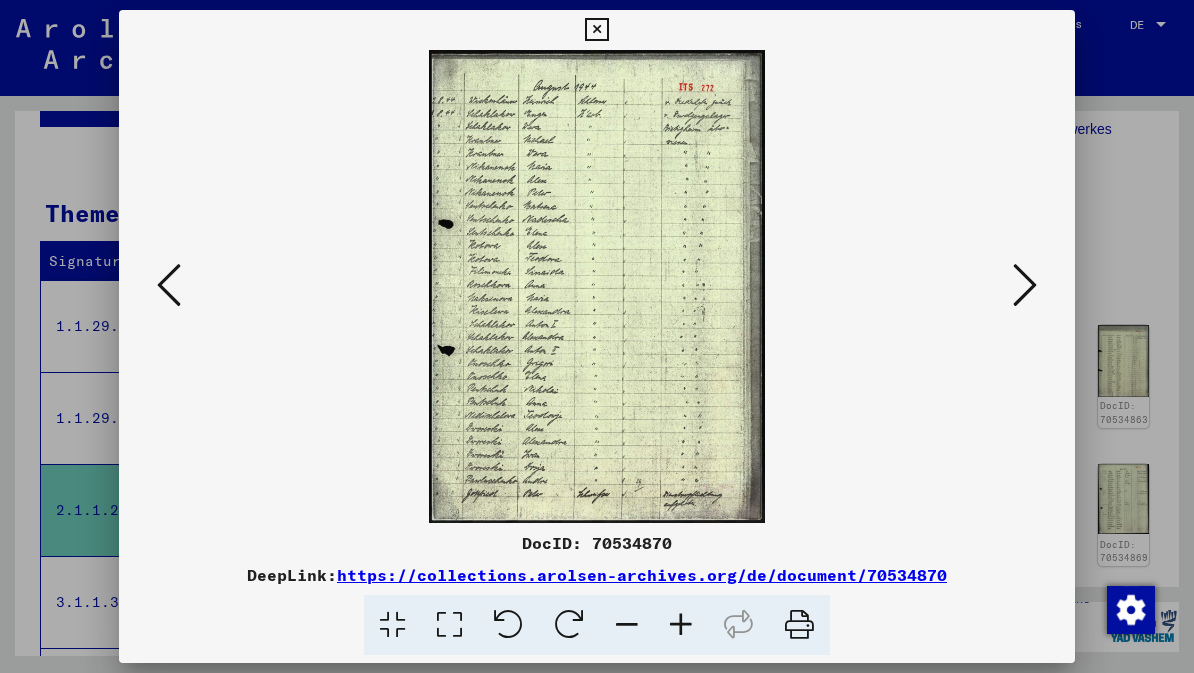 click at bounding box center [1025, 285] 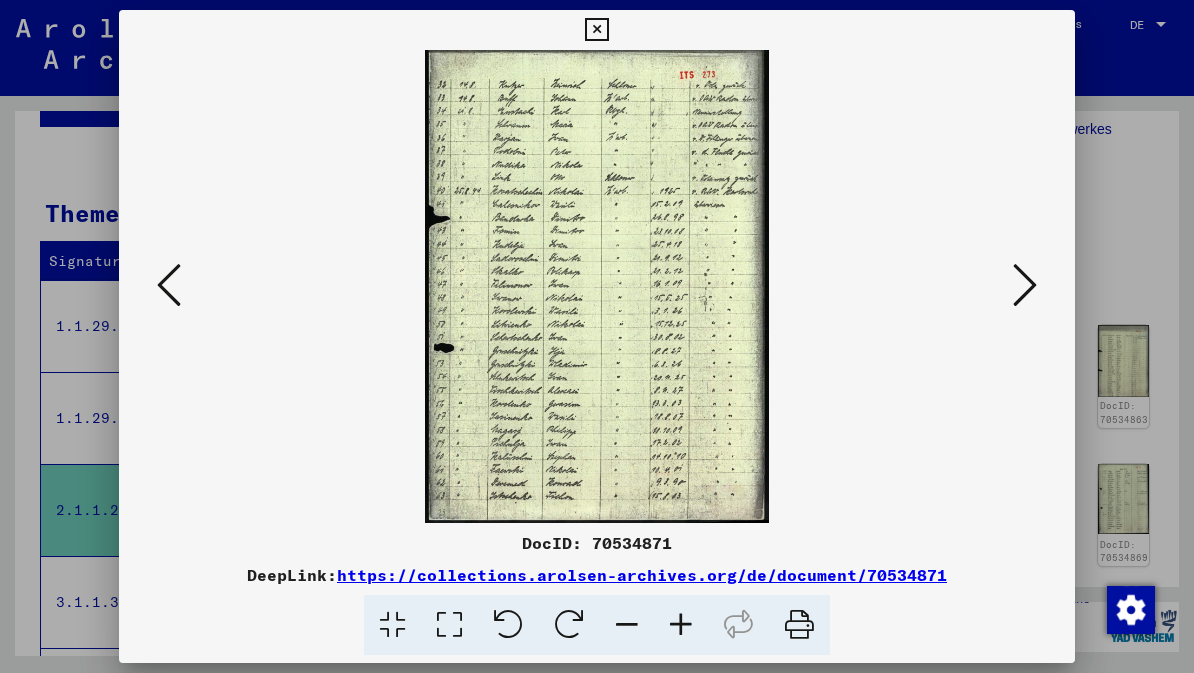 click at bounding box center (1025, 285) 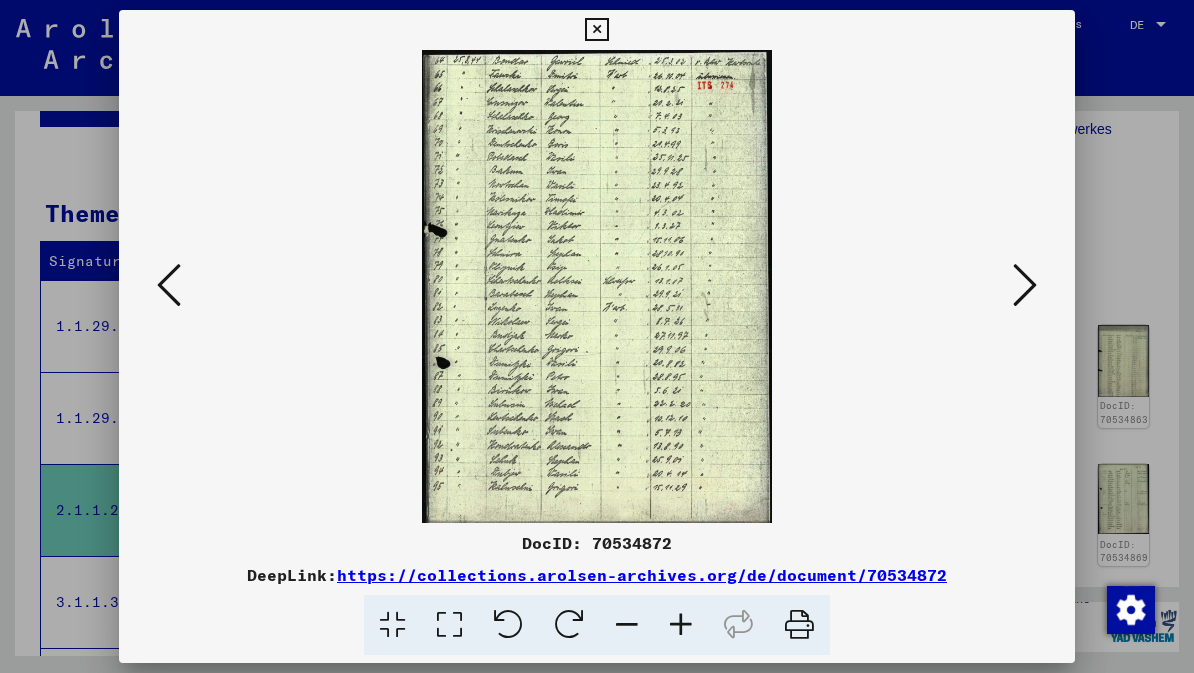 click at bounding box center [1025, 285] 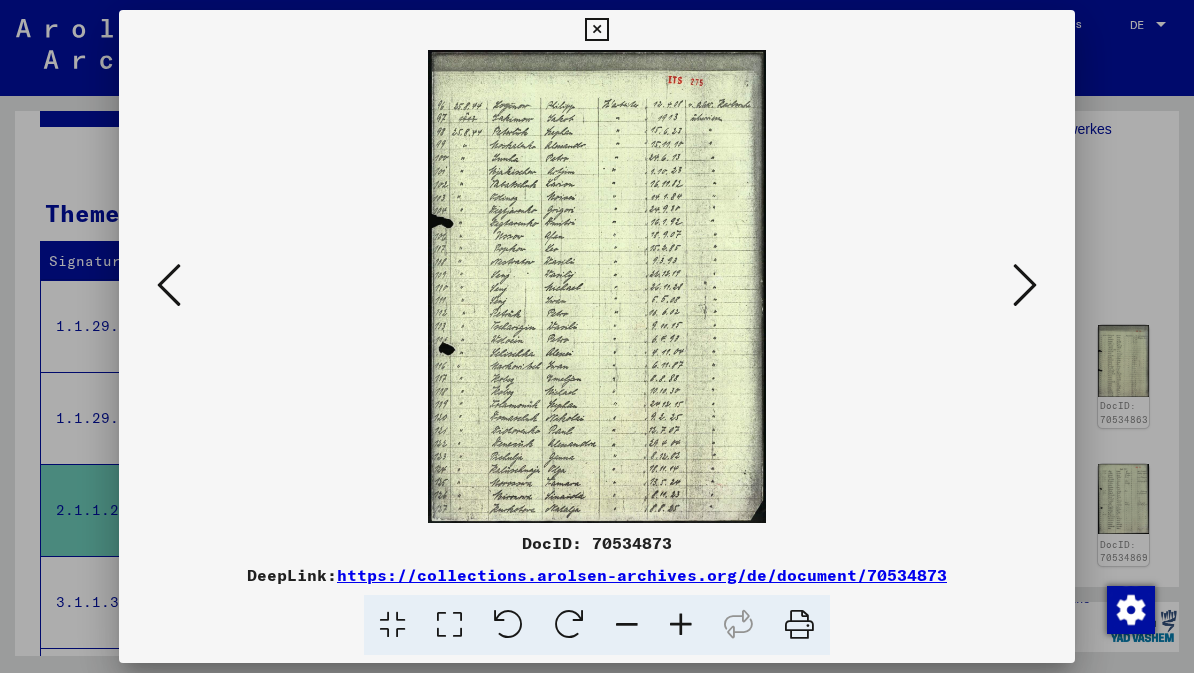 click at bounding box center [596, 30] 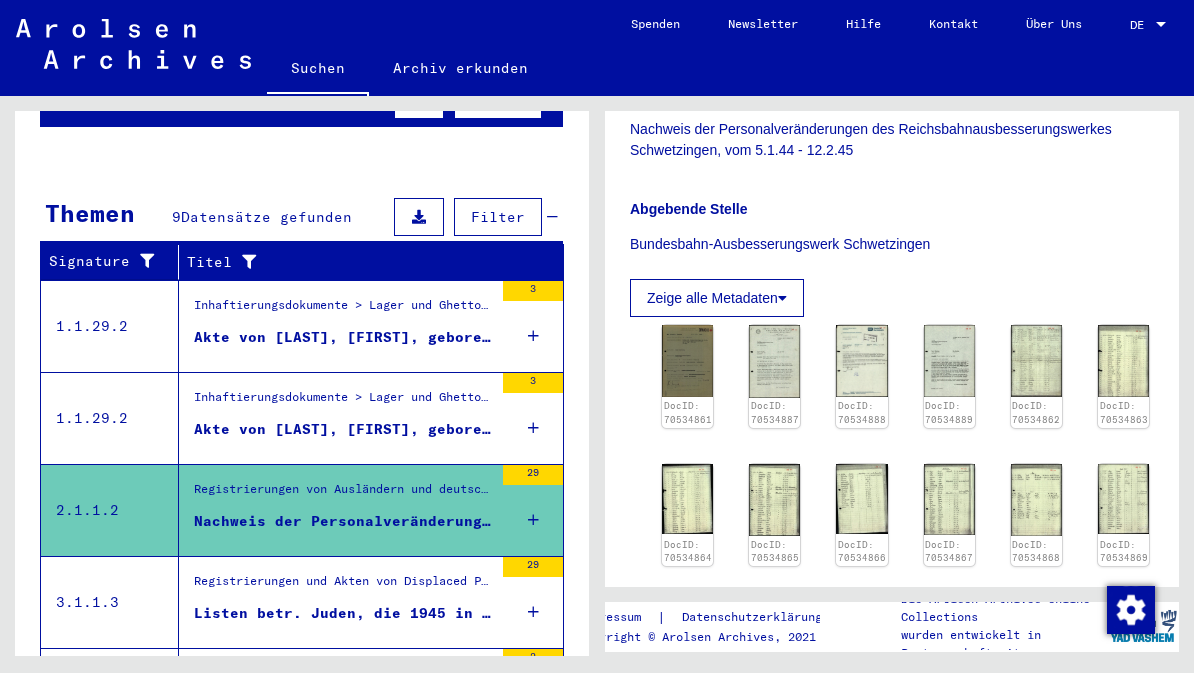 click on "Akte von [LAST], [FIRST], geboren am [DATE], geboren in [CITY]" at bounding box center [343, 337] 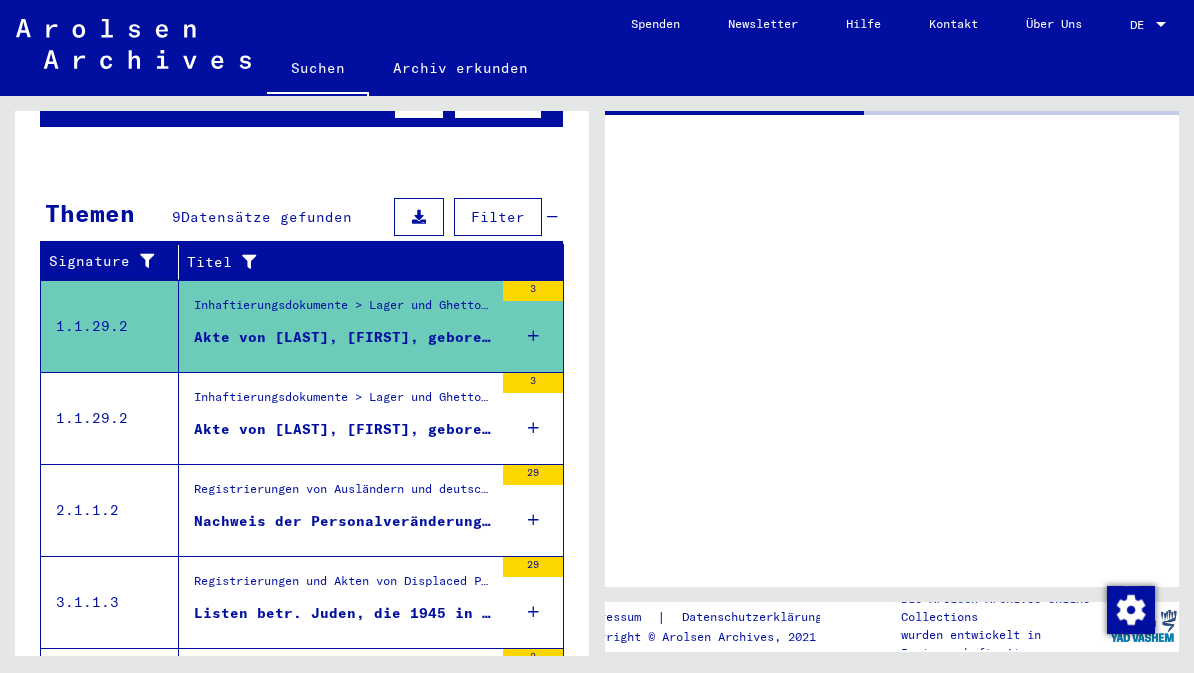 scroll, scrollTop: 0, scrollLeft: 0, axis: both 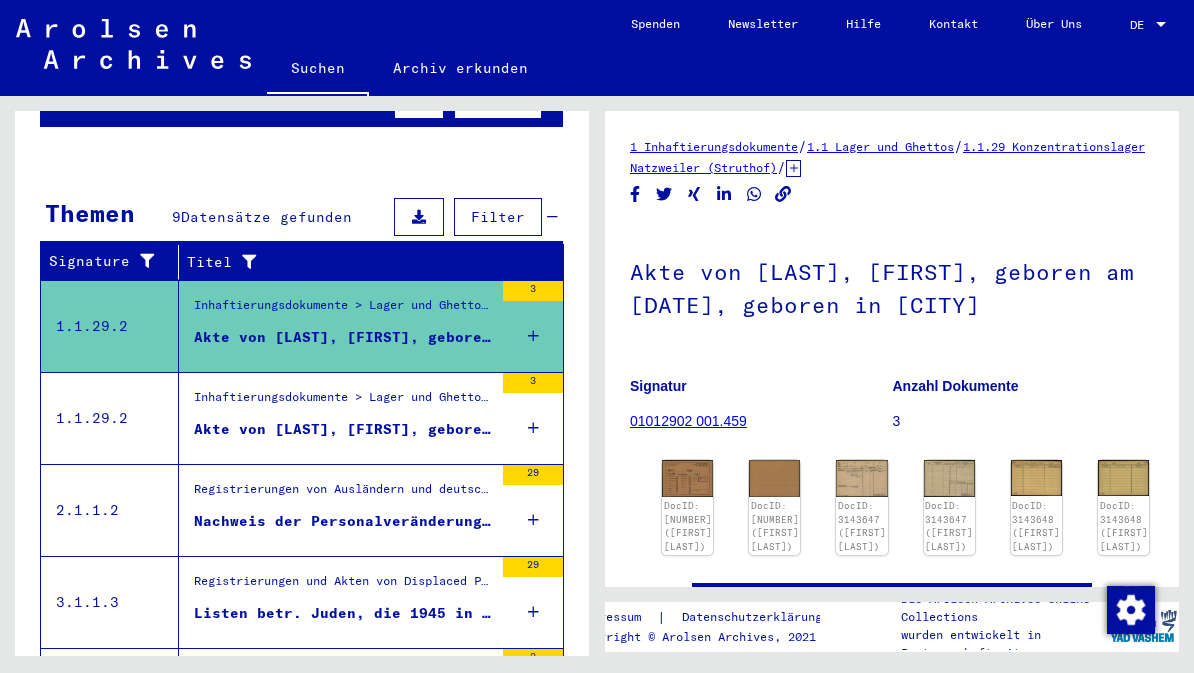click 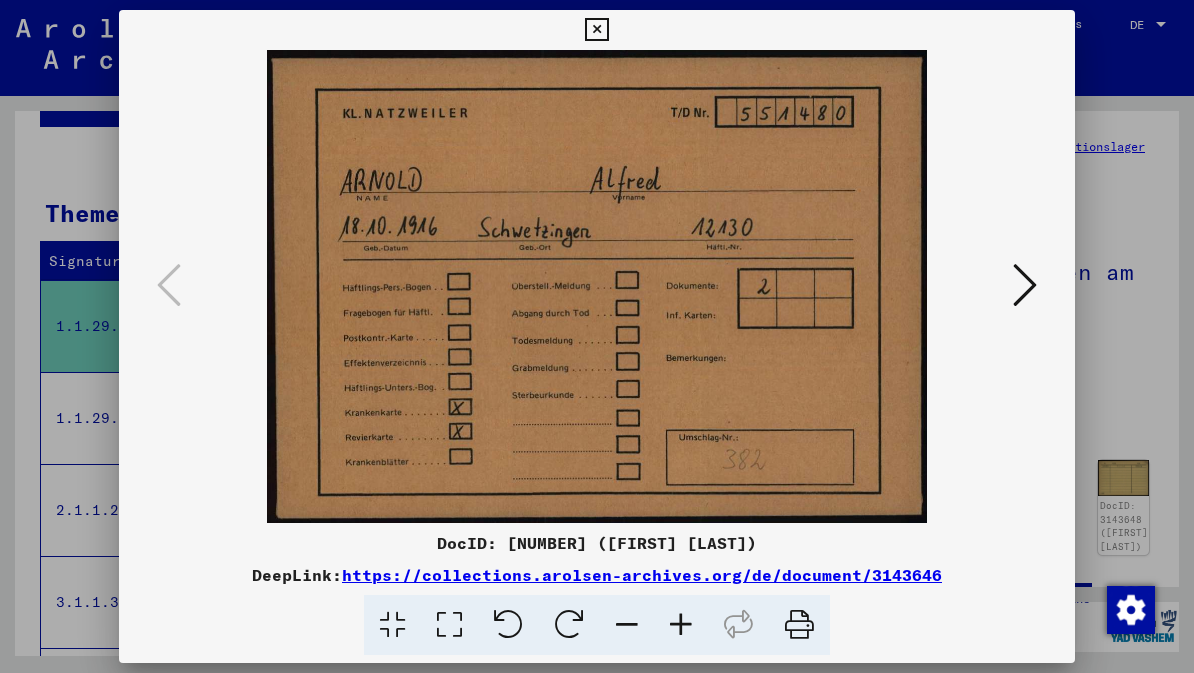 click at bounding box center (1025, 285) 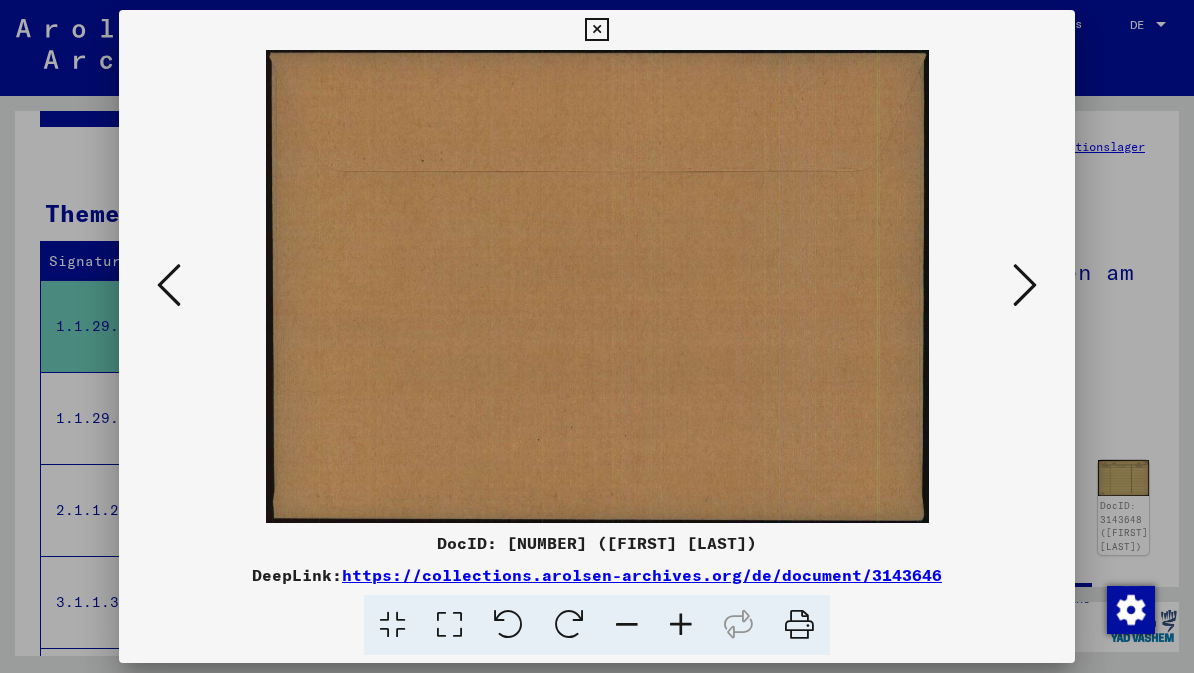 click at bounding box center (1025, 285) 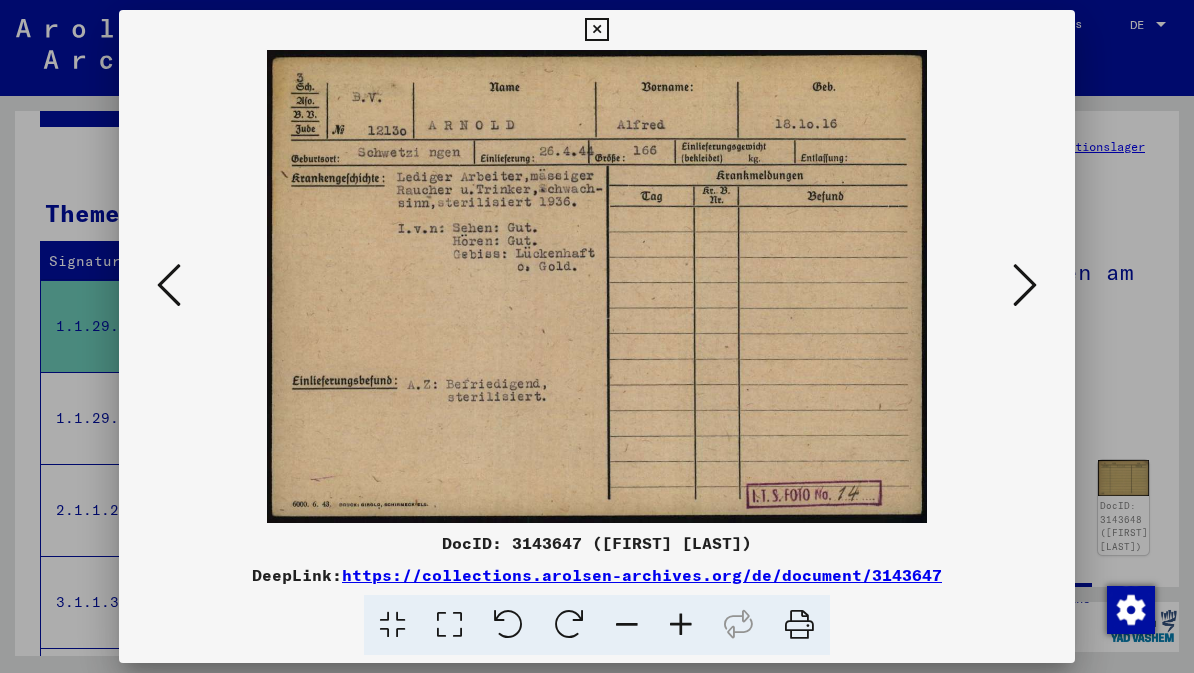 click at bounding box center (1025, 285) 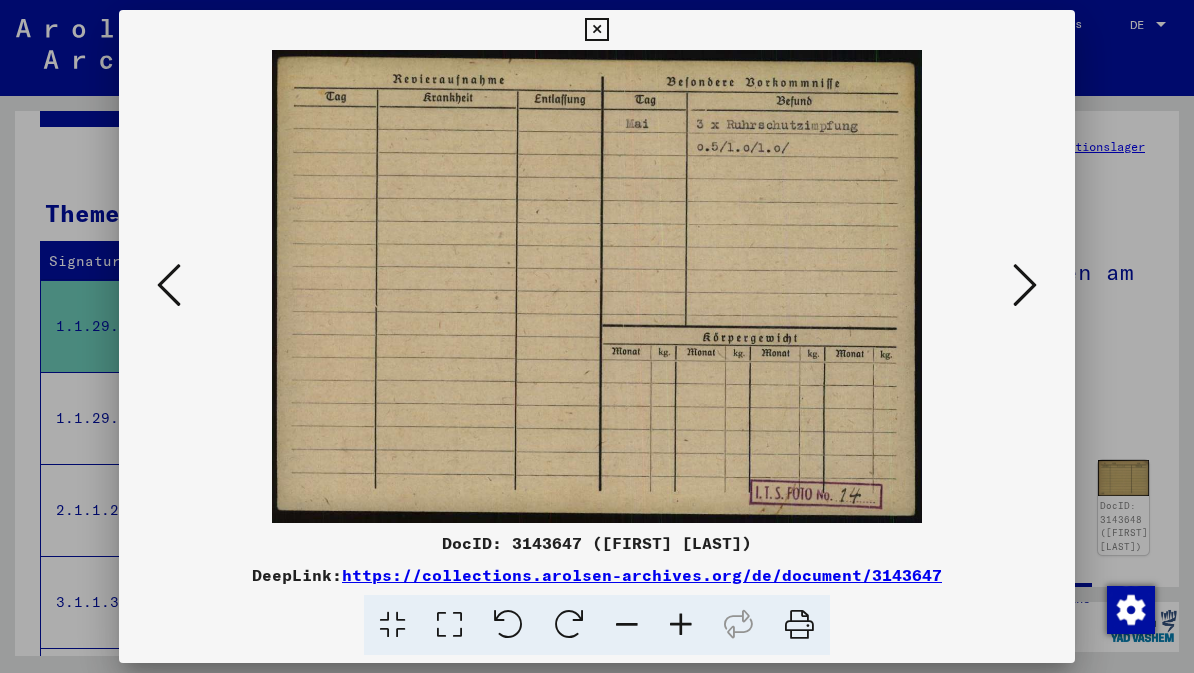 click at bounding box center [1025, 285] 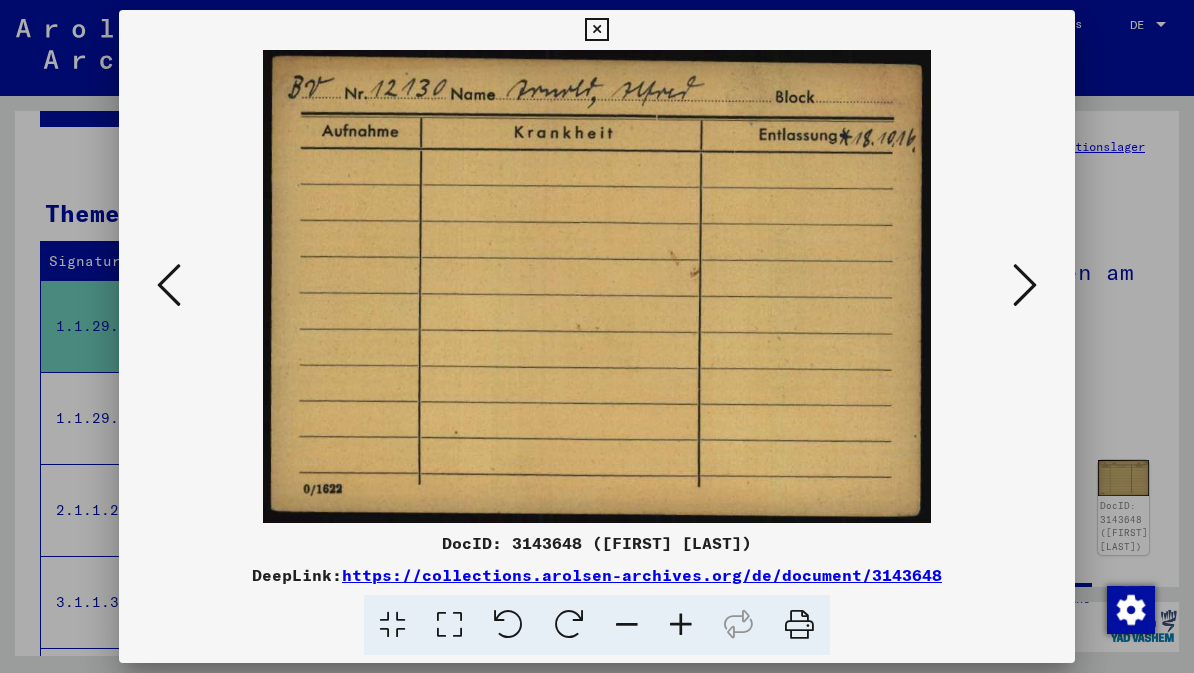 click at bounding box center (1025, 285) 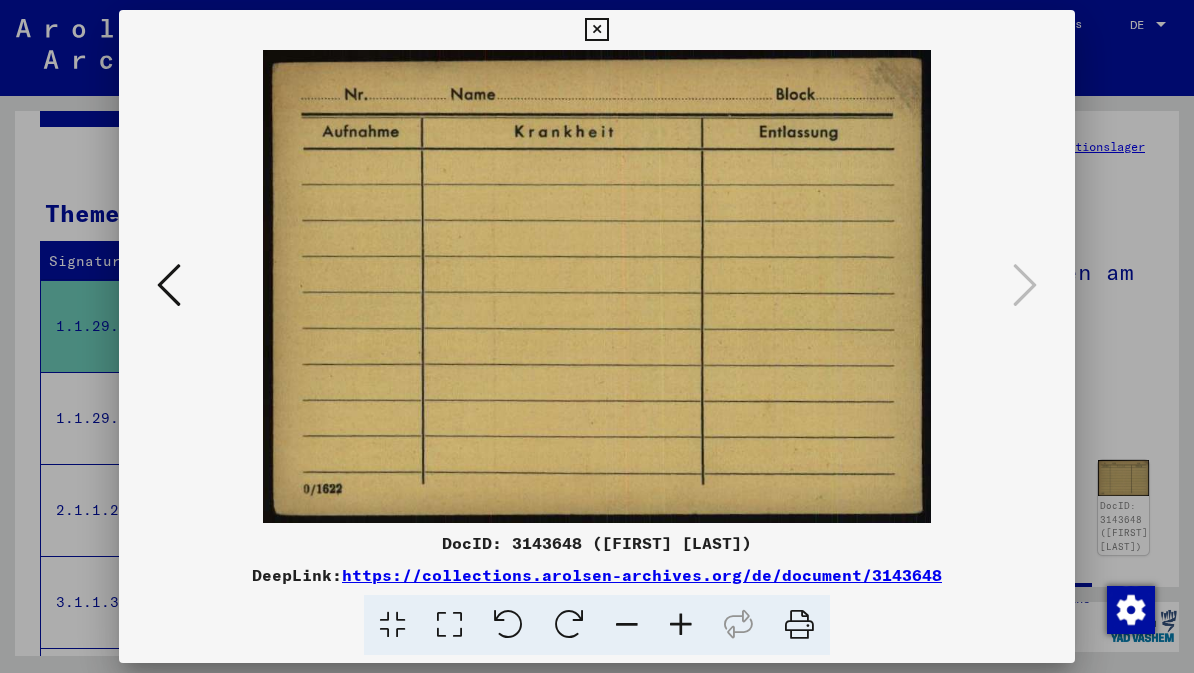 click at bounding box center [596, 30] 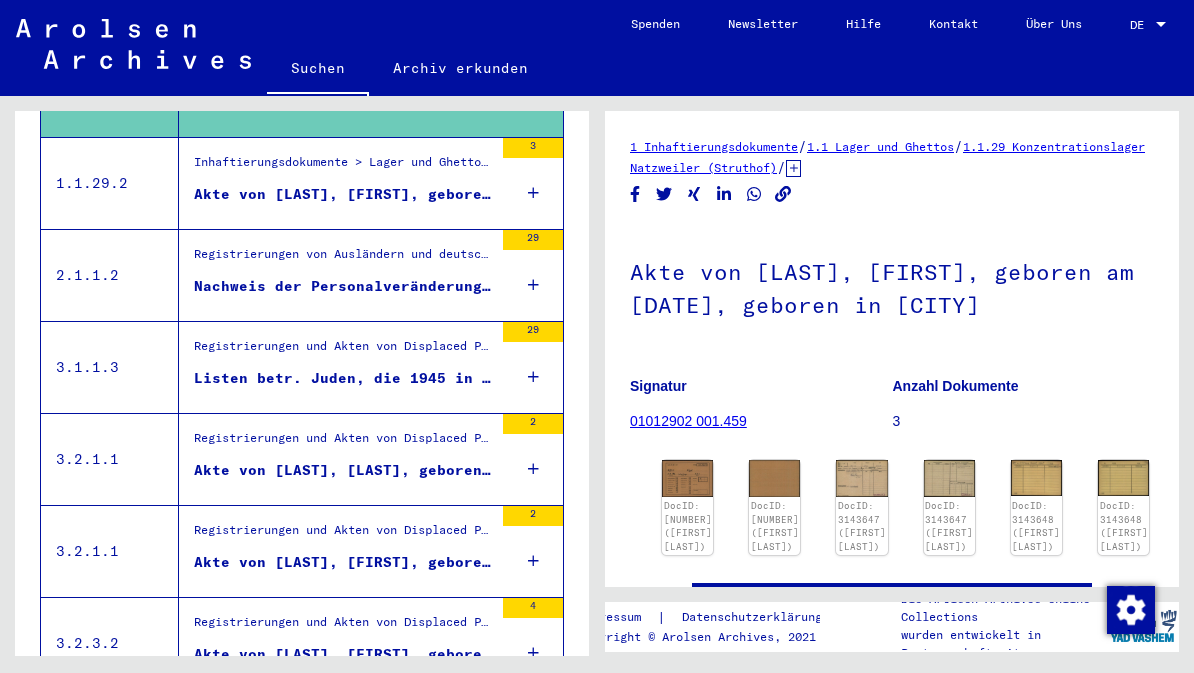 scroll, scrollTop: 479, scrollLeft: 0, axis: vertical 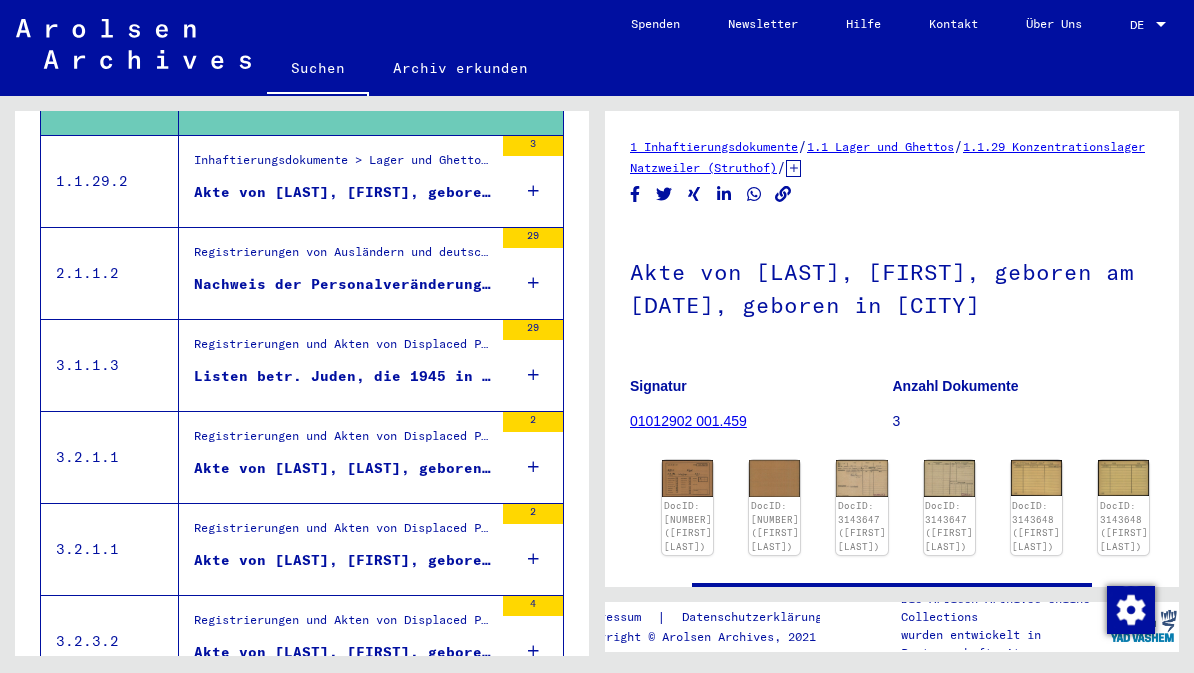 click on "Akte von [LAST], [LAST], geboren am [DATE], geboren in [CITY]" at bounding box center (343, 468) 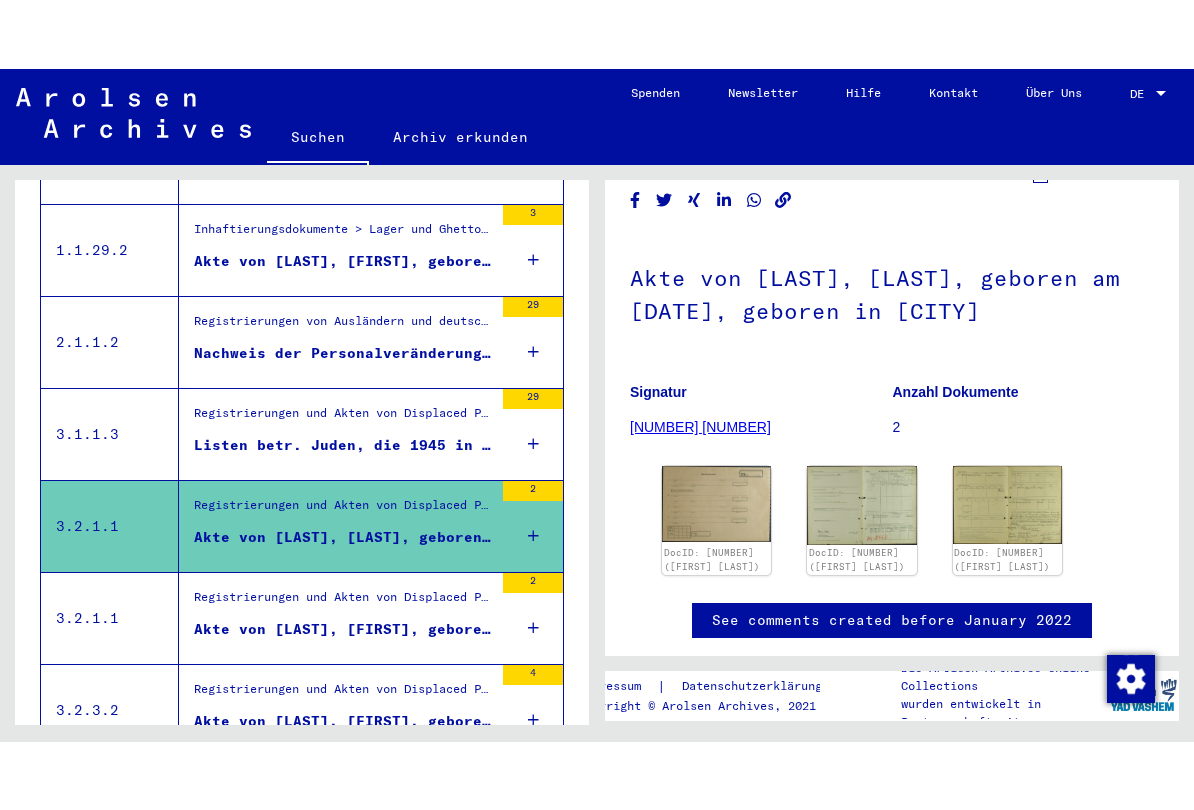scroll, scrollTop: 87, scrollLeft: 0, axis: vertical 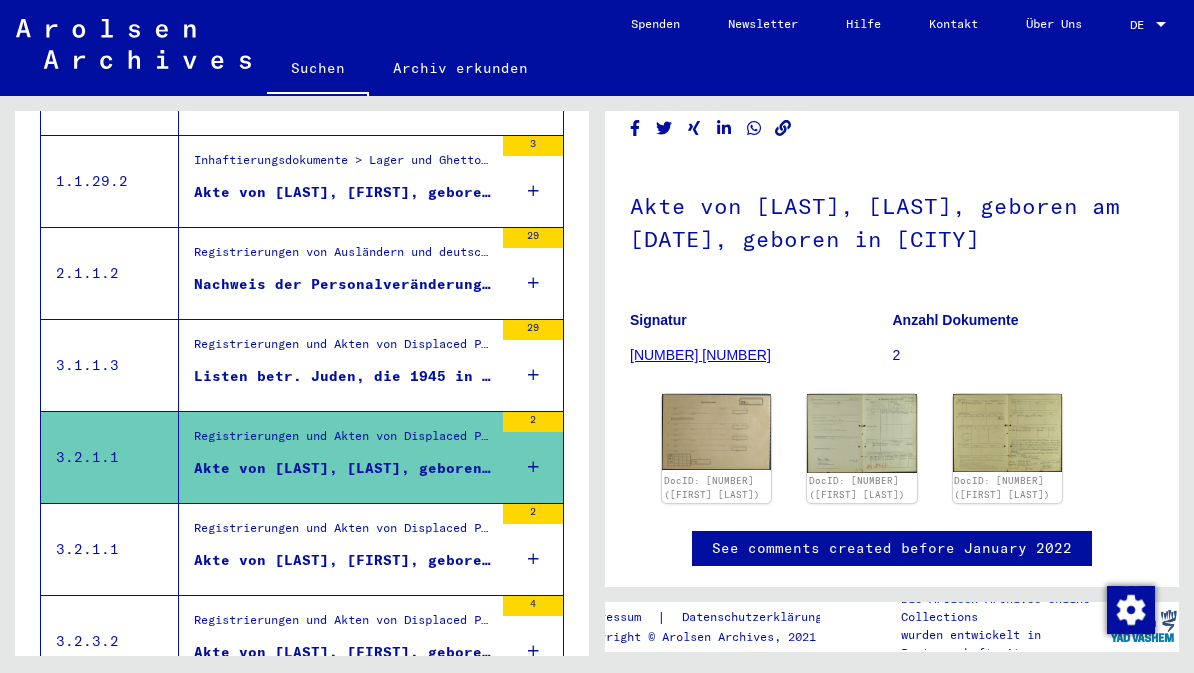 click 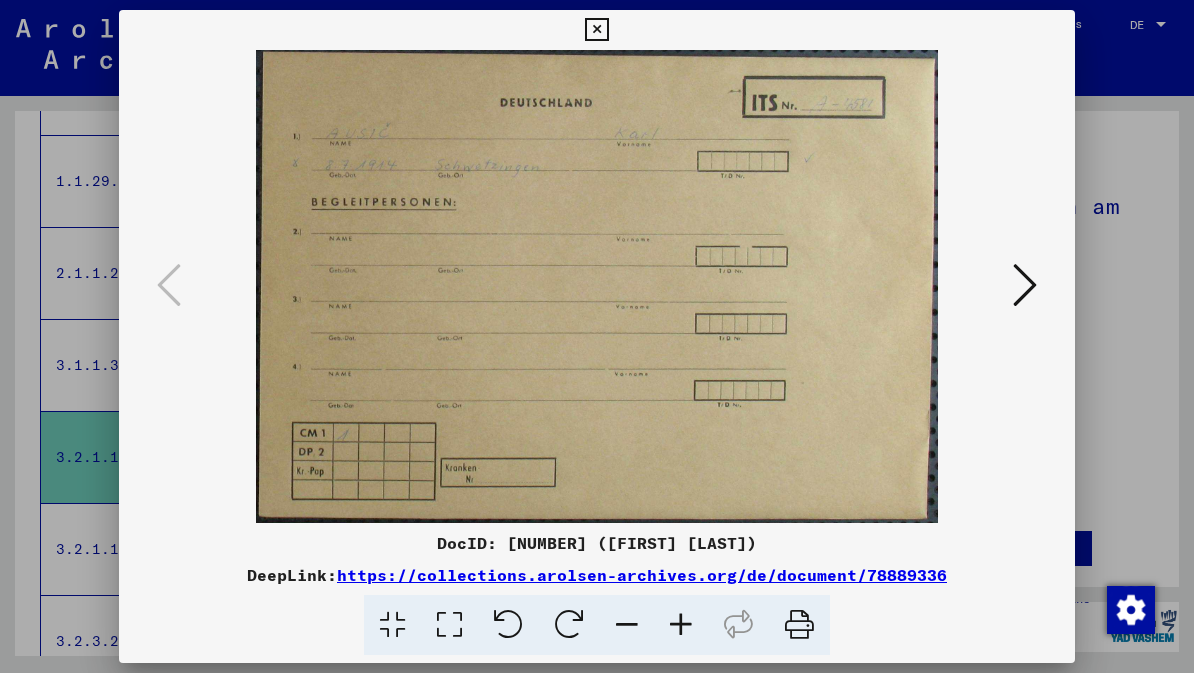 click at bounding box center (1025, 285) 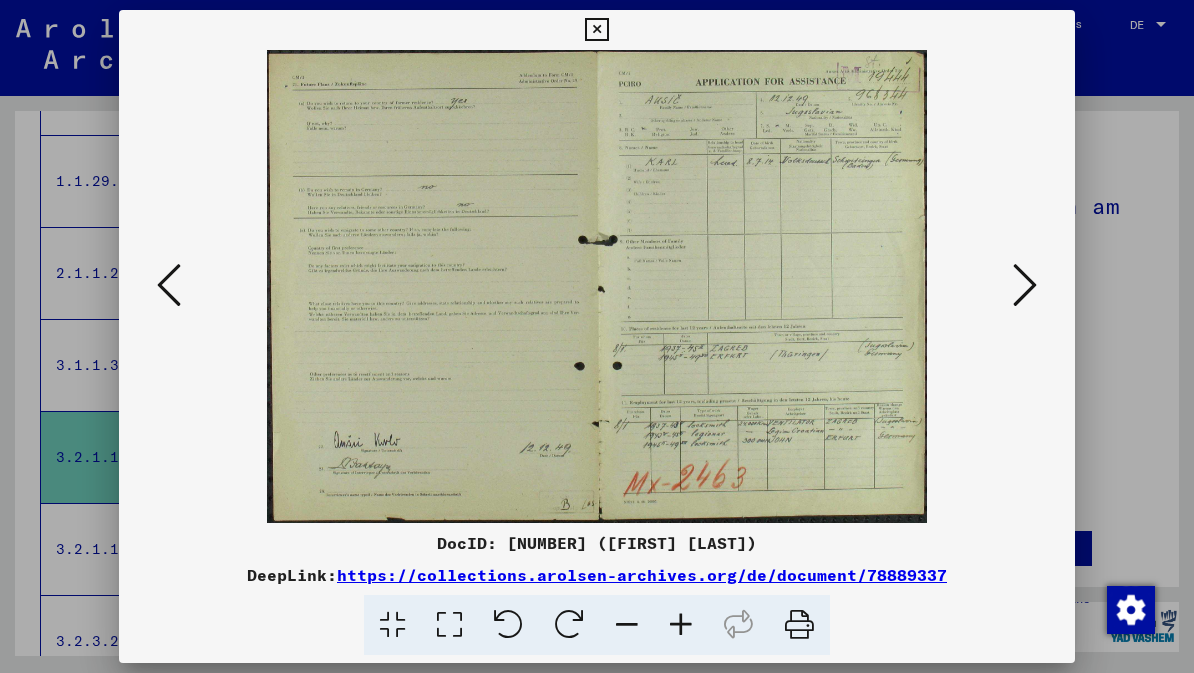 click at bounding box center (1025, 285) 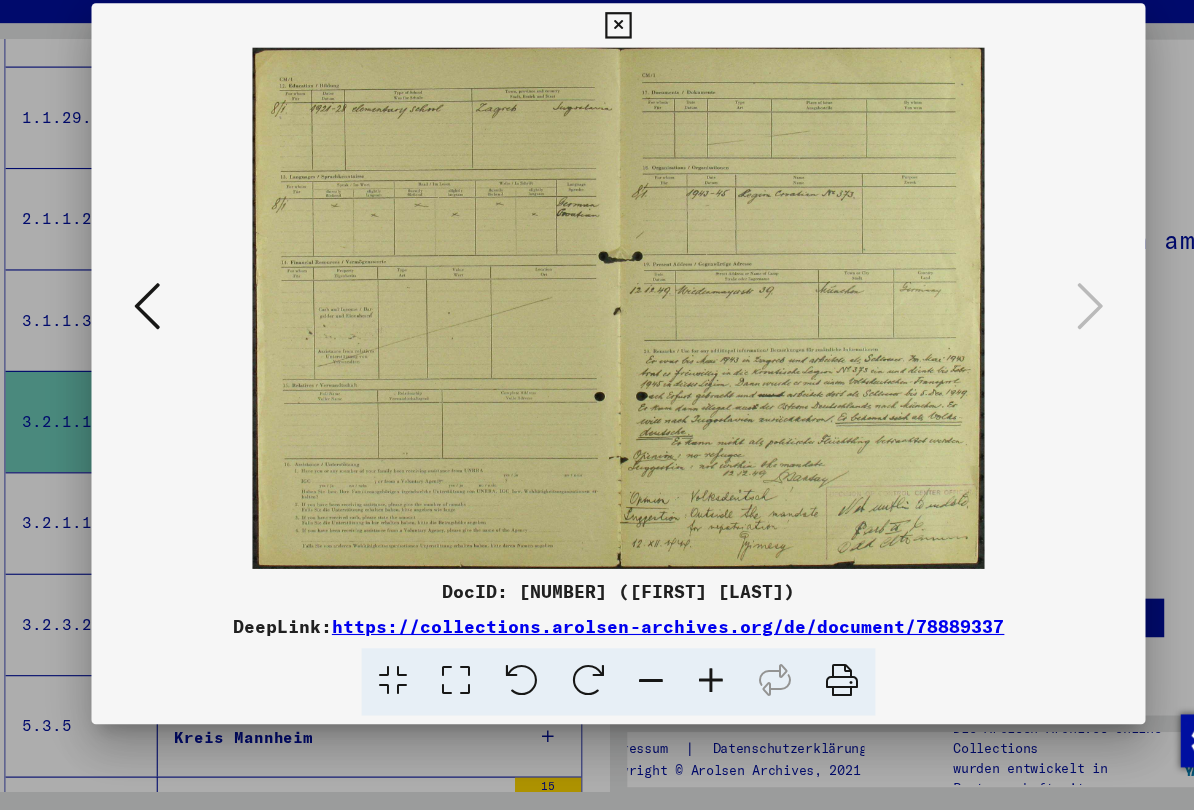 click at bounding box center (596, 98) 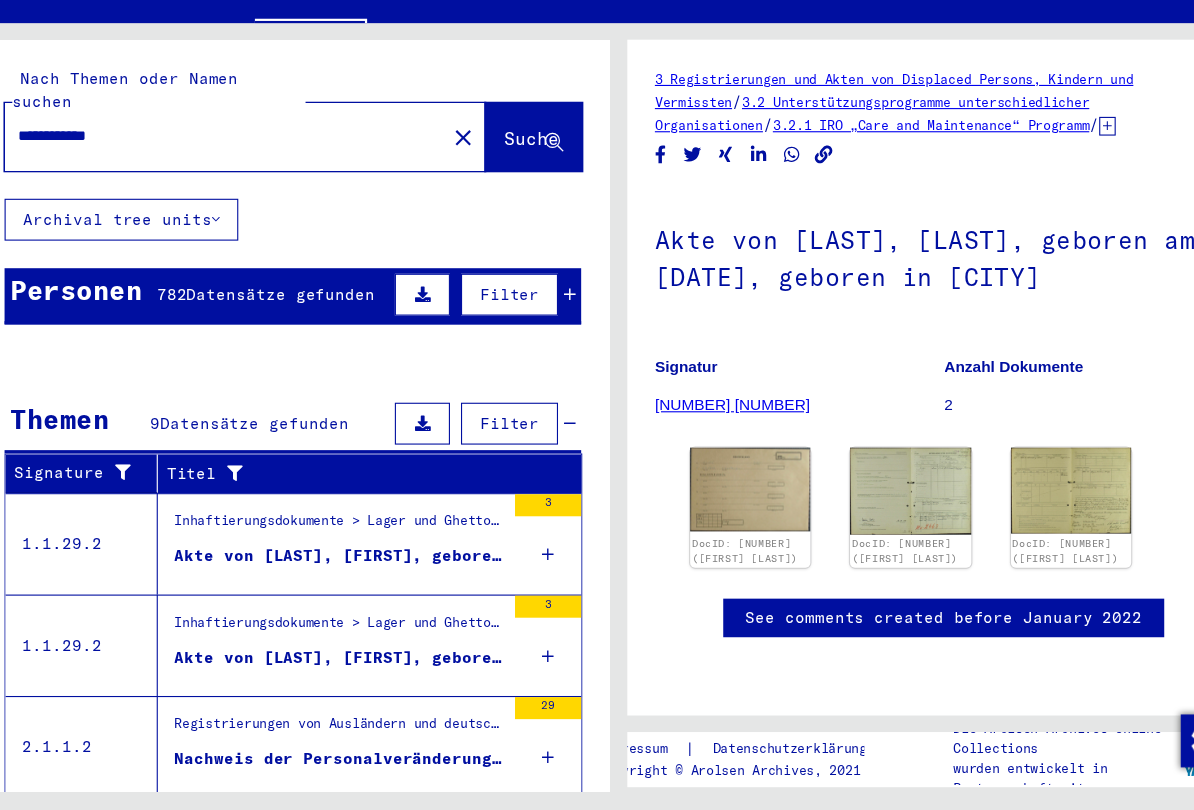 scroll, scrollTop: 0, scrollLeft: 0, axis: both 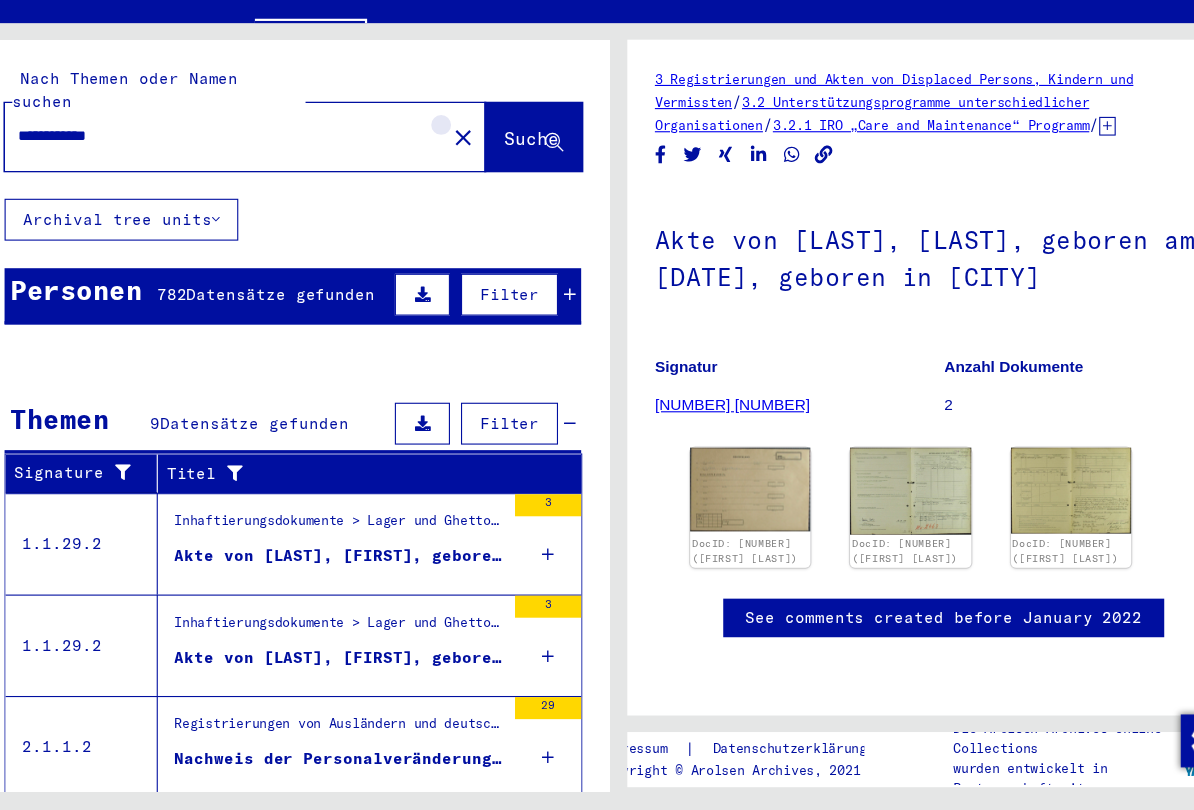 click on "close" 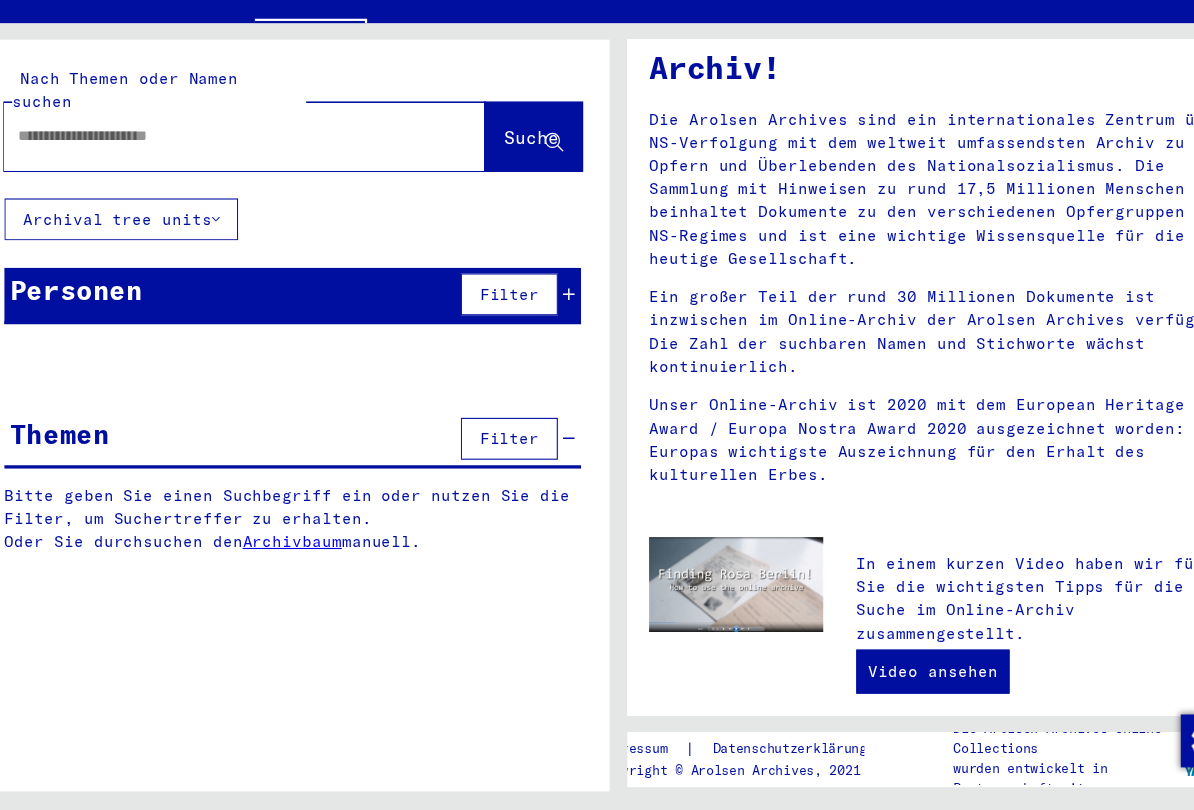 click at bounding box center (234, 198) 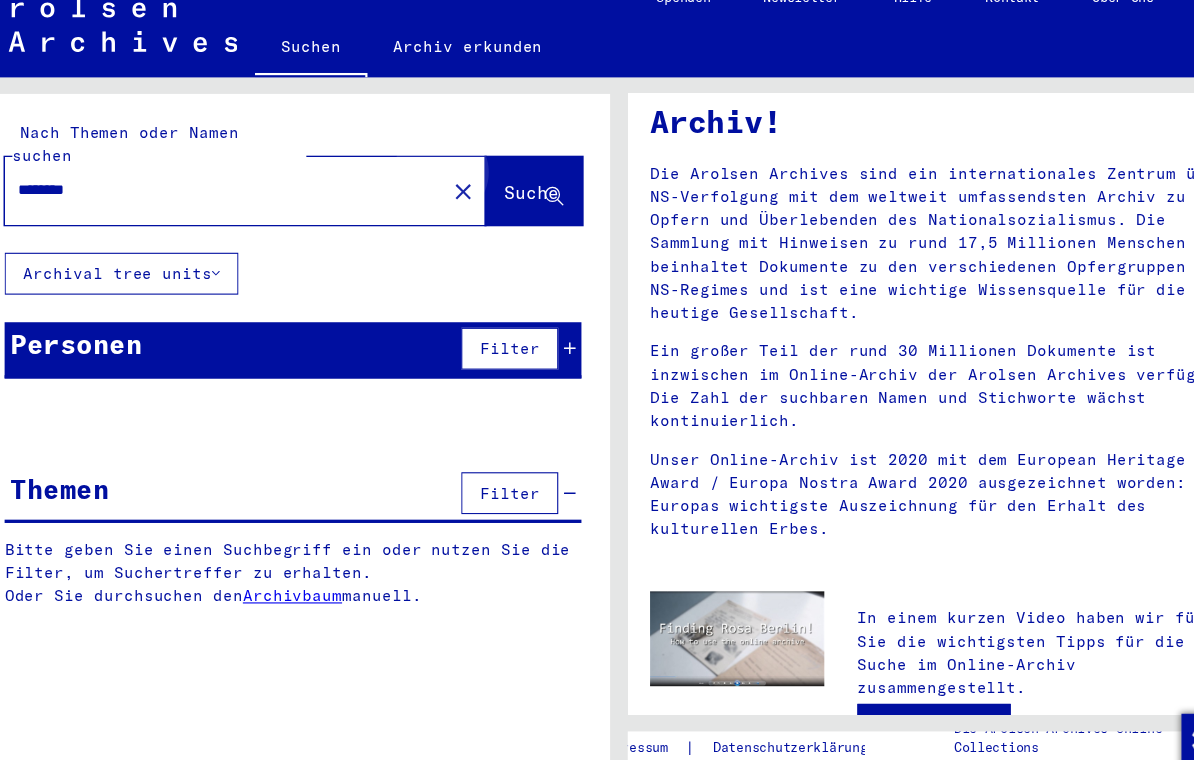 type on "********" 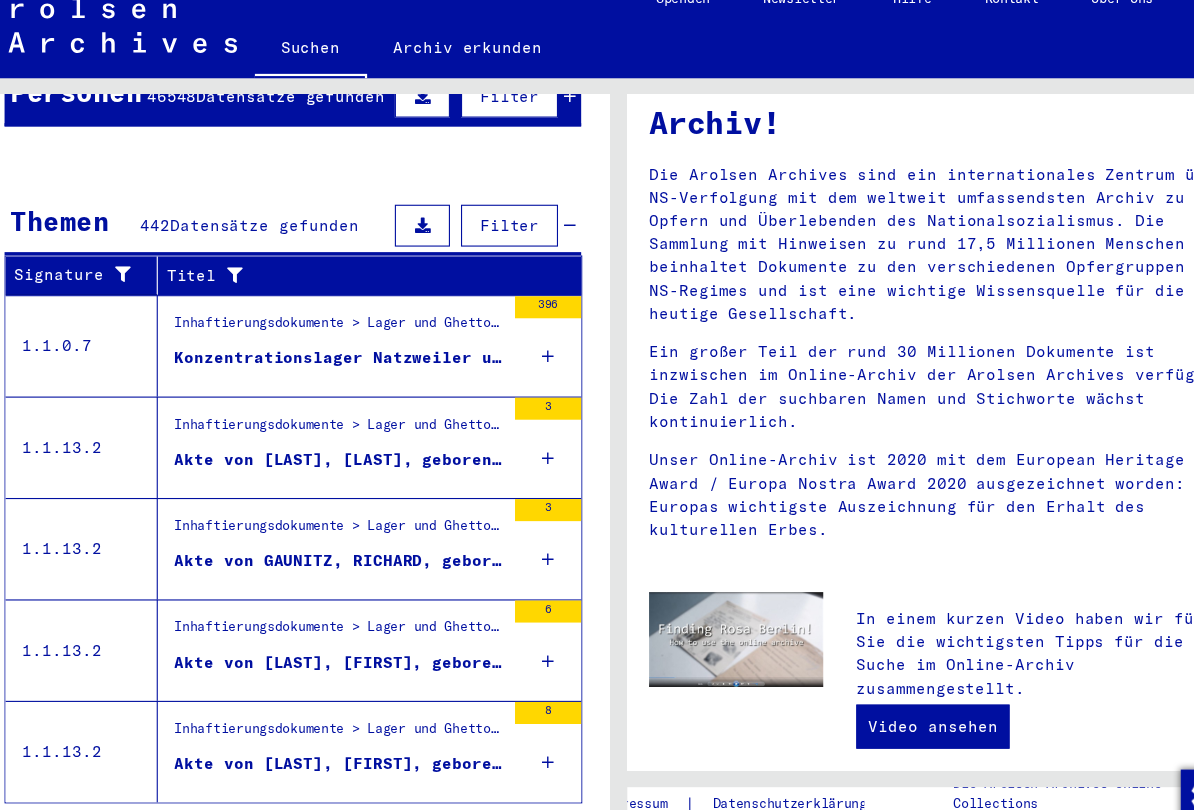 scroll, scrollTop: 228, scrollLeft: 0, axis: vertical 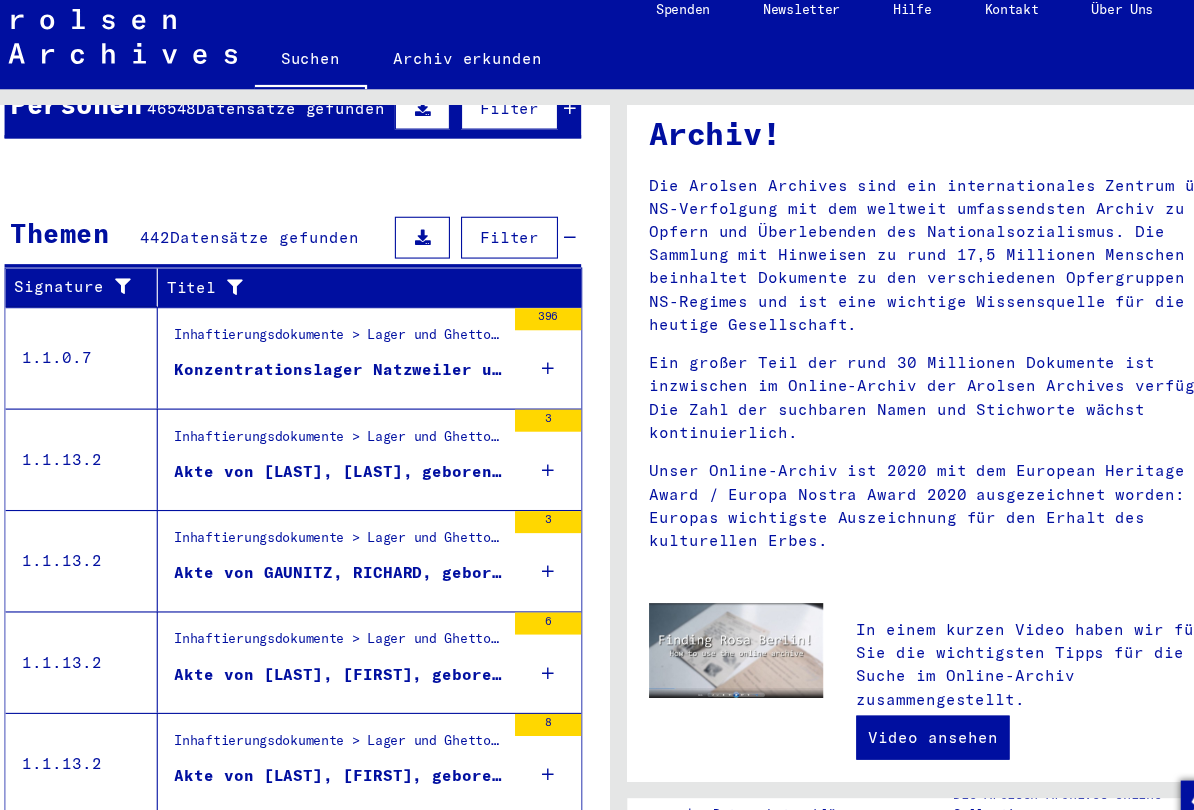 click on "Akte von [LAST], [LAST], geboren am [DATE], geboren in [CITY]" at bounding box center (343, 443) 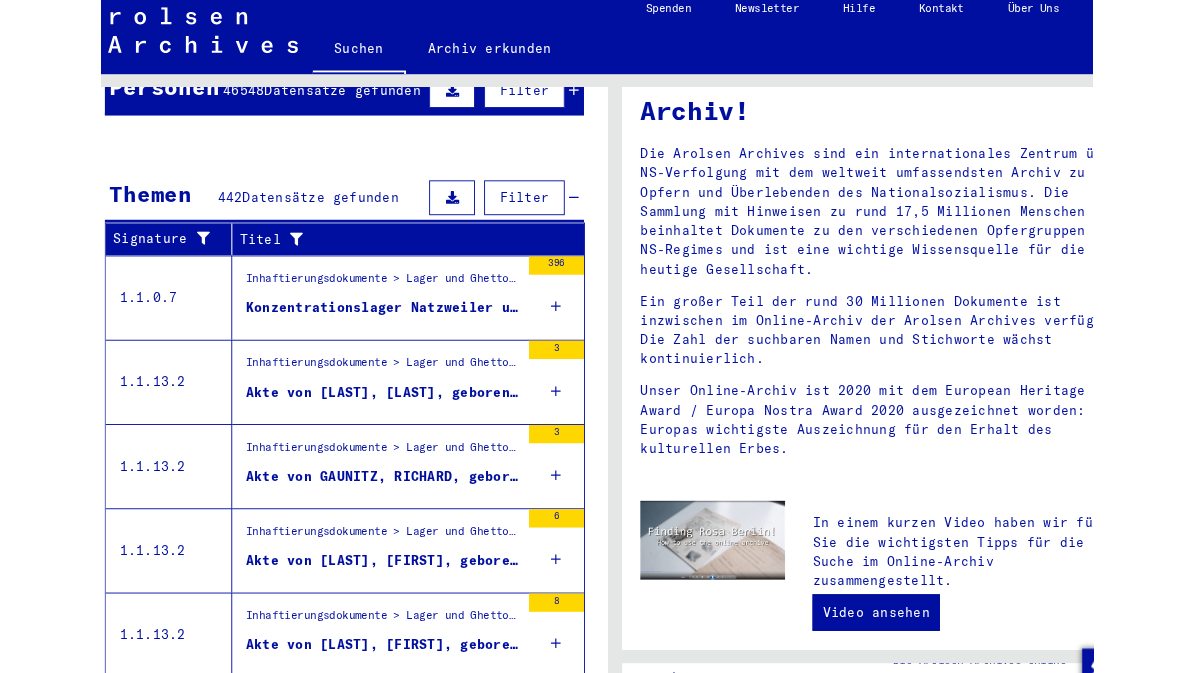 scroll, scrollTop: 0, scrollLeft: 0, axis: both 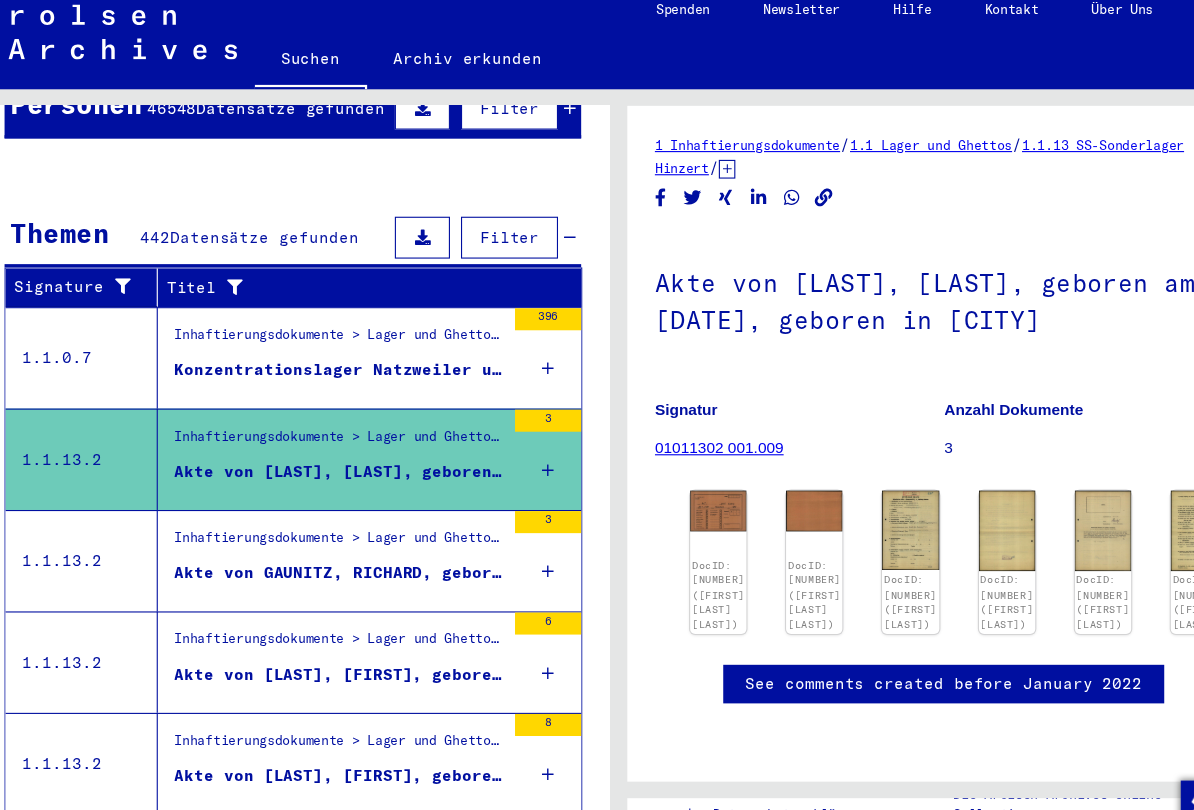 click 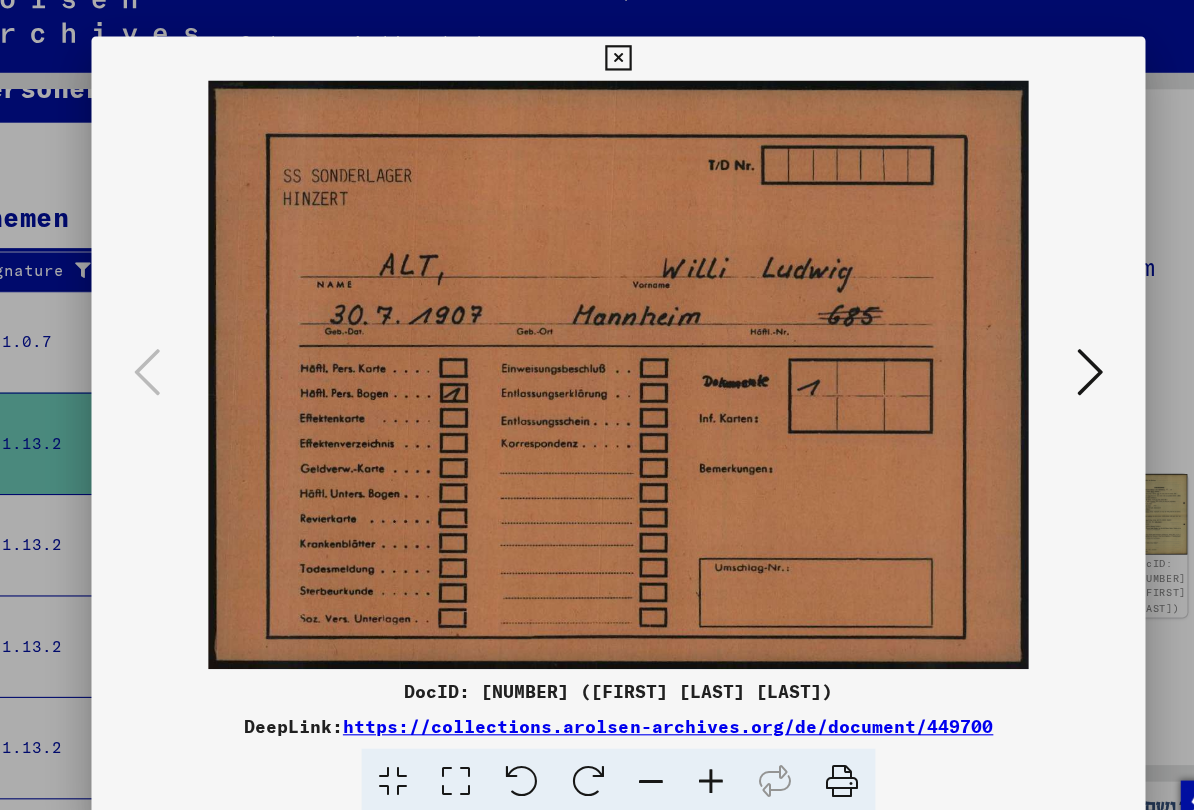 click at bounding box center [1025, 353] 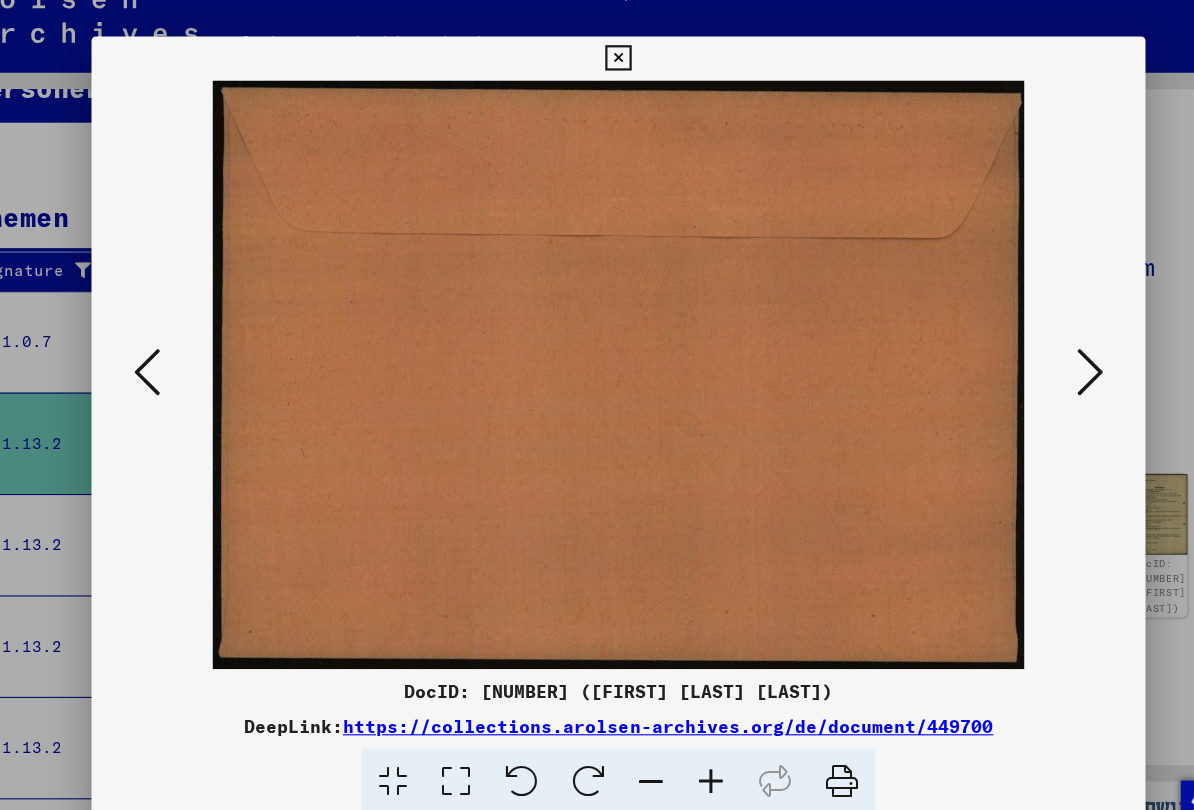 click at bounding box center (1025, 353) 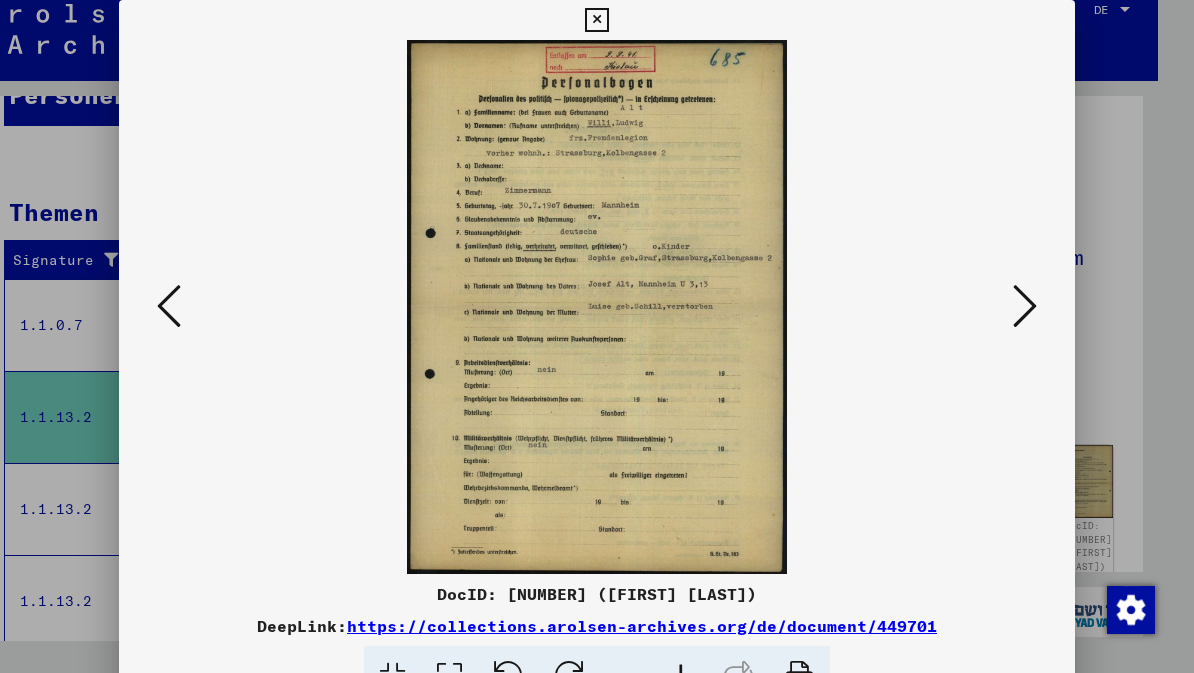 click at bounding box center [1025, 306] 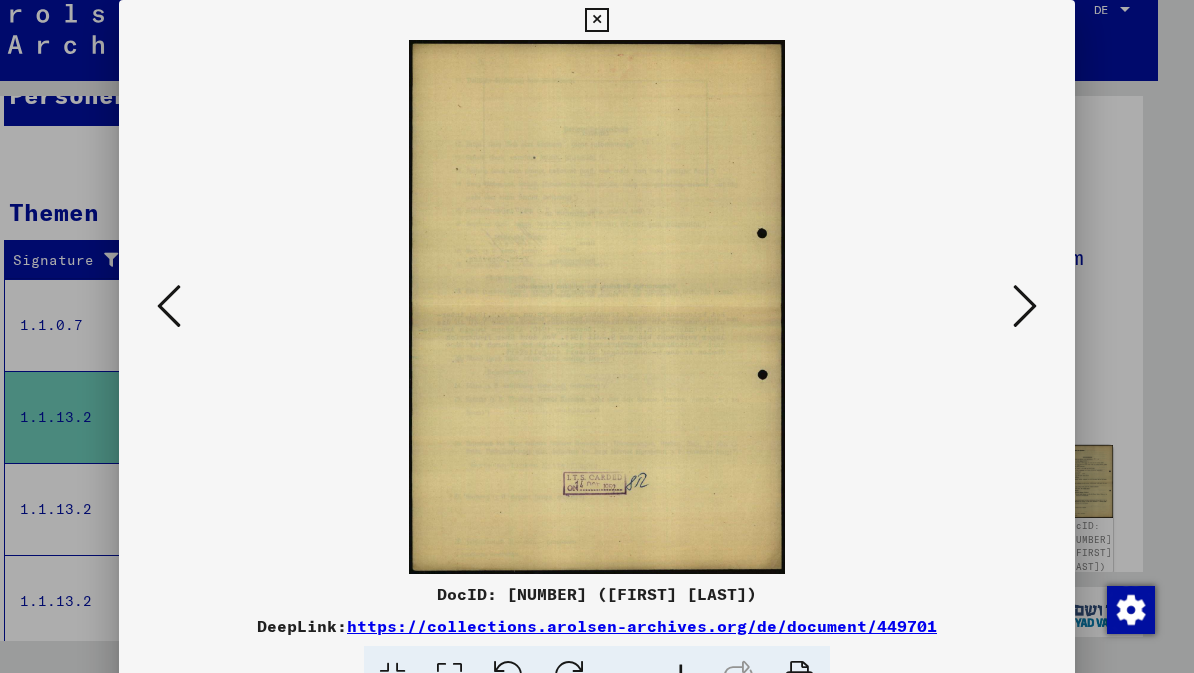 click at bounding box center (1025, 306) 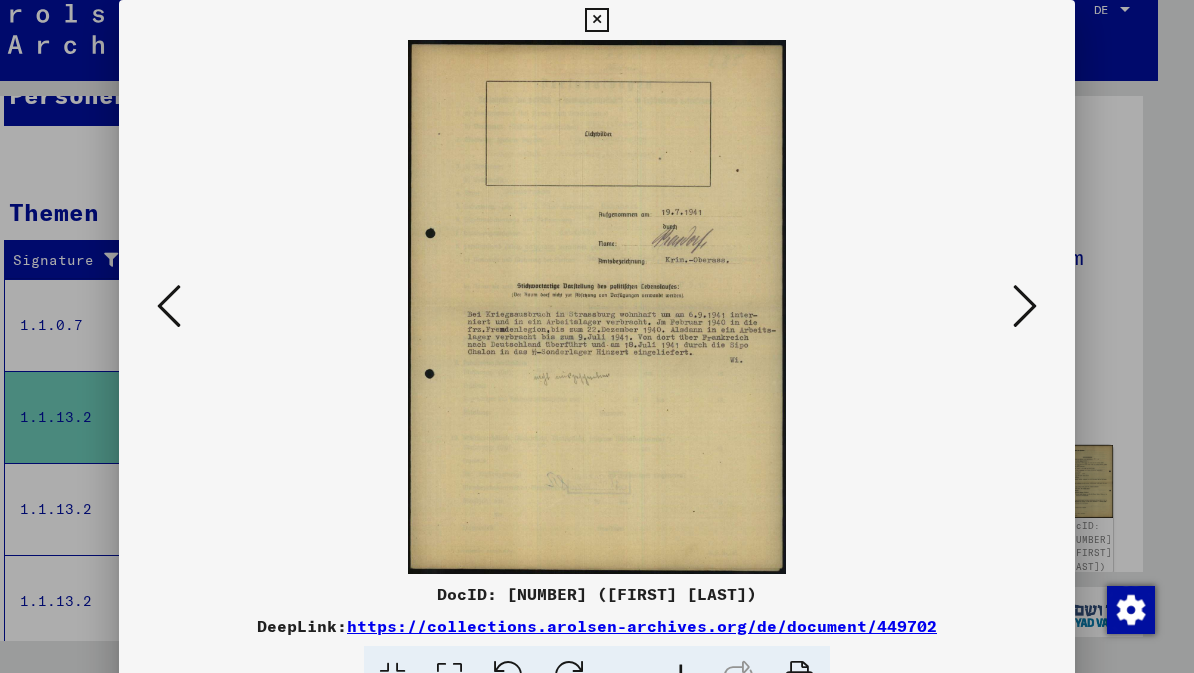 click at bounding box center (1025, 306) 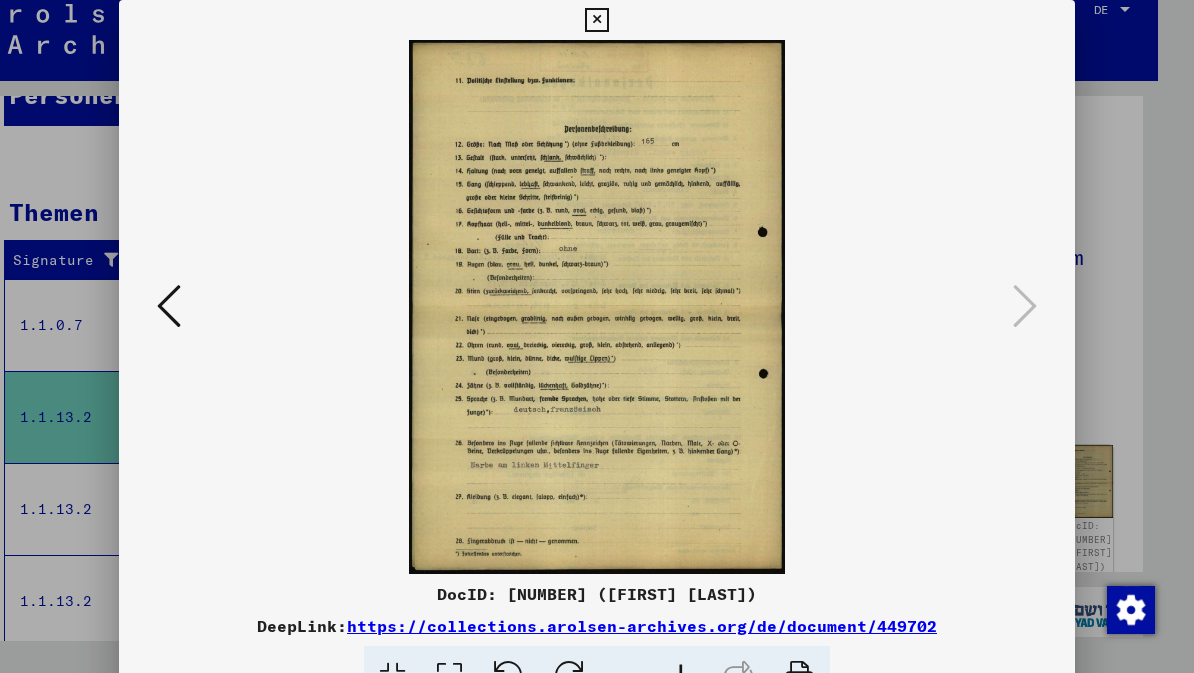 click at bounding box center [596, 20] 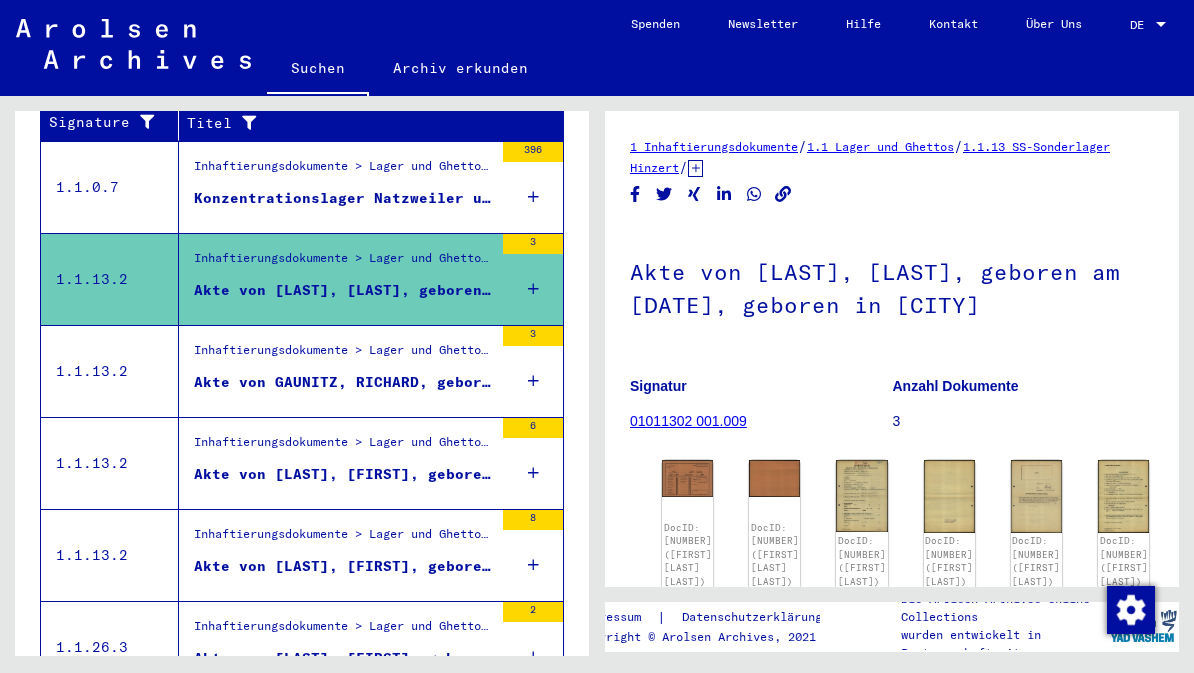 scroll, scrollTop: 398, scrollLeft: 0, axis: vertical 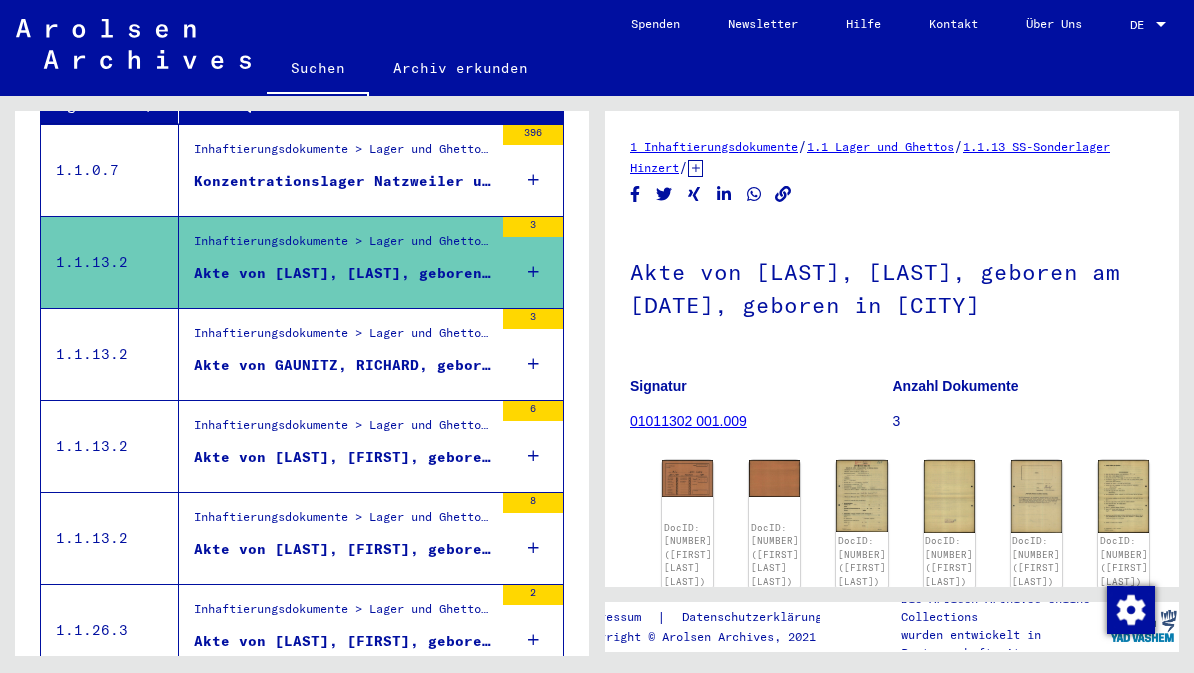 click on "Akte von [LAST], [FIRST], geboren am [MONTH]/[DAY]/[YEAR], geboren in [CITY]" at bounding box center (343, 457) 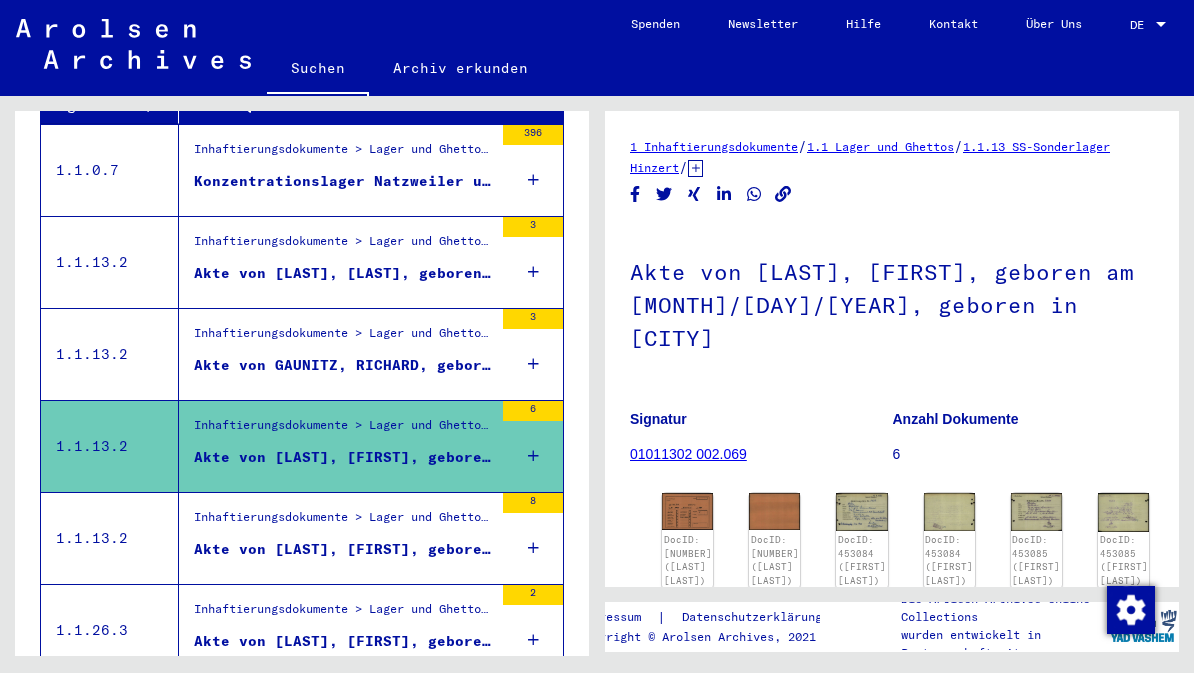click 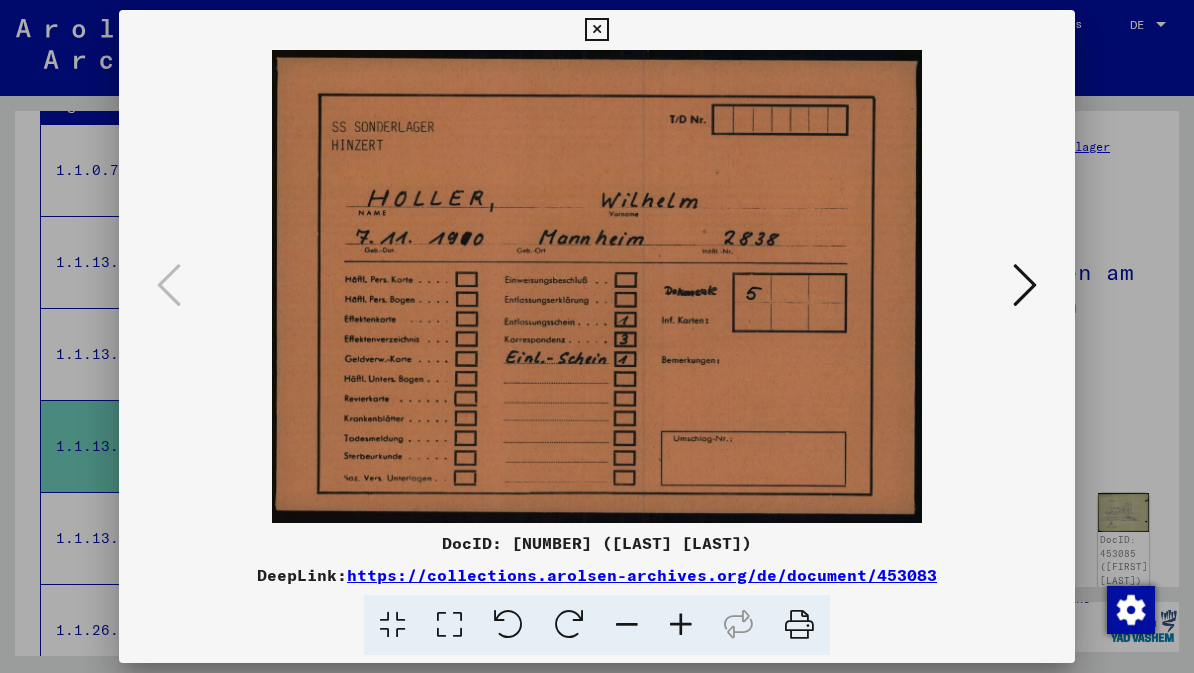 click at bounding box center [1025, 285] 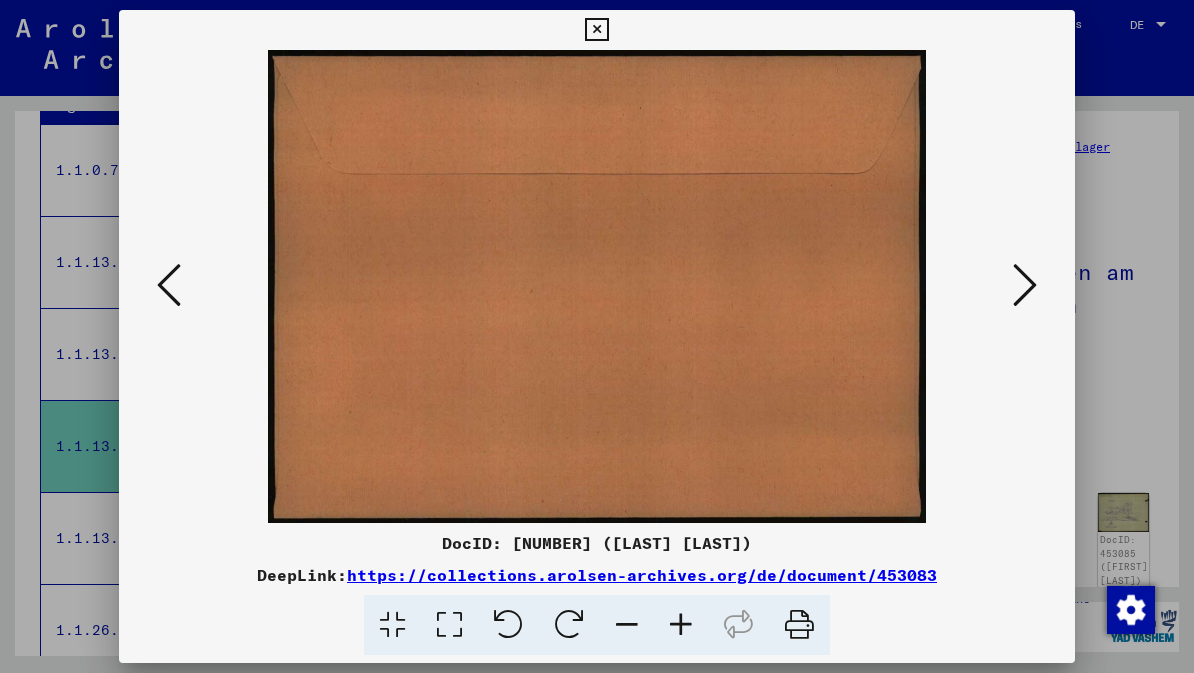 click at bounding box center (1025, 286) 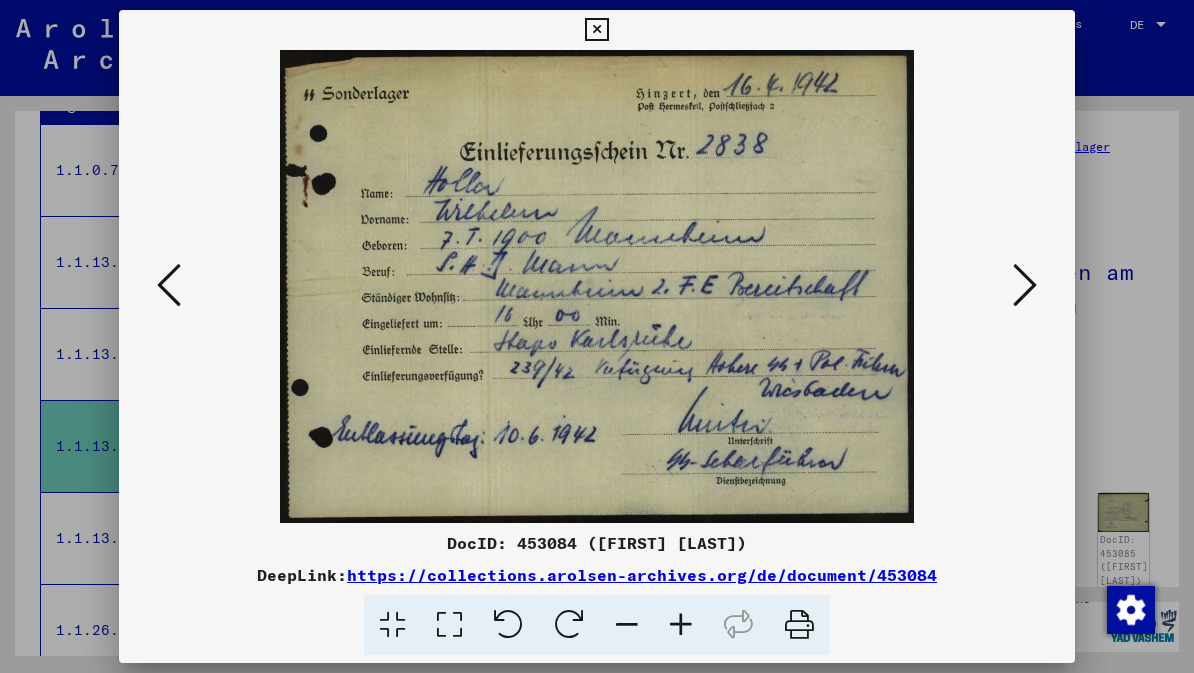 click at bounding box center [1025, 285] 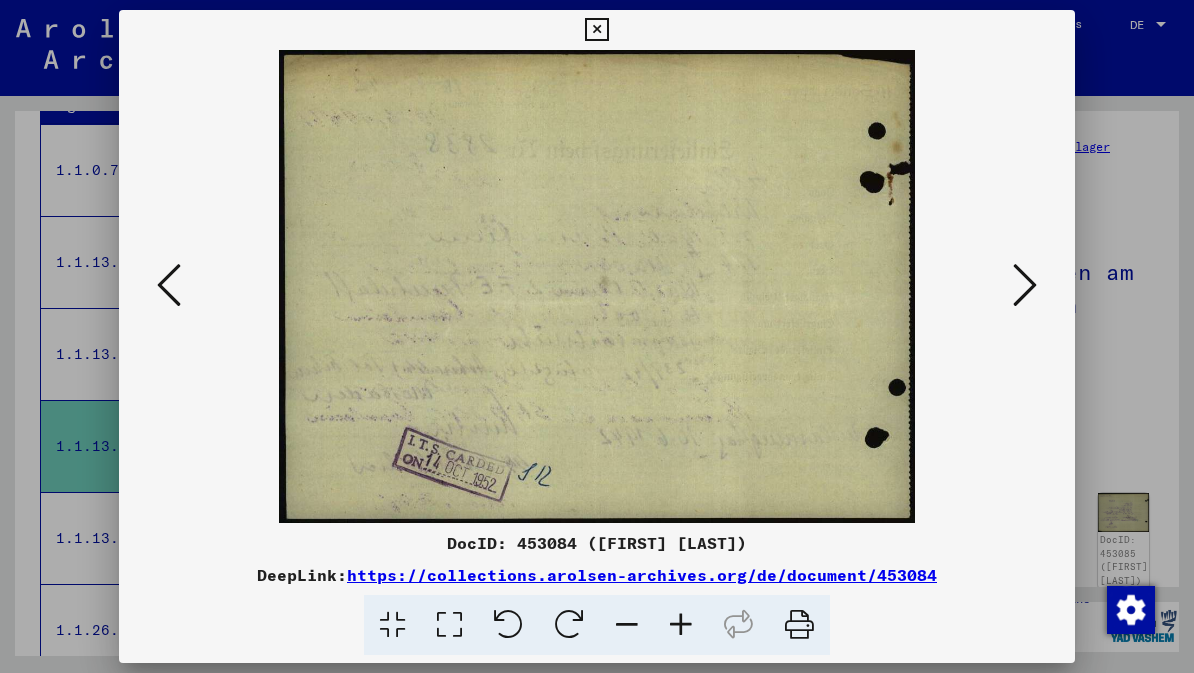 click at bounding box center [1025, 286] 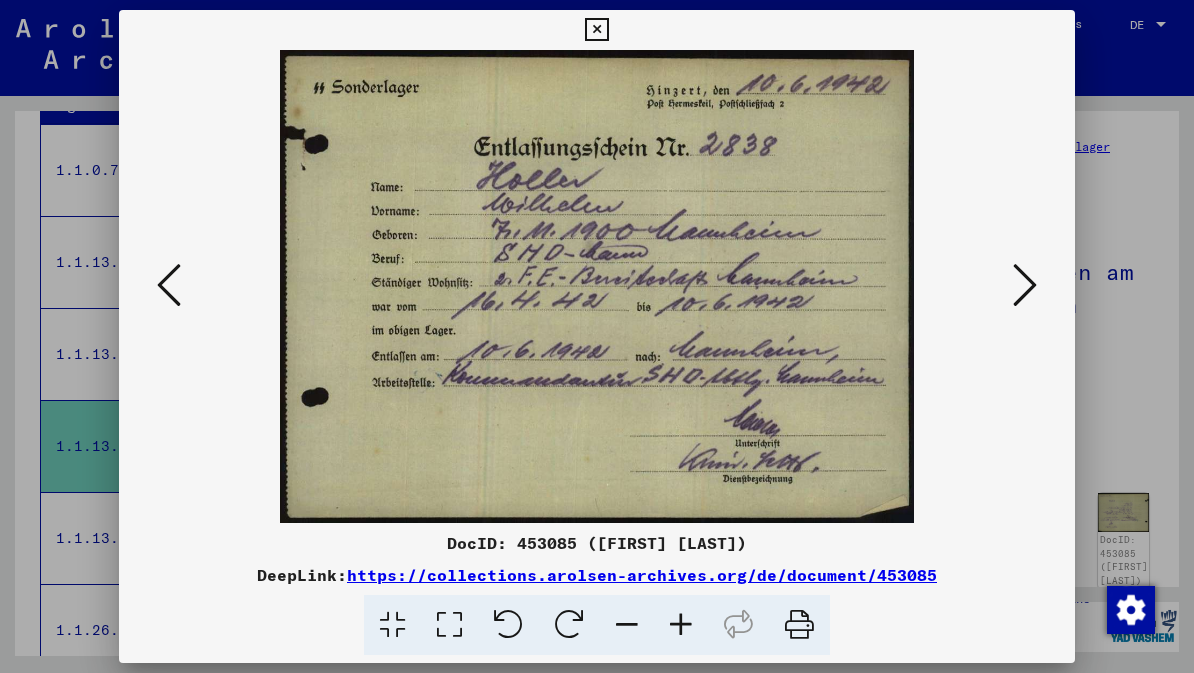 click at bounding box center (1025, 285) 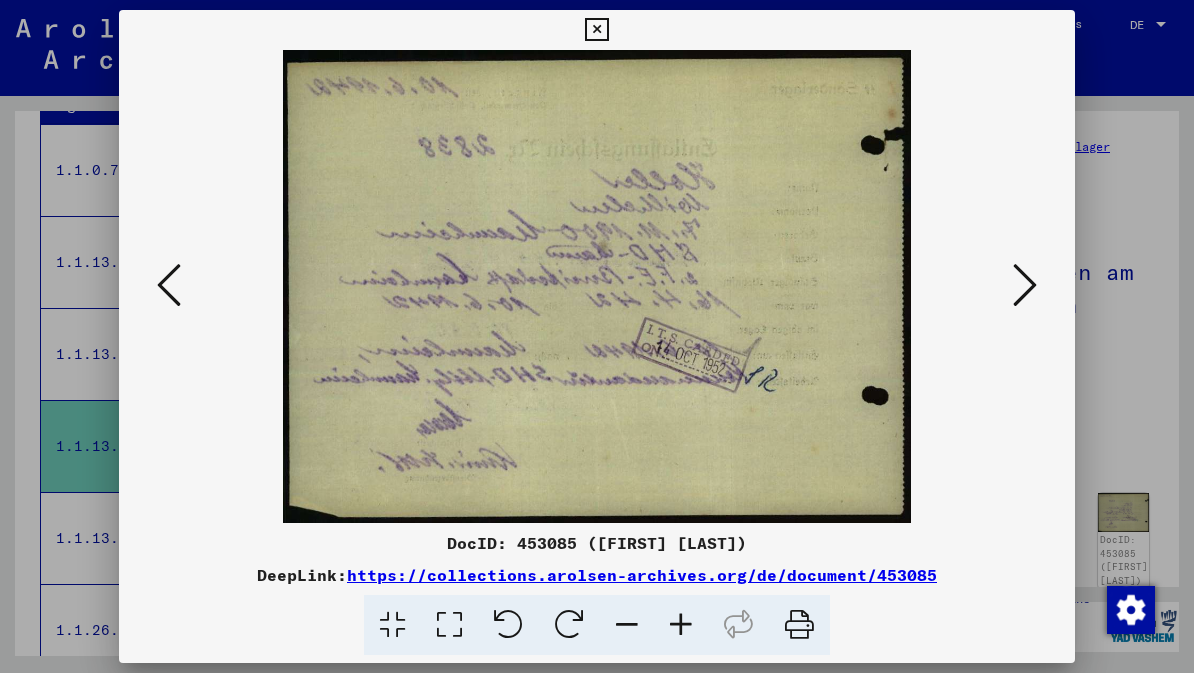 click at bounding box center (1025, 285) 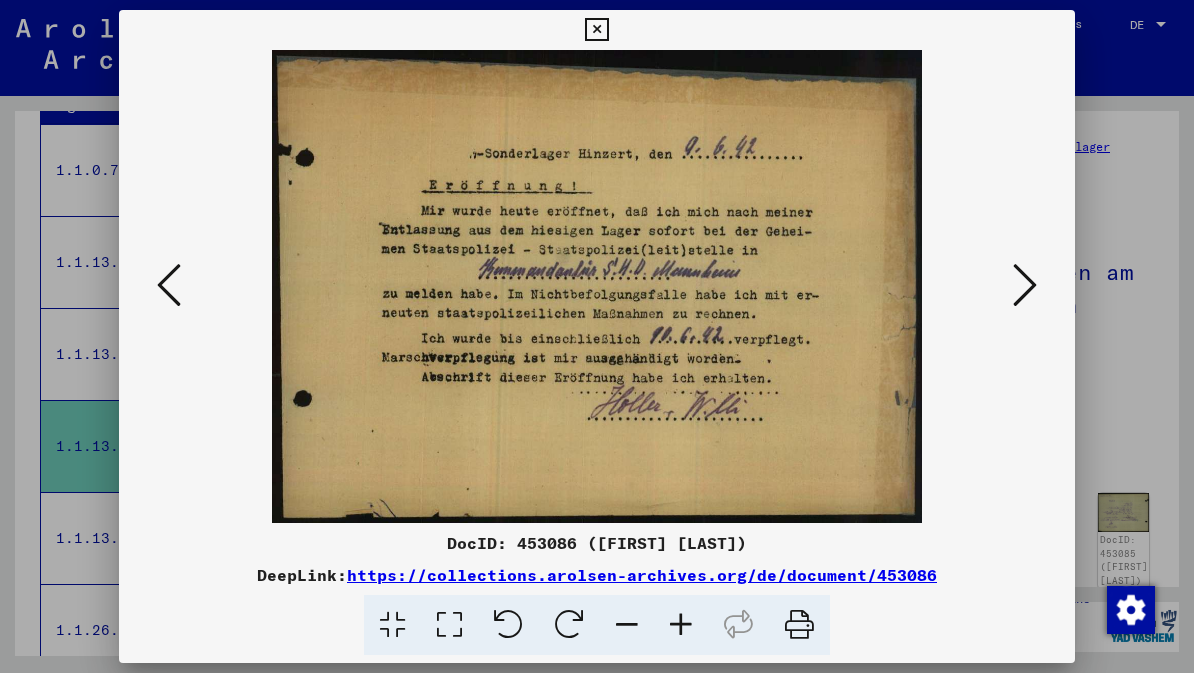 click at bounding box center [1025, 285] 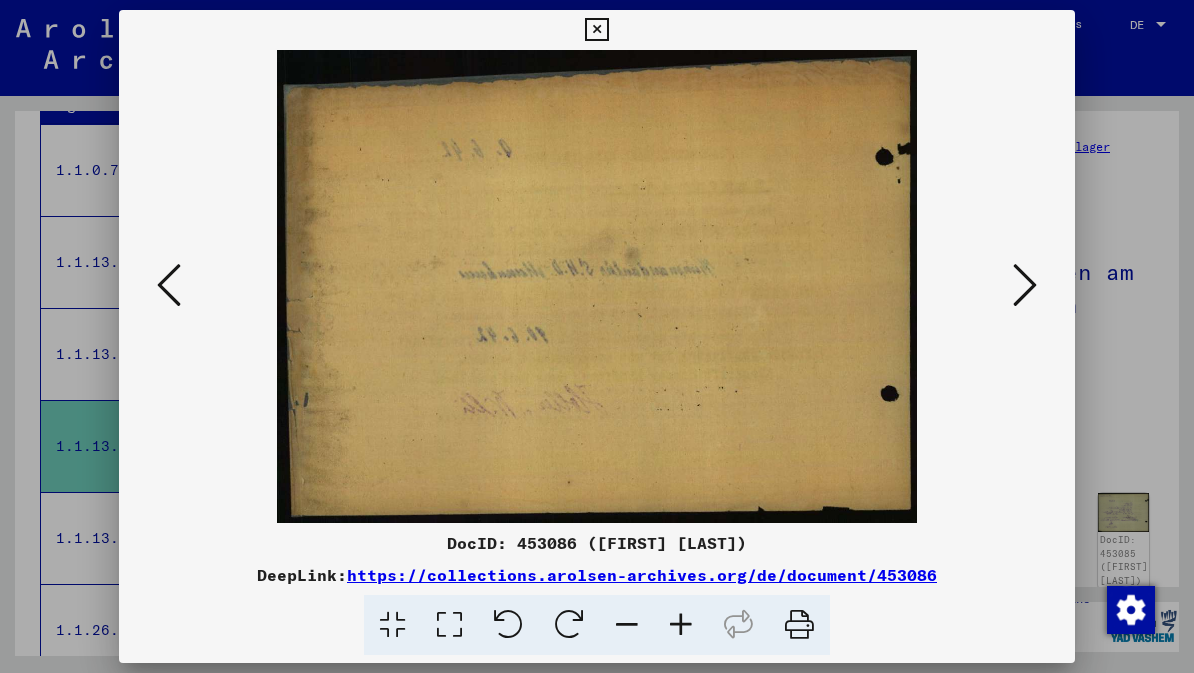 click at bounding box center (1025, 285) 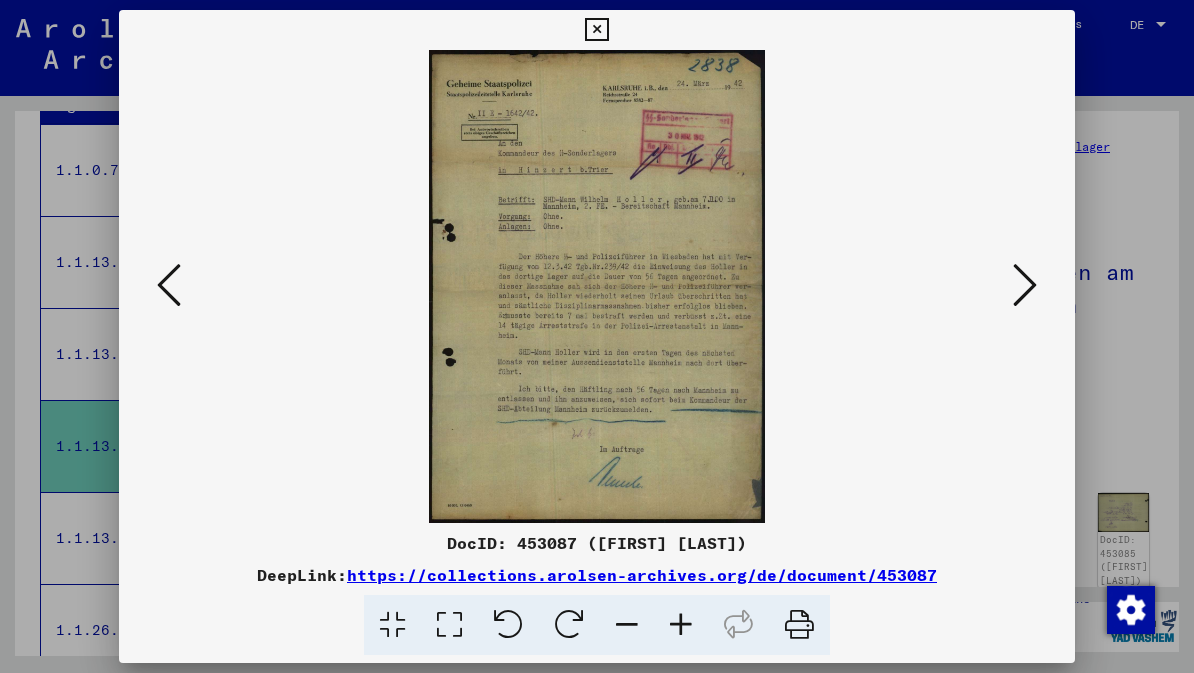 click at bounding box center [1025, 285] 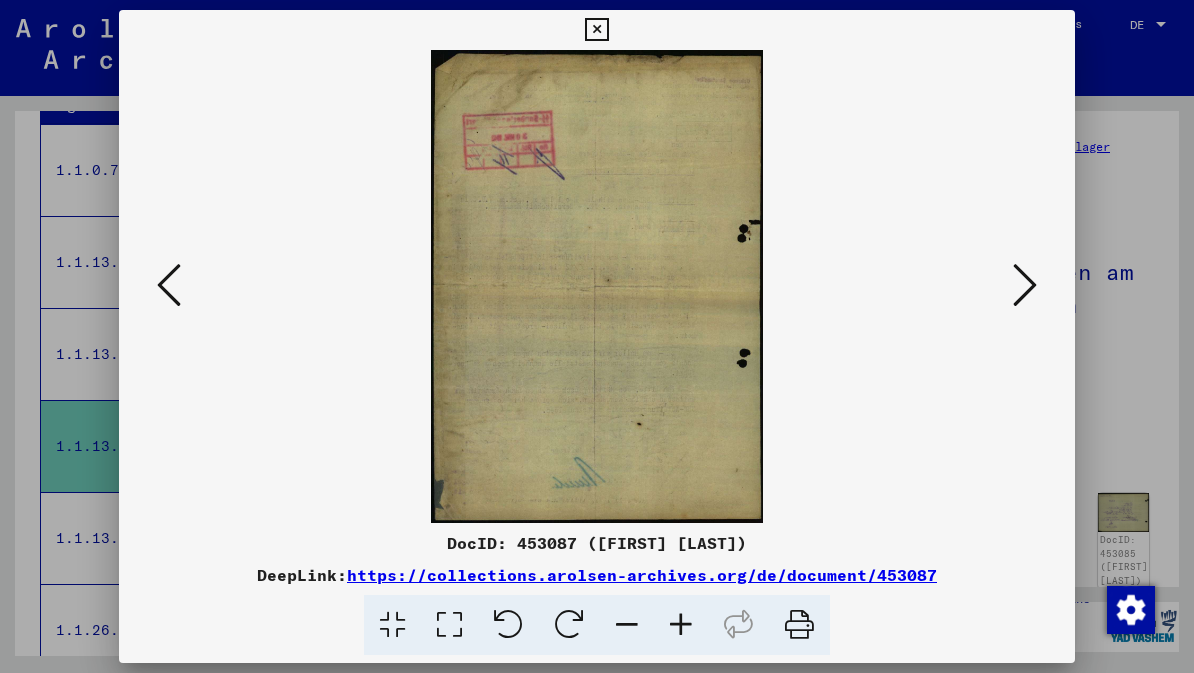 click at bounding box center [1025, 285] 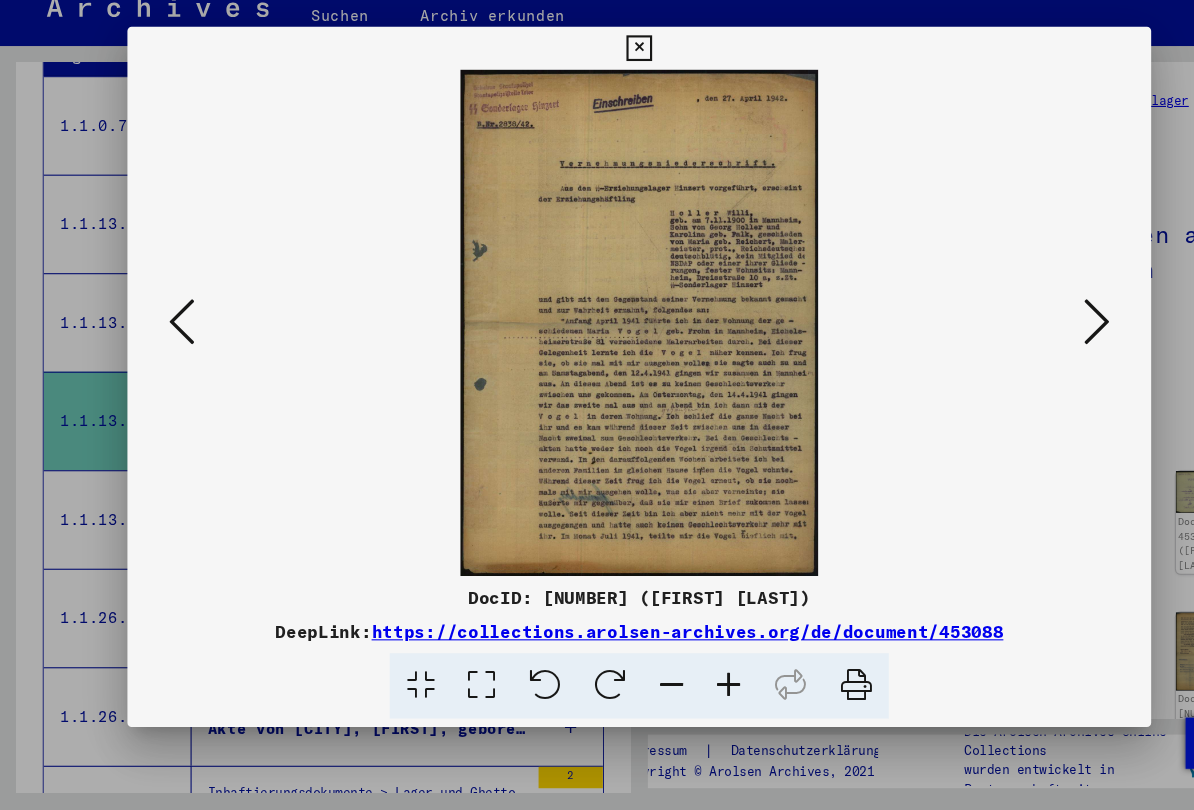 click at bounding box center (1025, 353) 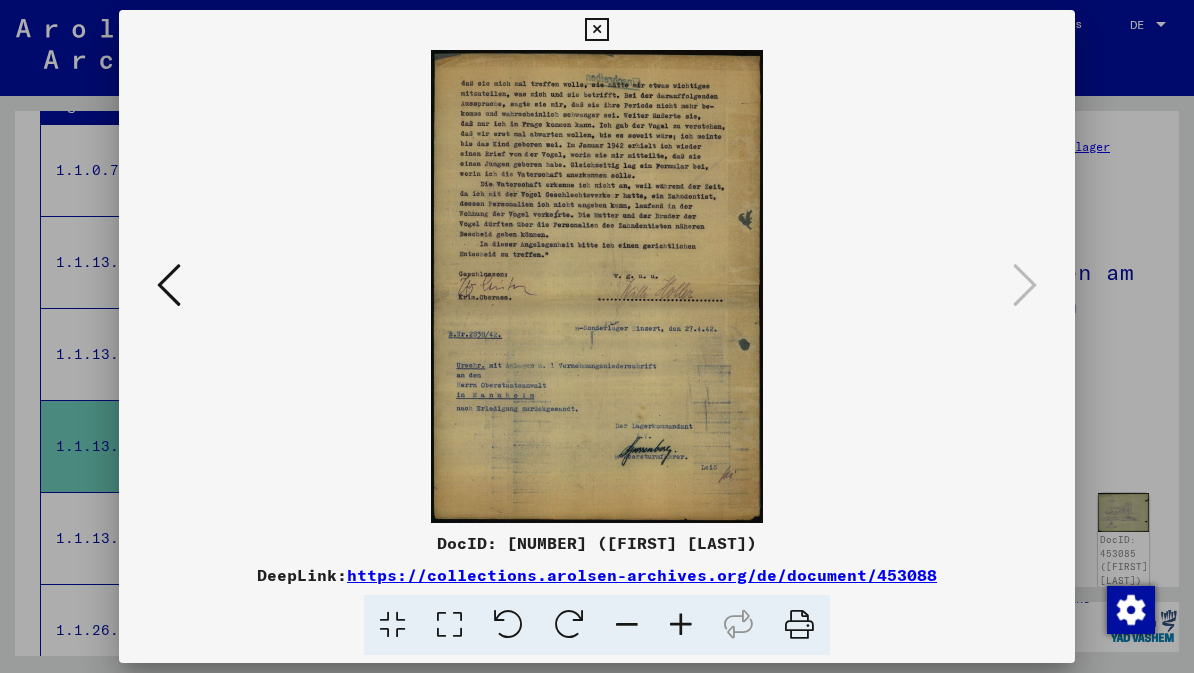 click at bounding box center (596, 30) 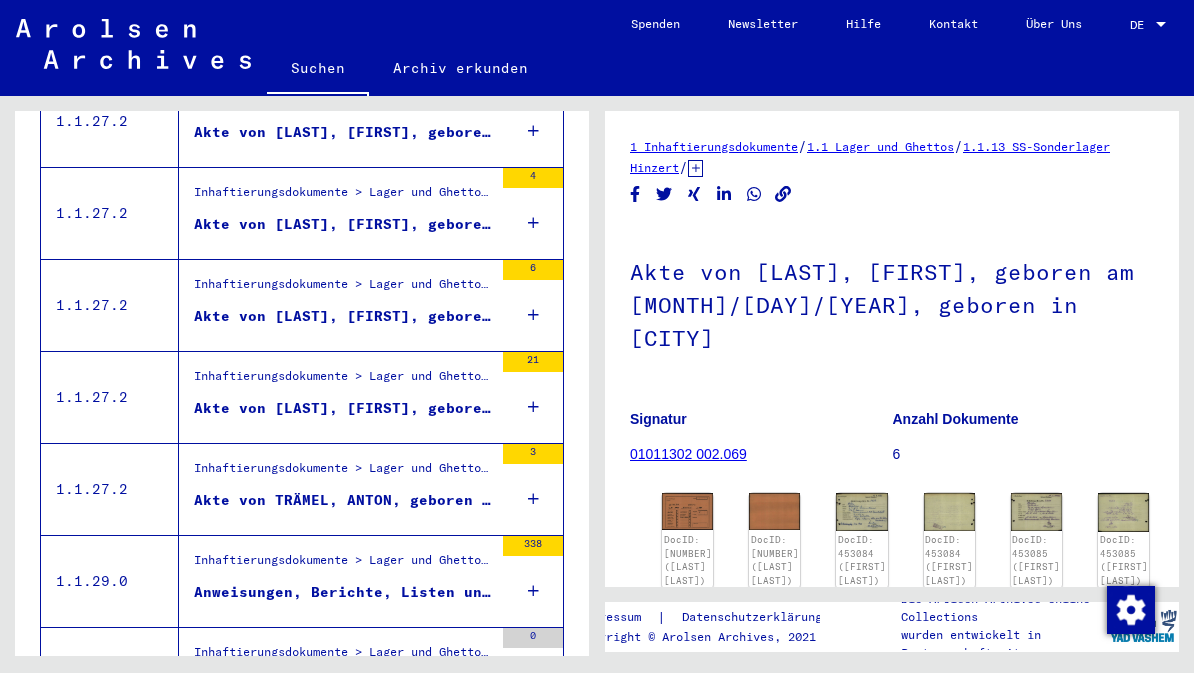 scroll, scrollTop: 1739, scrollLeft: 0, axis: vertical 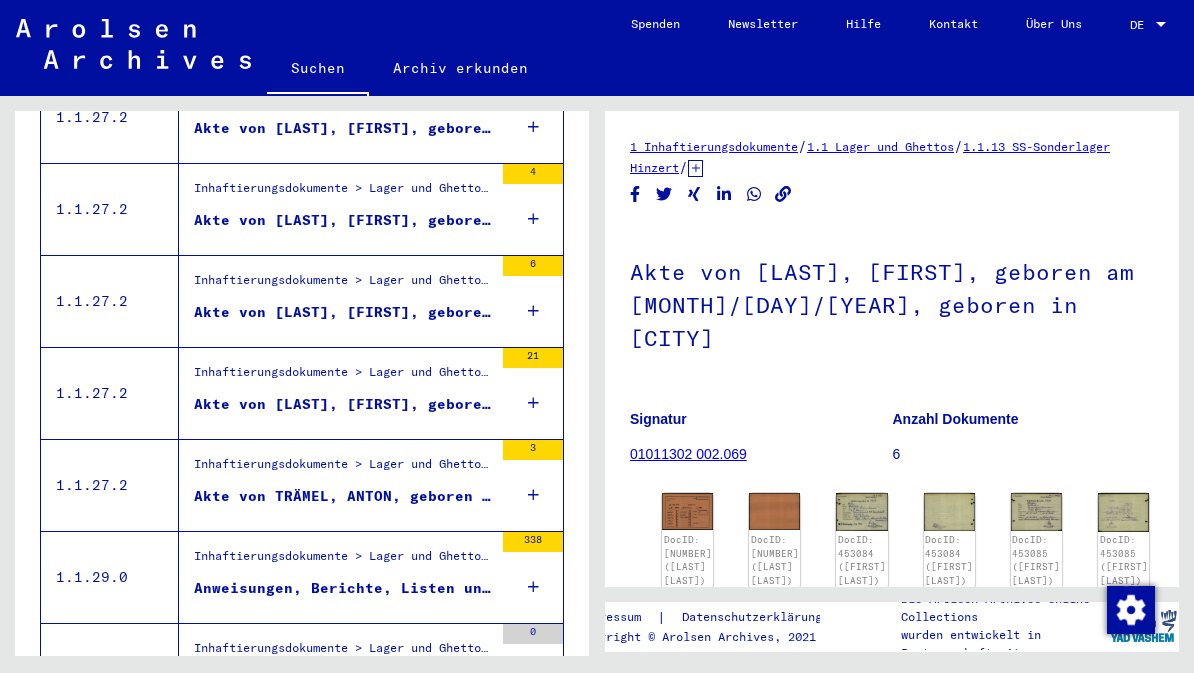 click on "Akte von [LAST], [FIRST], geboren am [DATE], geboren in [CITY]" at bounding box center [343, 404] 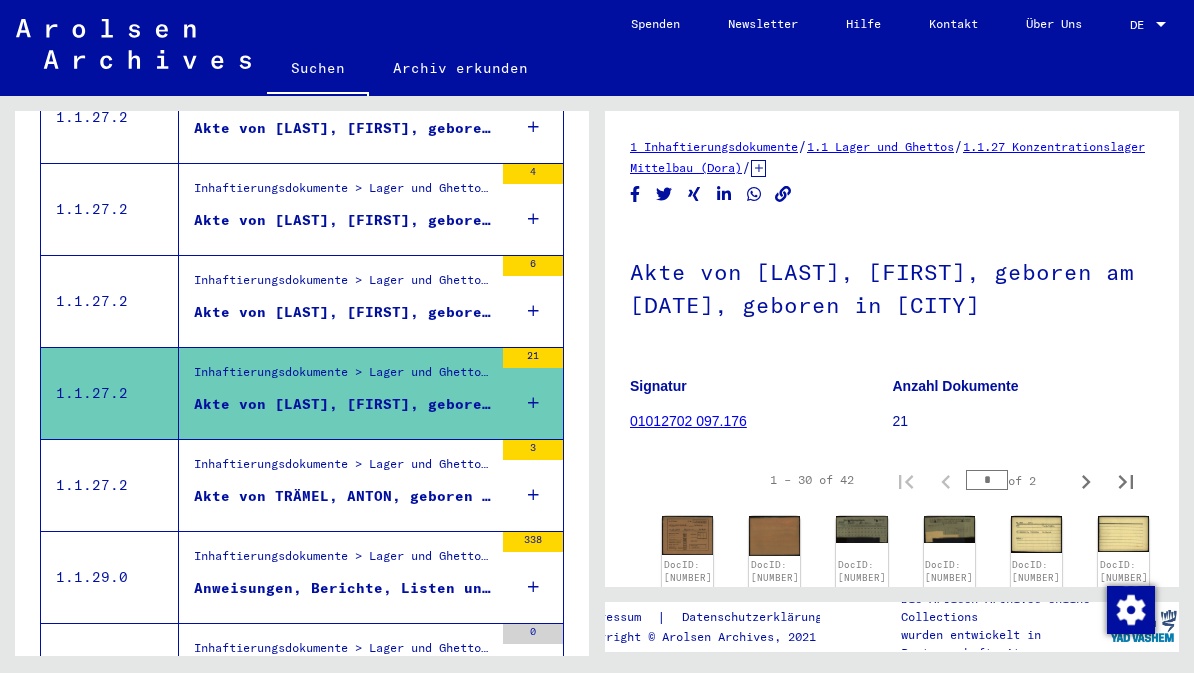 click 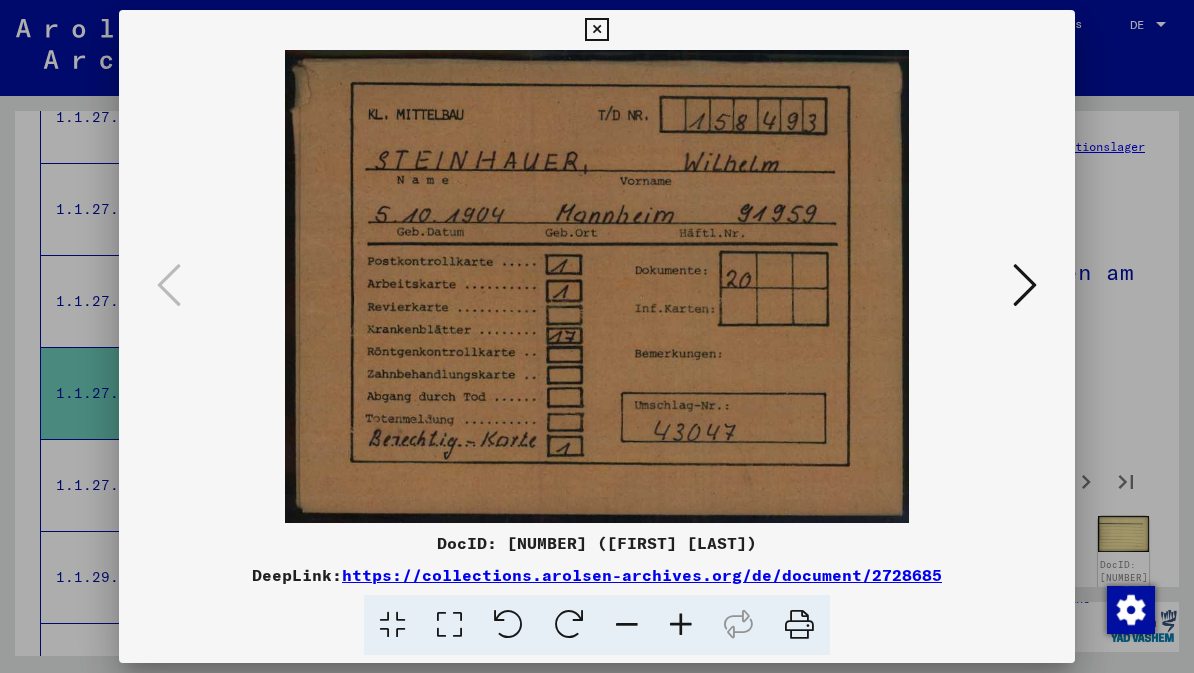 click at bounding box center [1025, 285] 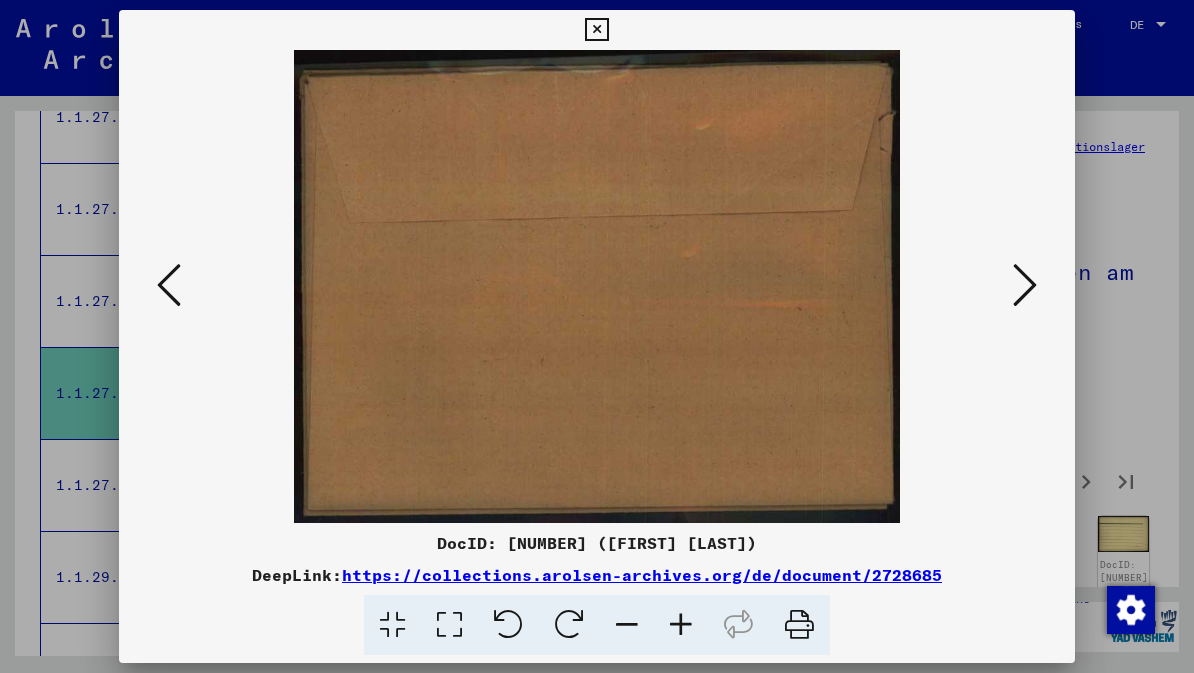 click at bounding box center (1025, 285) 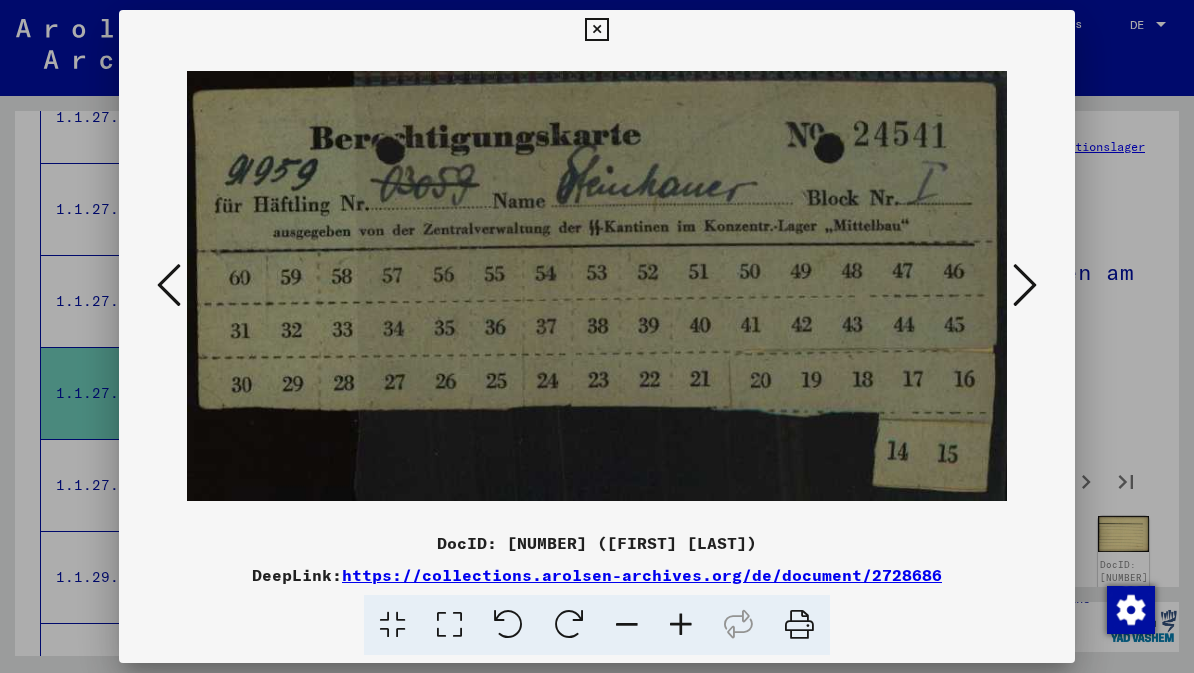 click at bounding box center [1025, 285] 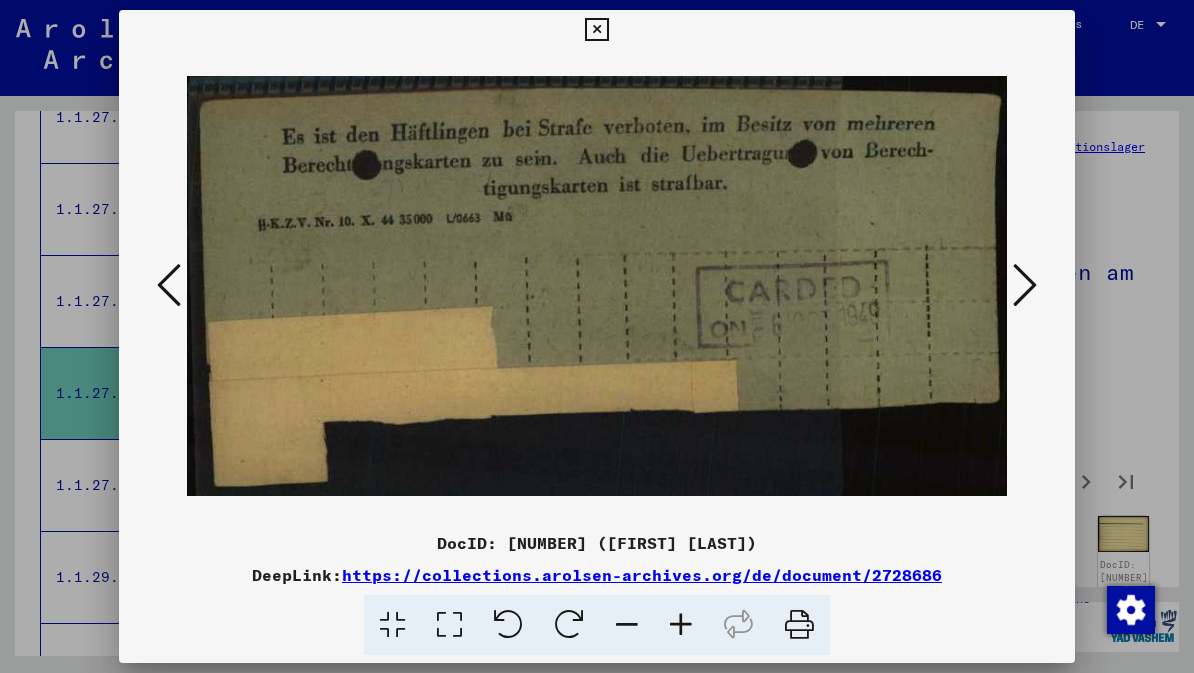 click at bounding box center [1025, 285] 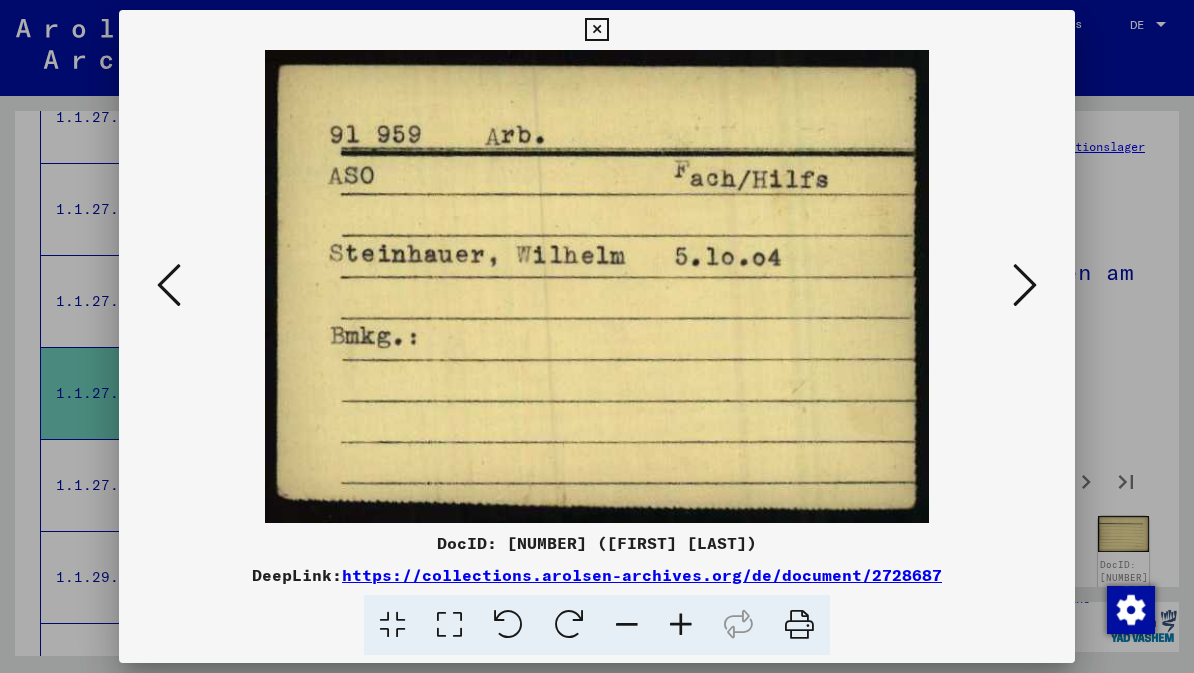 click at bounding box center (1025, 285) 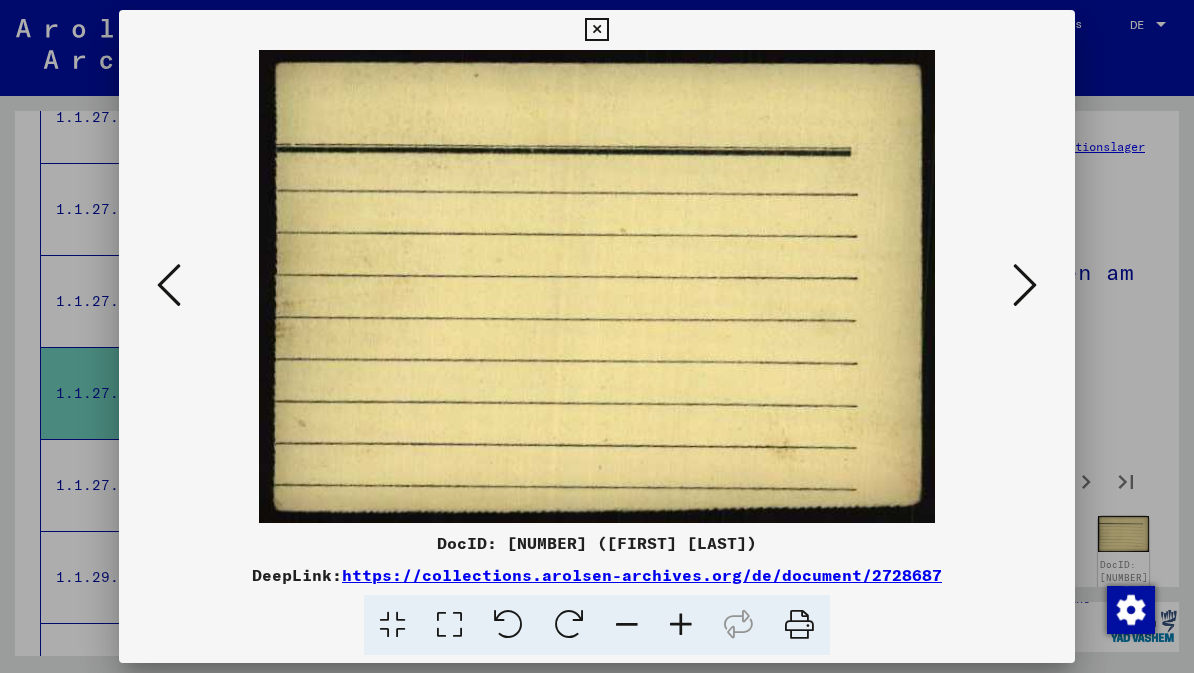 click at bounding box center [1025, 285] 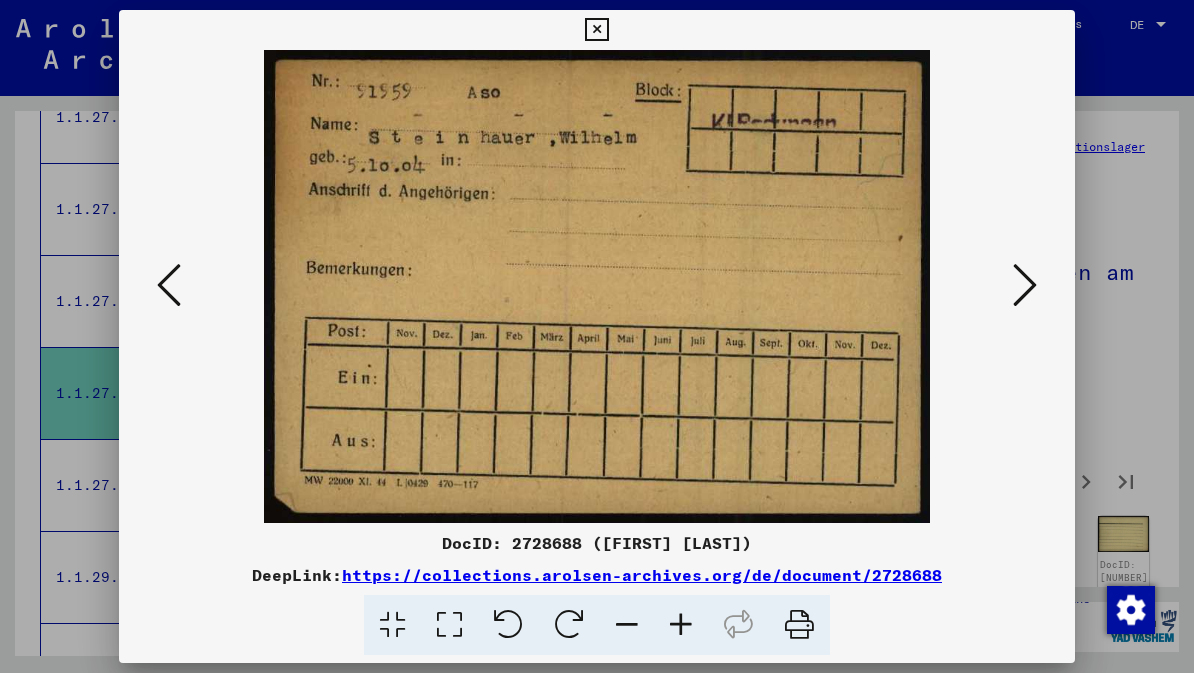 click at bounding box center [1025, 286] 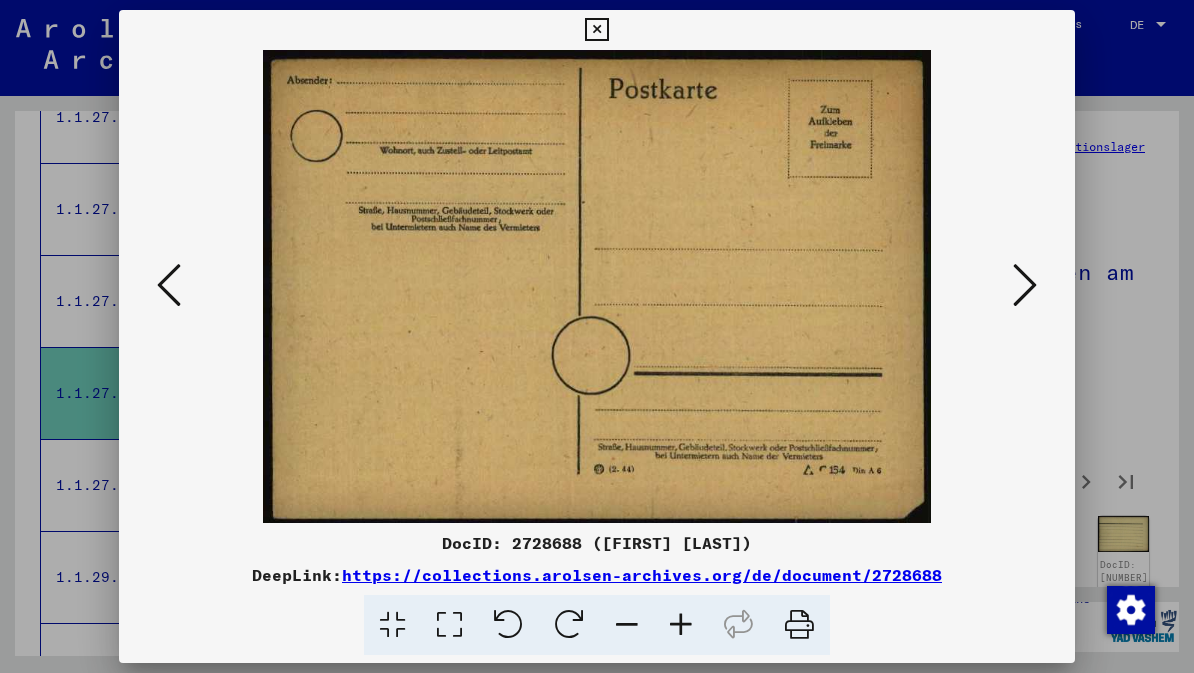 click at bounding box center (1025, 285) 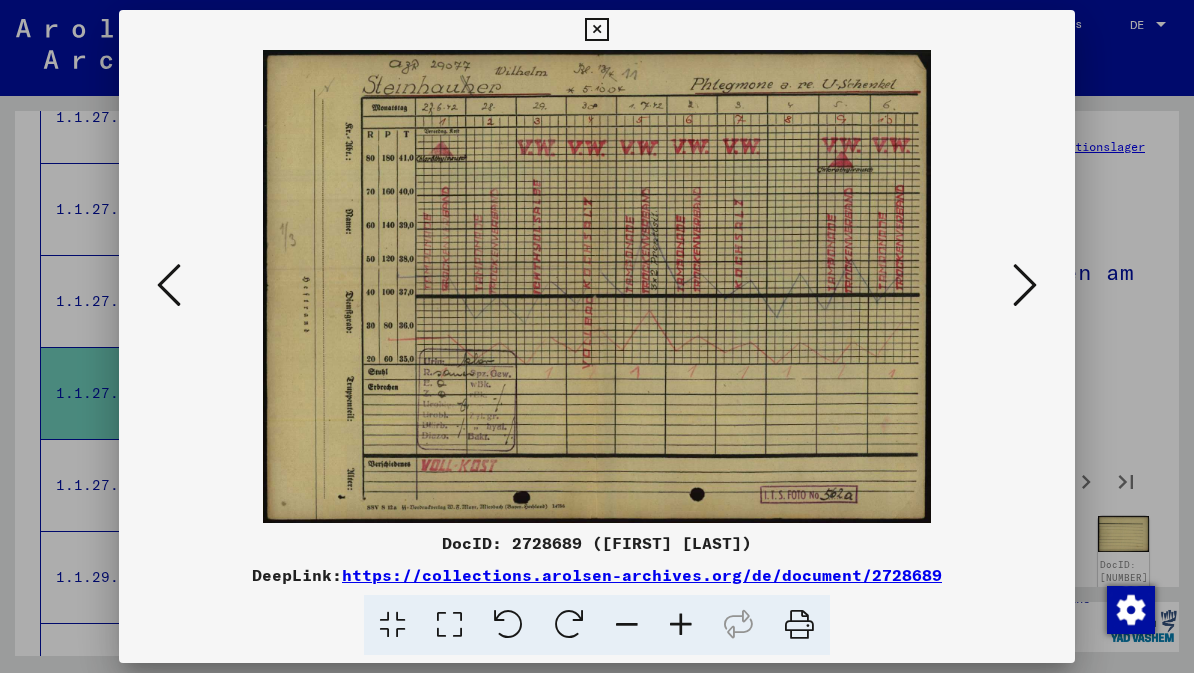 click at bounding box center (1025, 285) 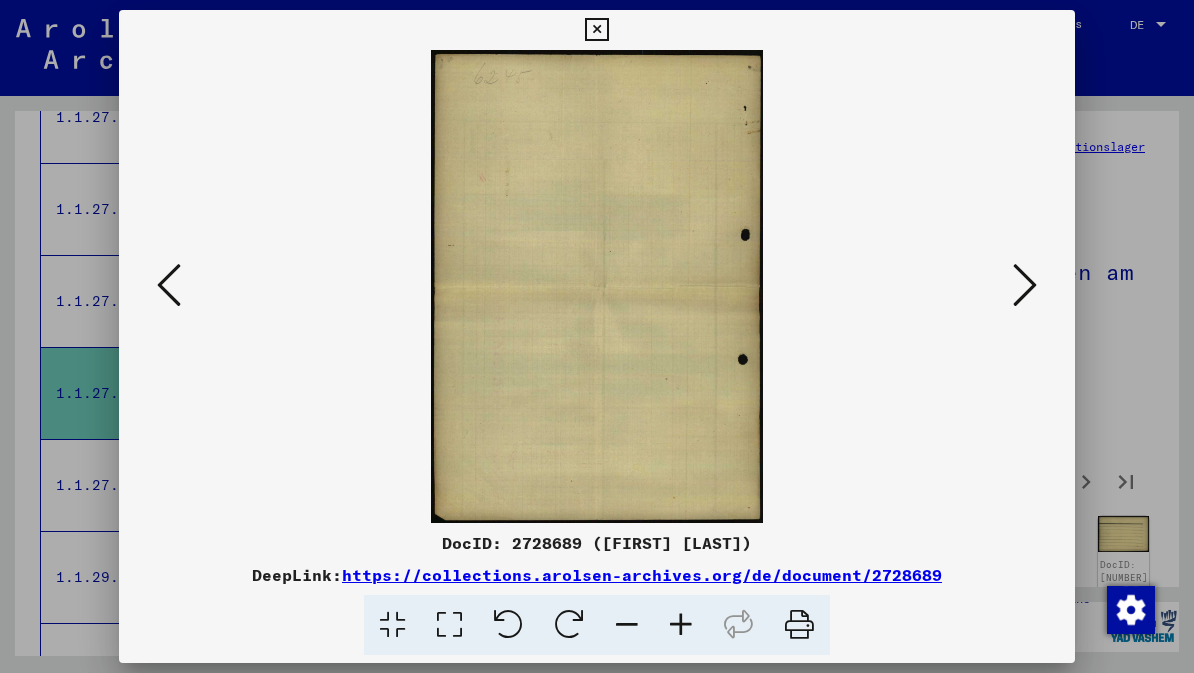 click at bounding box center (1025, 285) 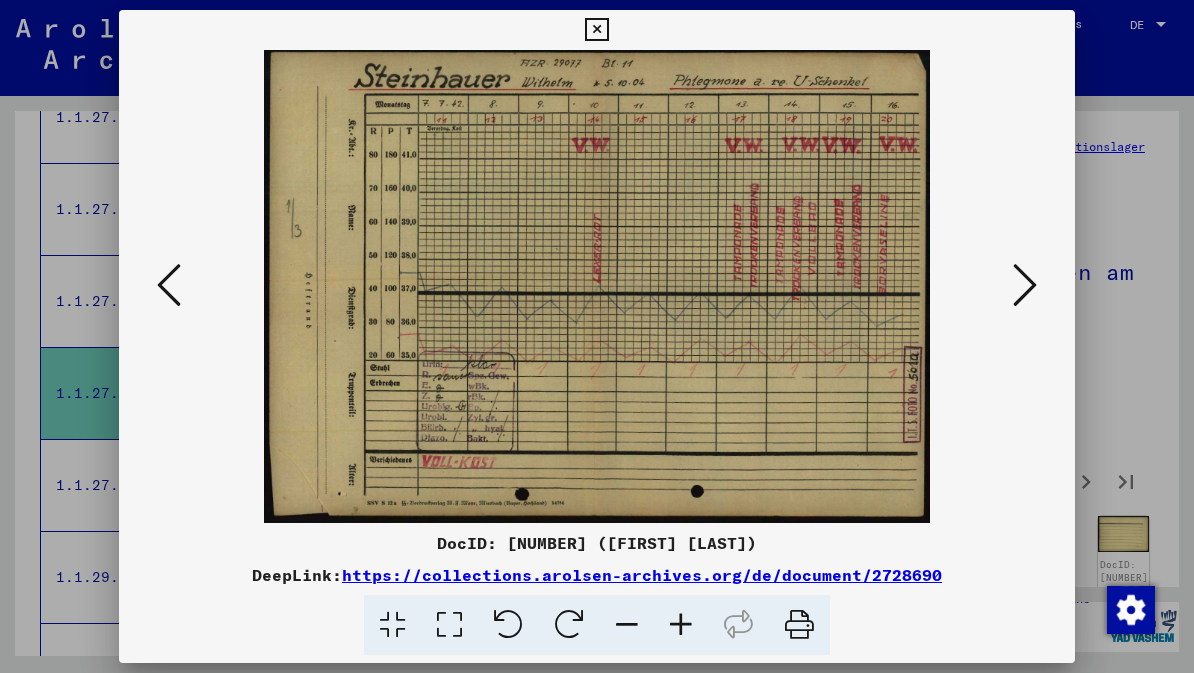 click at bounding box center (1025, 285) 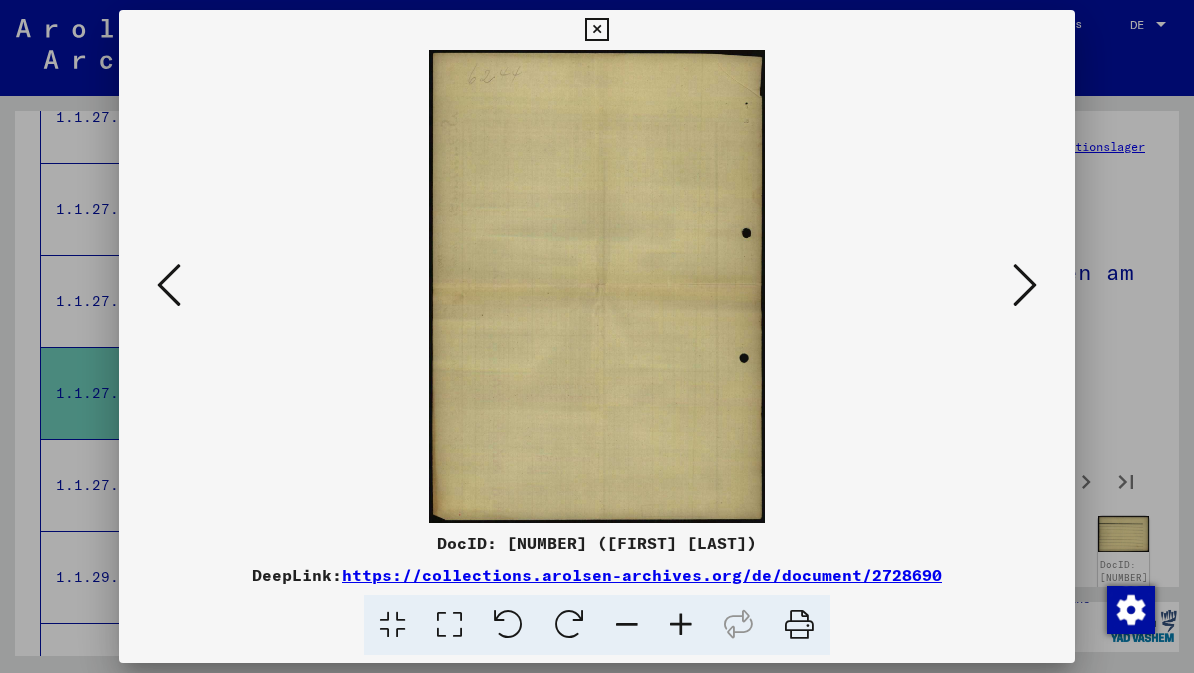 click at bounding box center (1025, 286) 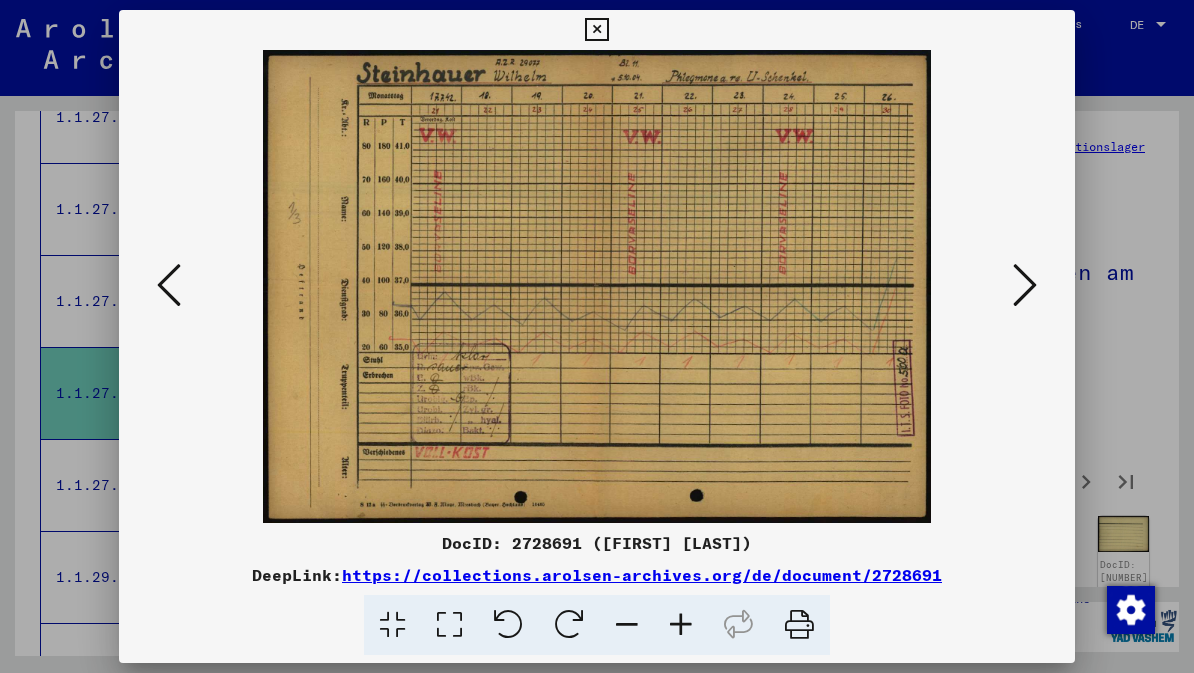 click at bounding box center [1025, 286] 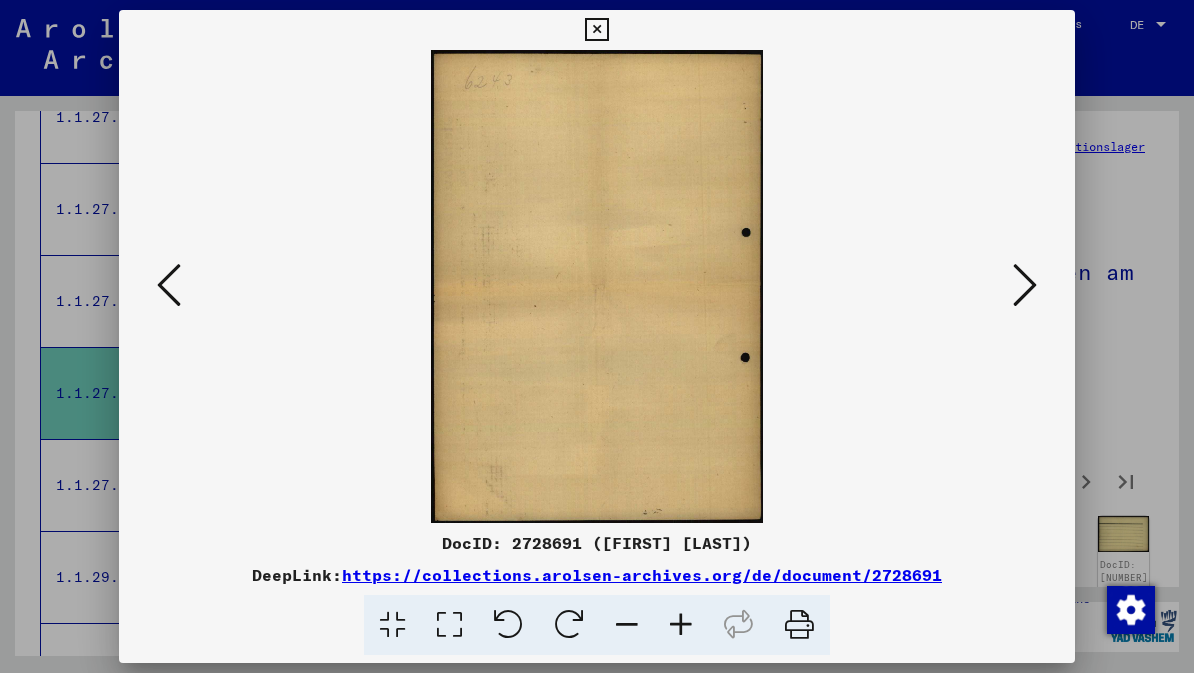 click at bounding box center (1025, 285) 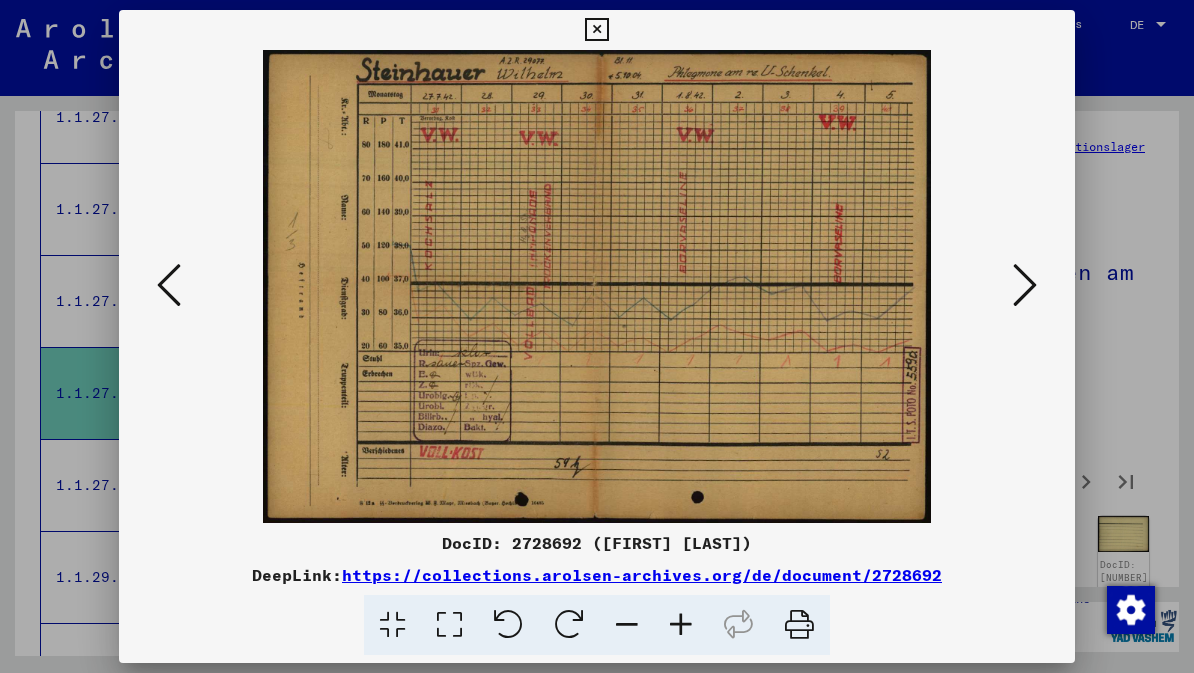 click at bounding box center [1025, 285] 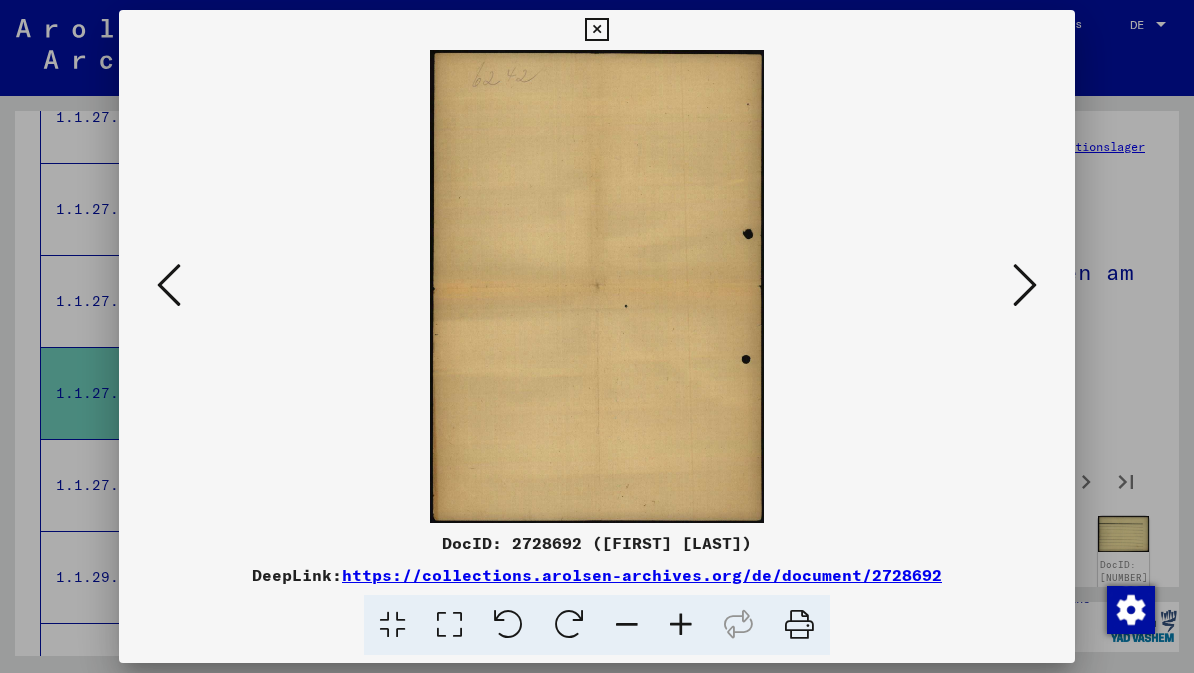 click at bounding box center [1025, 286] 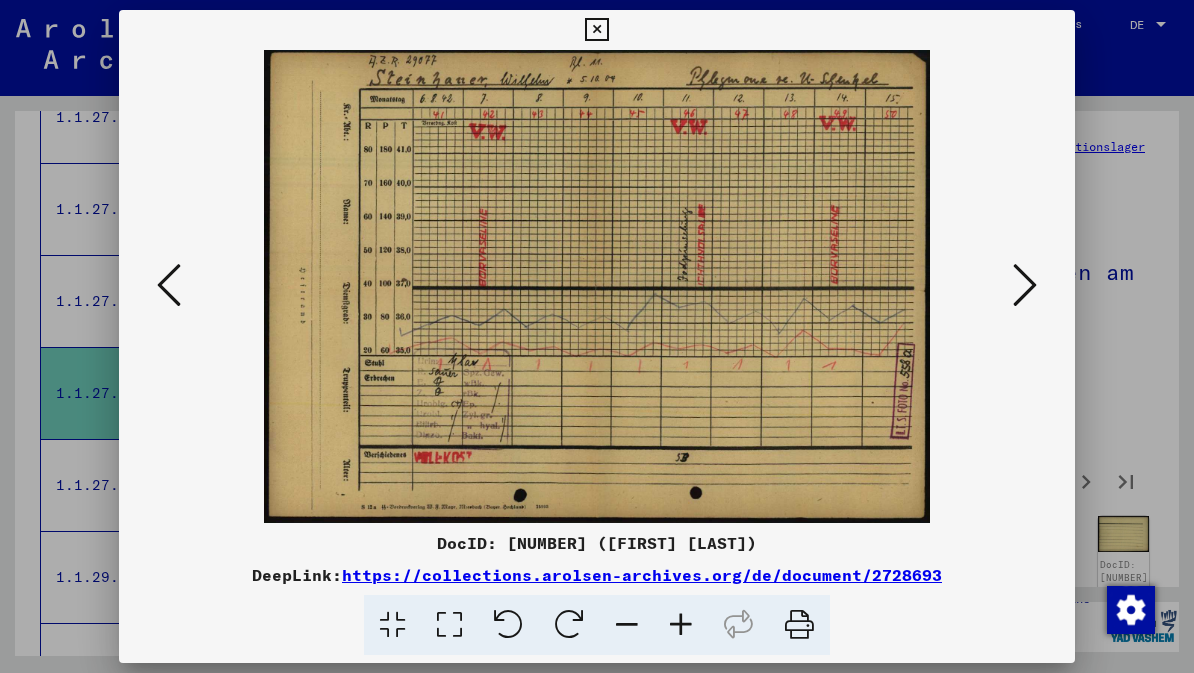 click at bounding box center (1025, 286) 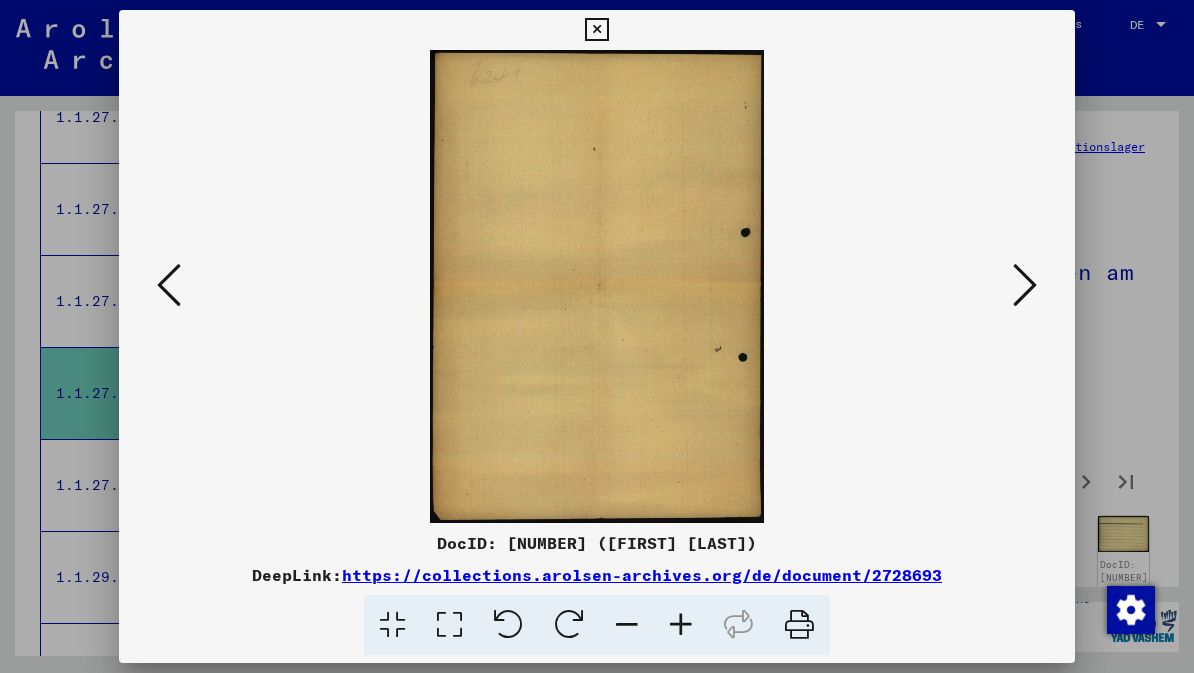 click at bounding box center [1025, 286] 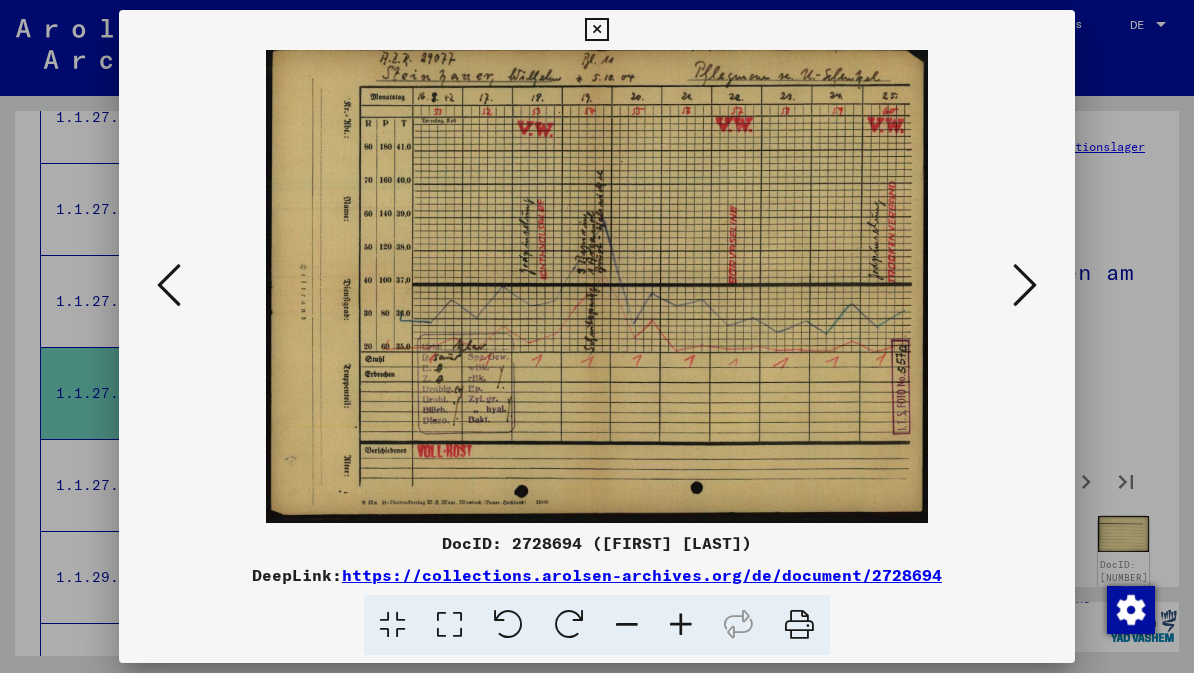 click at bounding box center (1025, 285) 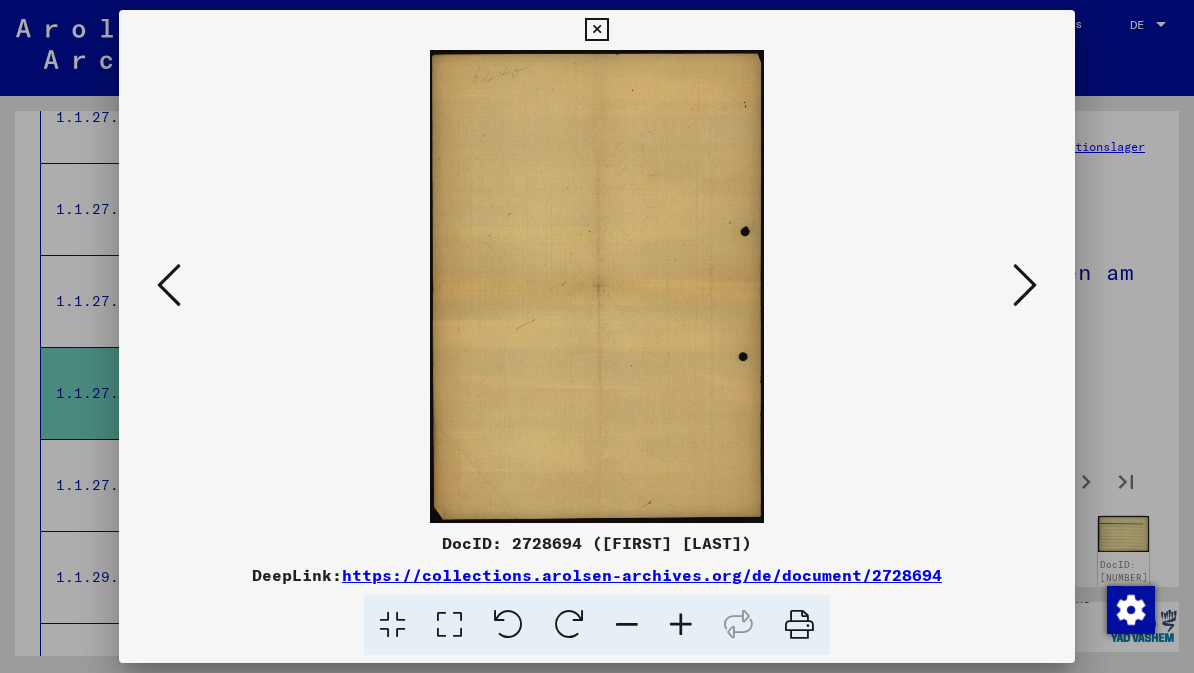 click at bounding box center (1025, 285) 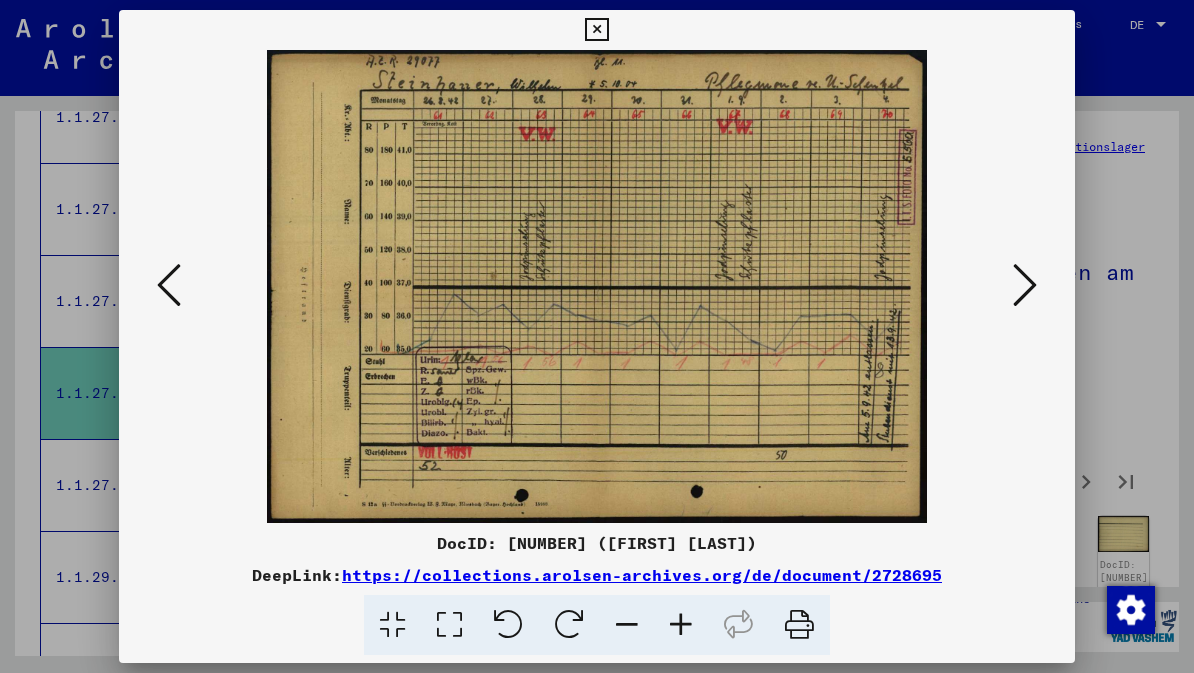 click at bounding box center (1025, 285) 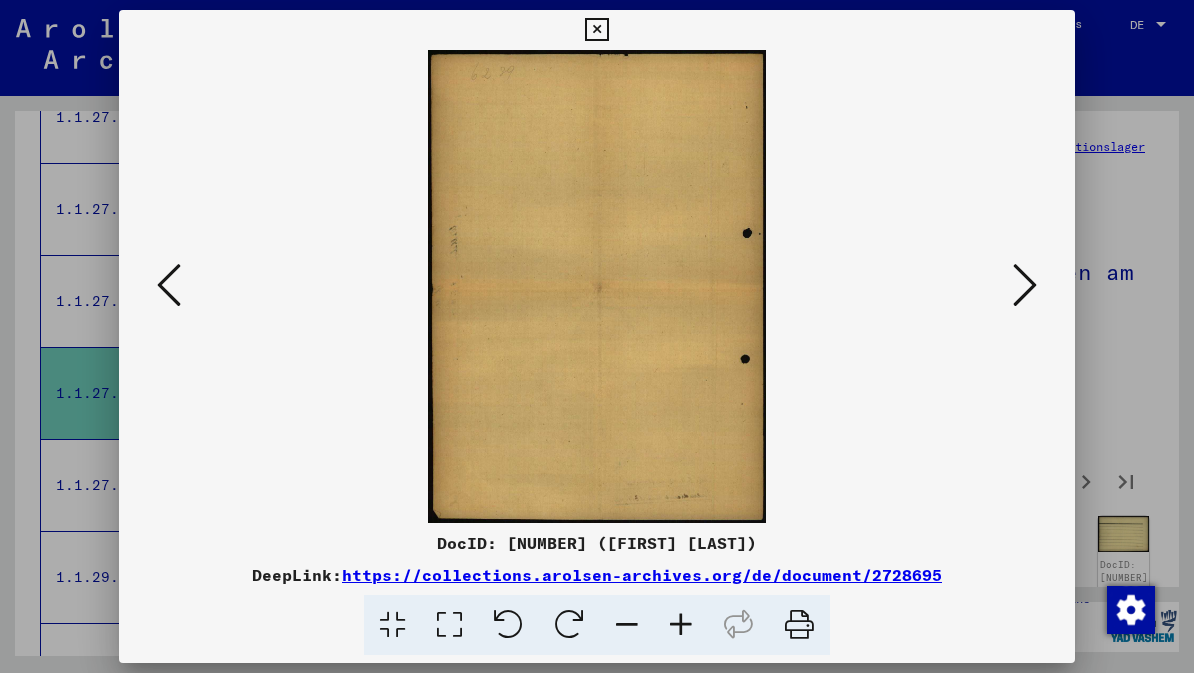 click at bounding box center (596, 30) 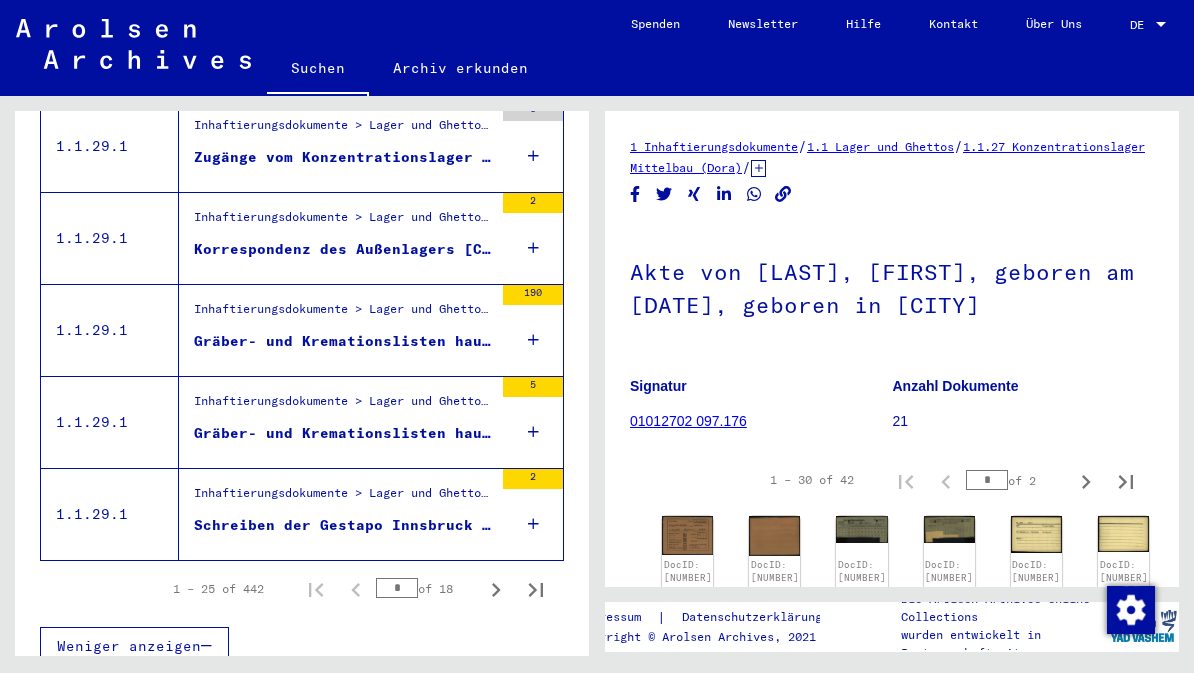 scroll, scrollTop: 2261, scrollLeft: 0, axis: vertical 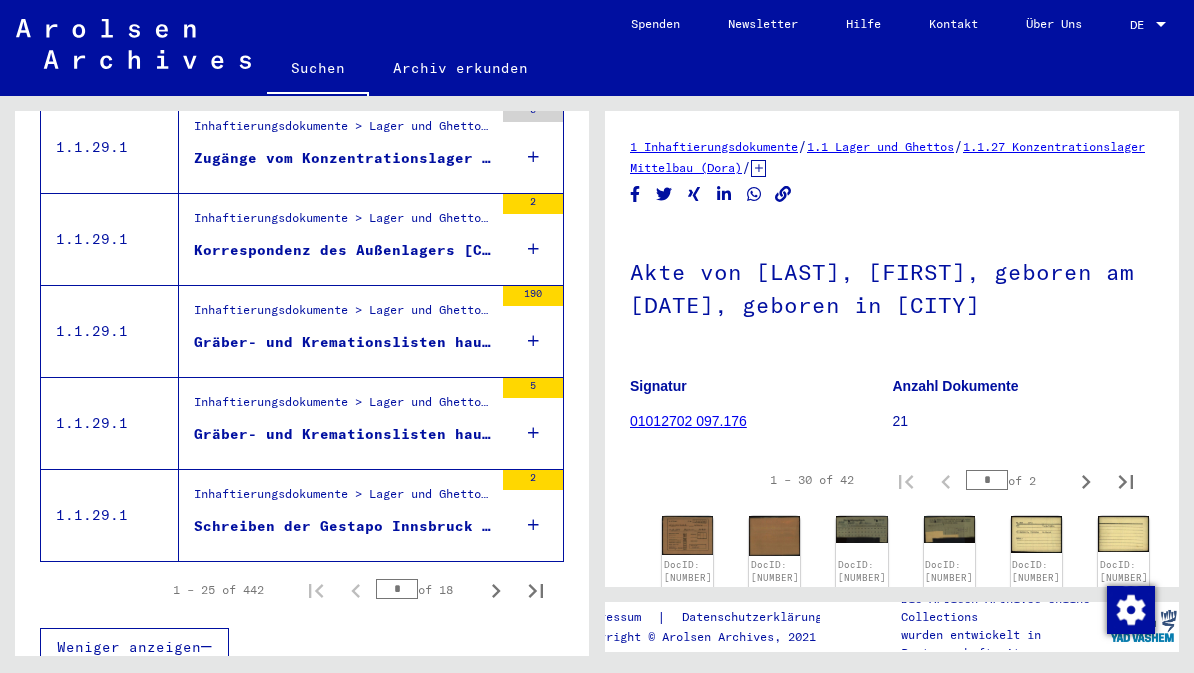 click on "Schreiben der Gestapo Innsbruck an das  Konzentrationslager  Dachau betreffend der Einlieferung von Gefangenen vom 30.09.1944;      Wochenbericht des Häftlingskommando Mannheim-Santhofen an die Kommandantur      des  Konzentrationslager Natzweiler vom 29.10.1944" at bounding box center (343, 526) 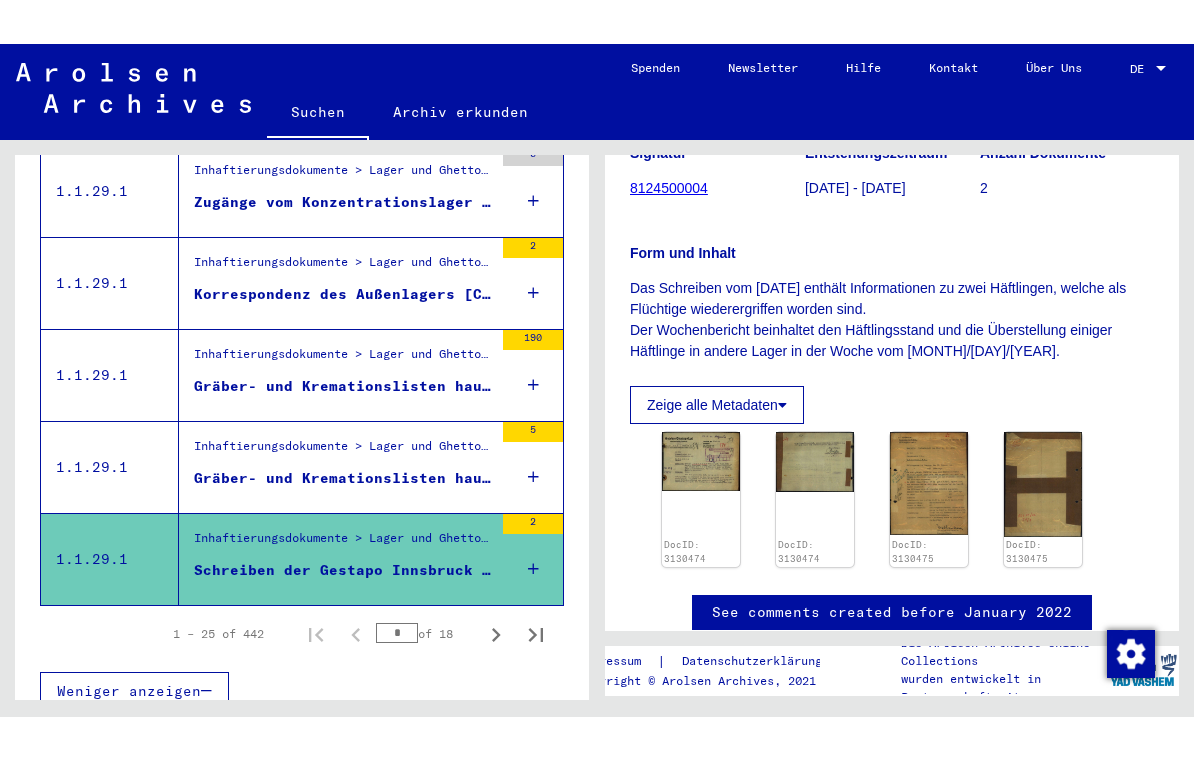 scroll, scrollTop: 476, scrollLeft: 0, axis: vertical 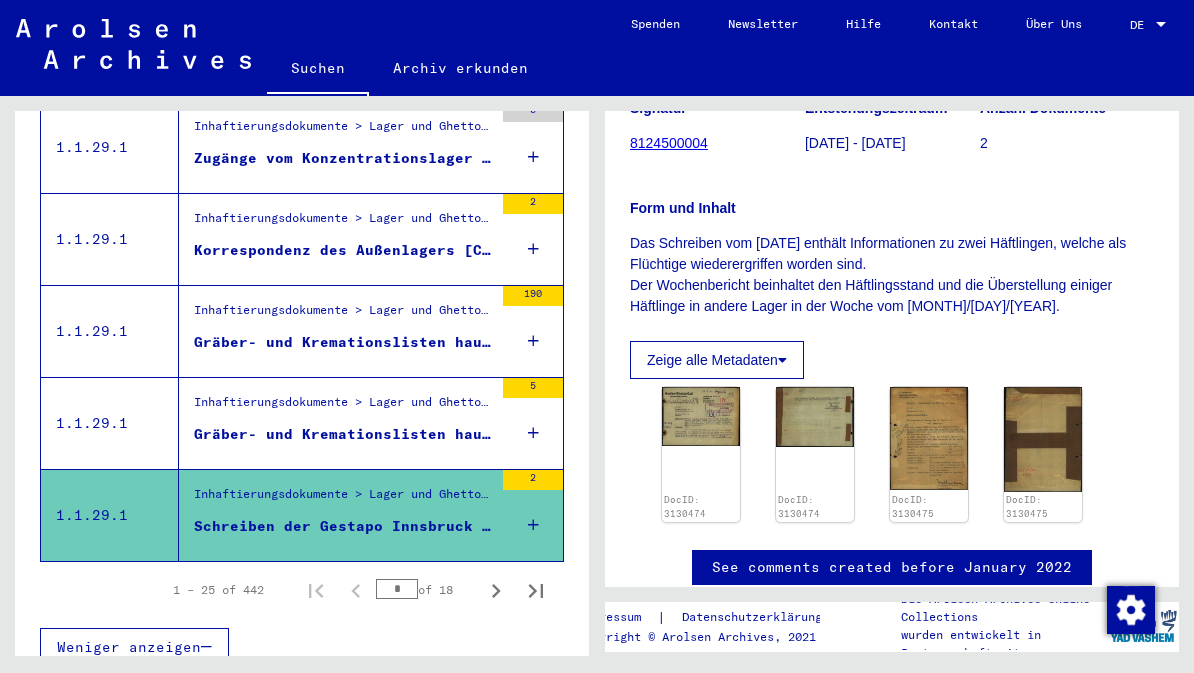 click 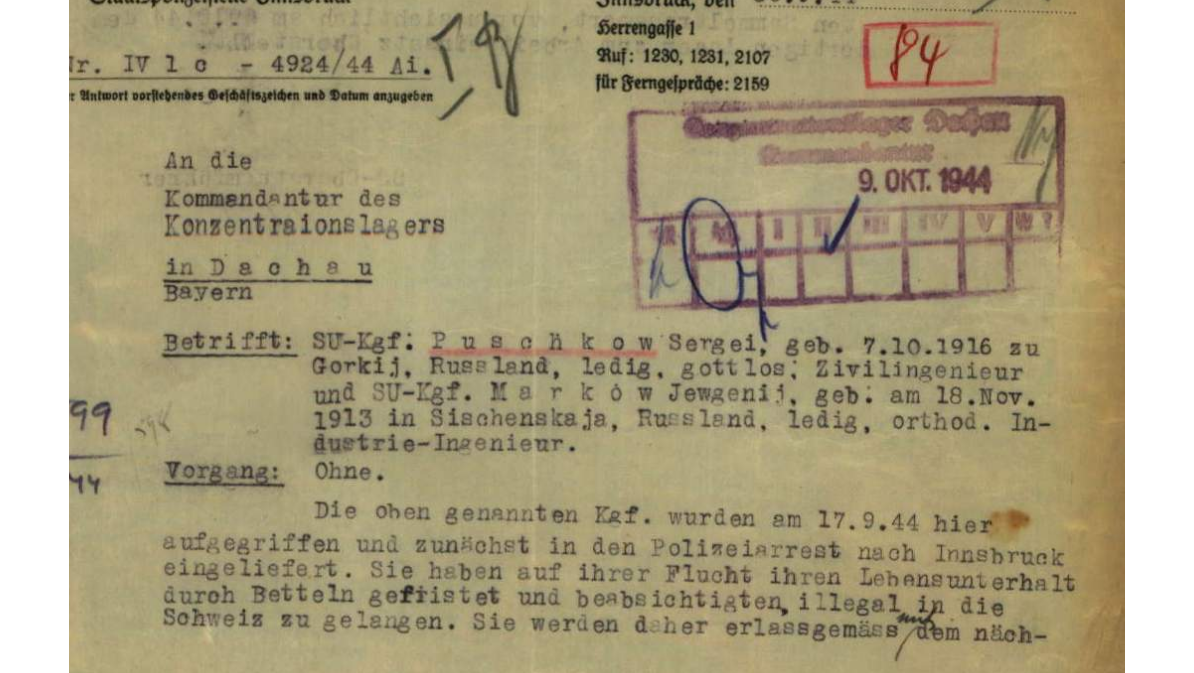scroll, scrollTop: 2124, scrollLeft: 0, axis: vertical 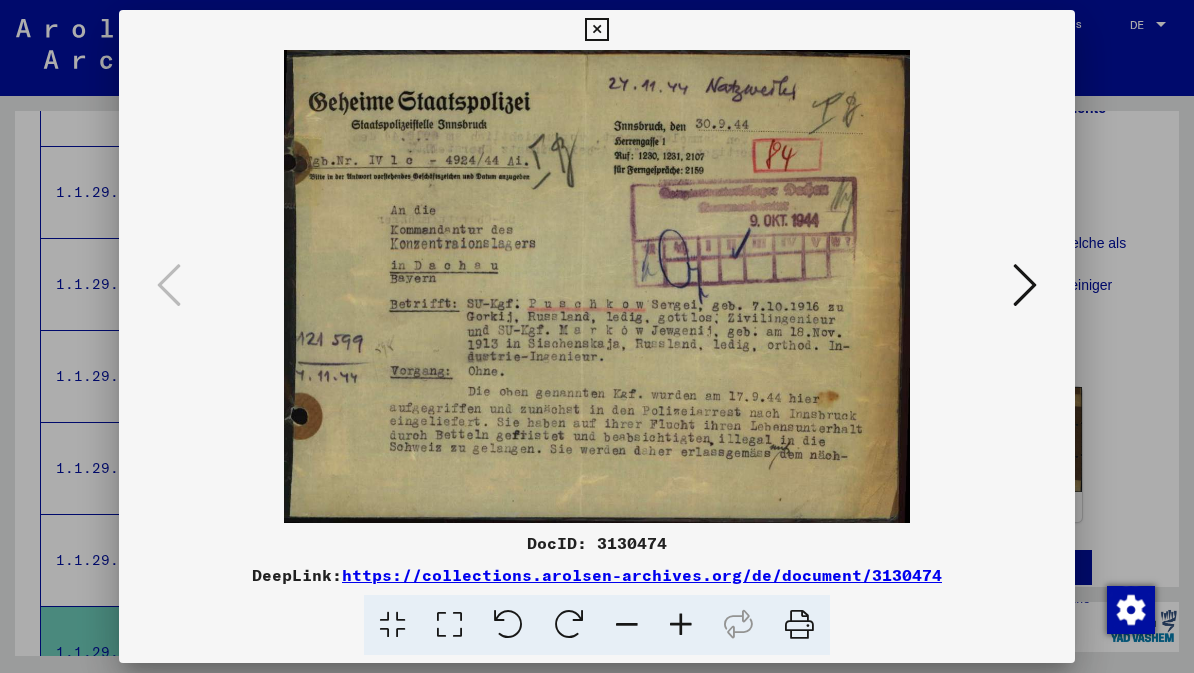click at bounding box center (1025, 286) 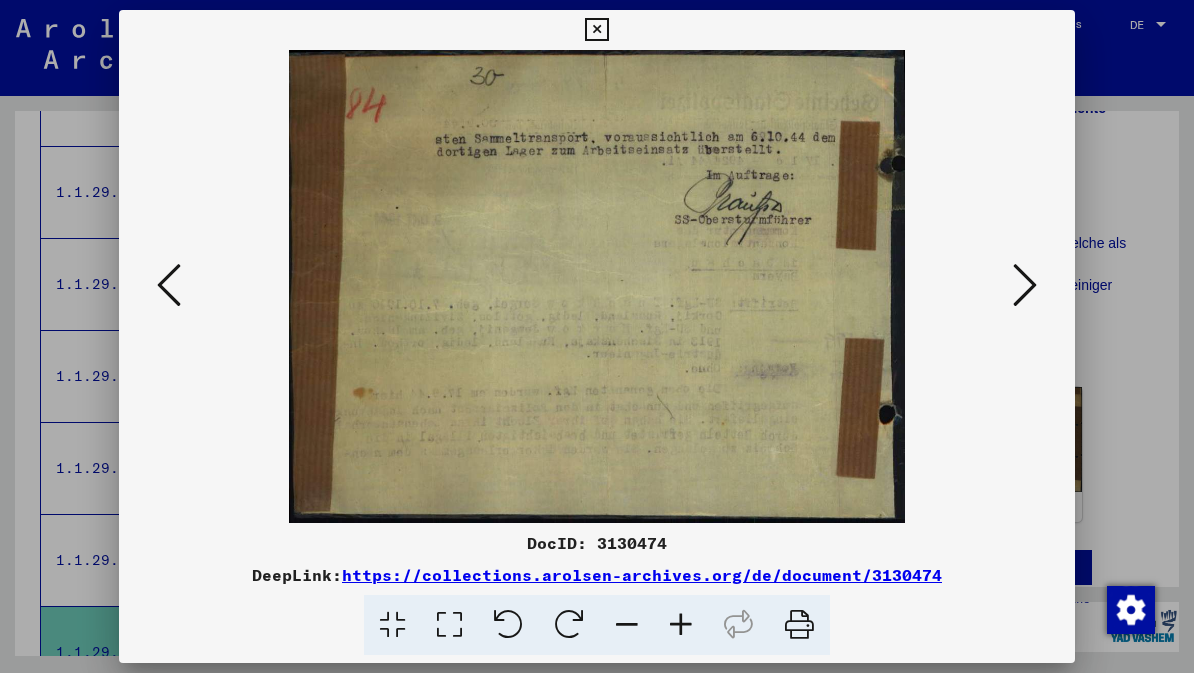 click at bounding box center [1025, 285] 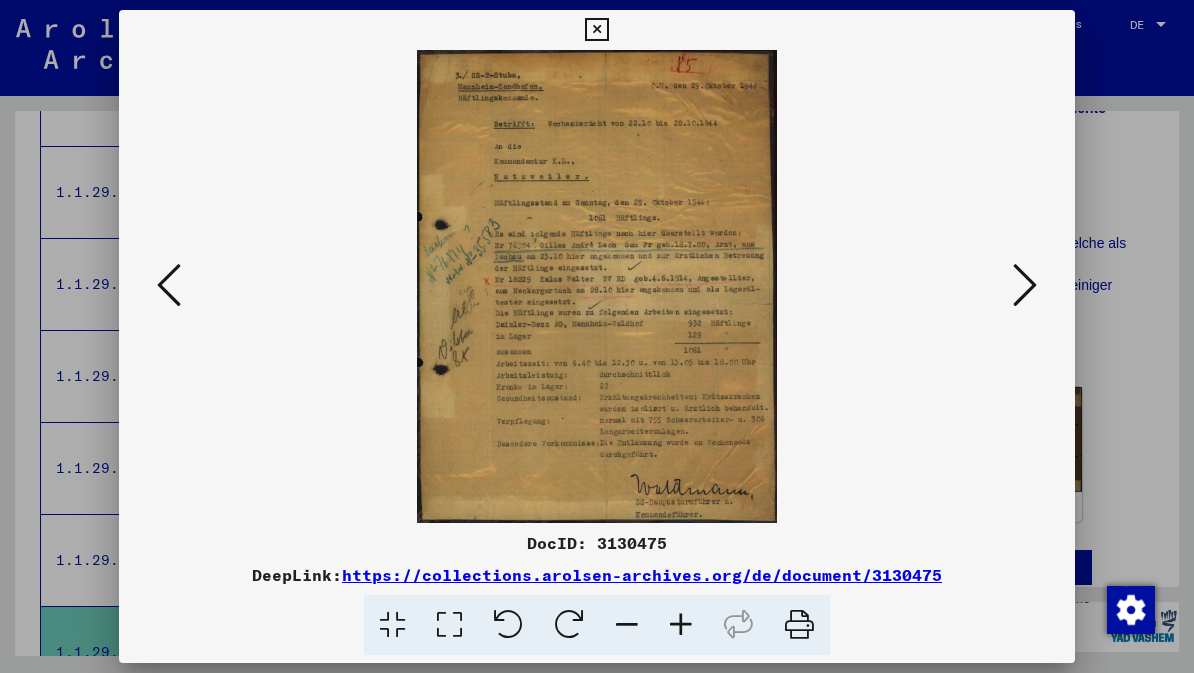 click at bounding box center [1025, 285] 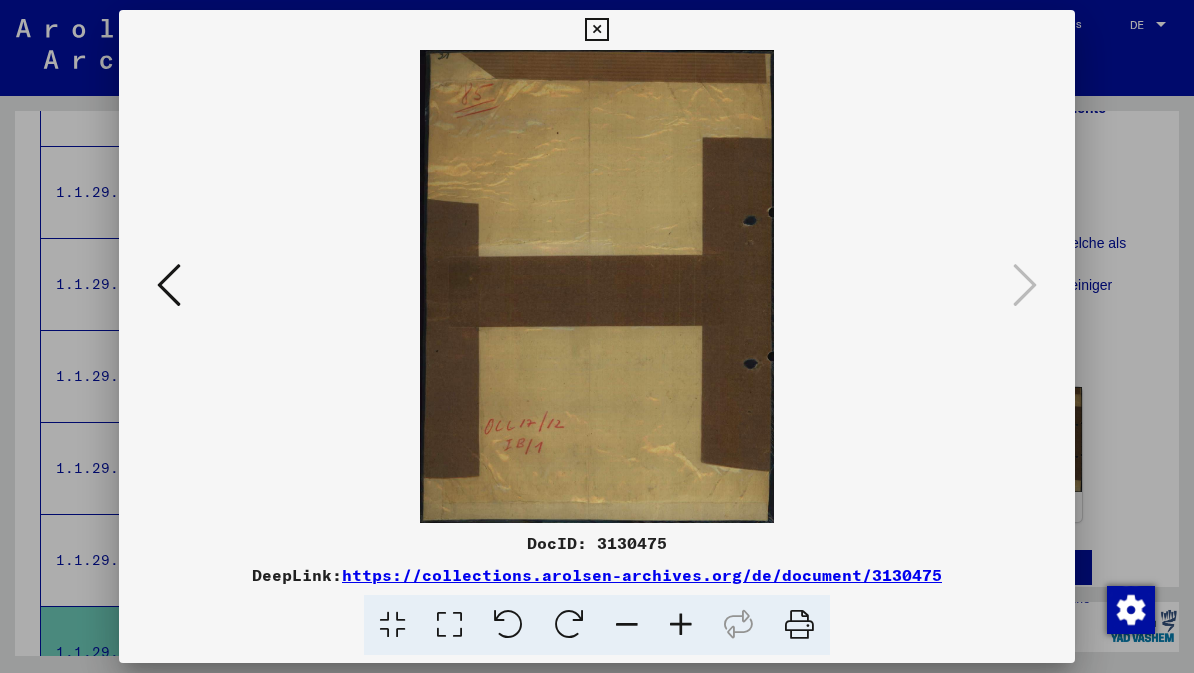 click at bounding box center [596, 30] 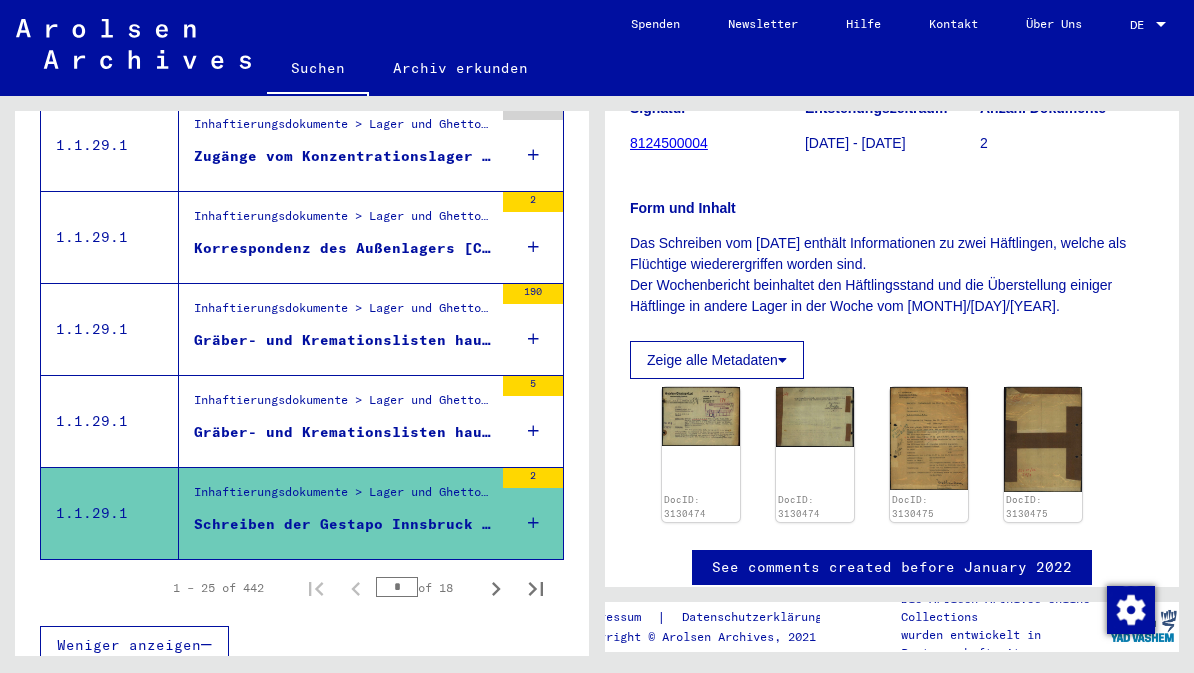 scroll, scrollTop: 2261, scrollLeft: 0, axis: vertical 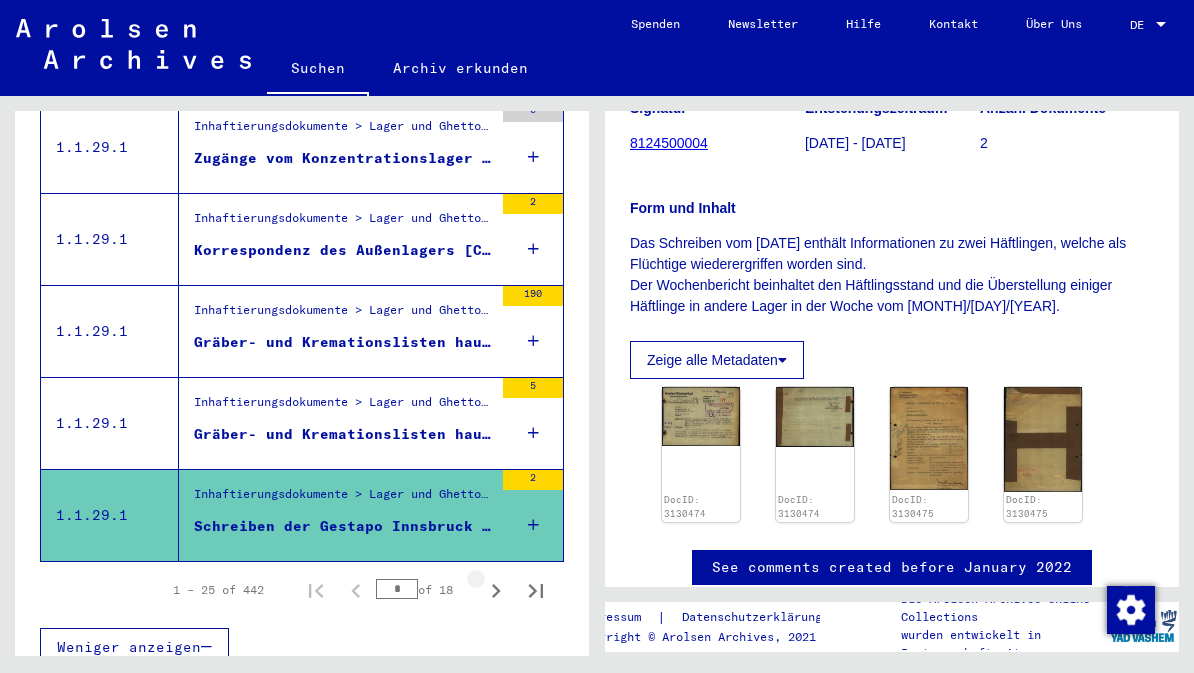 click 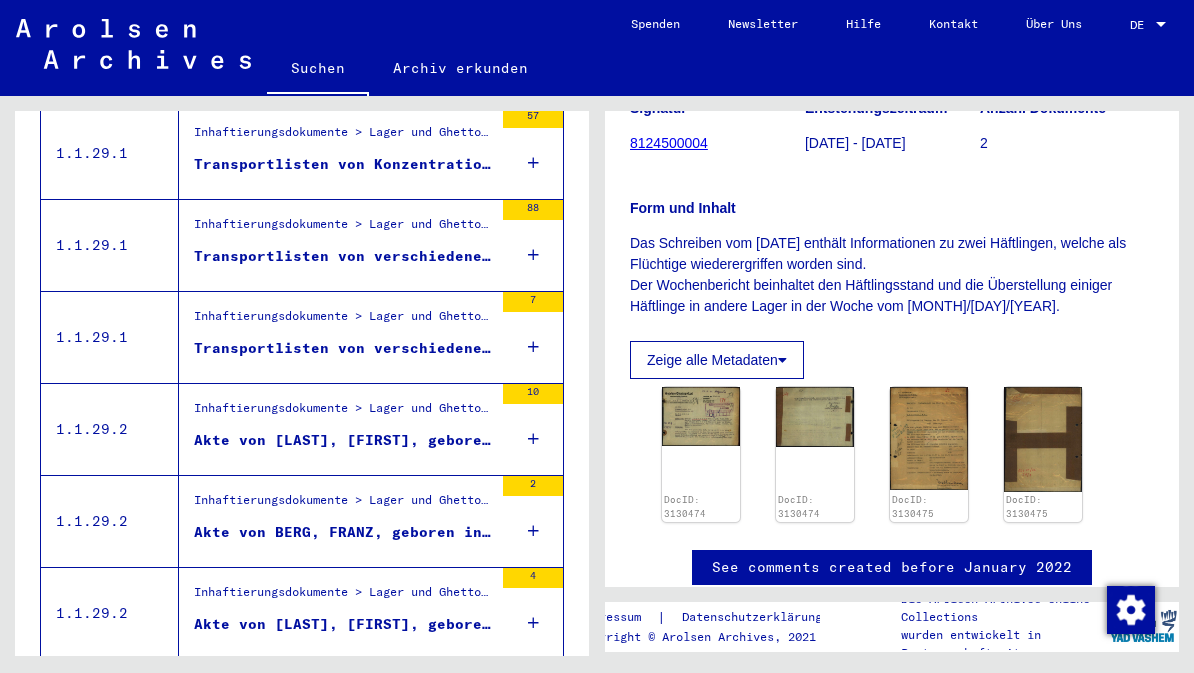 scroll, scrollTop: 872, scrollLeft: 0, axis: vertical 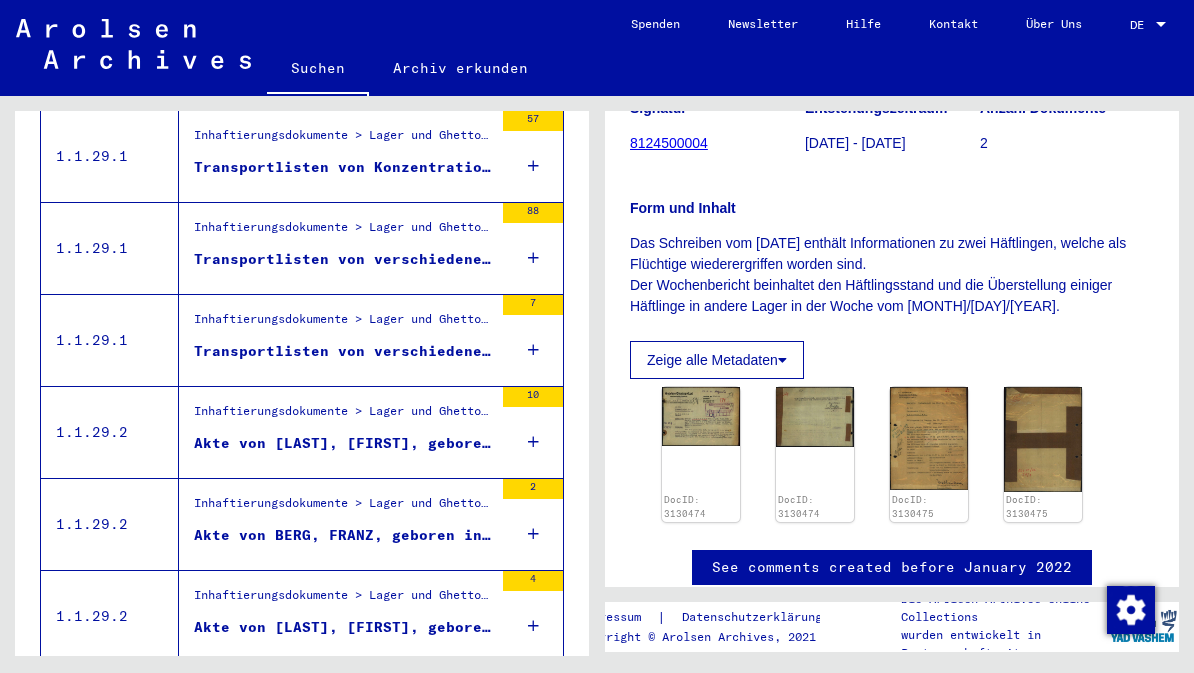 click on "Akte von [LAST], [FIRST], geboren am [MONTH]/[DAY]/[YEAR], geboren in [CITY]" at bounding box center (343, 443) 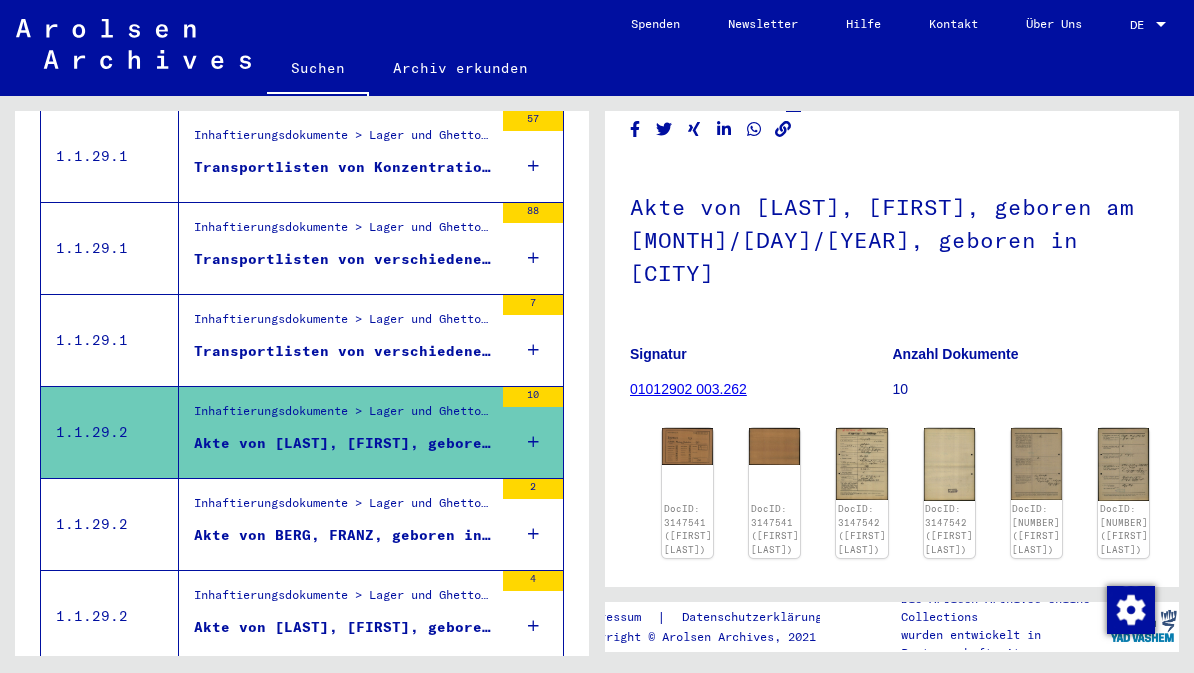 scroll, scrollTop: 102, scrollLeft: 2, axis: both 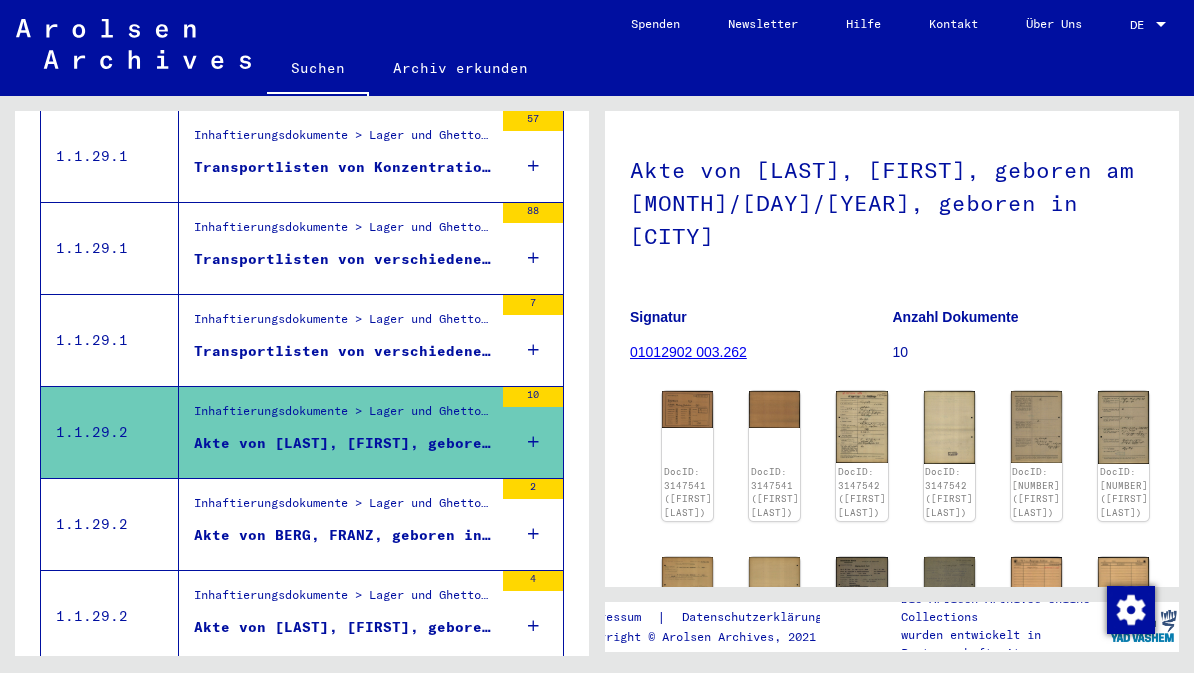 click 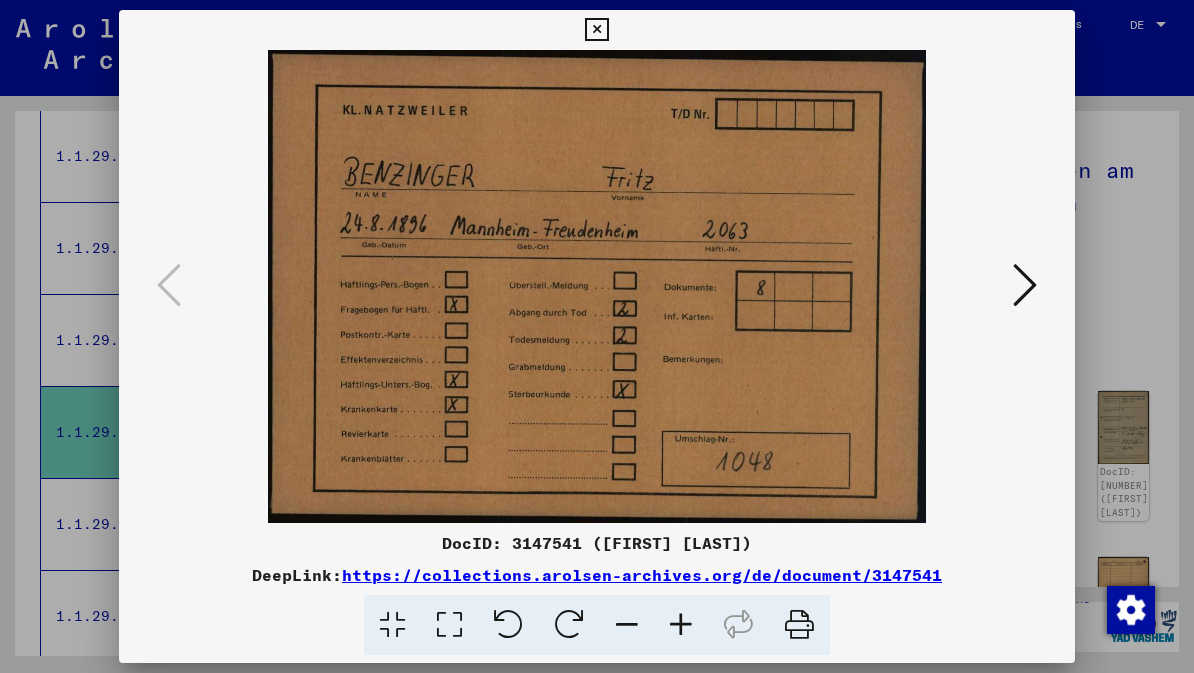 click at bounding box center (1025, 285) 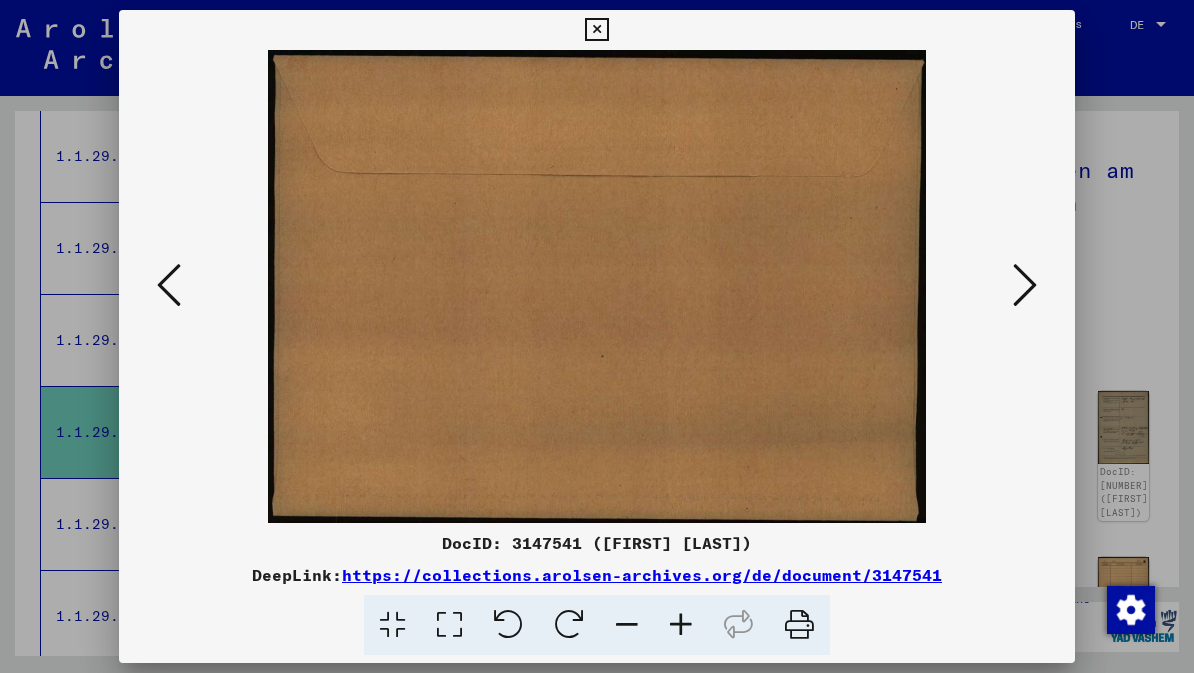 click at bounding box center (1025, 285) 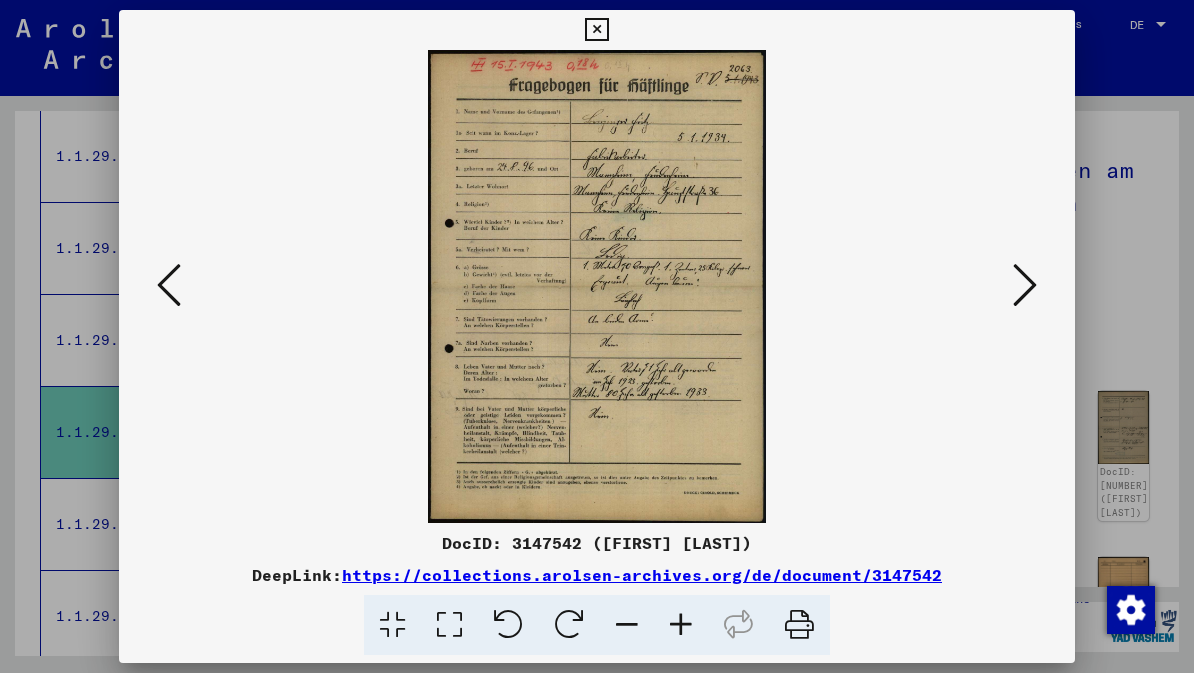 click at bounding box center [1025, 286] 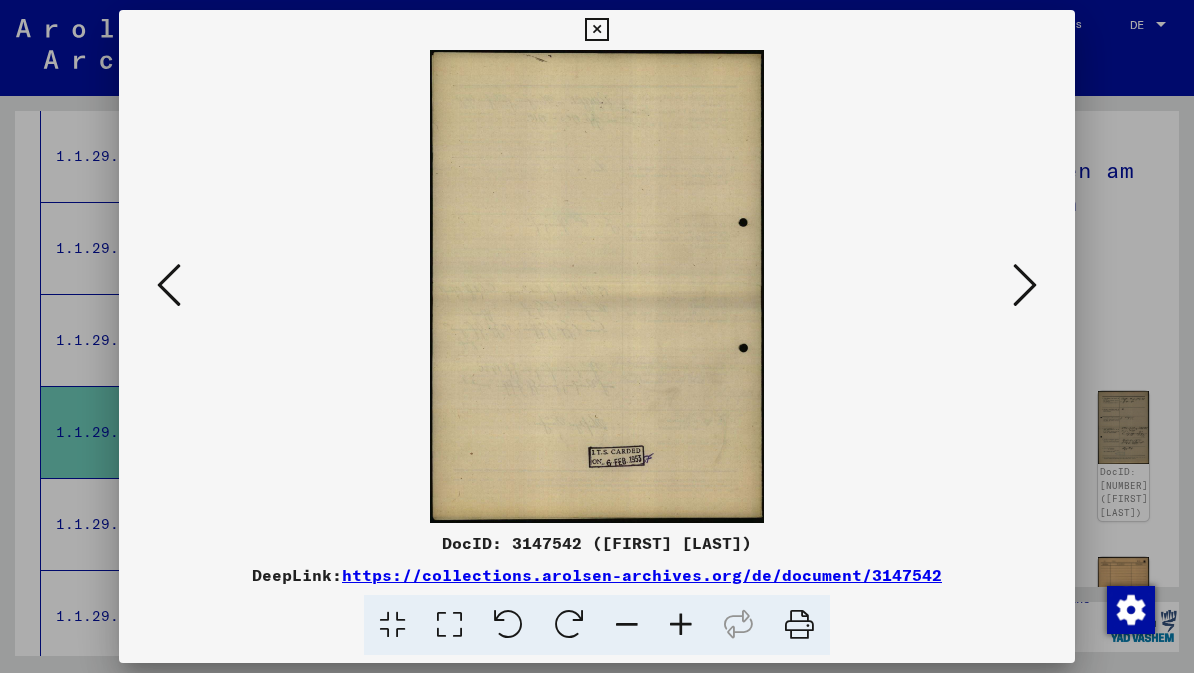 click at bounding box center [1025, 285] 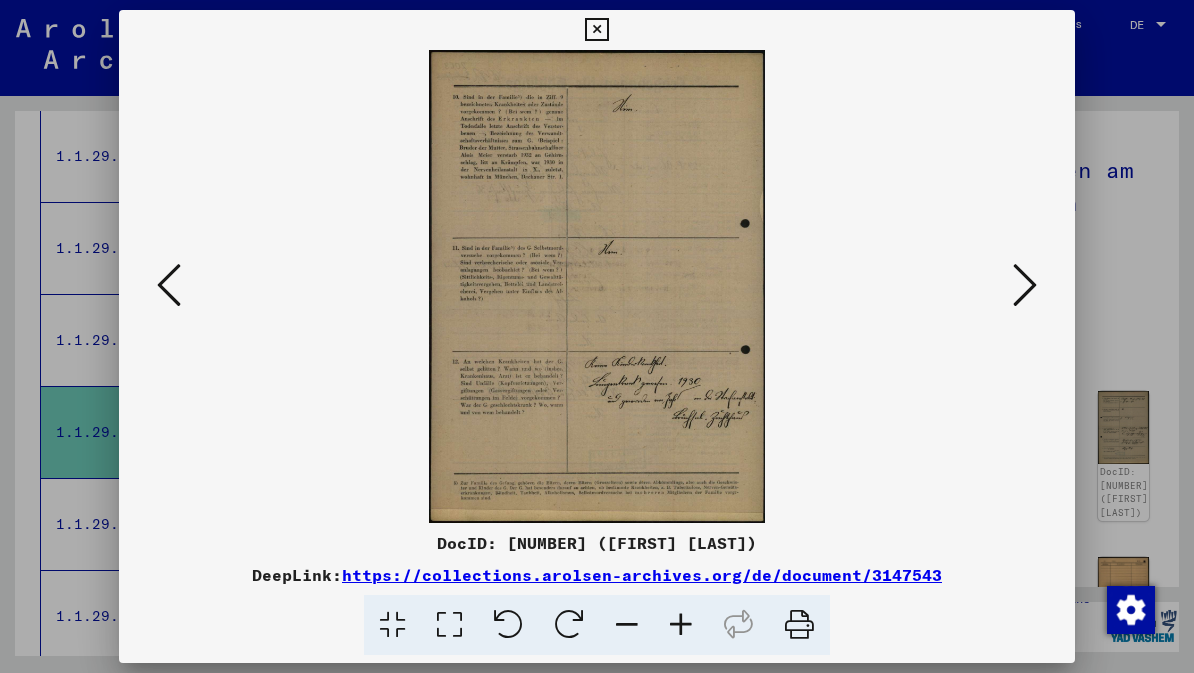 click at bounding box center (1025, 285) 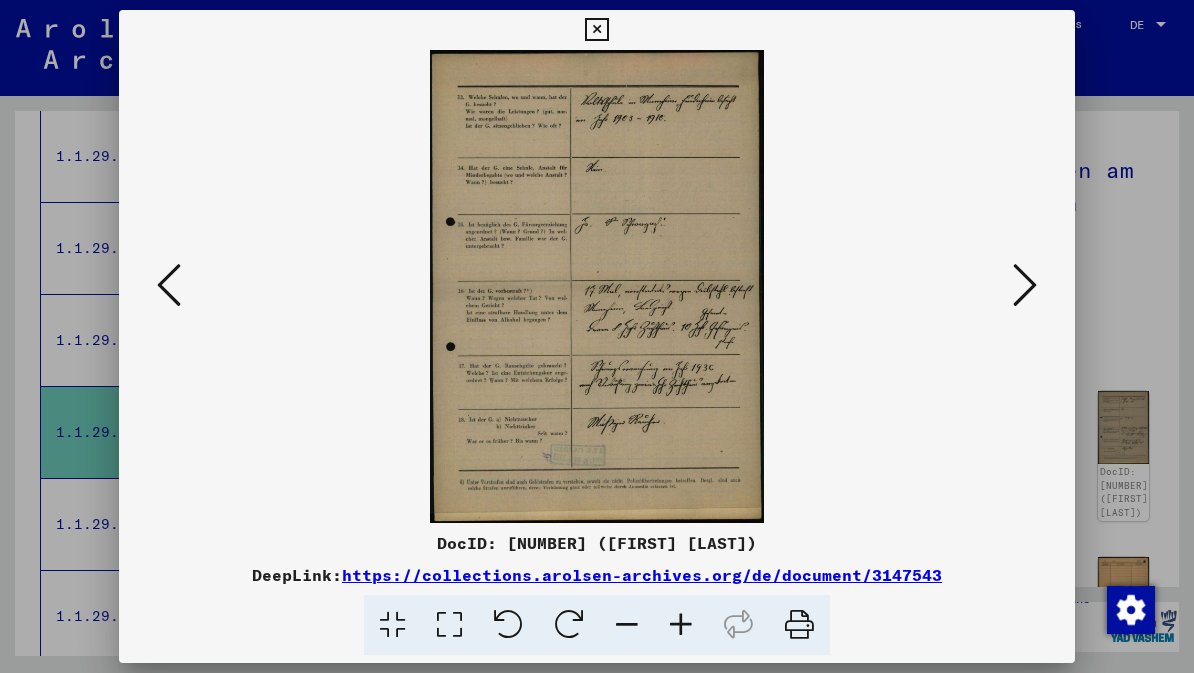 click at bounding box center (1025, 285) 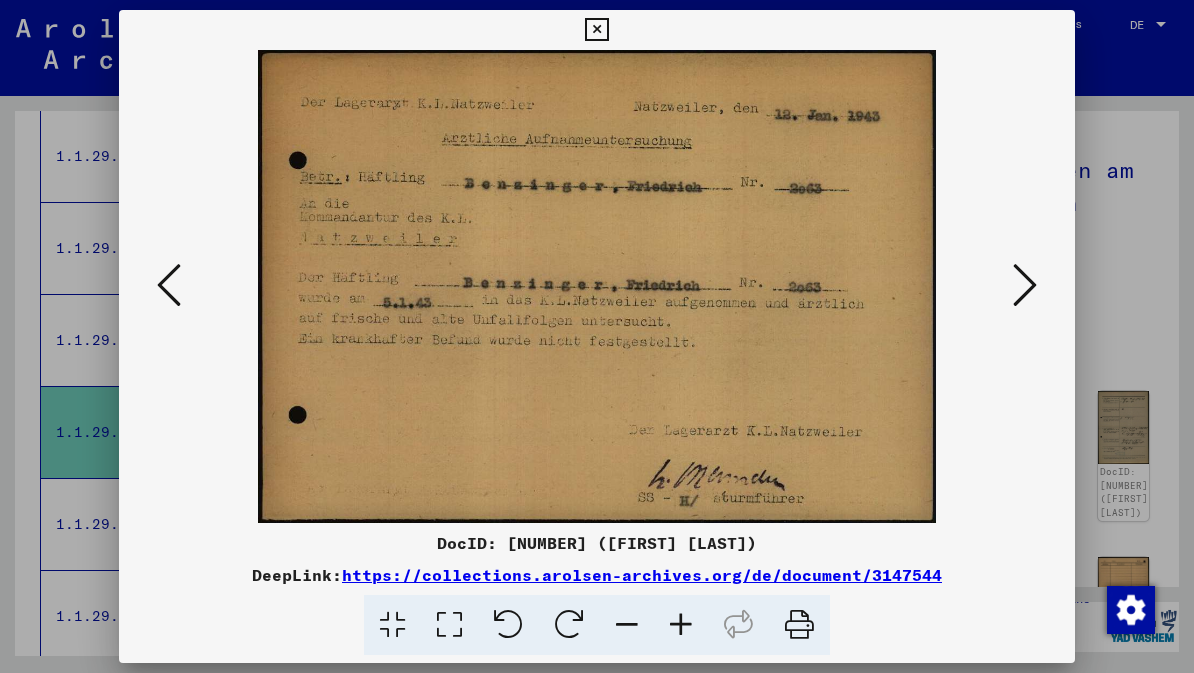 click at bounding box center (1025, 286) 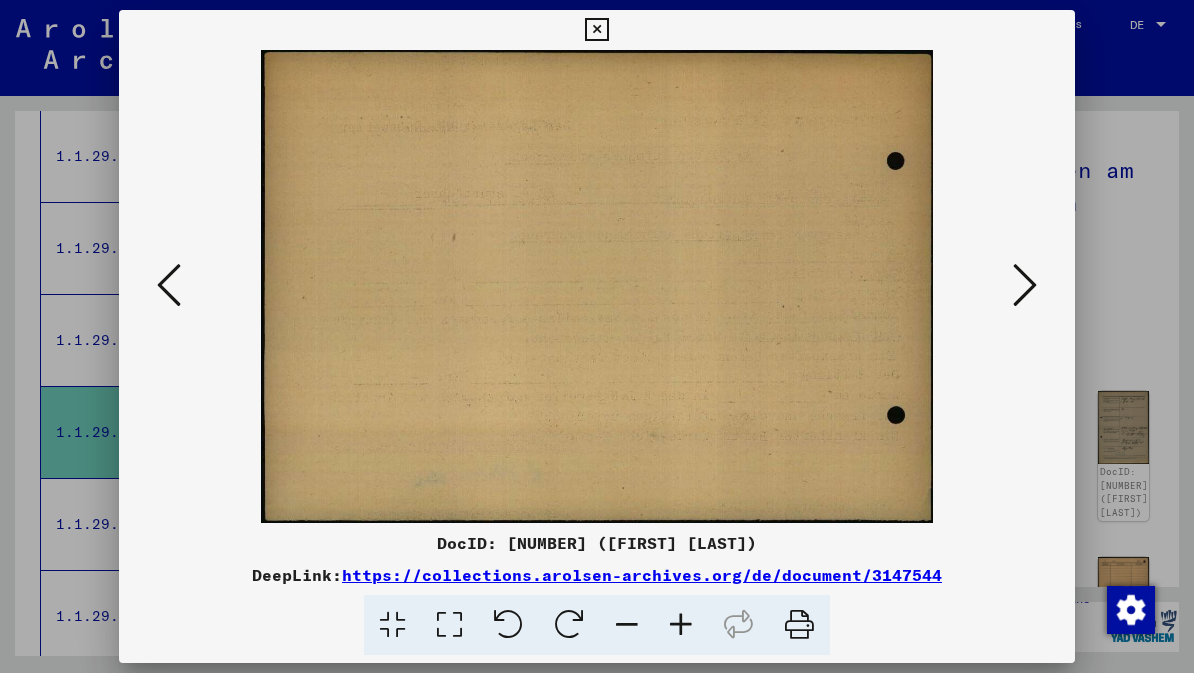 click at bounding box center [1025, 285] 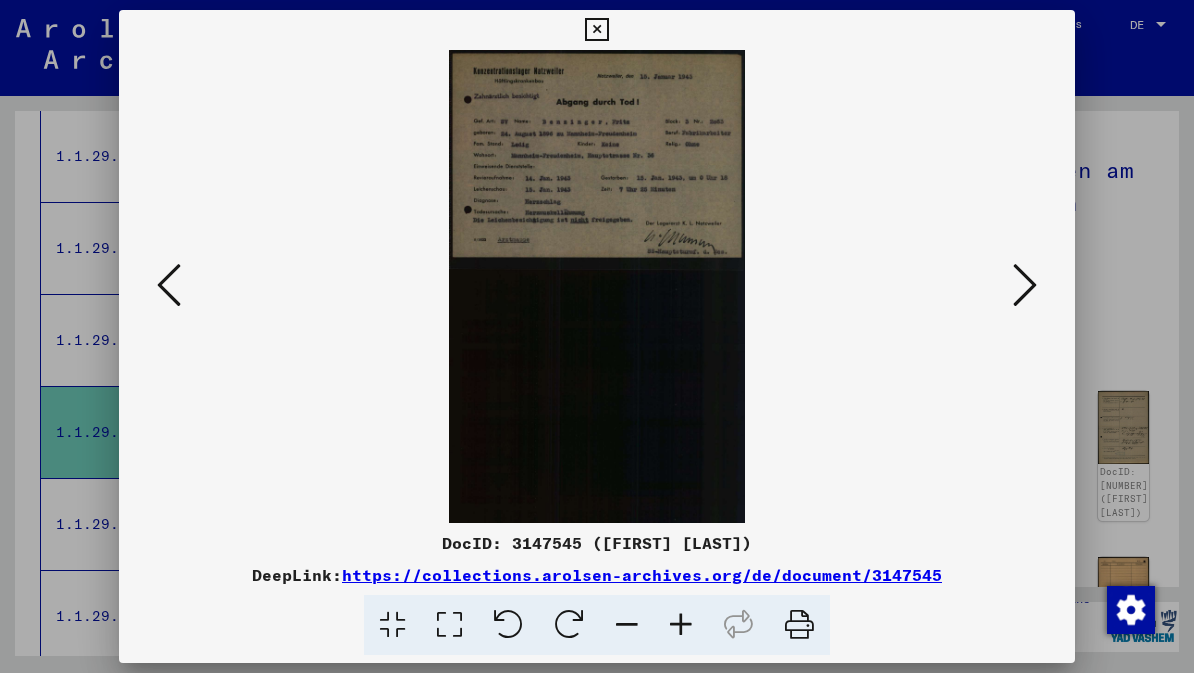 click at bounding box center [1025, 286] 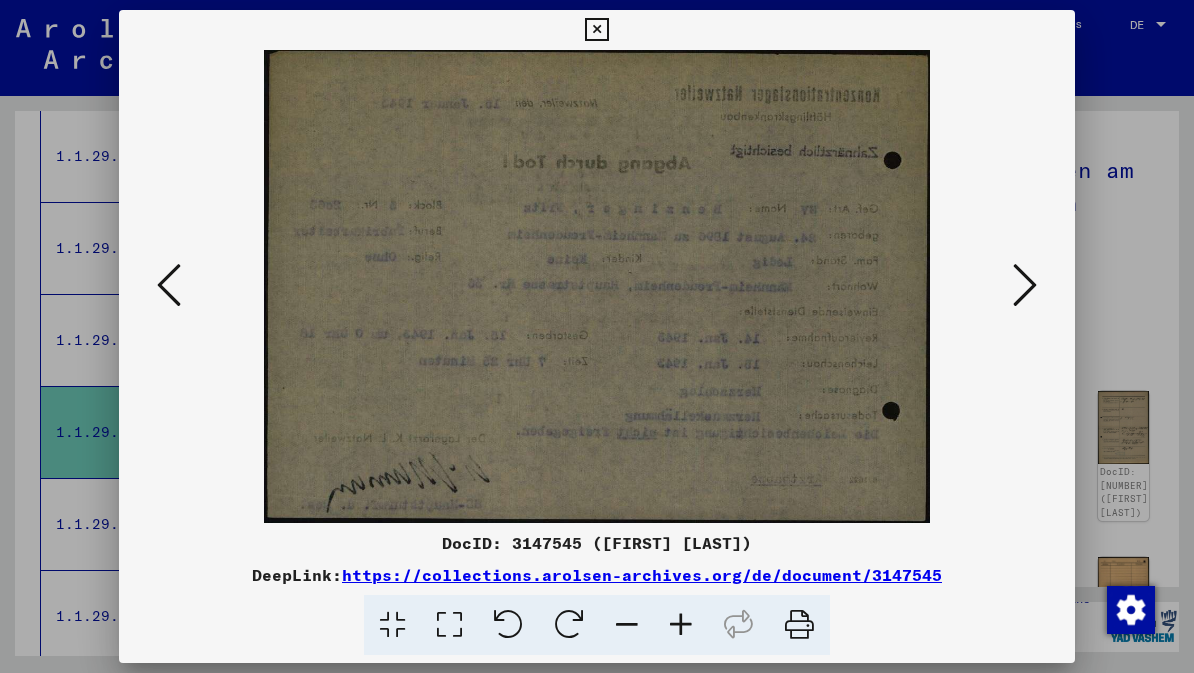click at bounding box center (1025, 285) 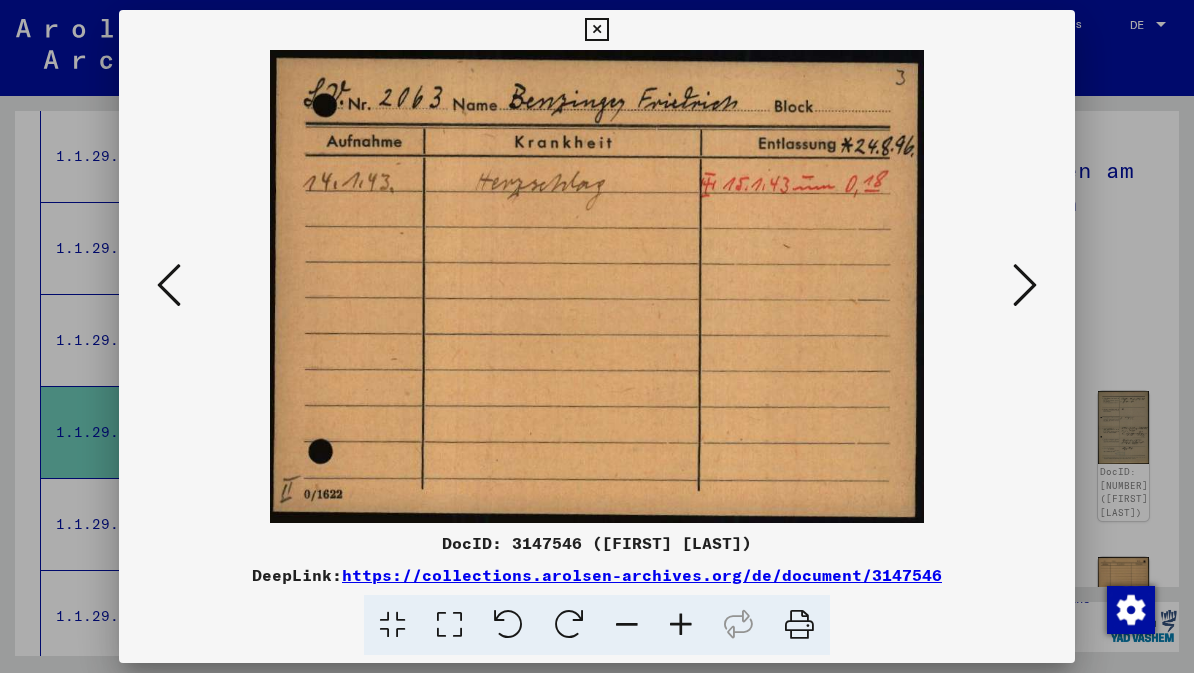 click at bounding box center [1025, 285] 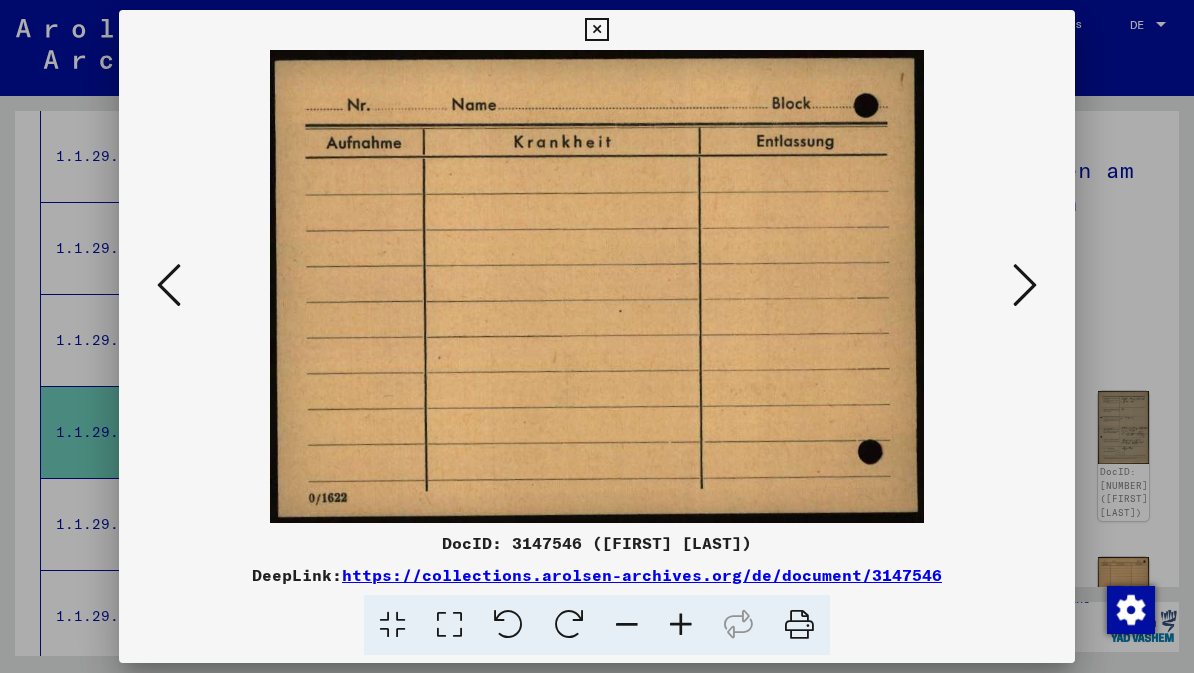 click at bounding box center [1025, 285] 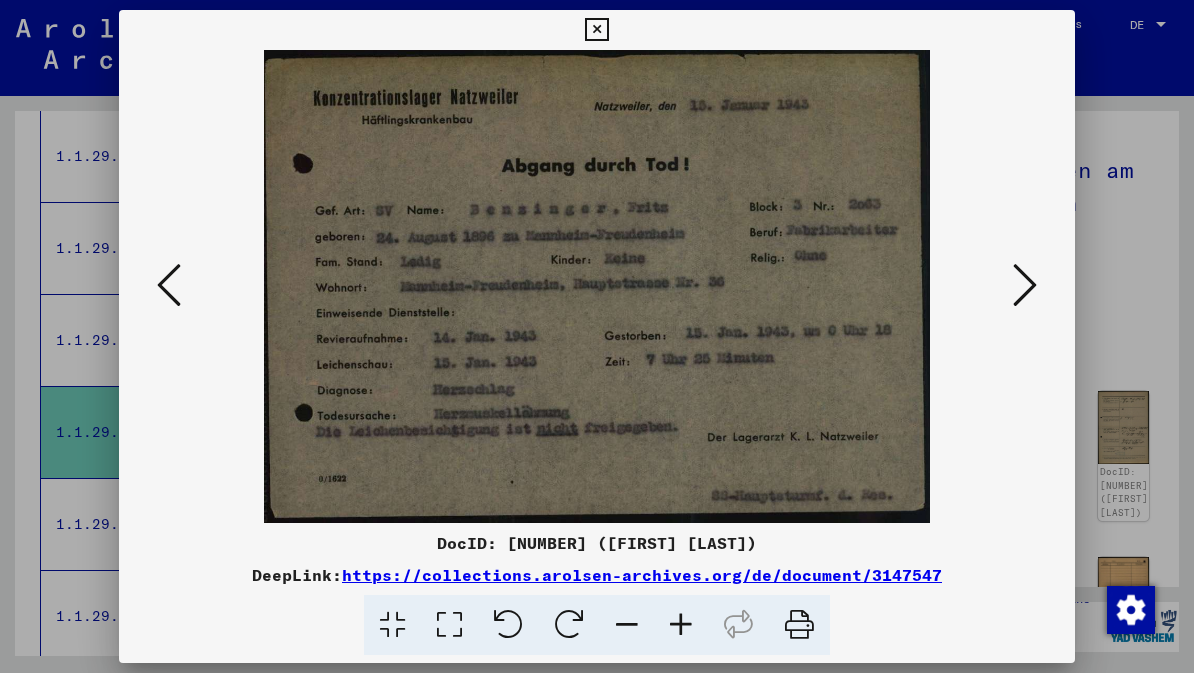 click at bounding box center (1025, 286) 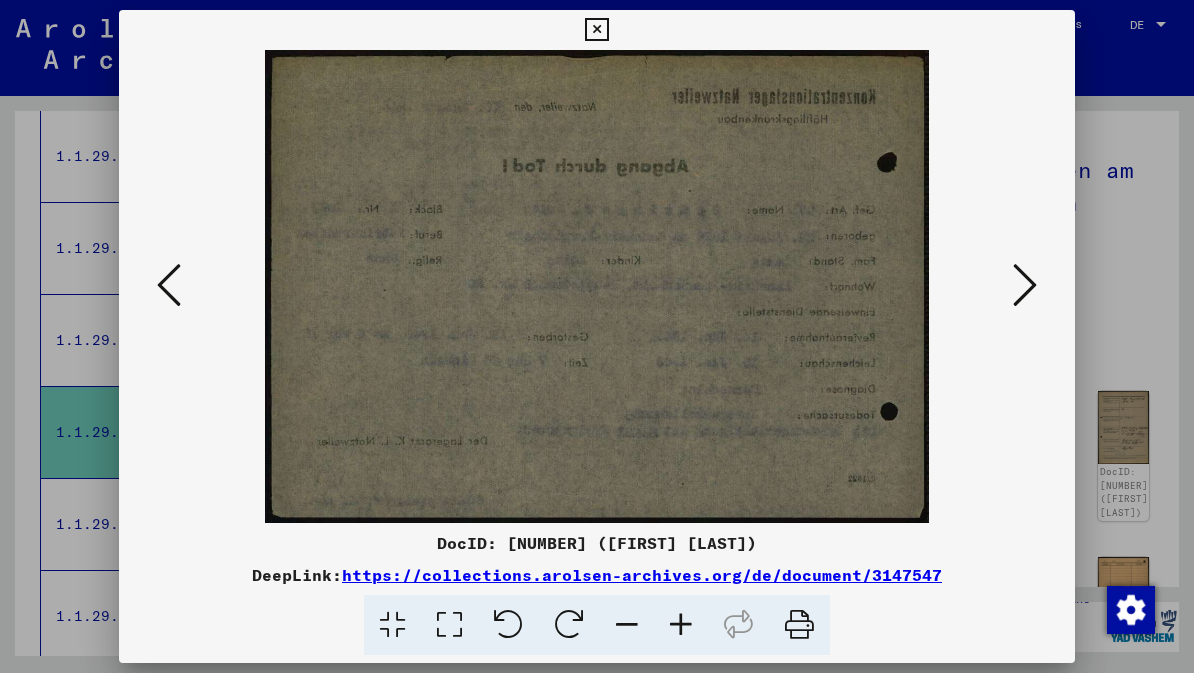 click at bounding box center [1025, 285] 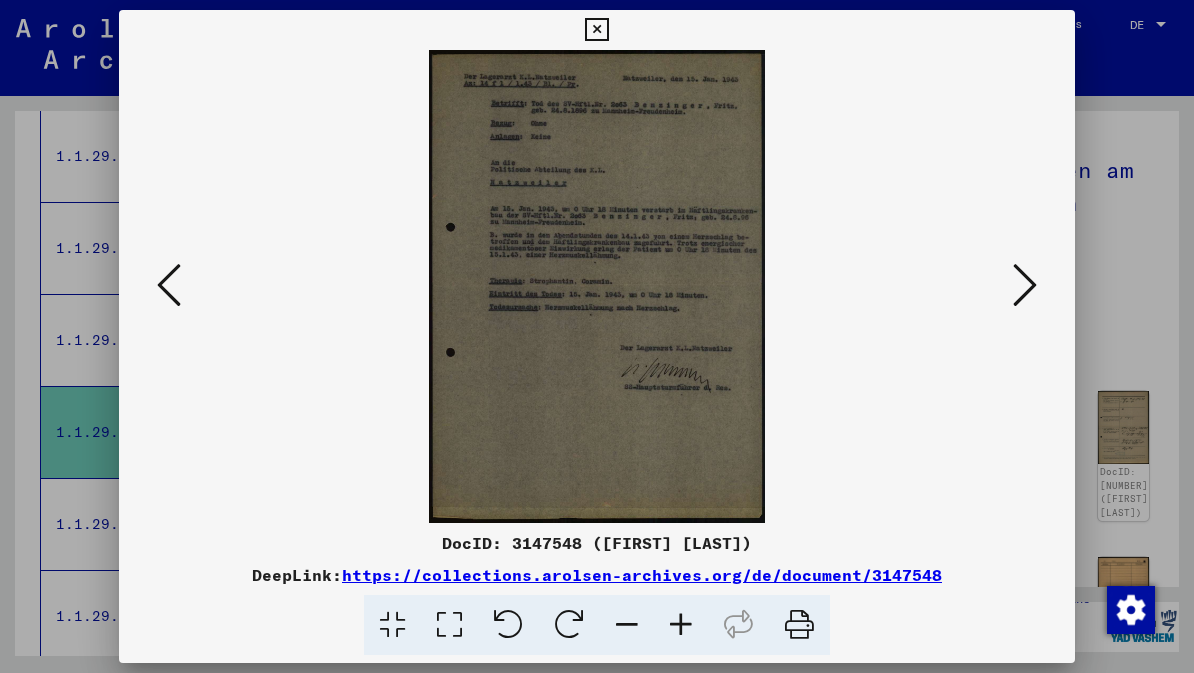 click at bounding box center (1025, 286) 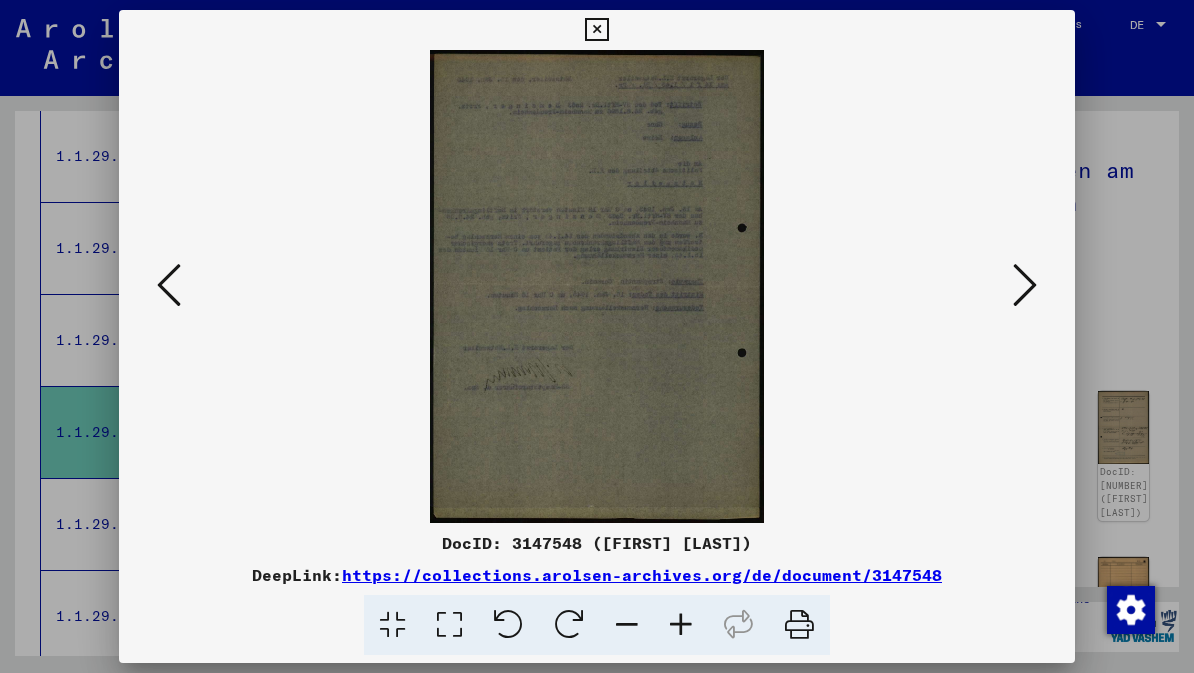 click at bounding box center [1025, 285] 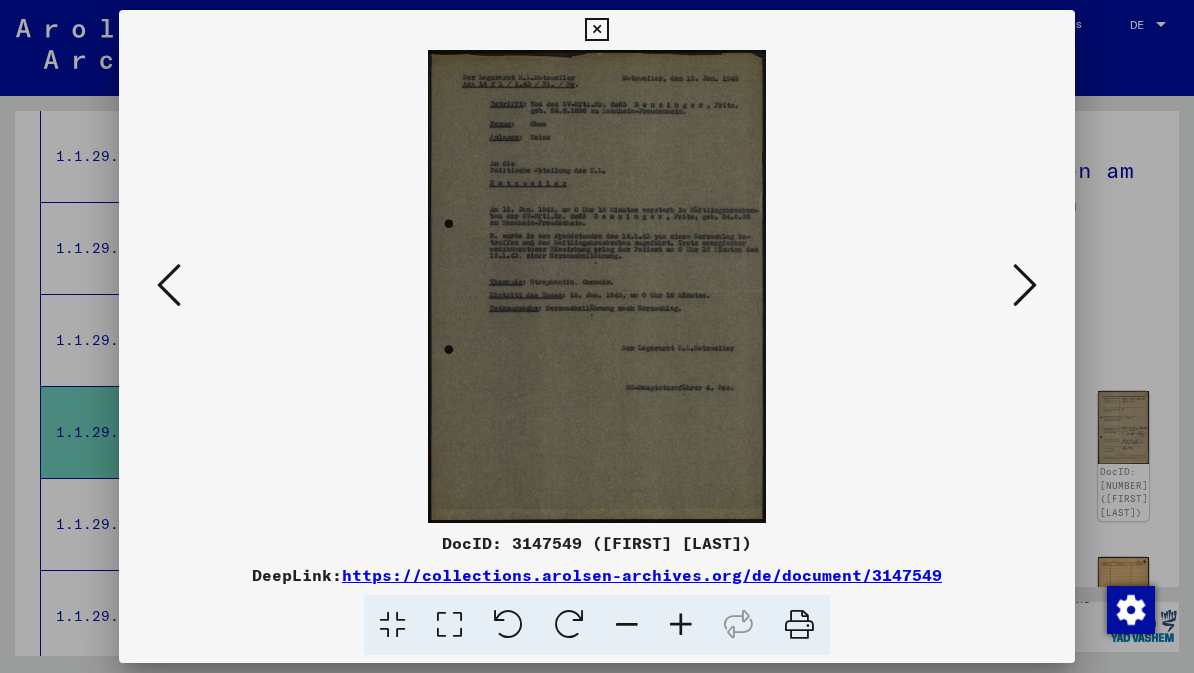 click at bounding box center (1025, 285) 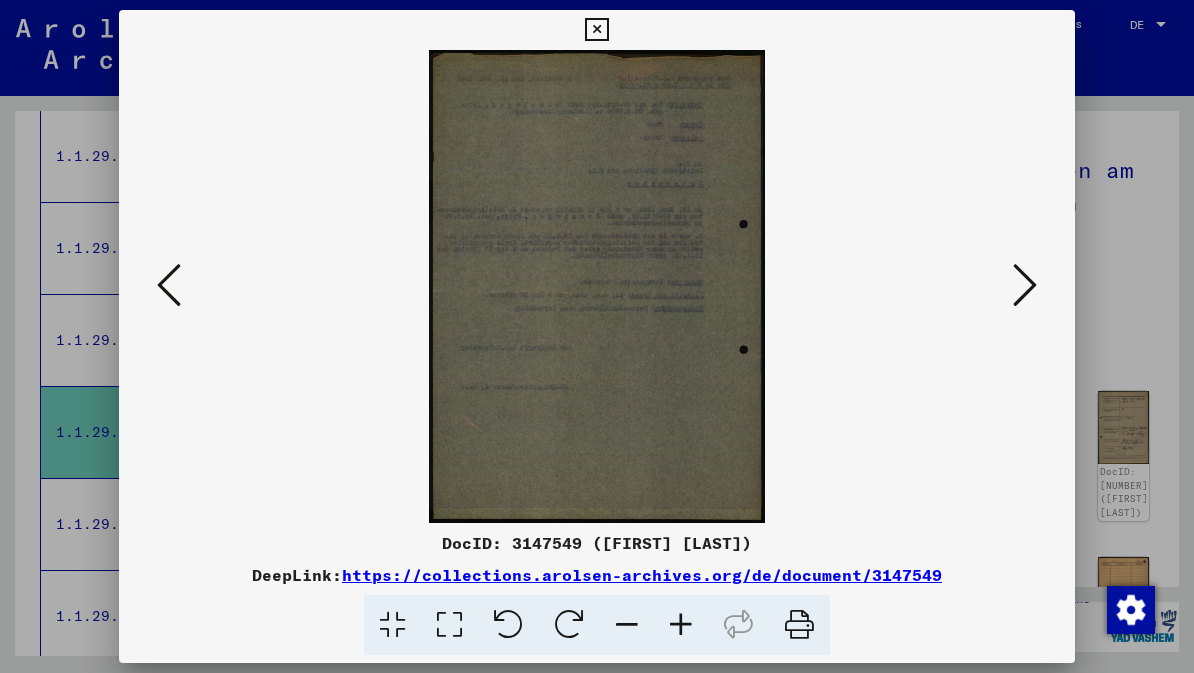 click at bounding box center [1025, 286] 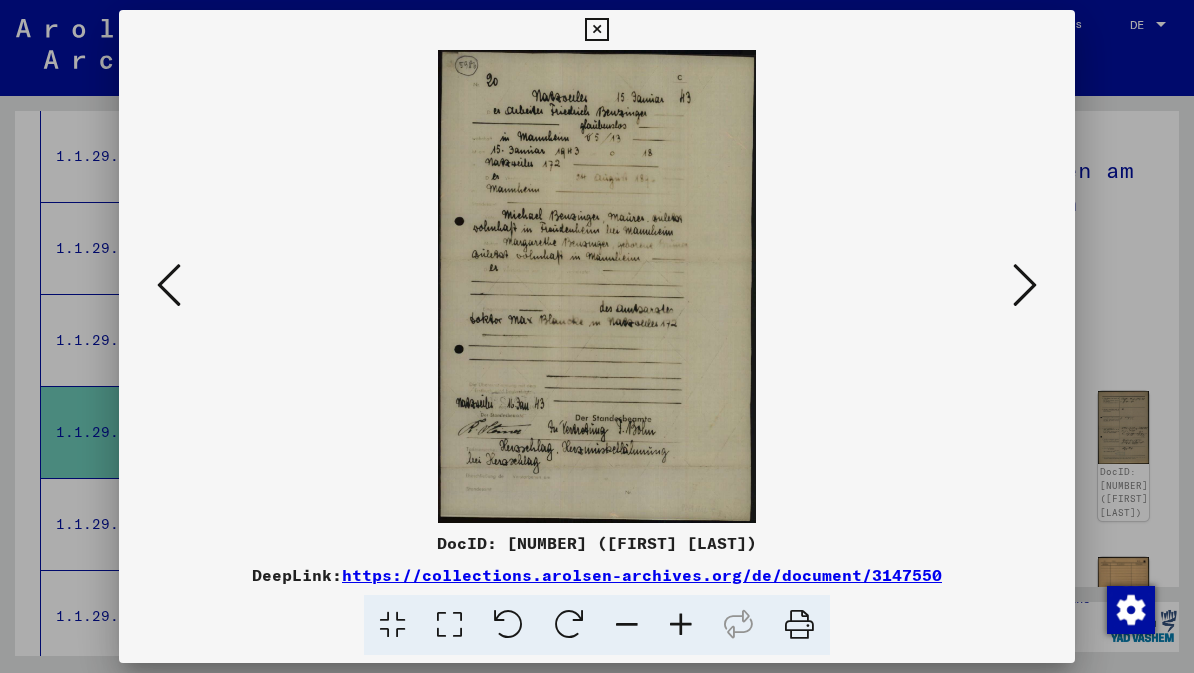 click at bounding box center [1025, 285] 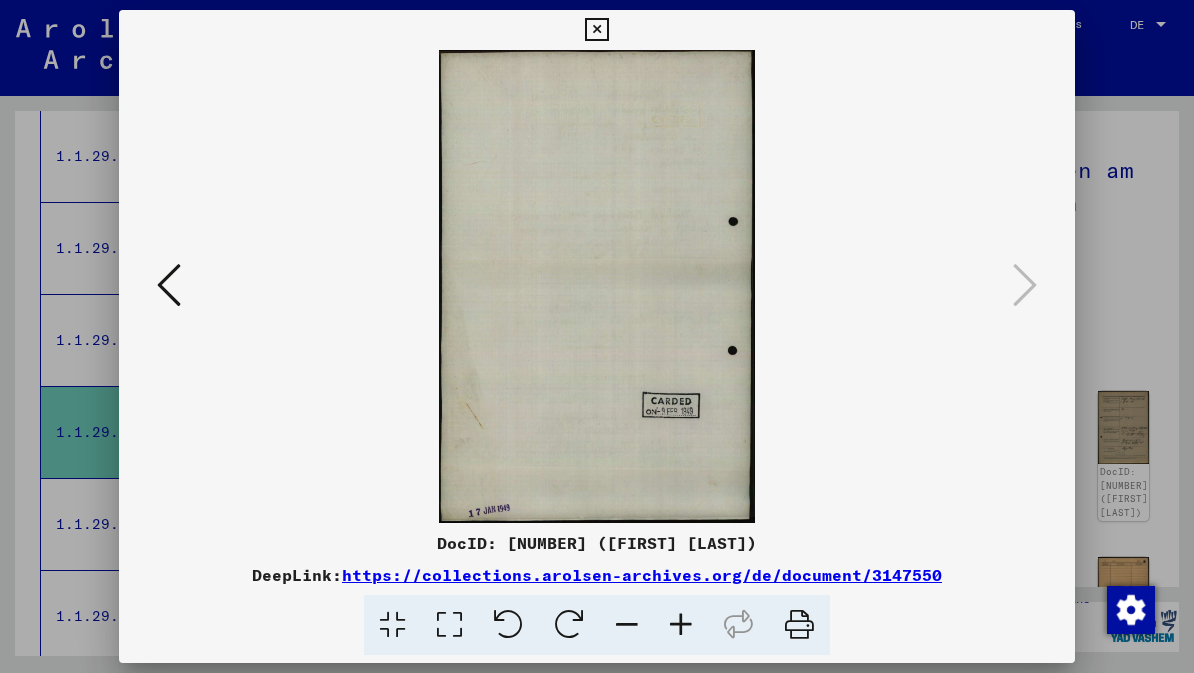 click at bounding box center (596, 30) 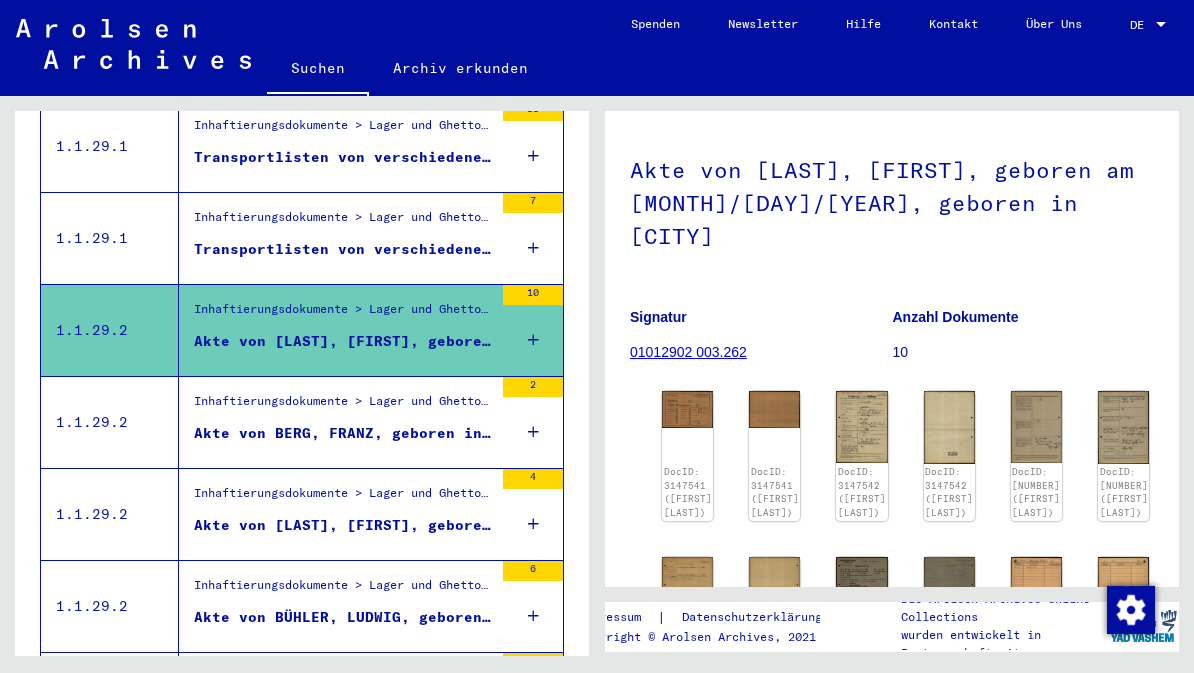 scroll, scrollTop: 982, scrollLeft: 0, axis: vertical 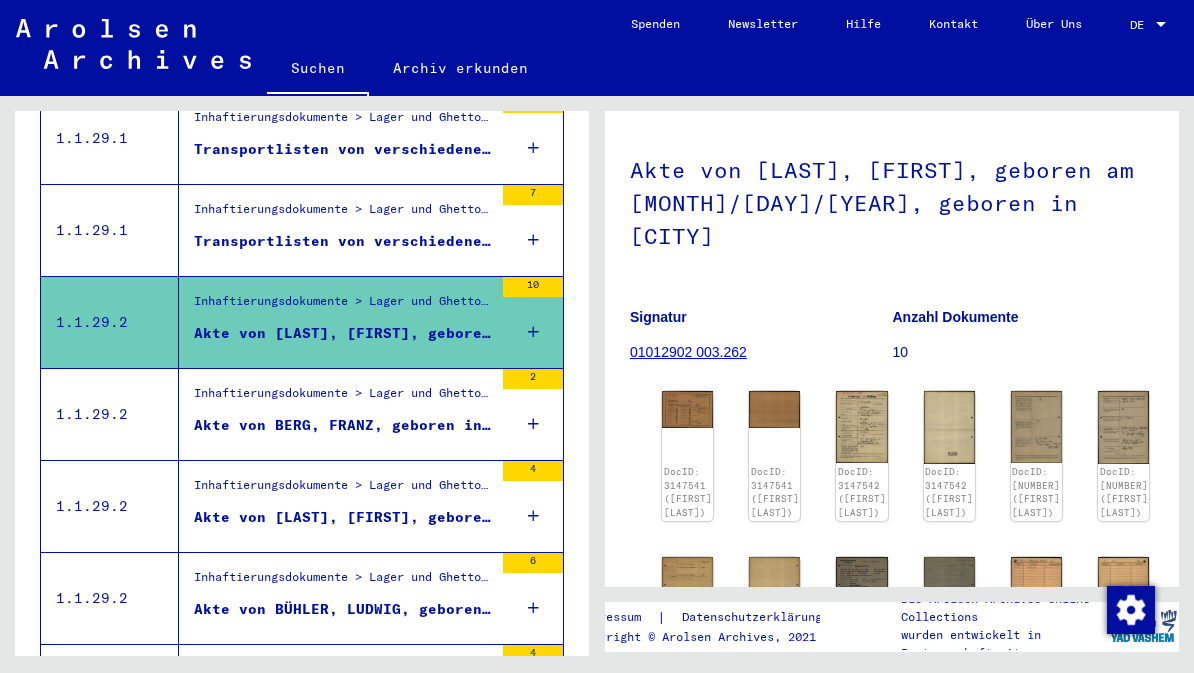 click on "Akte von BERG, FRANZ, geboren in Mannheim" at bounding box center (343, 425) 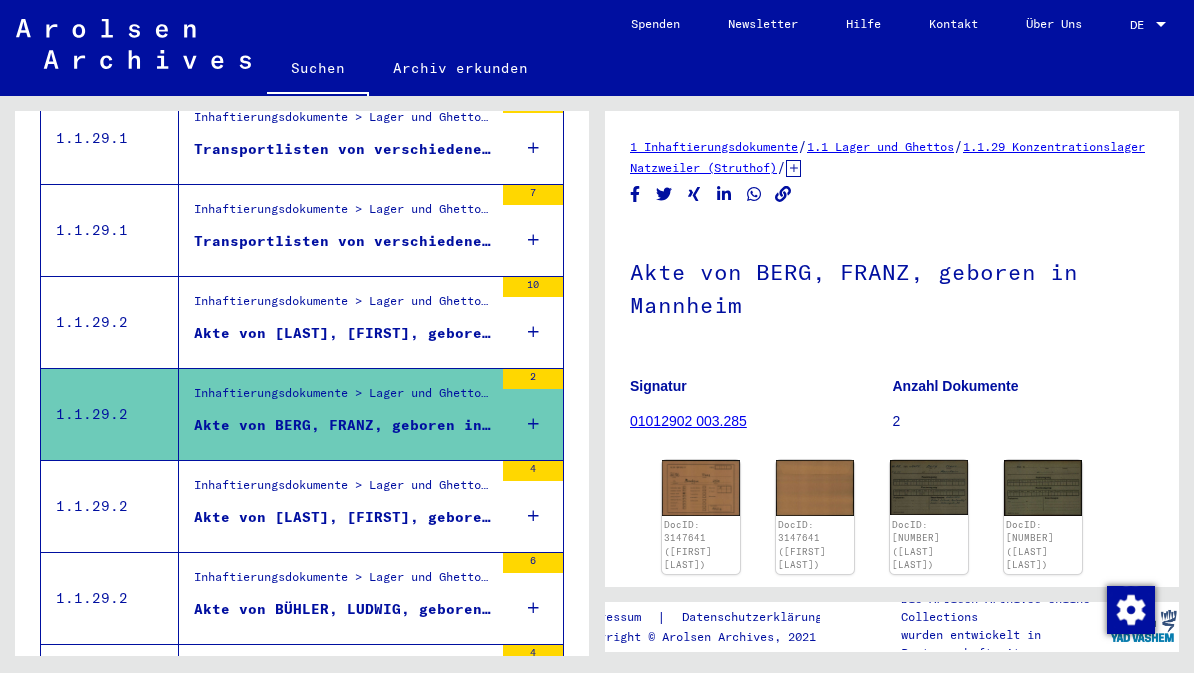 click 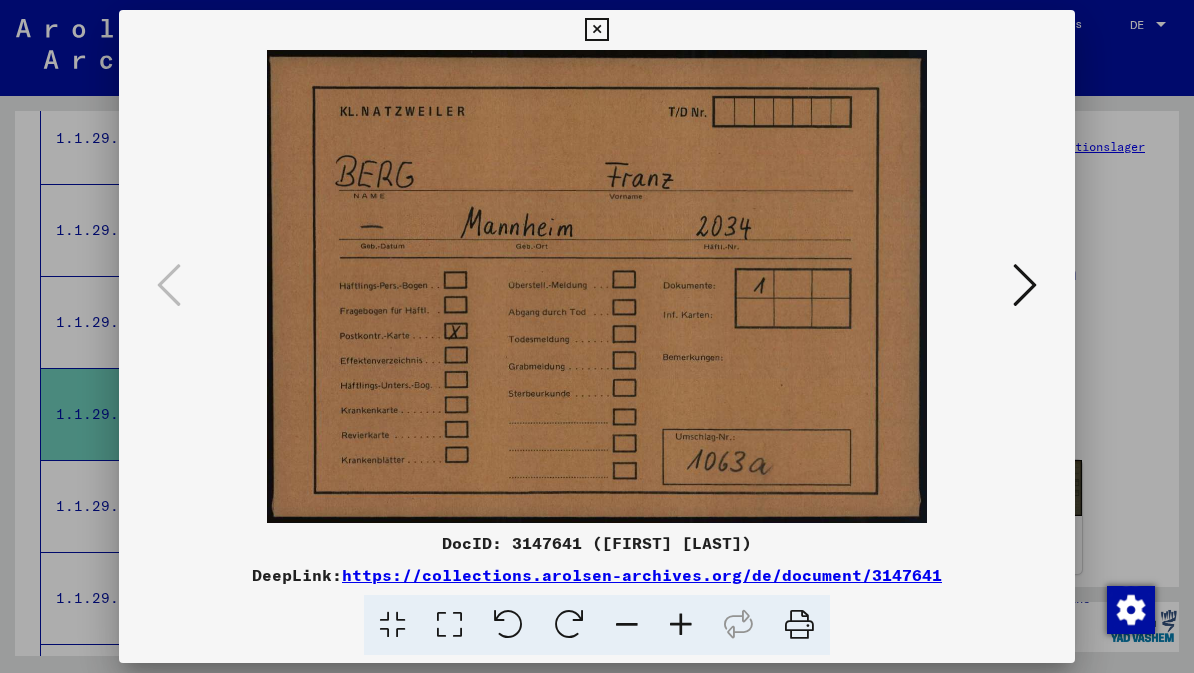 click at bounding box center [1025, 285] 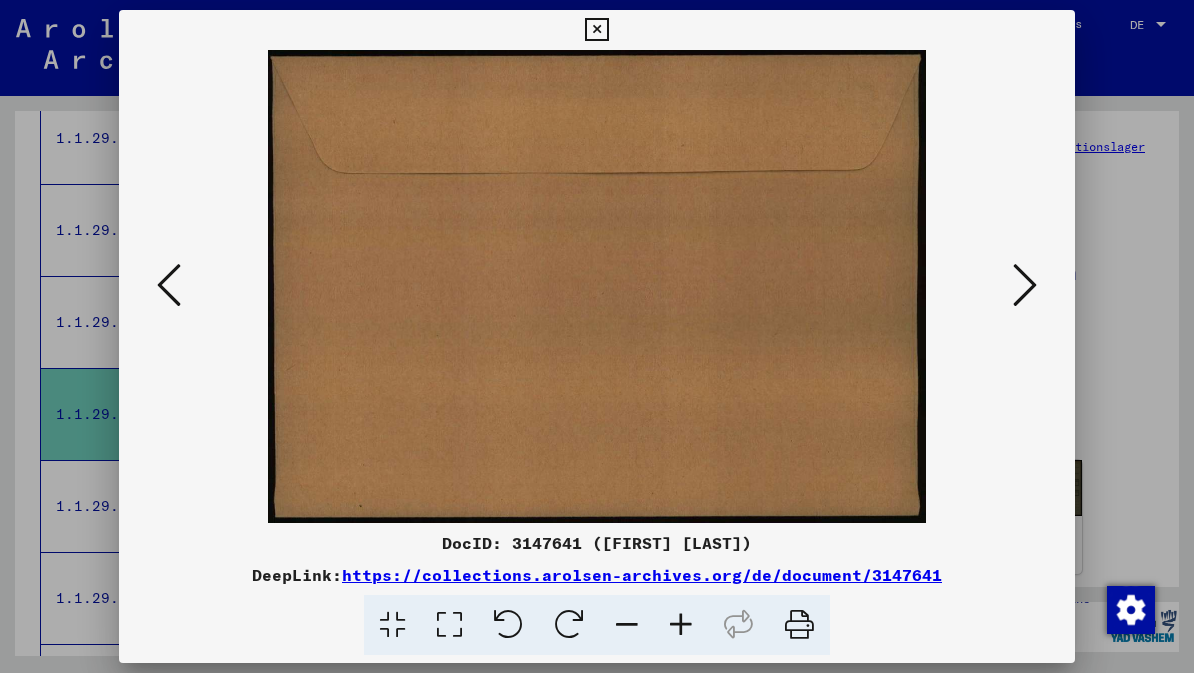 click at bounding box center [1025, 285] 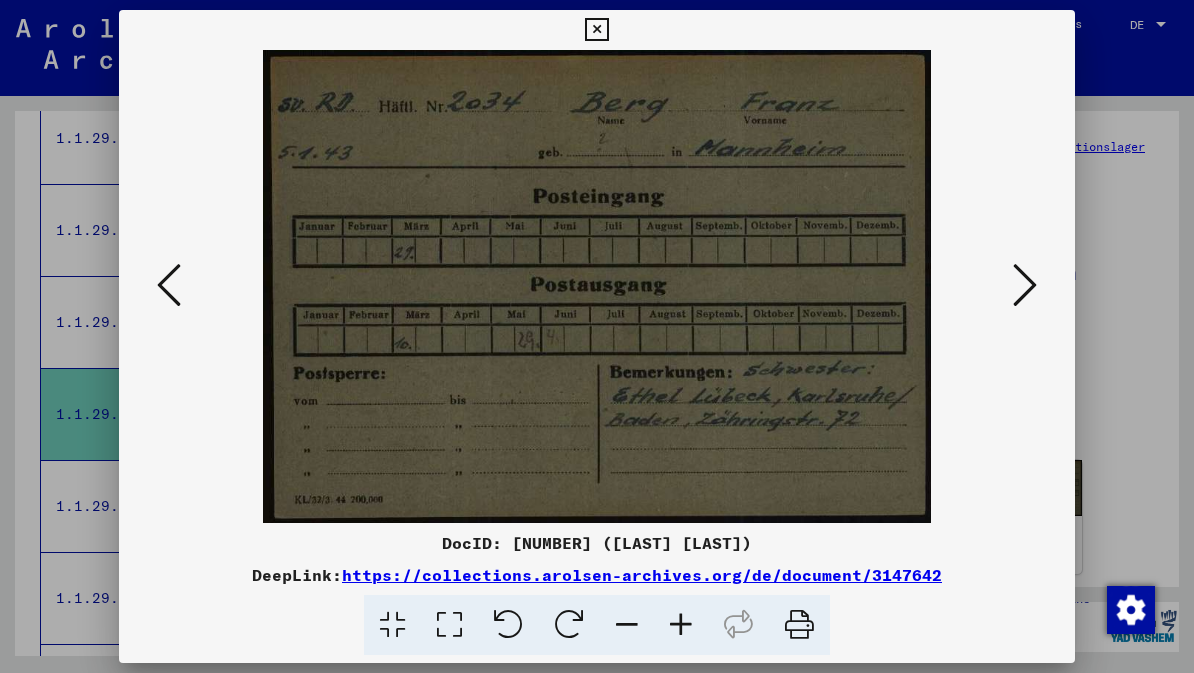 click at bounding box center [1025, 285] 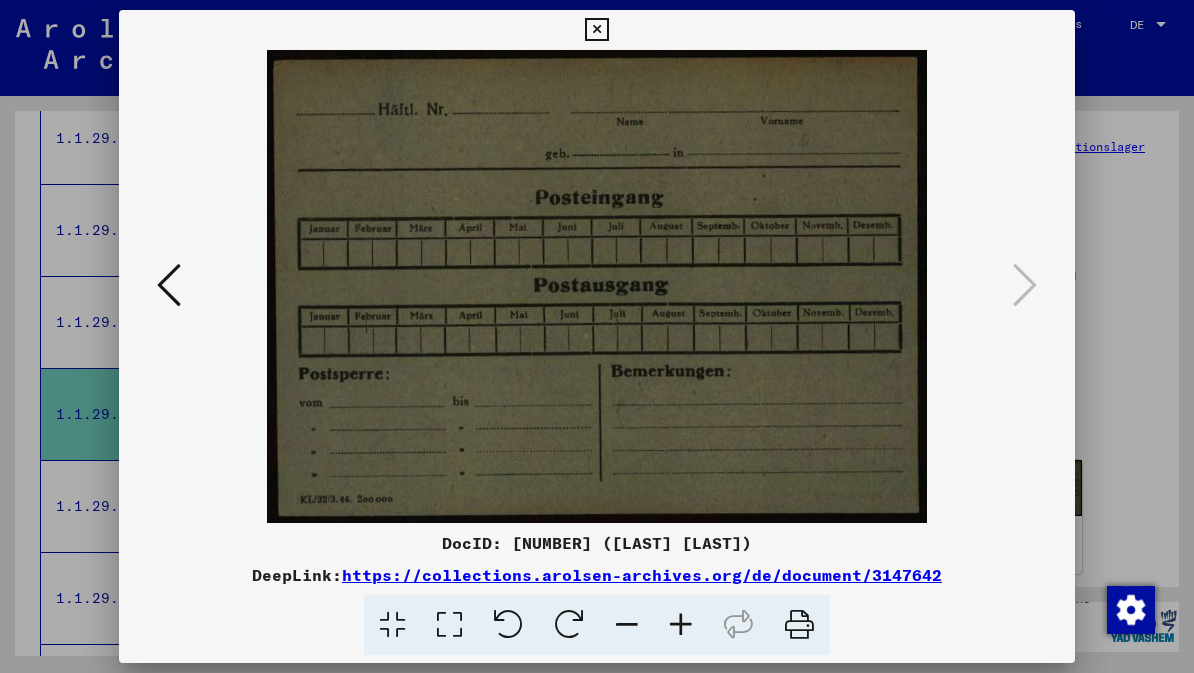 click at bounding box center [596, 30] 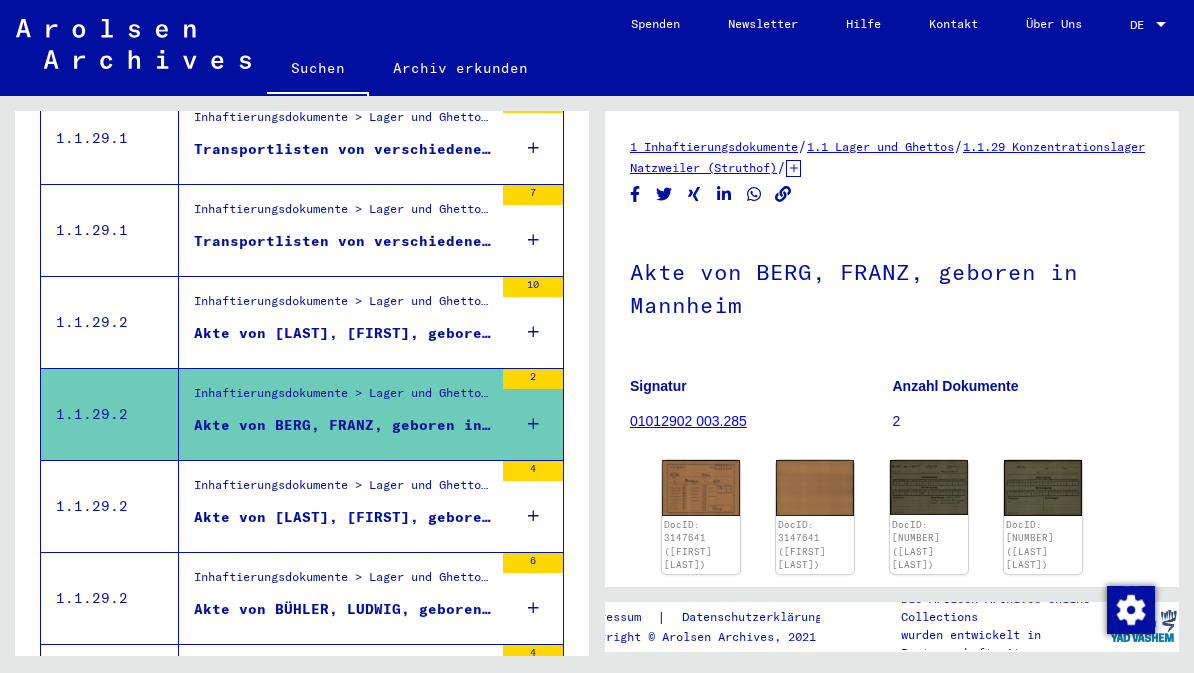 click on "Akte von [LAST], [FIRST], geboren am [DATE], geboren in [CITY]" at bounding box center (343, 517) 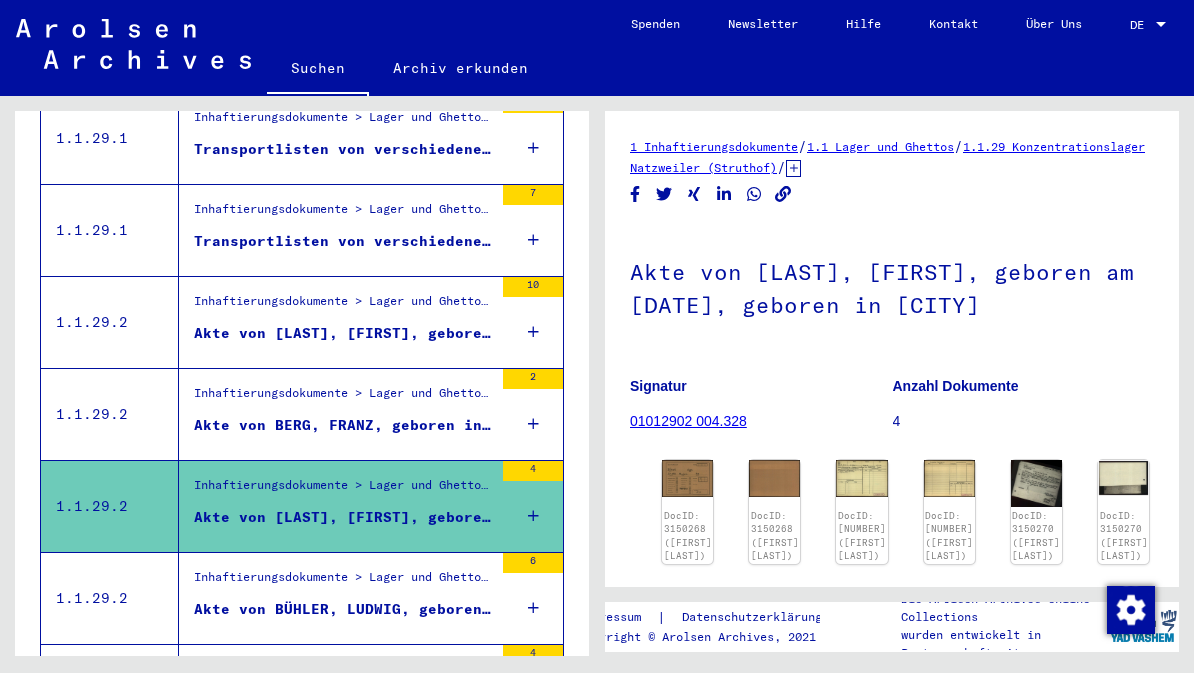 click 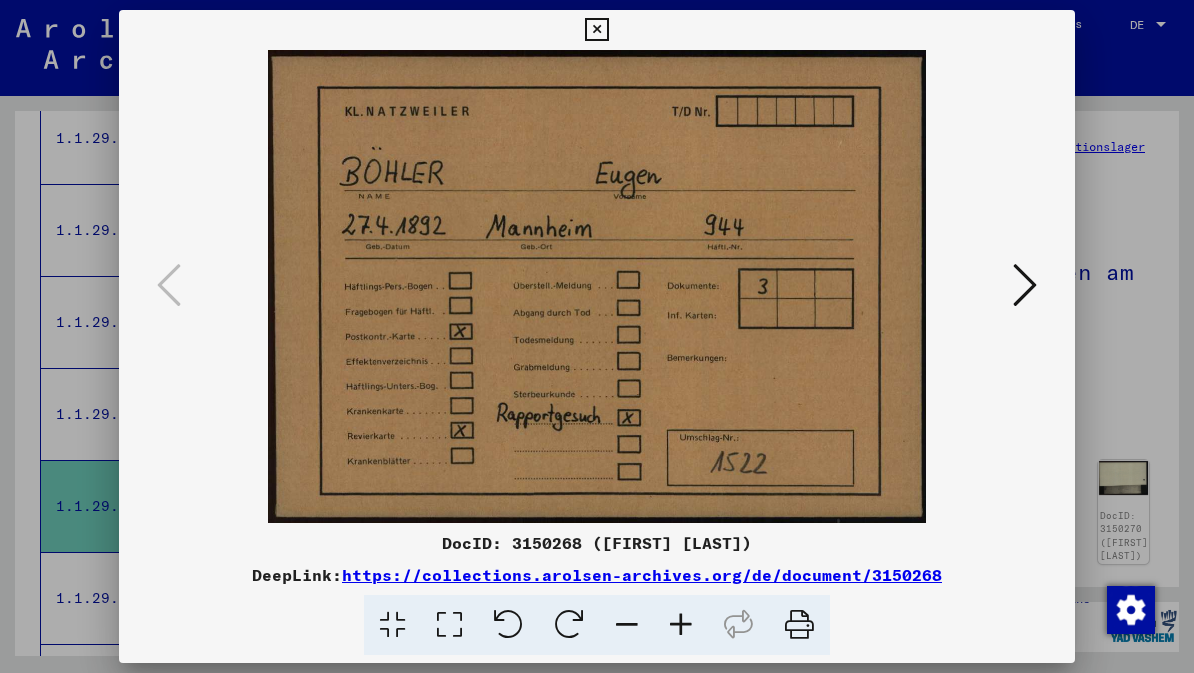 click at bounding box center [1025, 285] 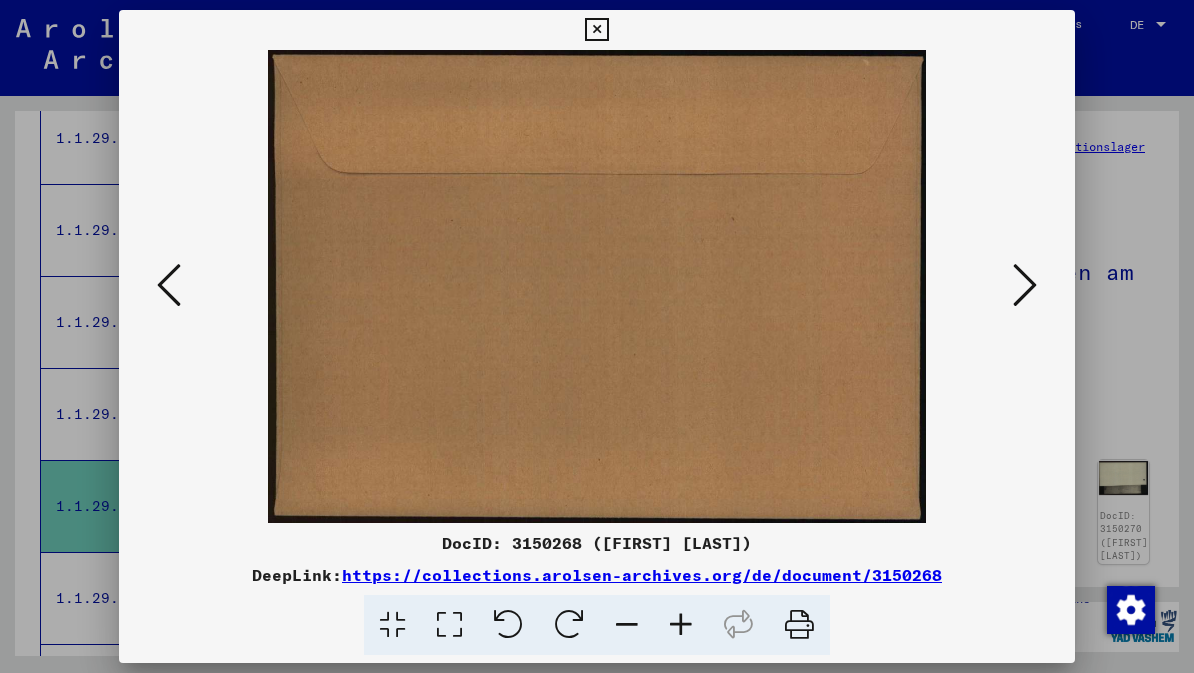 click at bounding box center [1025, 285] 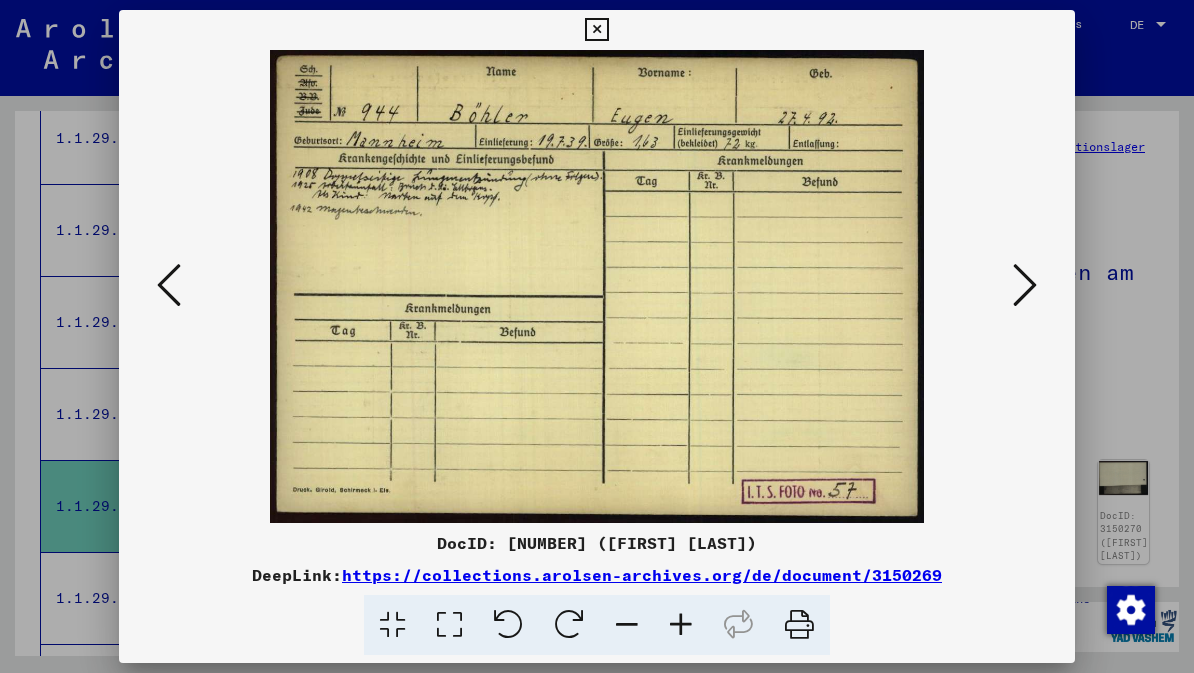 click at bounding box center [1025, 285] 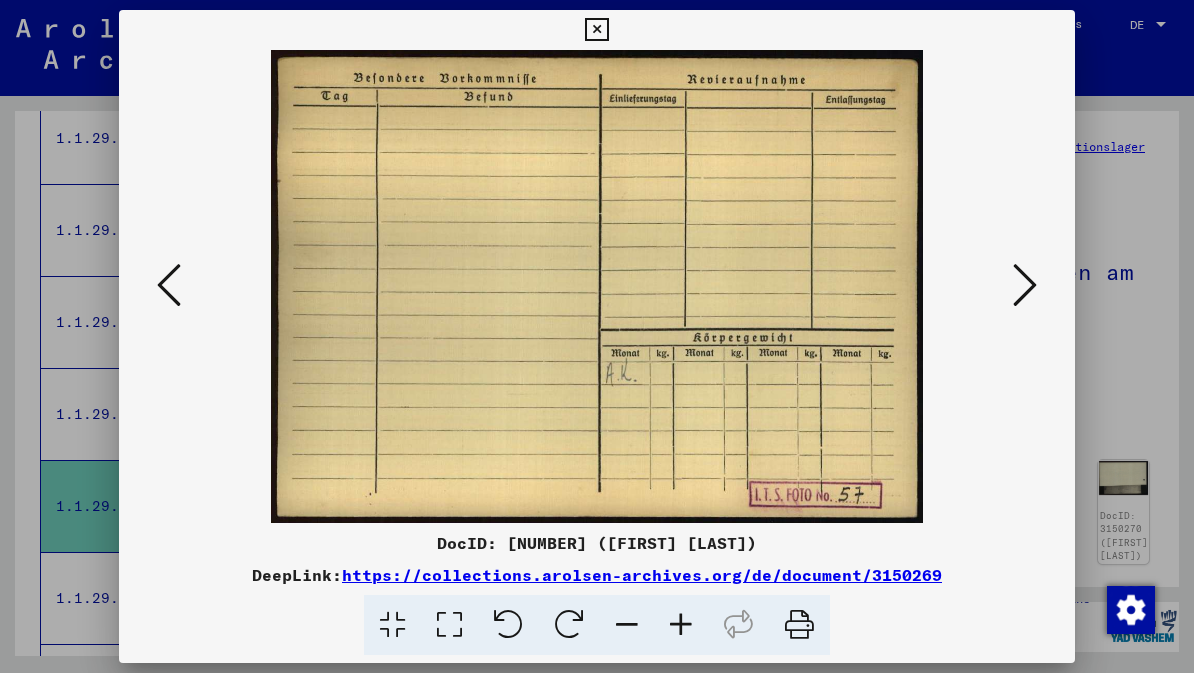 click at bounding box center (1025, 285) 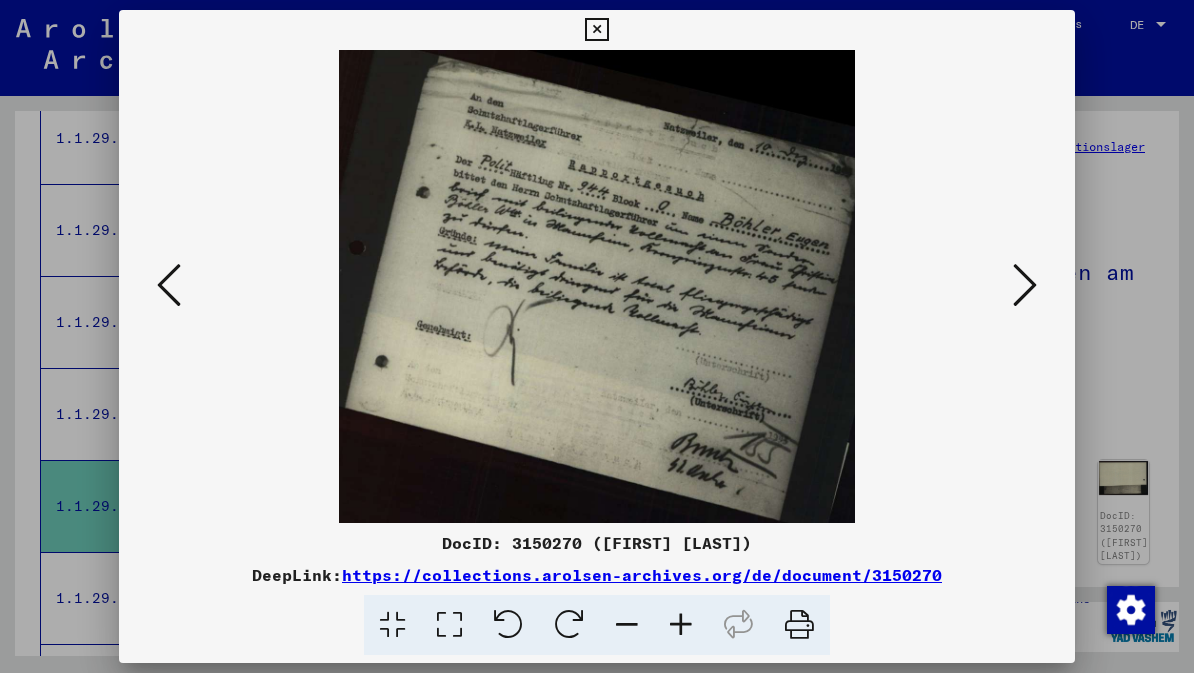 click at bounding box center (1025, 285) 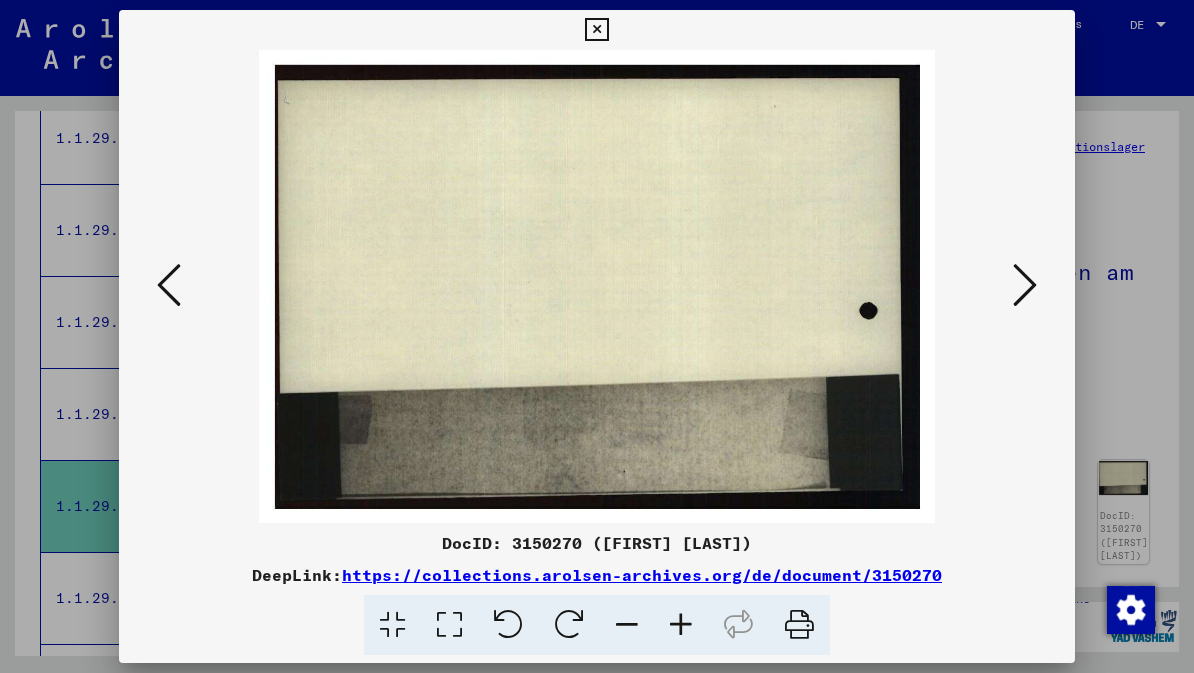 click at bounding box center [1025, 285] 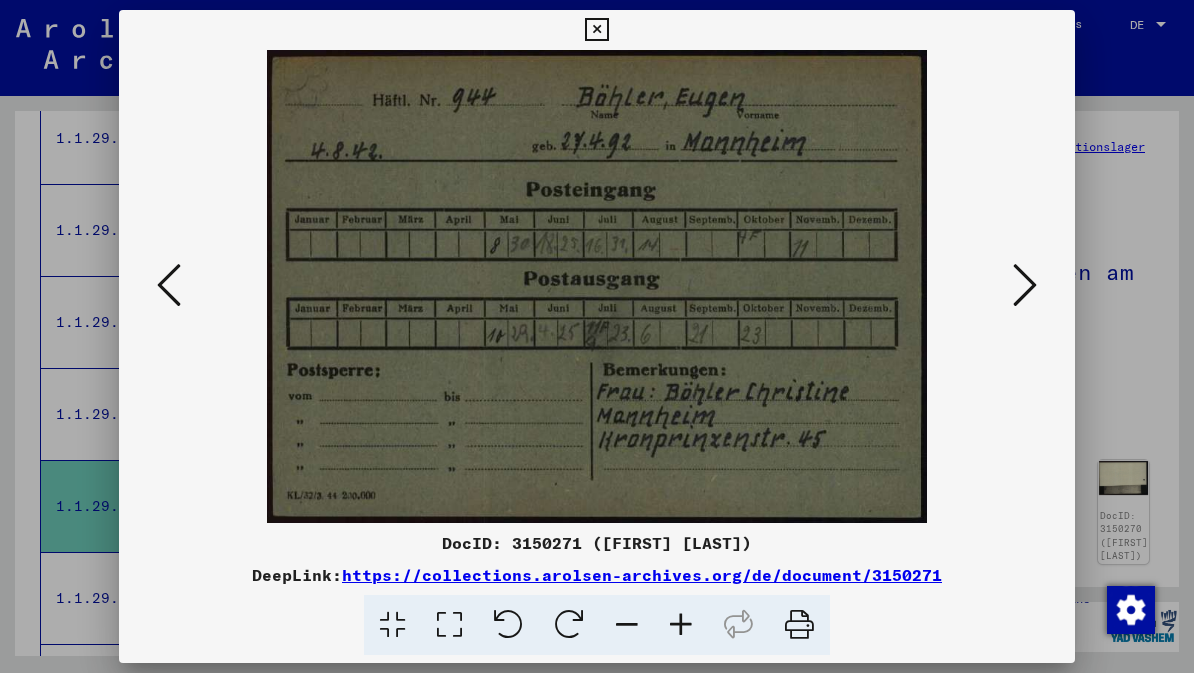 click at bounding box center (1025, 285) 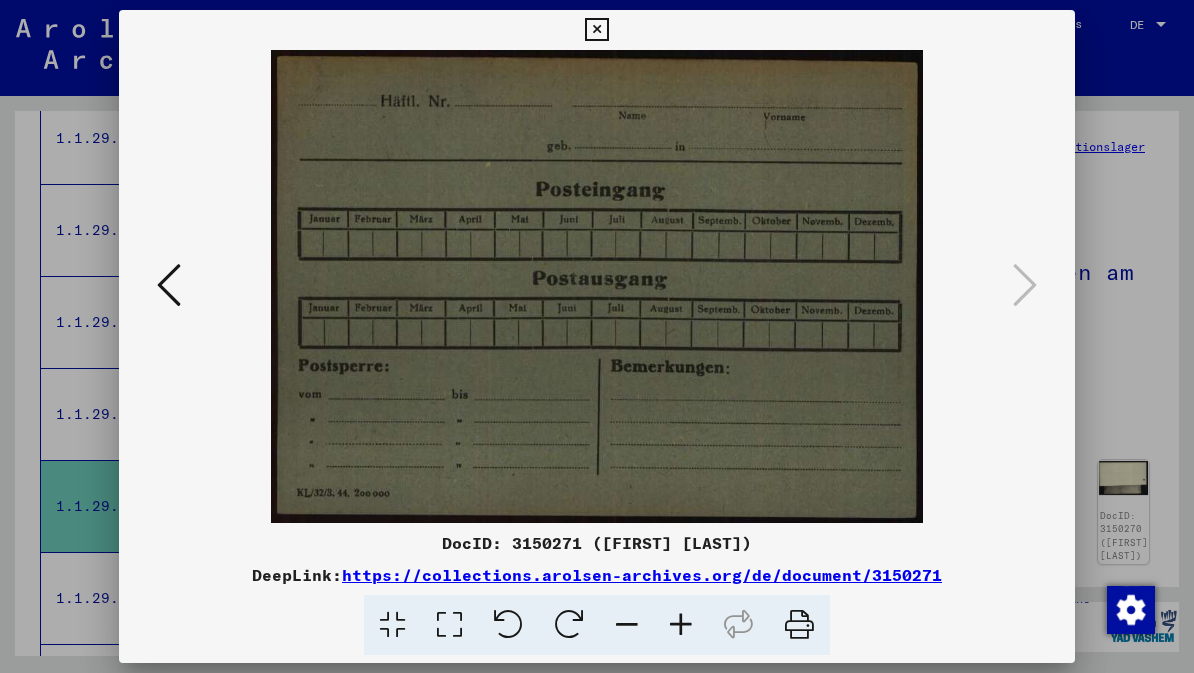 click at bounding box center (596, 30) 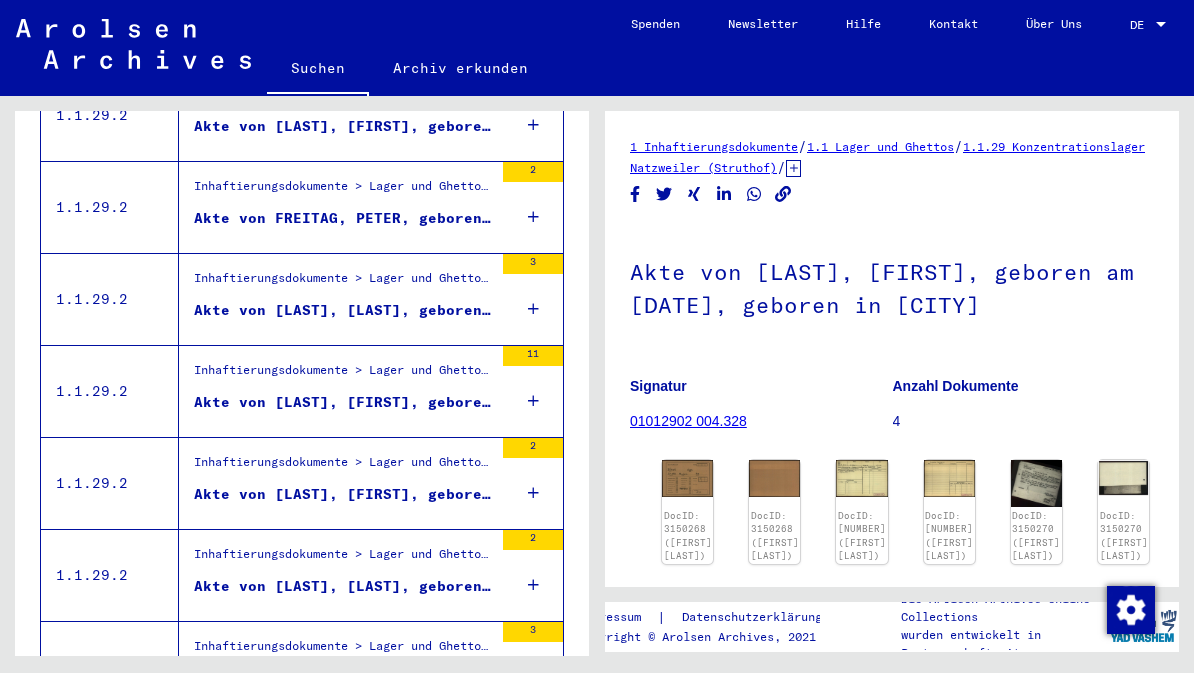 scroll, scrollTop: 2022, scrollLeft: 0, axis: vertical 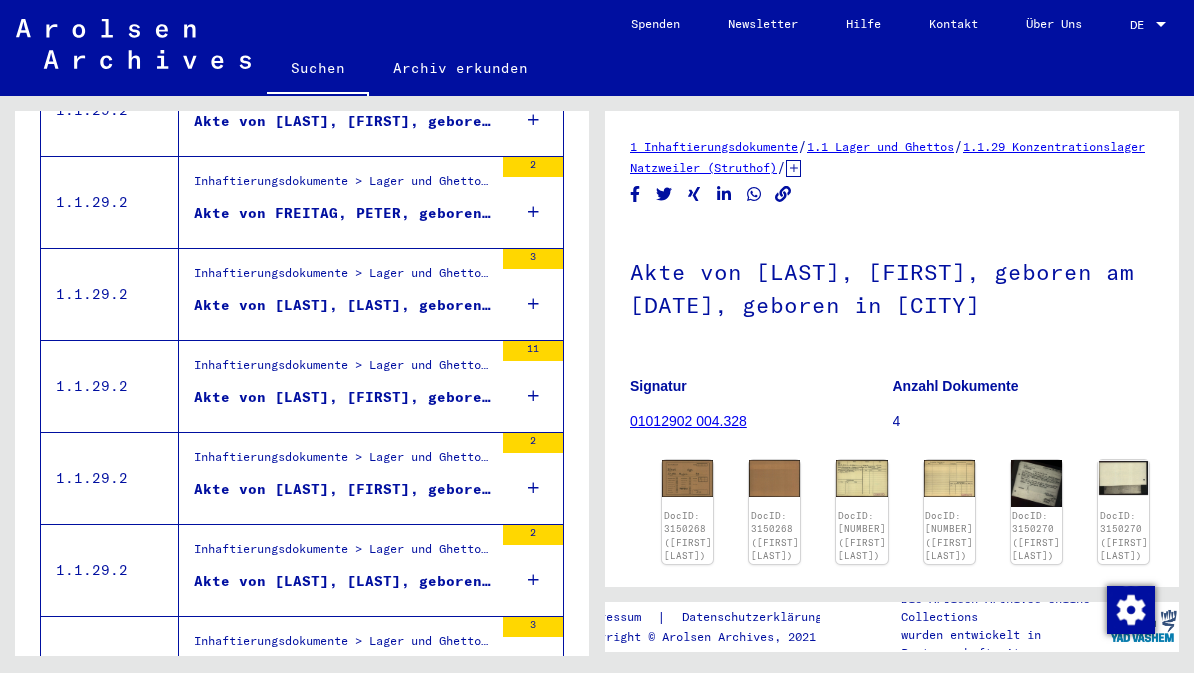 click on "Akte von [LAST], [LAST], geboren am [DATE], geboren in [CITY]" at bounding box center (343, 305) 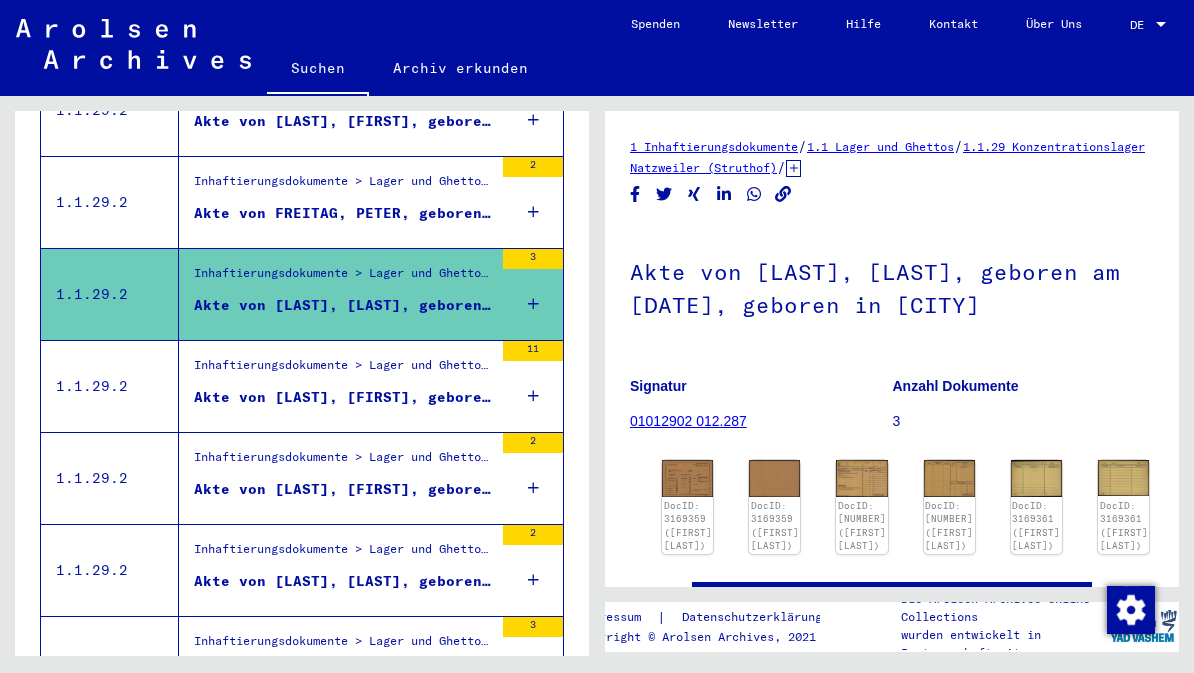 click 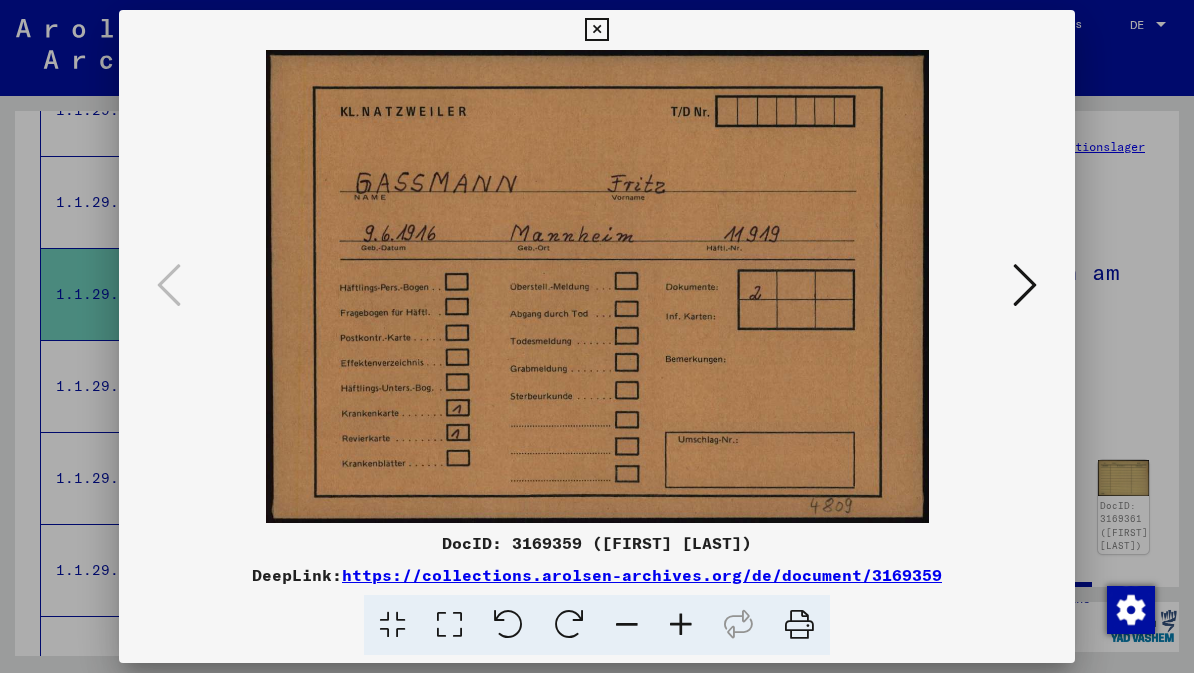 click at bounding box center (1025, 286) 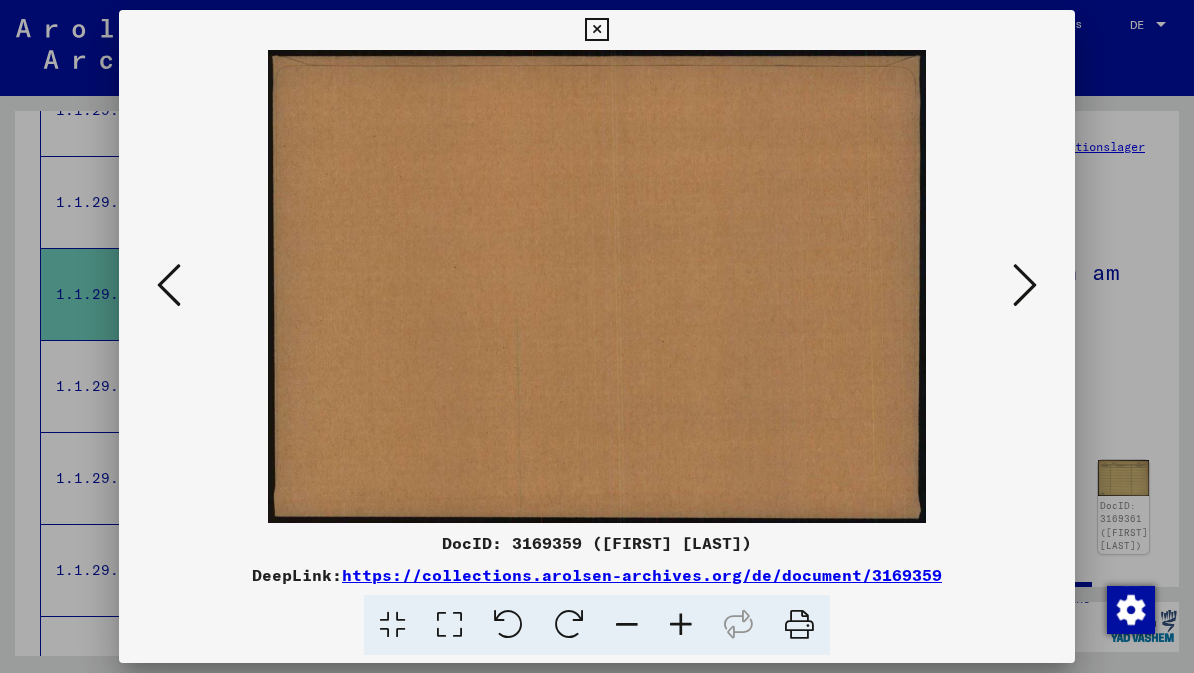 click at bounding box center [1025, 285] 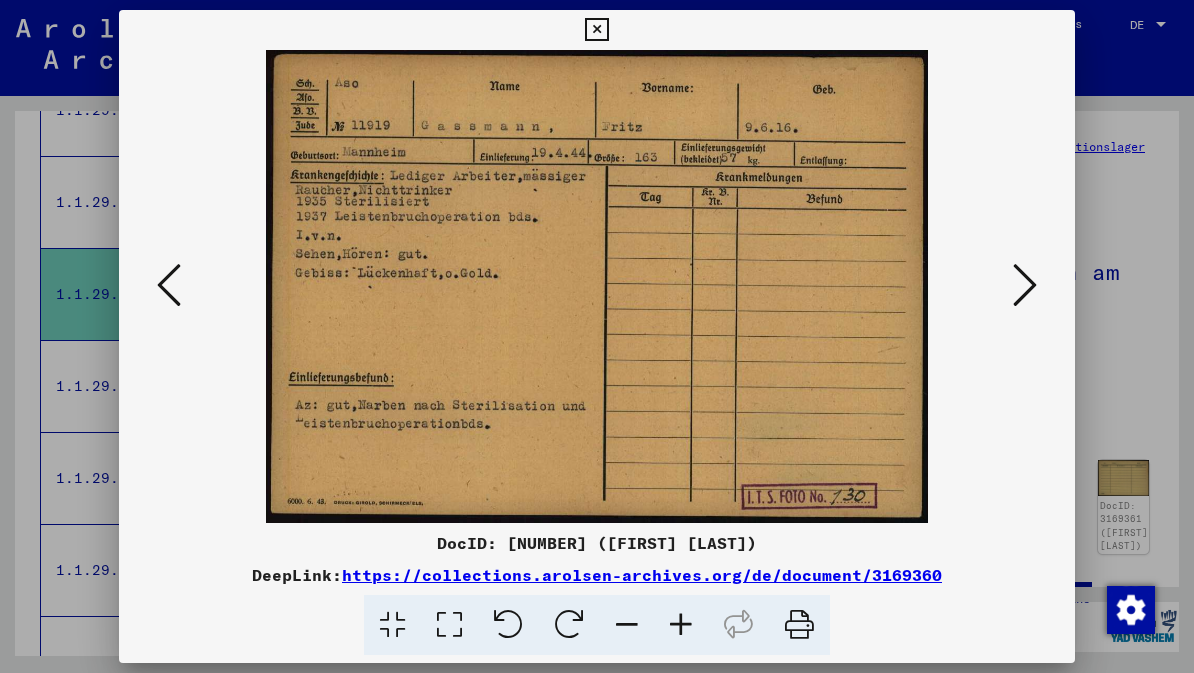 click at bounding box center (1025, 285) 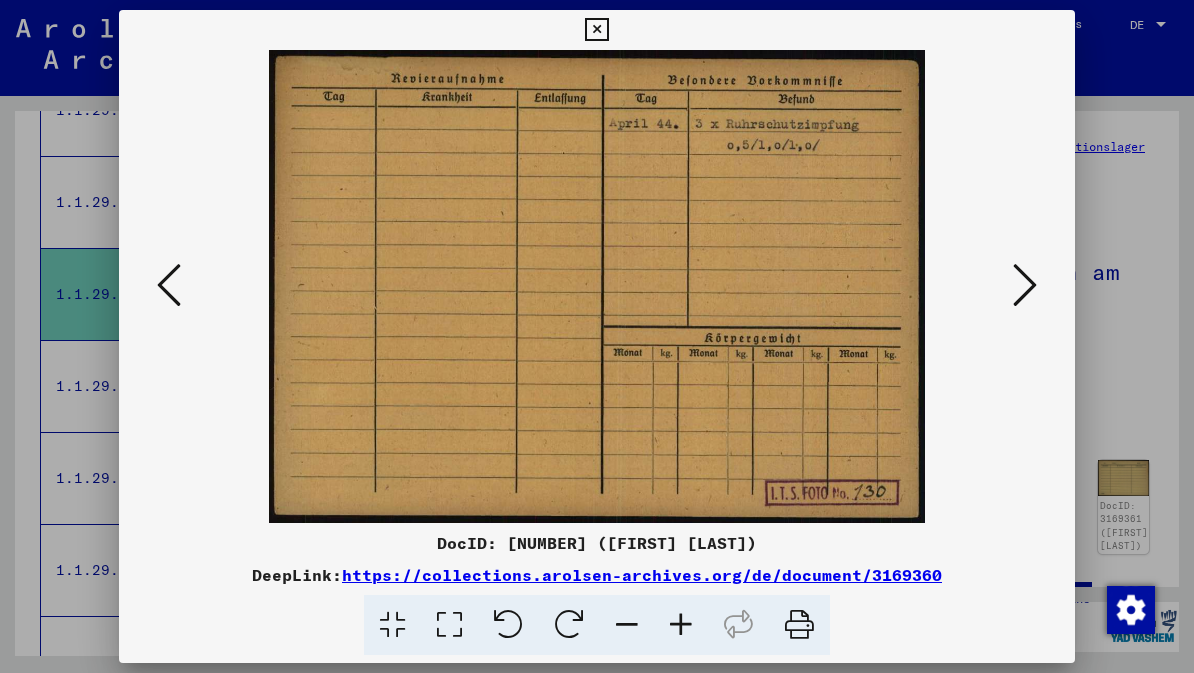 click at bounding box center (1025, 285) 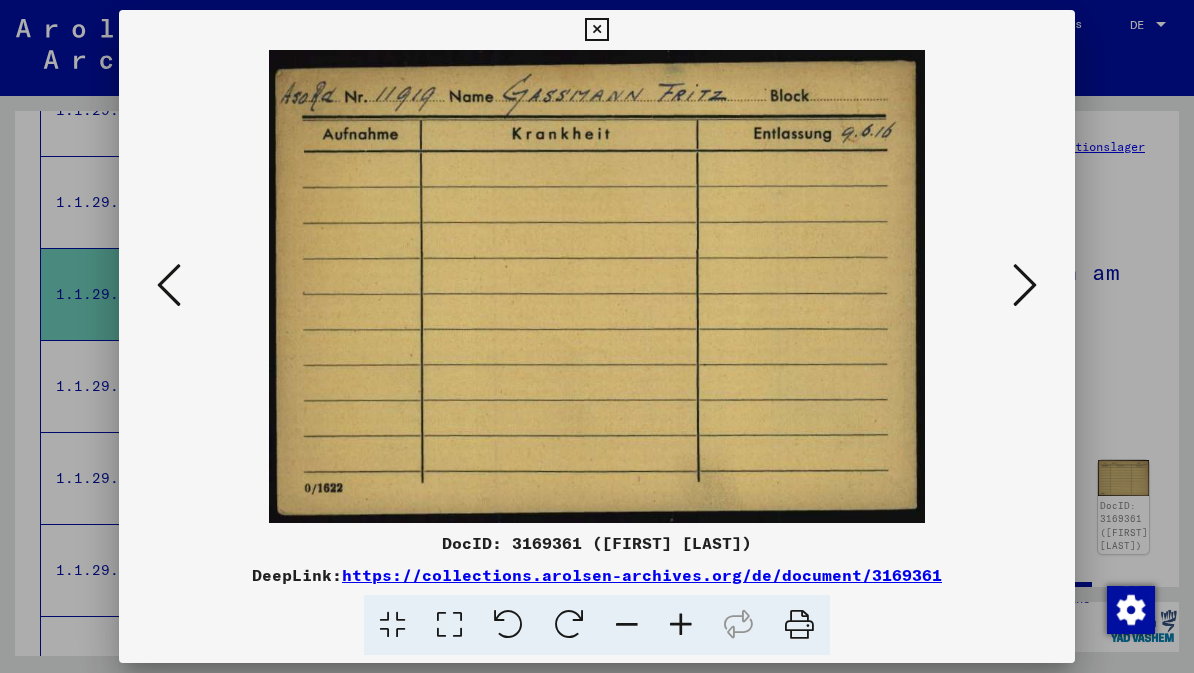 click at bounding box center [1025, 285] 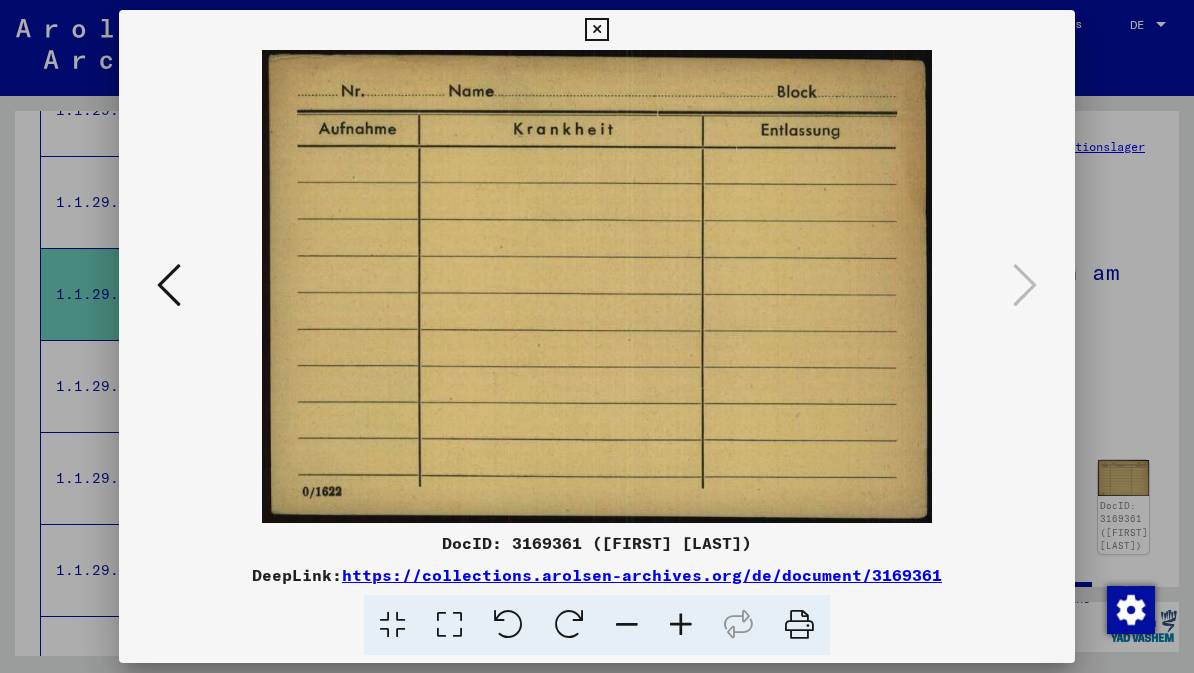 click at bounding box center [596, 30] 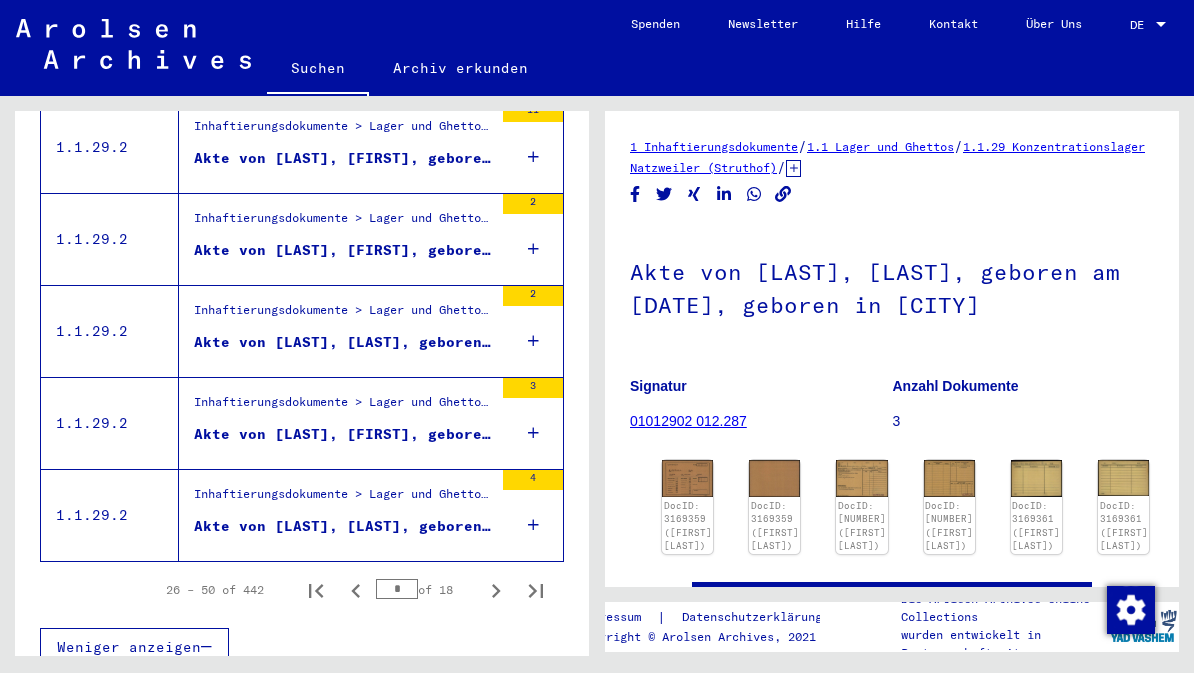 scroll, scrollTop: 2261, scrollLeft: 0, axis: vertical 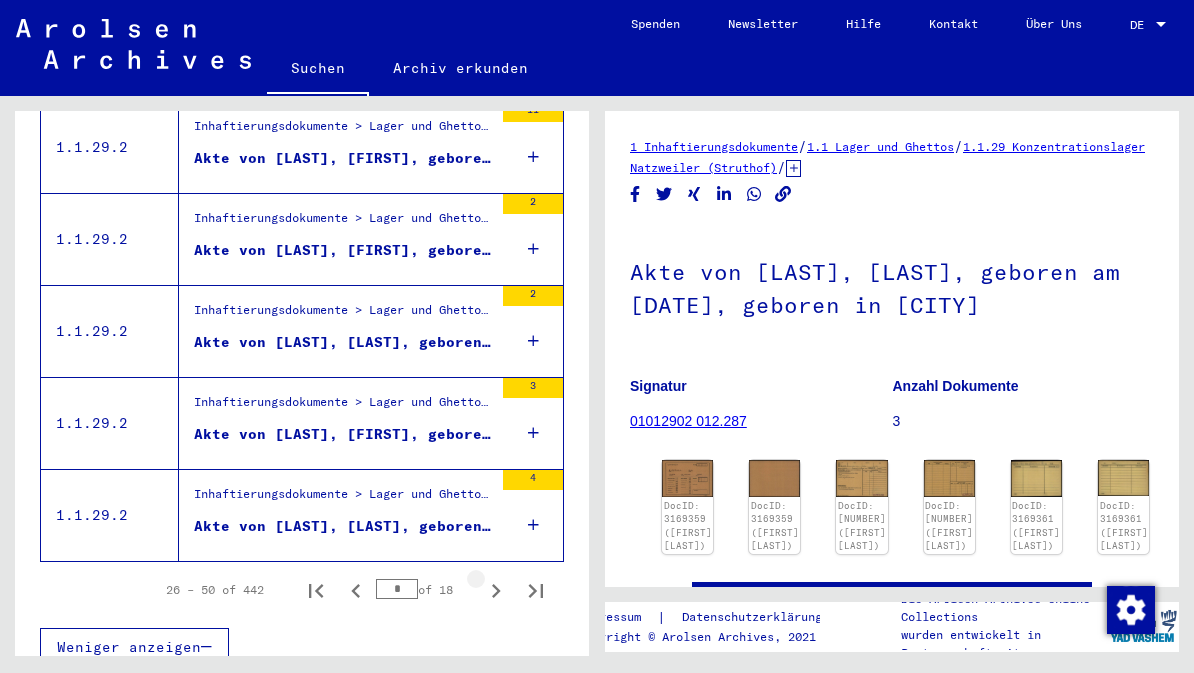 click 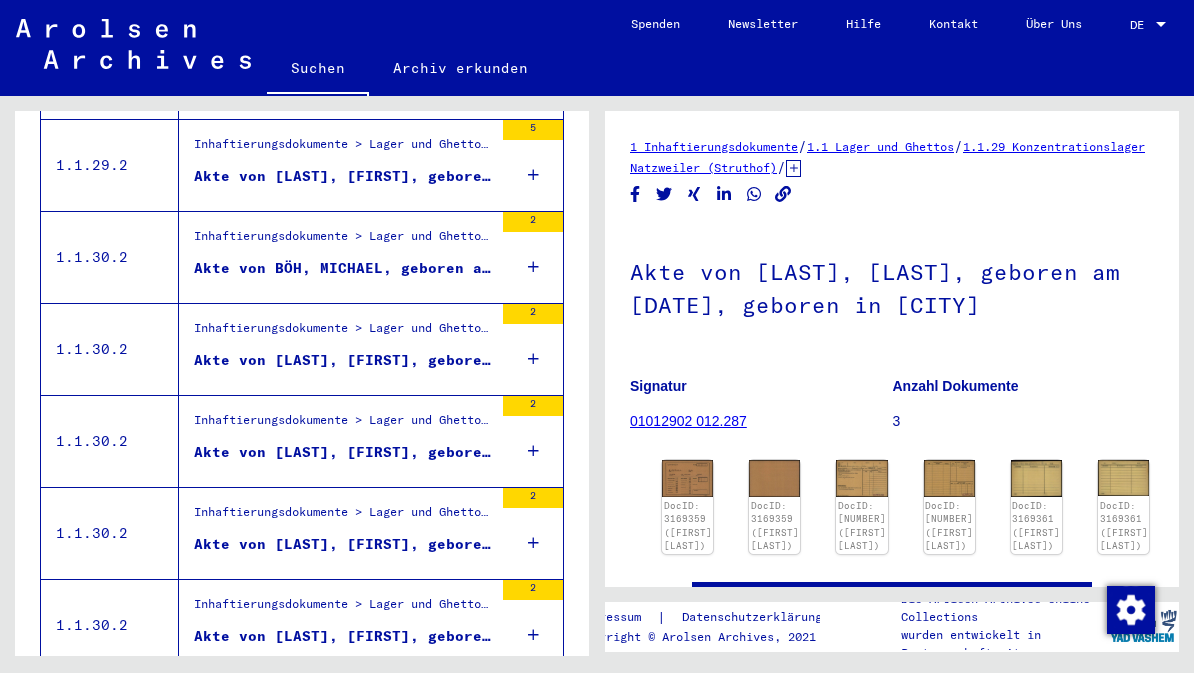 scroll, scrollTop: 1874, scrollLeft: 0, axis: vertical 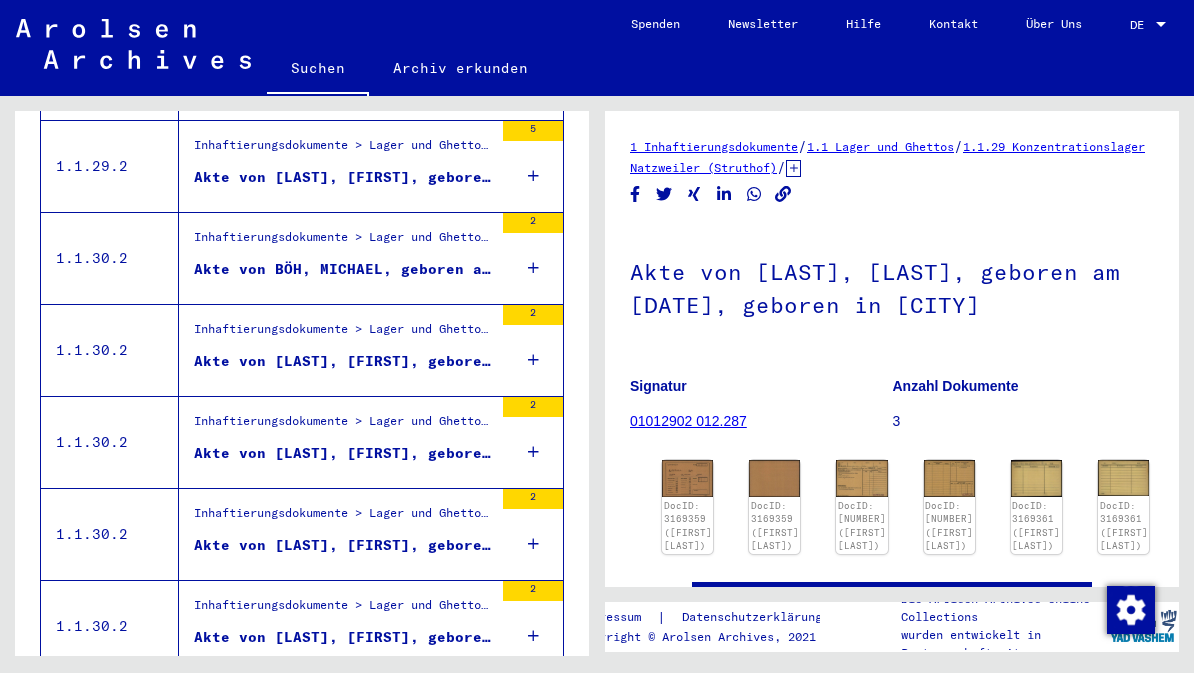 click on "Akte von [LAST], [FIRST], geboren am [DATE], geboren in [CITY]-[CITY]" at bounding box center (343, 361) 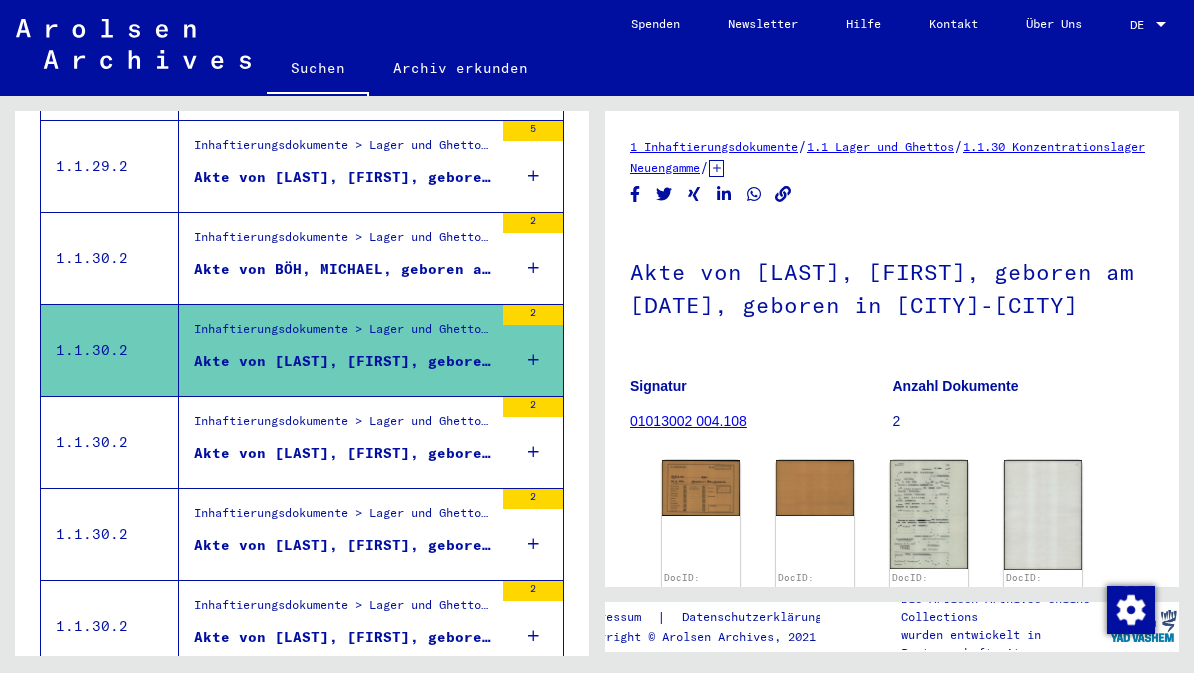 scroll, scrollTop: 0, scrollLeft: 0, axis: both 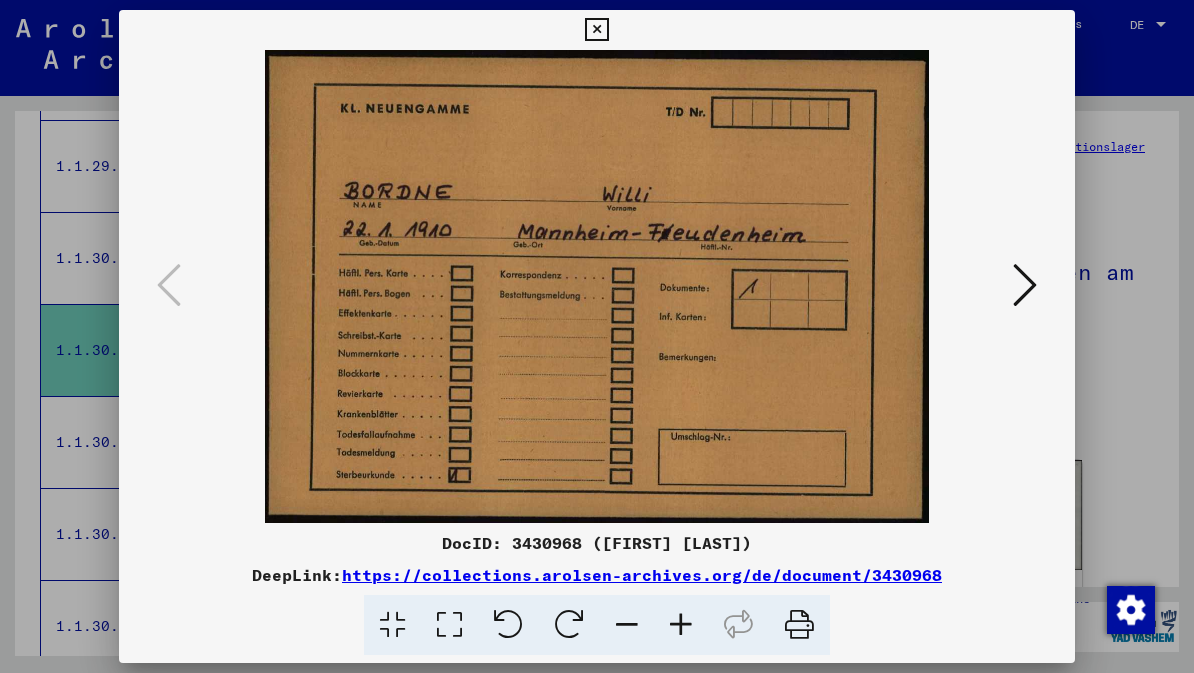 click at bounding box center (1025, 285) 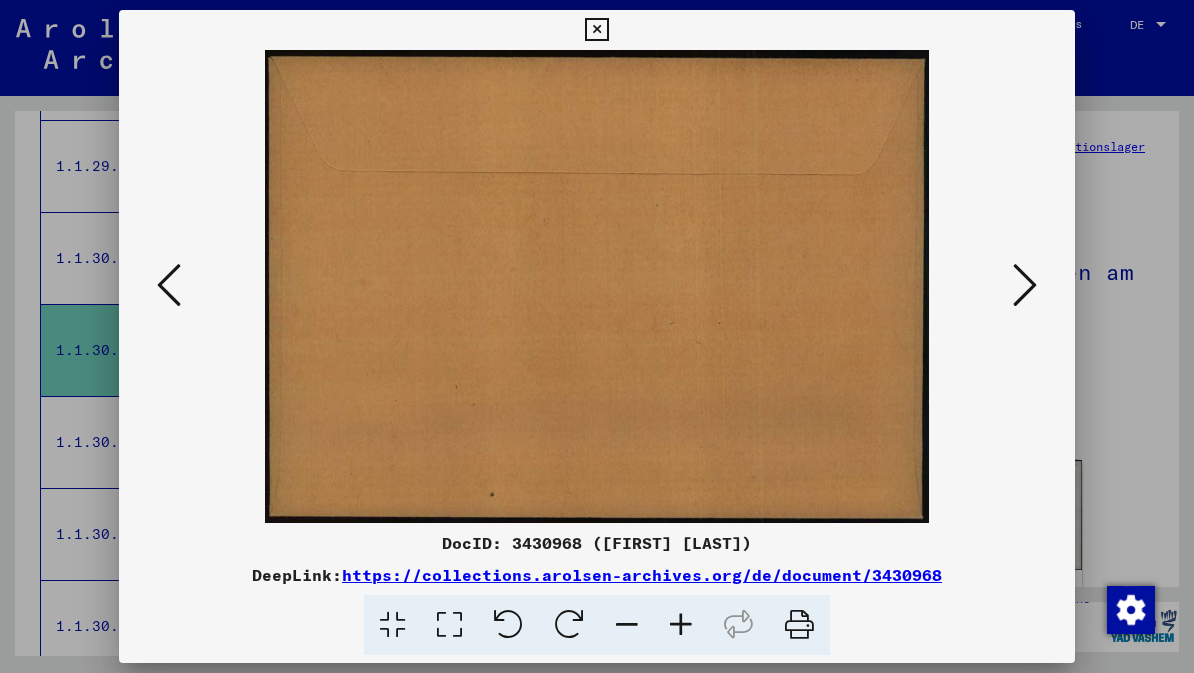 click at bounding box center [1025, 285] 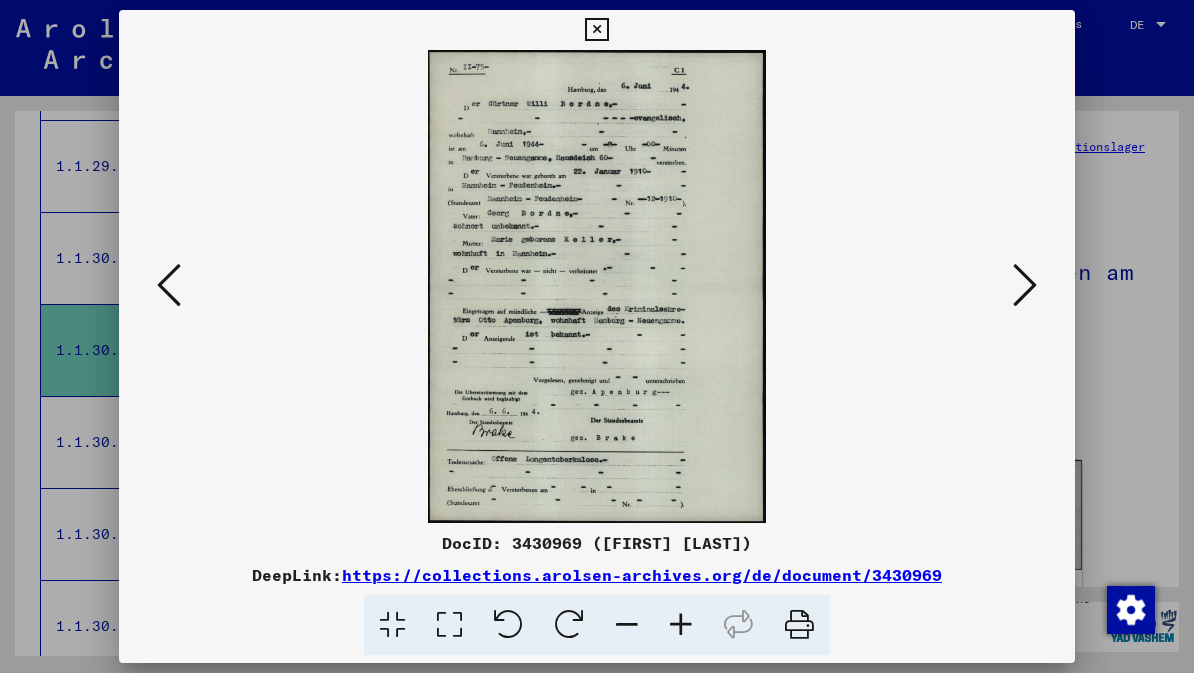 click at bounding box center (1025, 286) 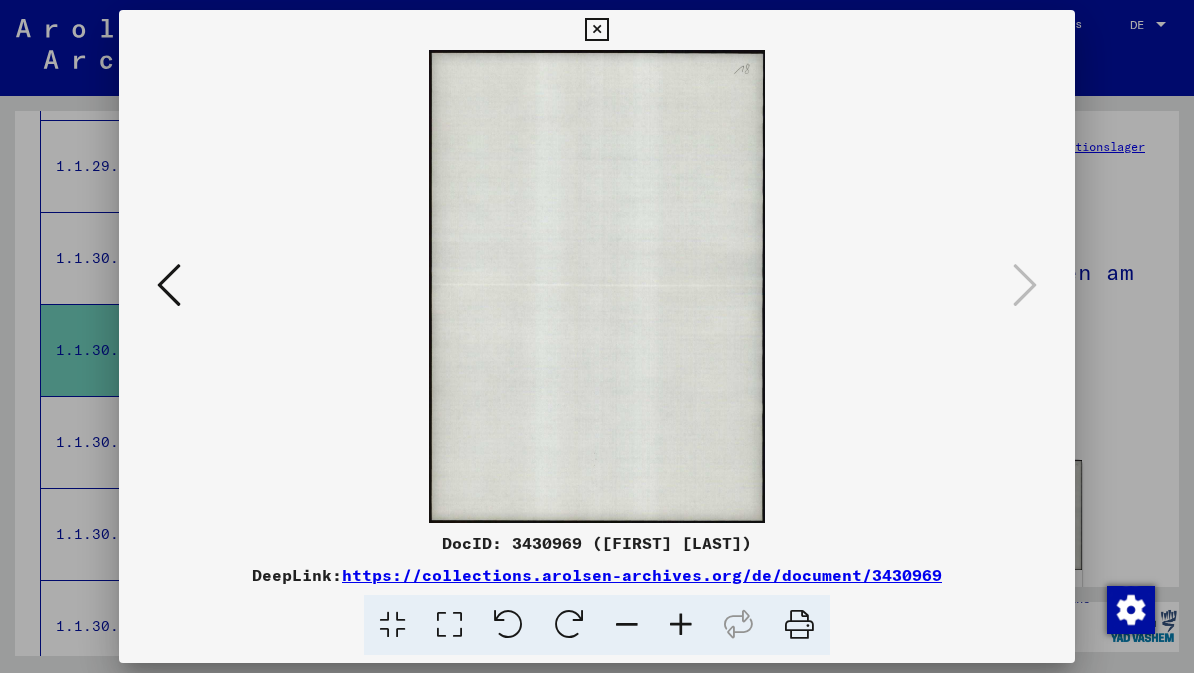 click at bounding box center (596, 30) 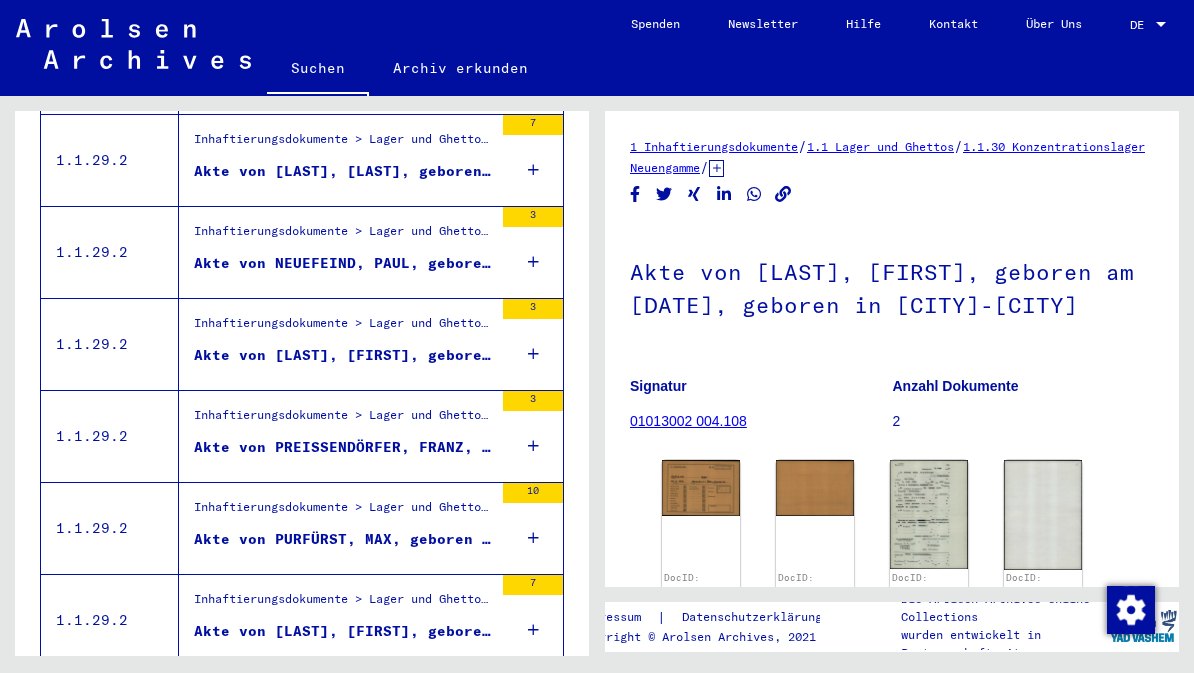 scroll, scrollTop: 861, scrollLeft: 0, axis: vertical 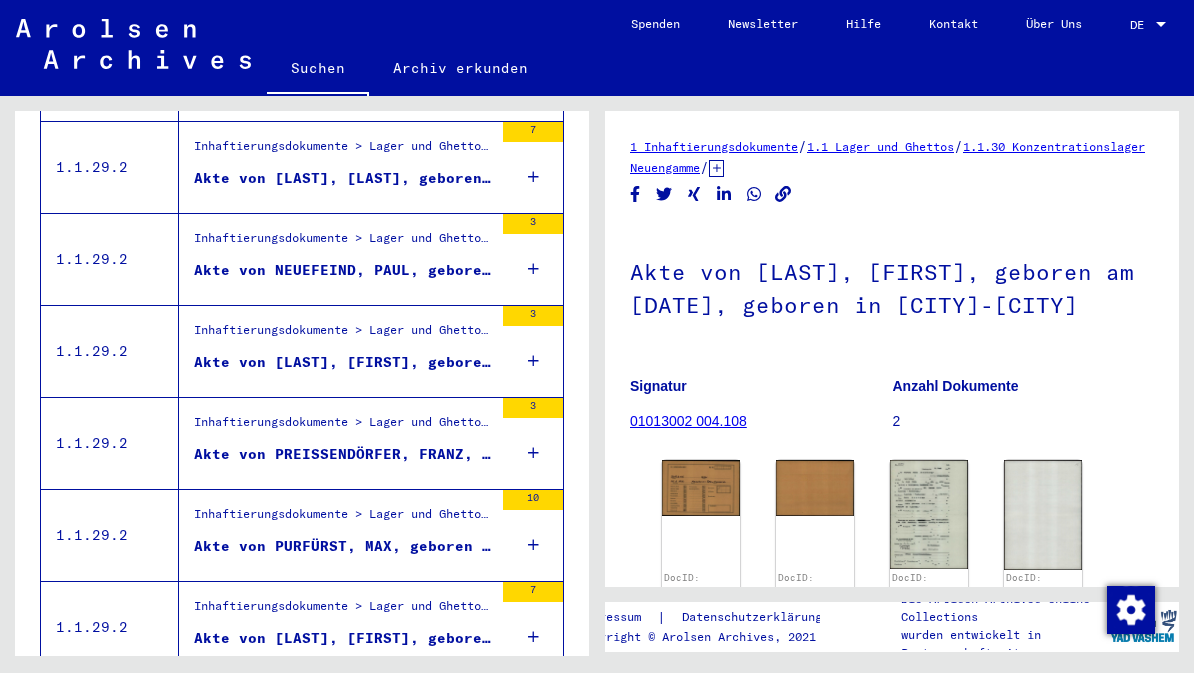 click on "Akte von PREISSENDÖRFER, FRANZ, geboren am 24.09.1913, geboren in Mannheim" at bounding box center [343, 454] 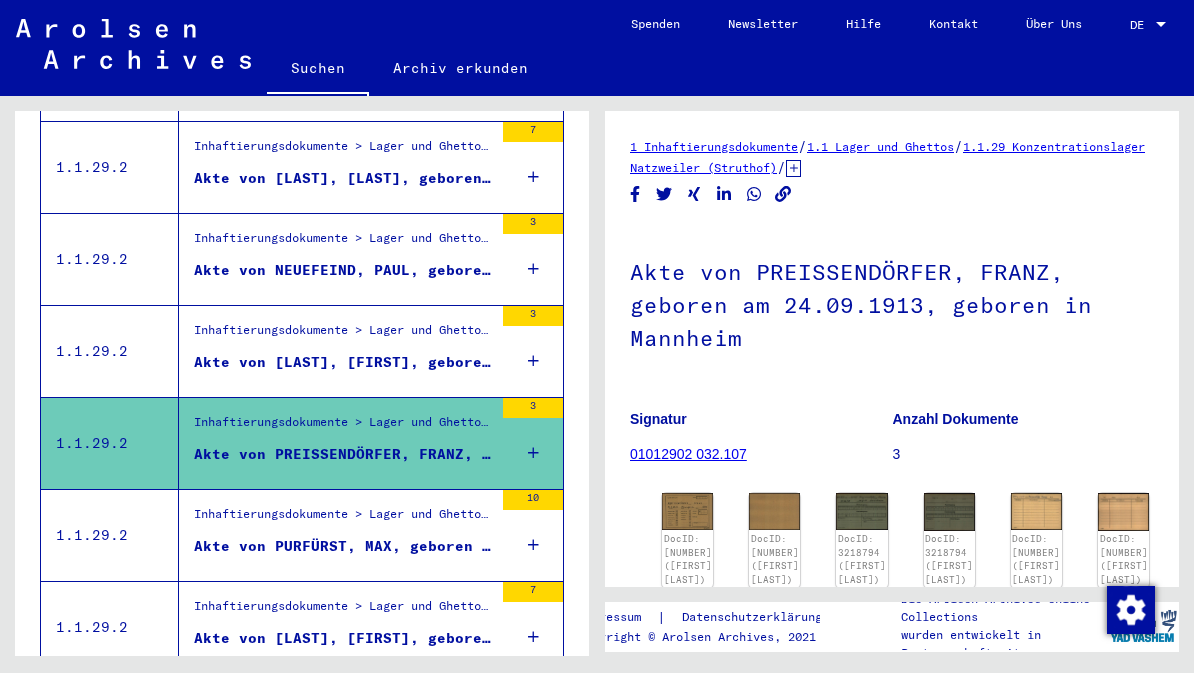 scroll, scrollTop: 0, scrollLeft: 0, axis: both 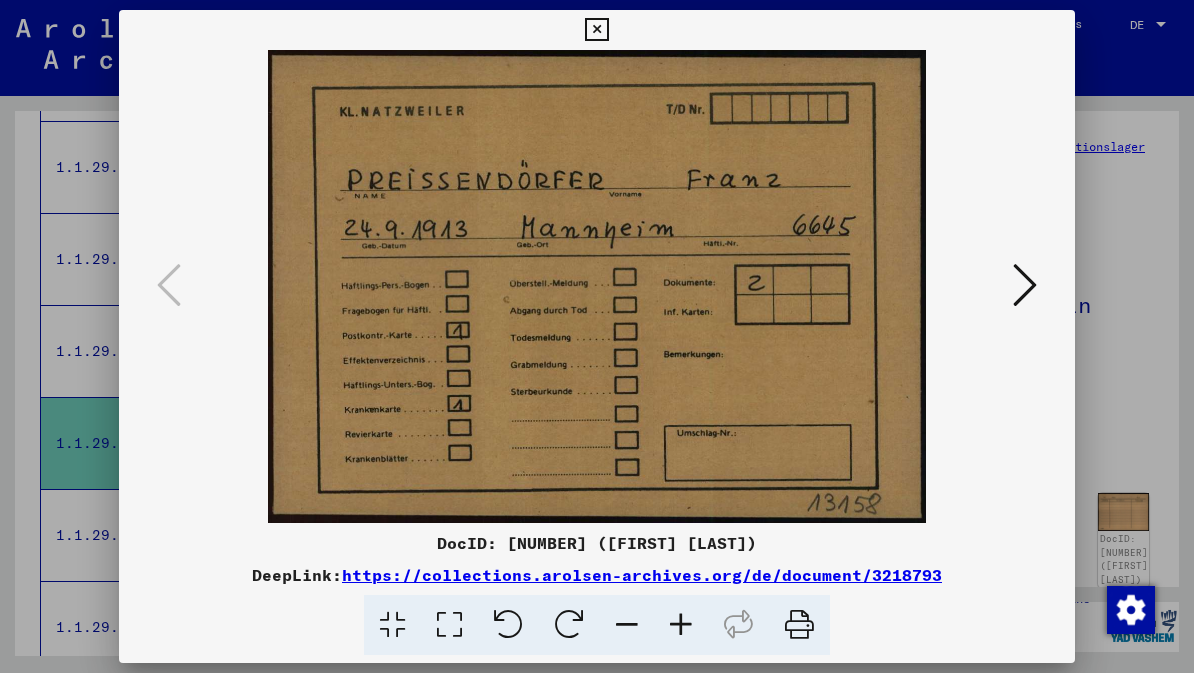 click at bounding box center [1025, 285] 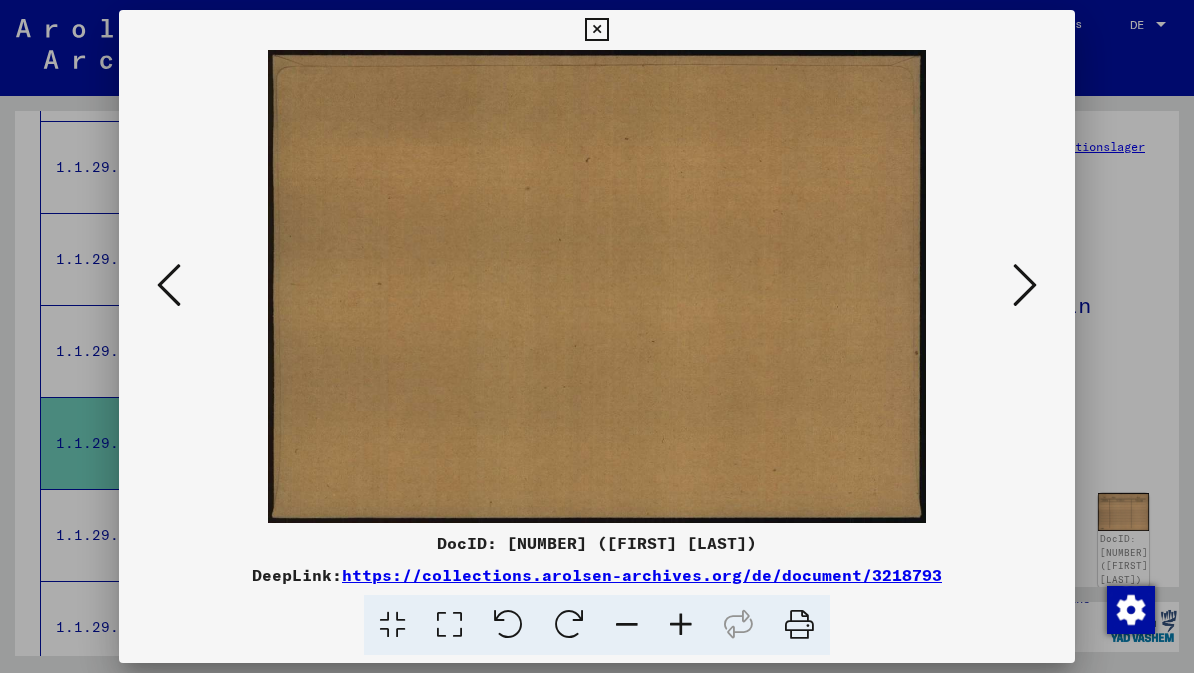 click at bounding box center (1025, 285) 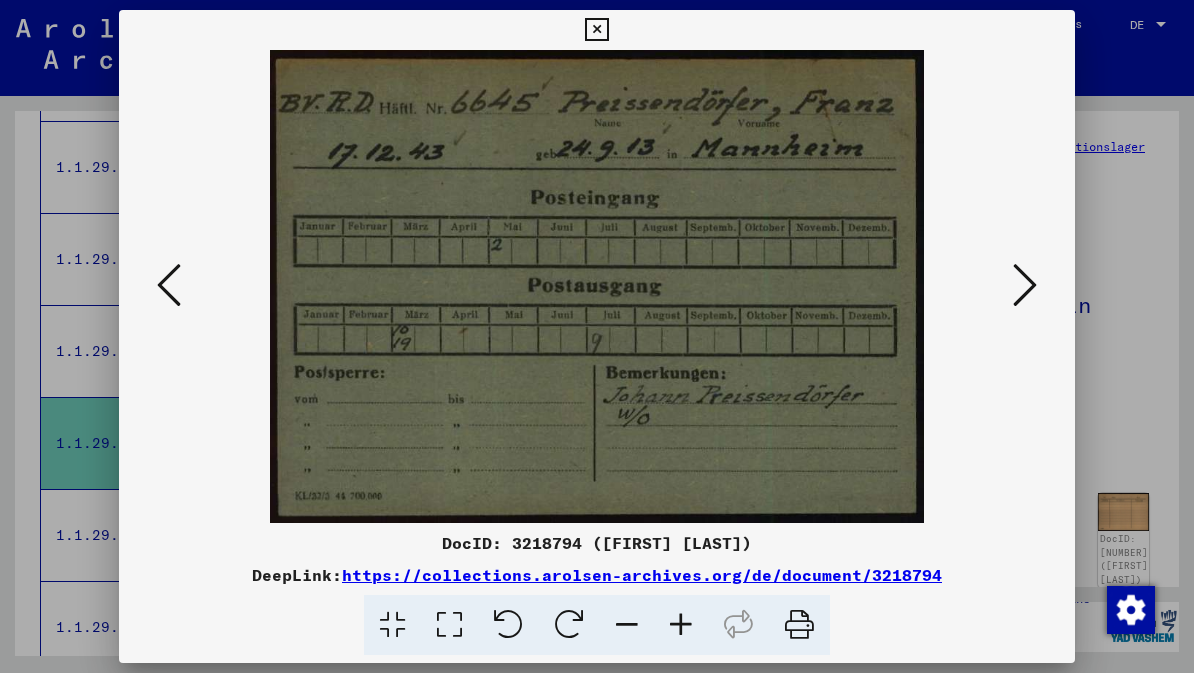 click at bounding box center (1025, 286) 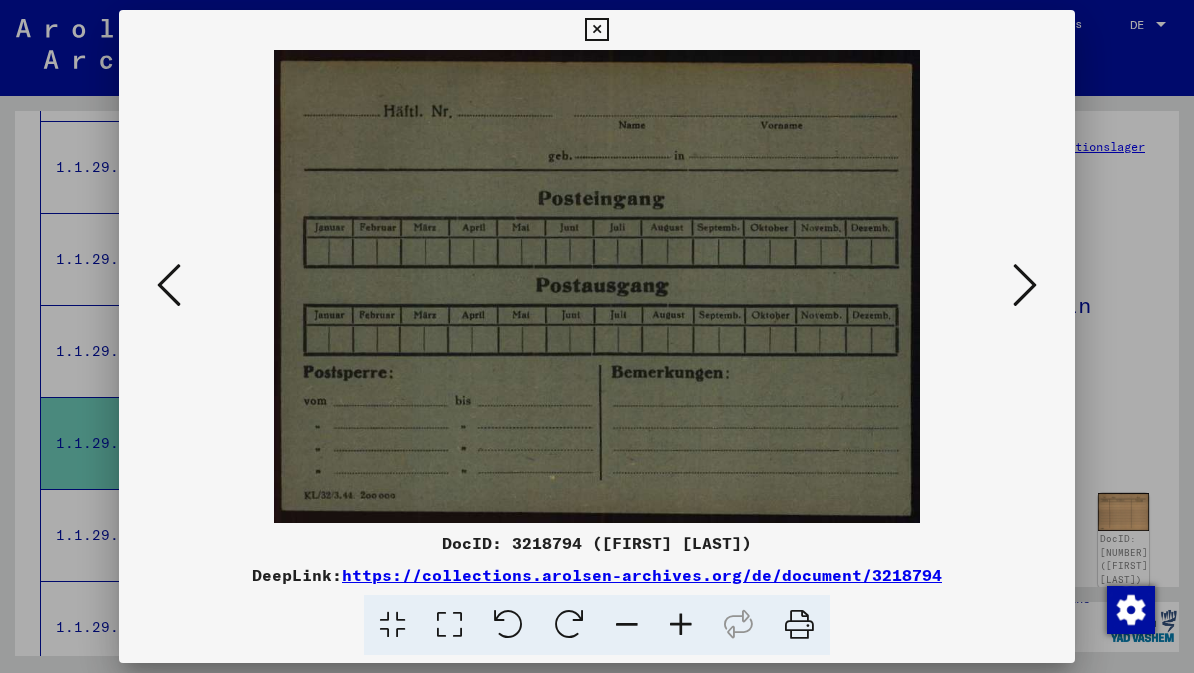 click at bounding box center [1025, 286] 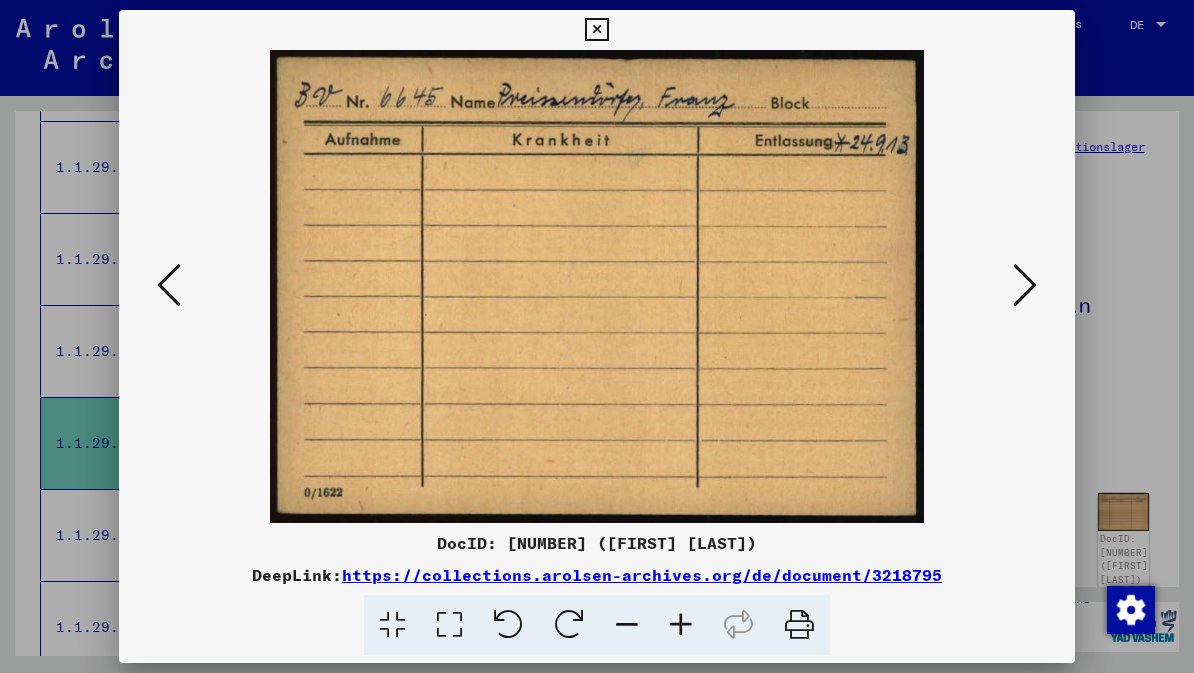 click at bounding box center (1025, 285) 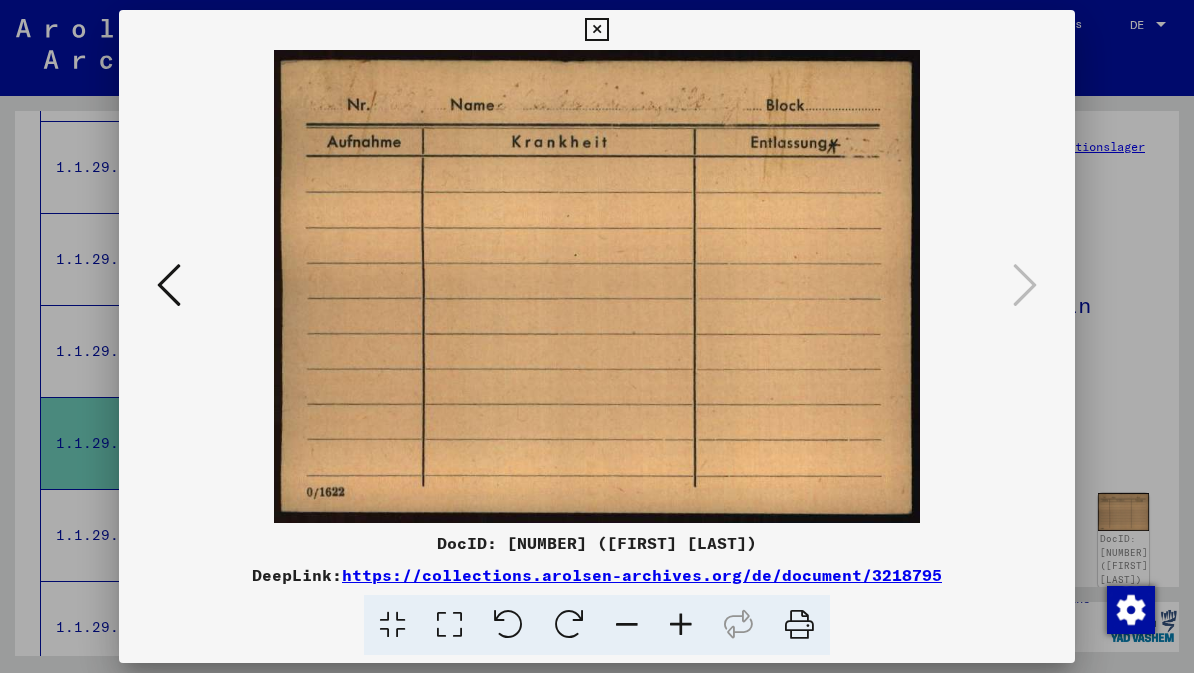 click at bounding box center (596, 30) 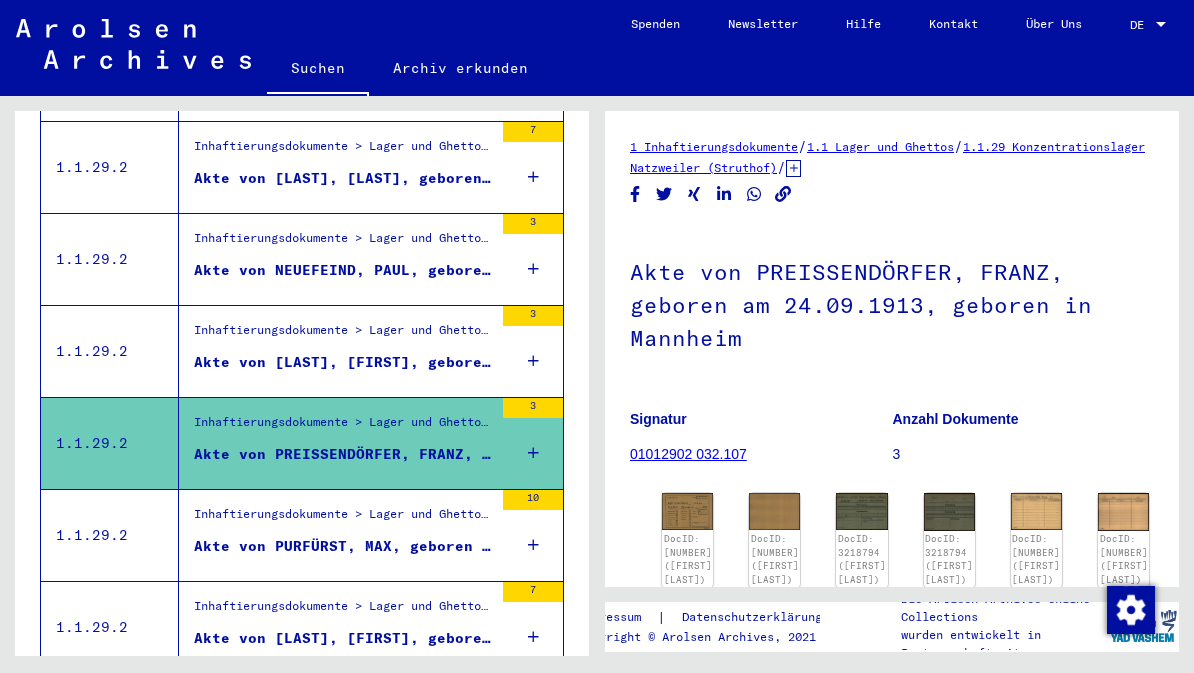 click on "Akte von [LAST], [FIRST], geboren am [DATE], geboren in [CITY]" at bounding box center [343, 362] 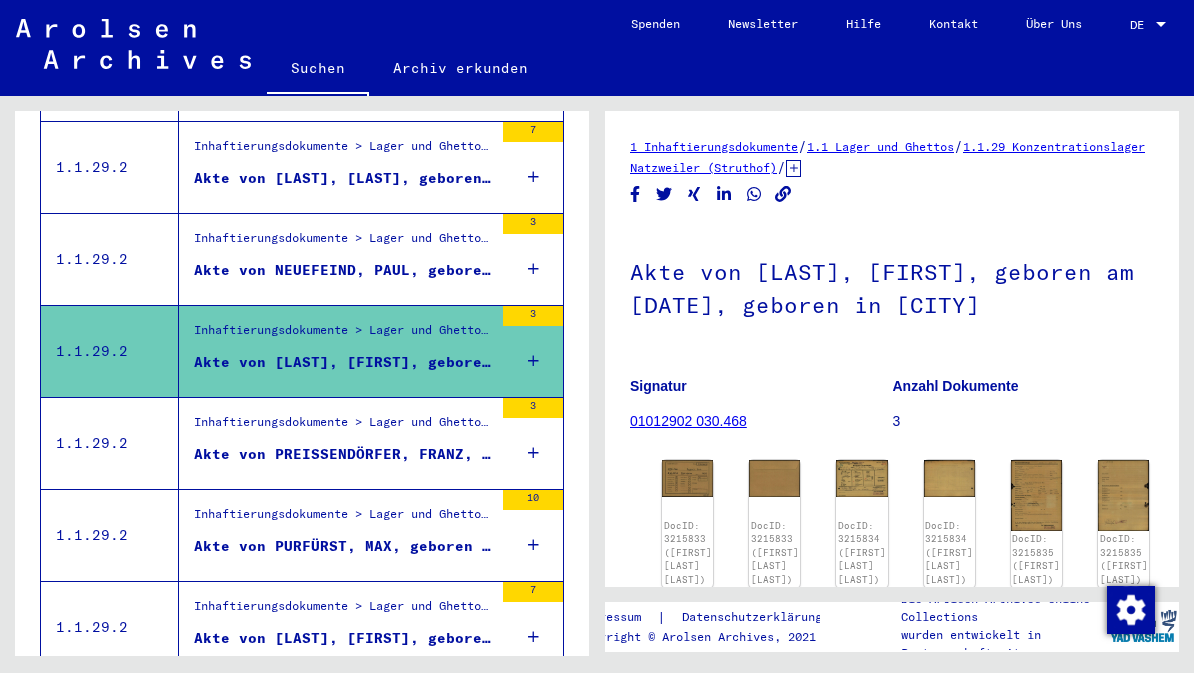 scroll, scrollTop: 0, scrollLeft: 0, axis: both 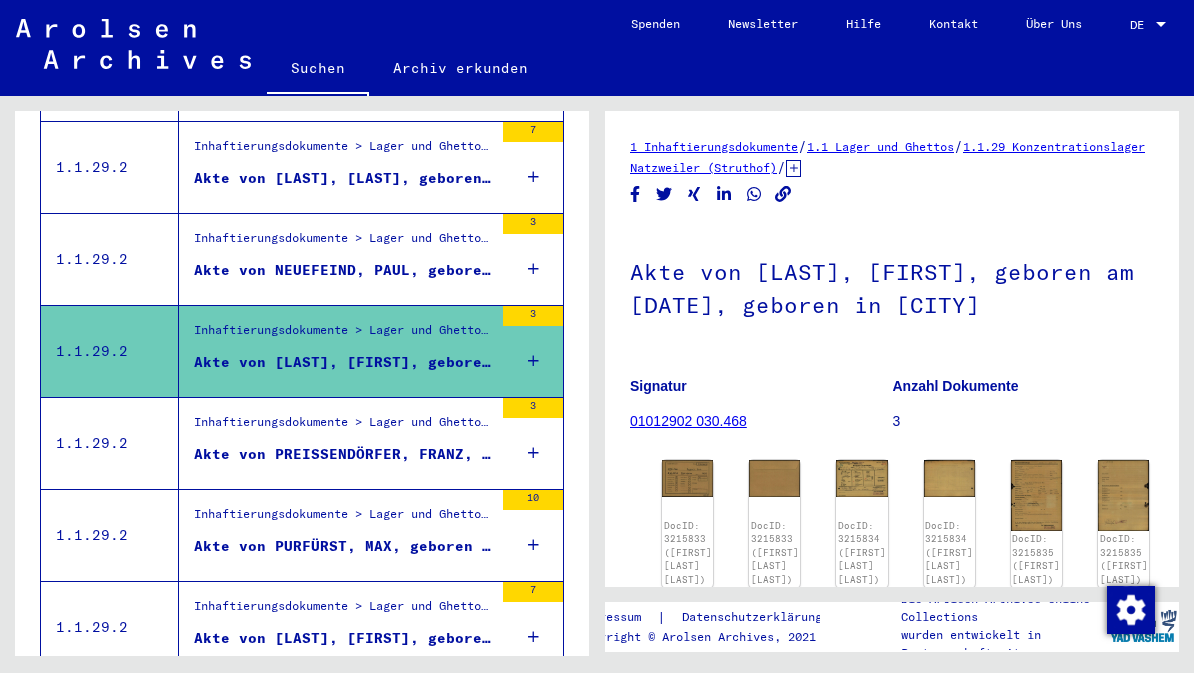 click 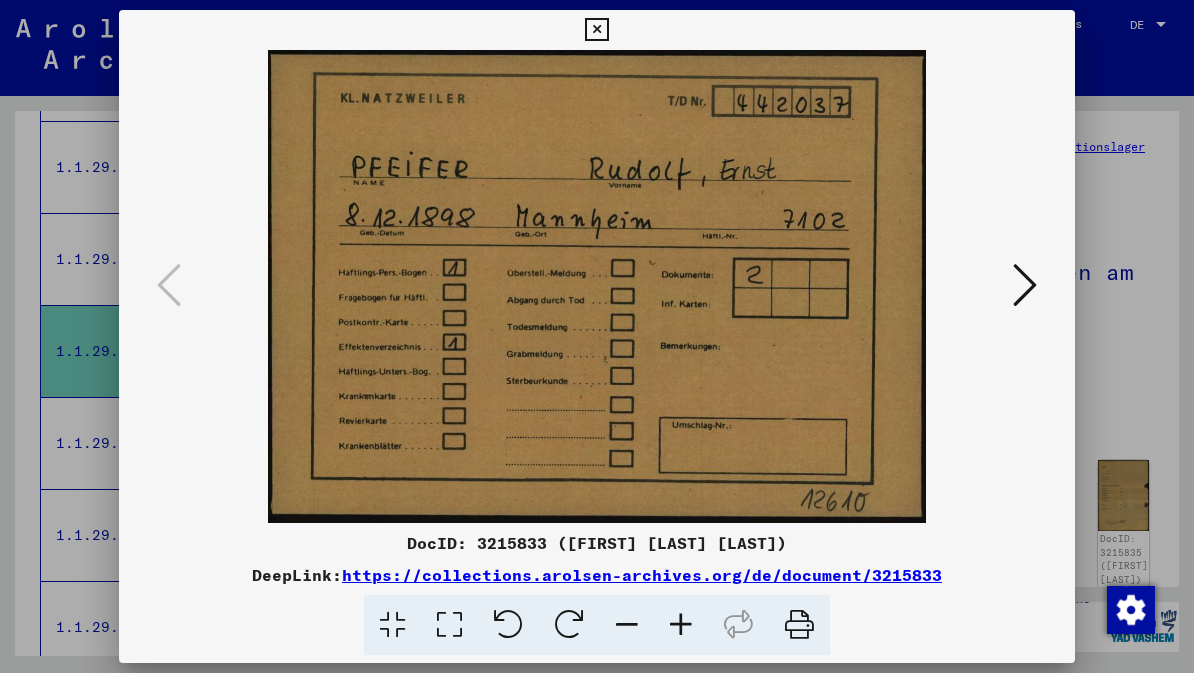 click at bounding box center (1025, 285) 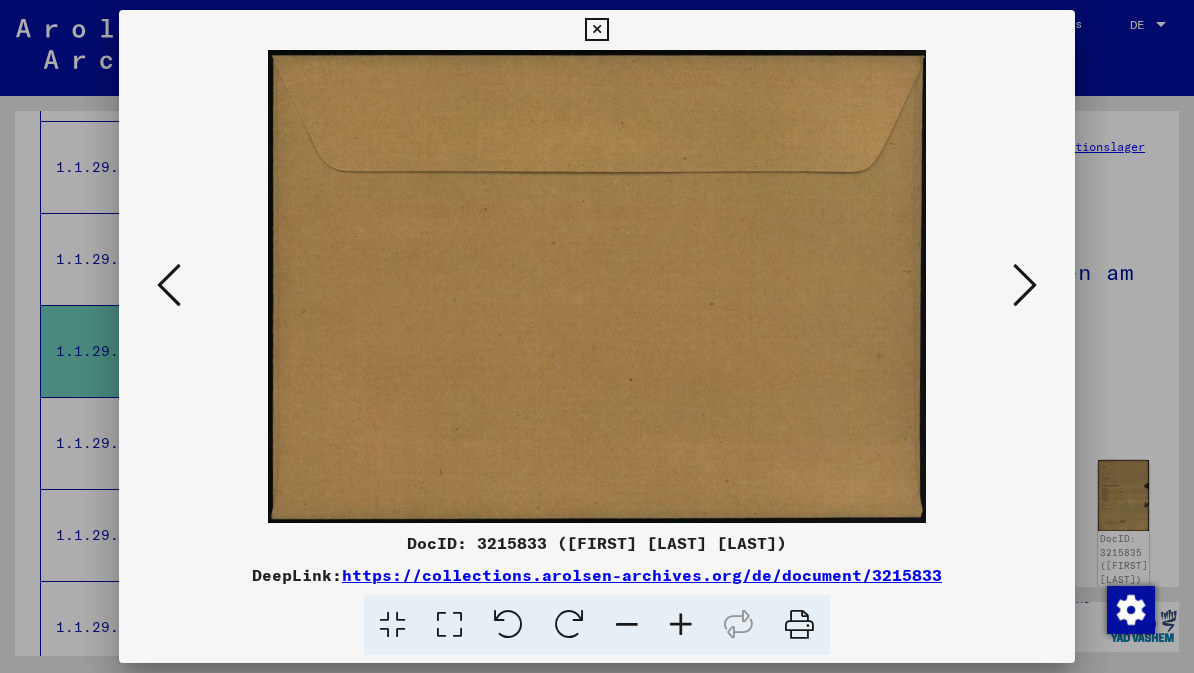 click at bounding box center [1025, 285] 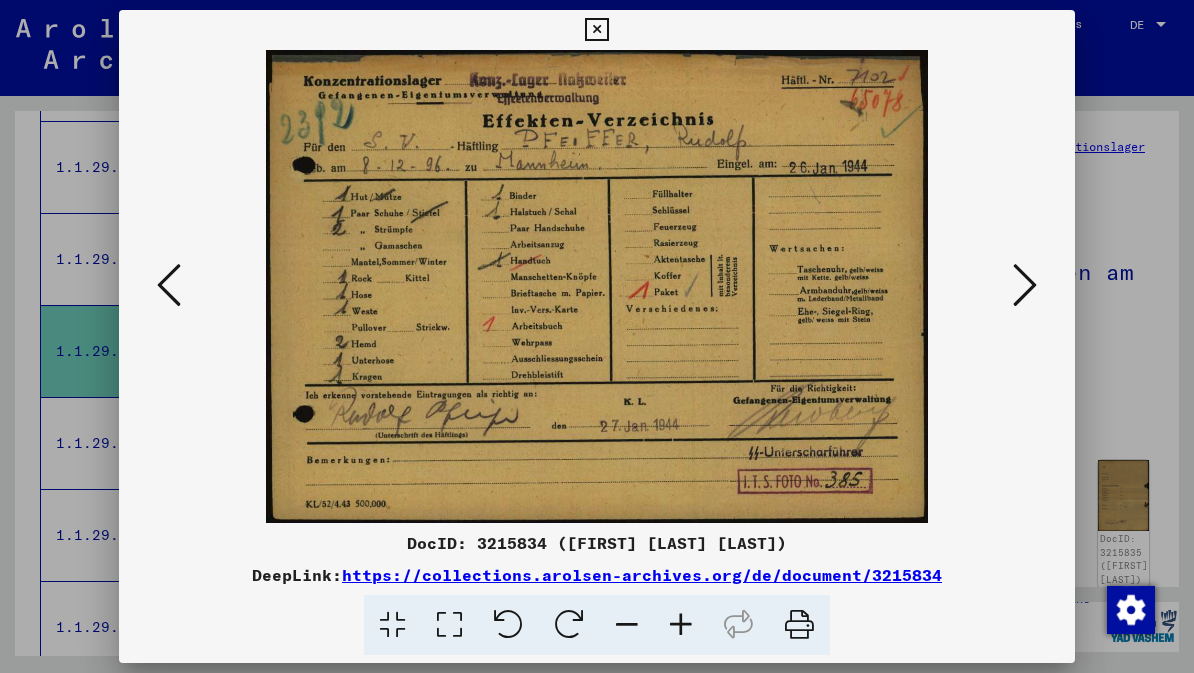 click at bounding box center (1025, 285) 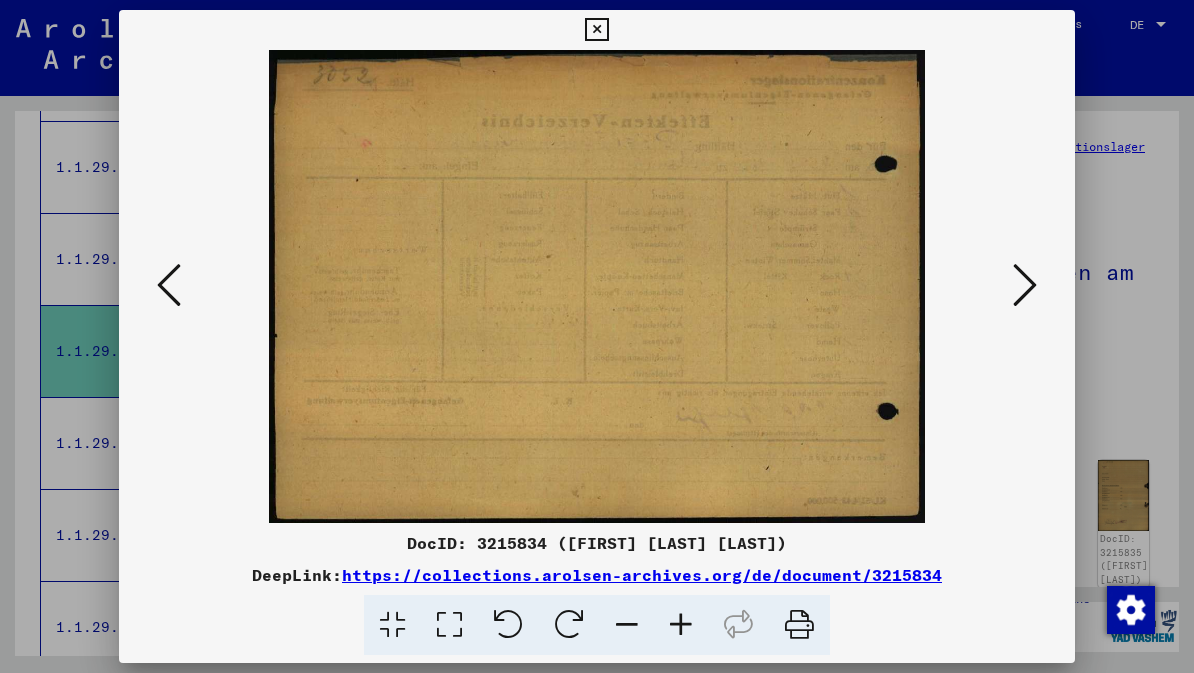 click at bounding box center (1025, 285) 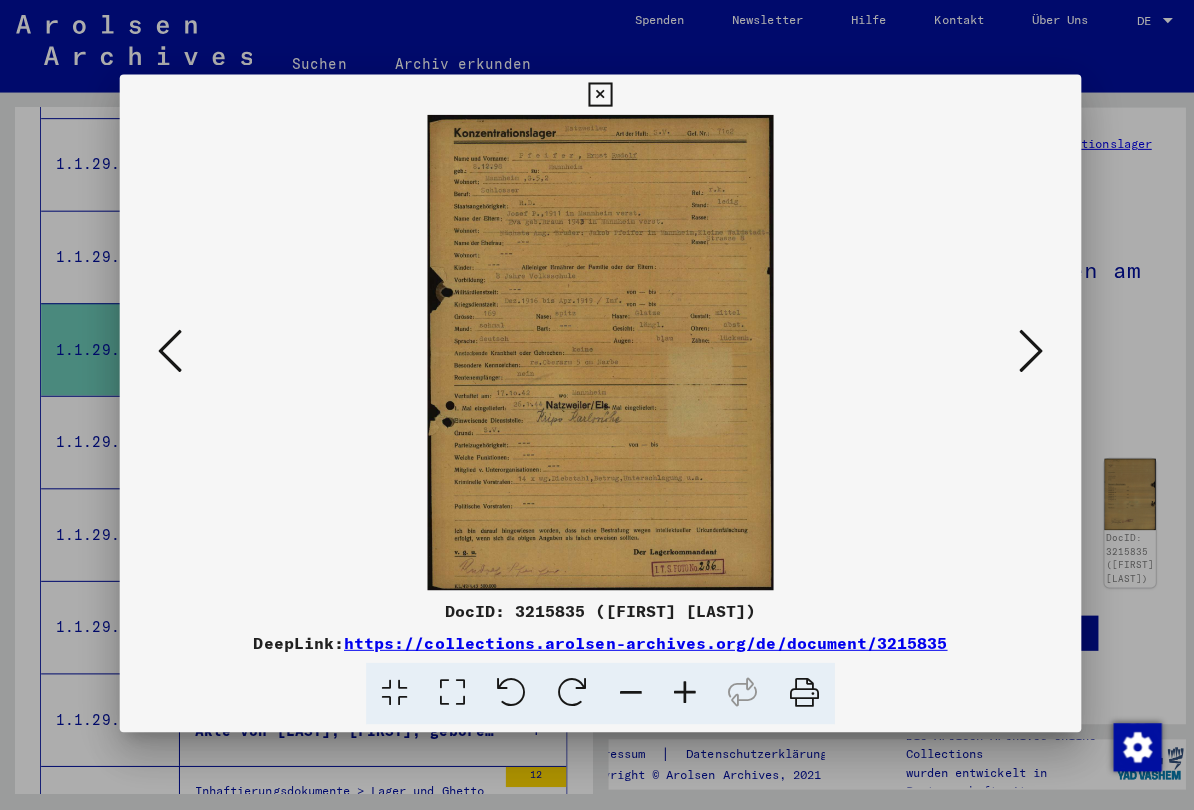 click at bounding box center (1025, 353) 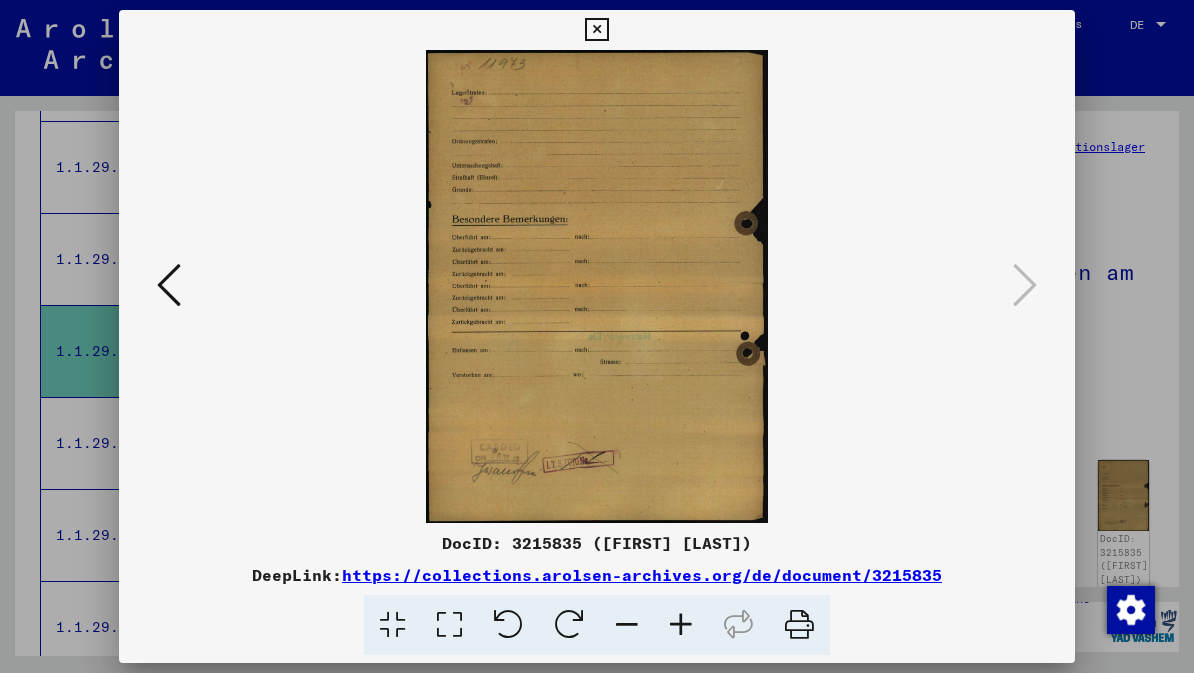 click at bounding box center [596, 30] 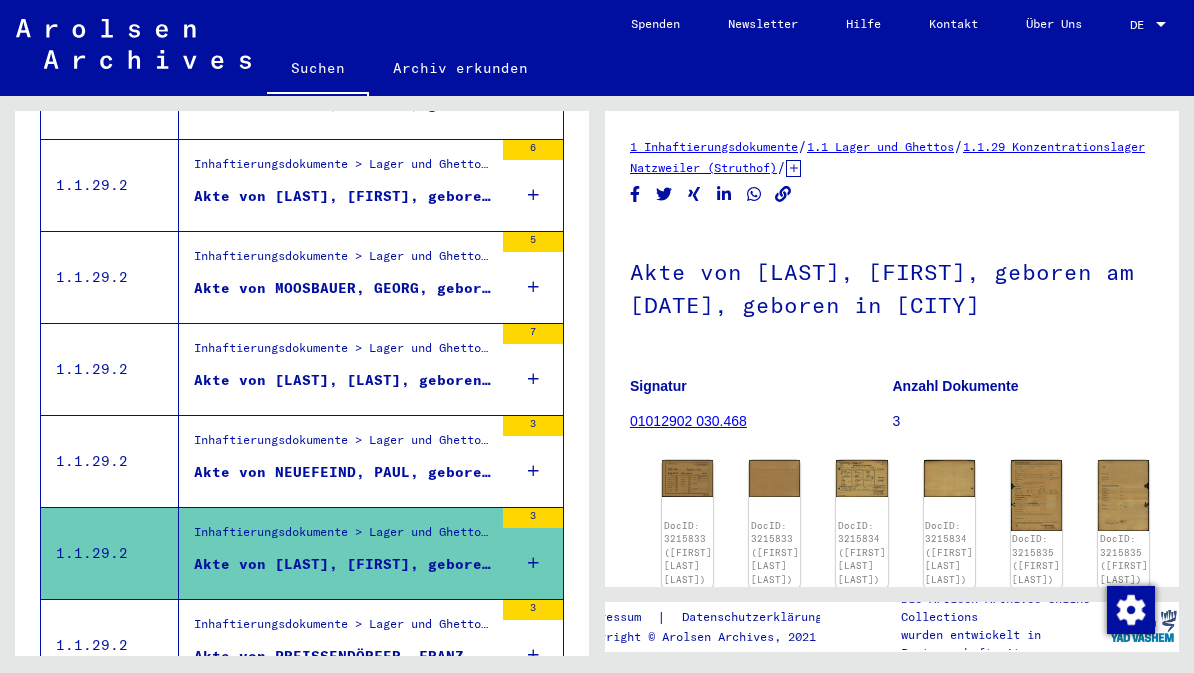 scroll, scrollTop: 630, scrollLeft: 0, axis: vertical 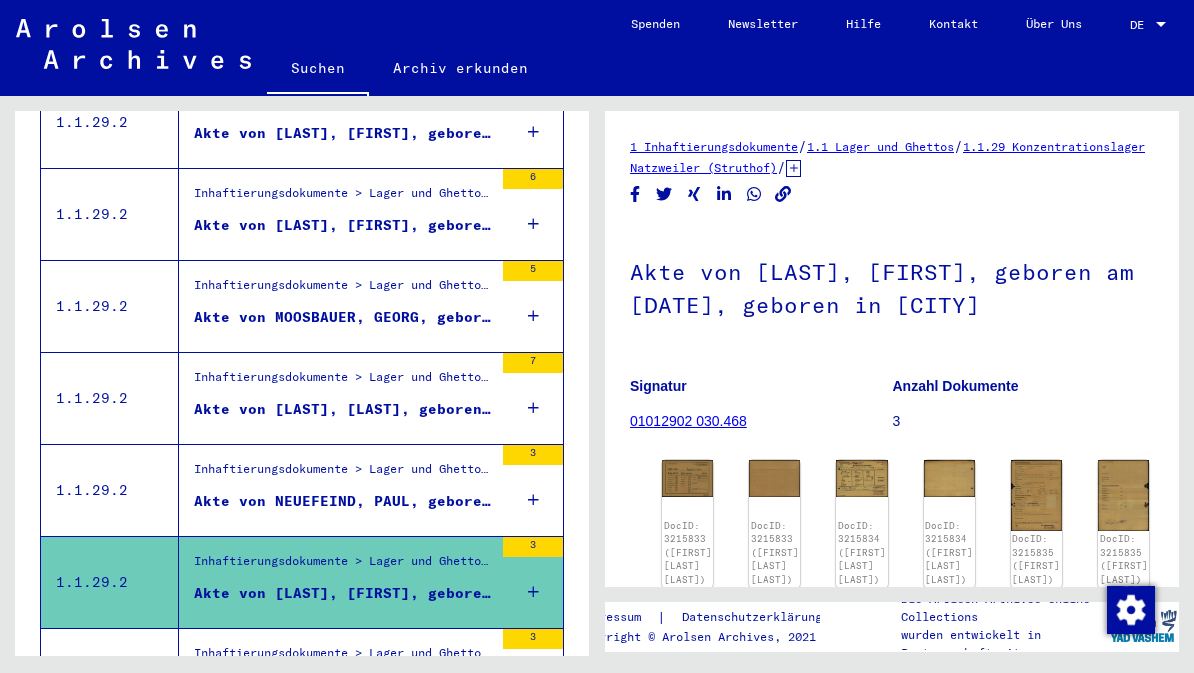 click on "Akte von NEUEFEIND, PAUL, geboren am 15.02.1902, geboren in Mannheim" at bounding box center (343, 501) 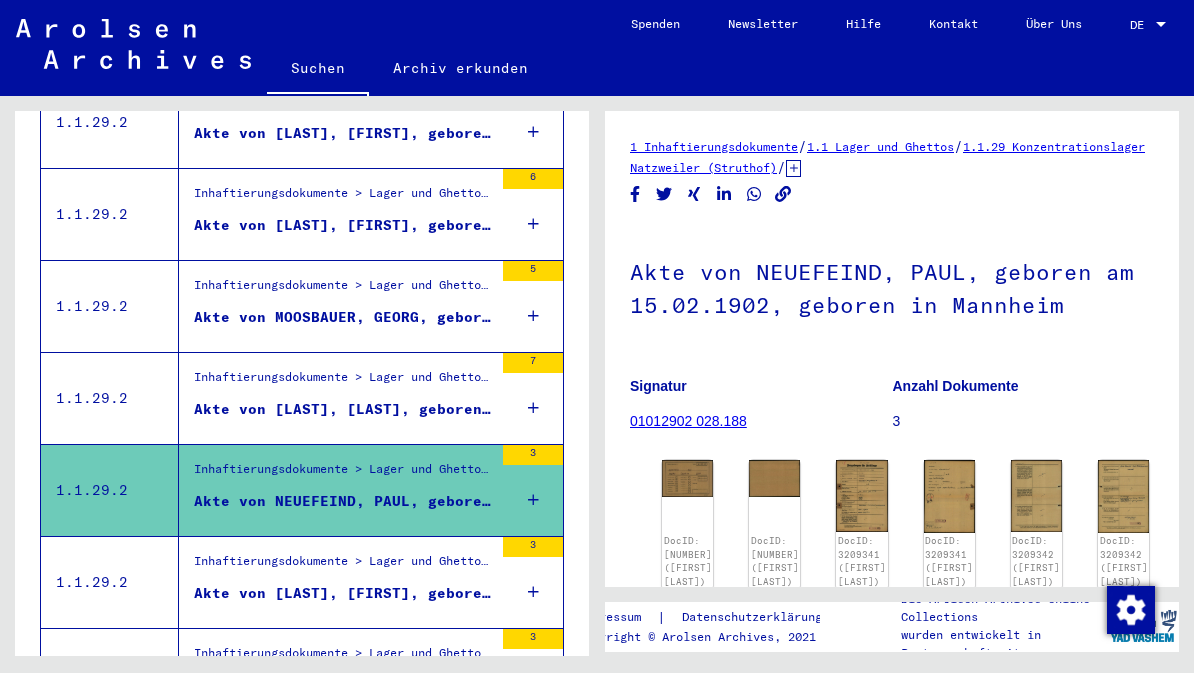 scroll, scrollTop: 0, scrollLeft: 0, axis: both 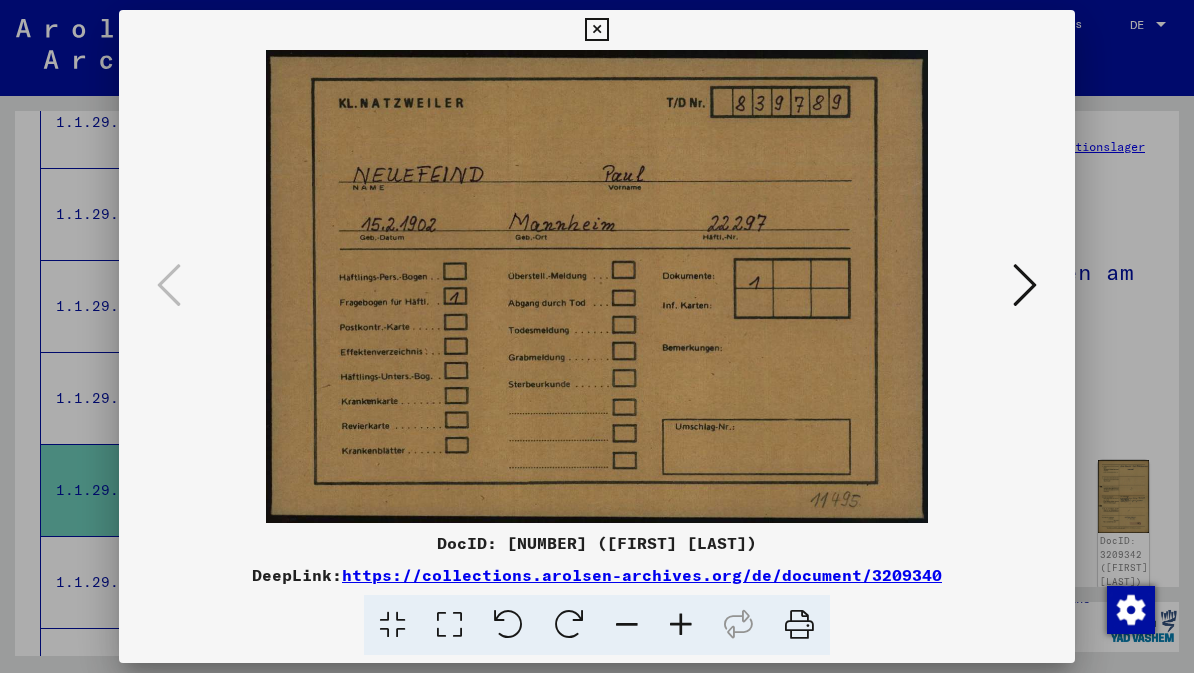 click at bounding box center (1025, 285) 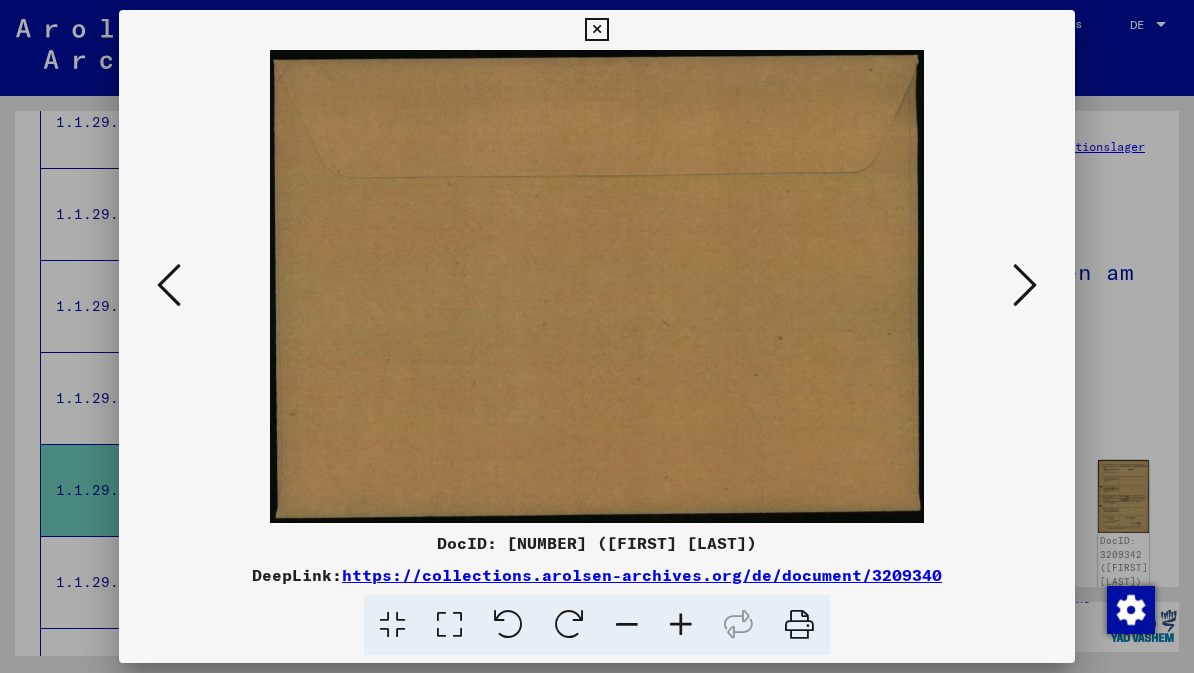 click at bounding box center (1025, 285) 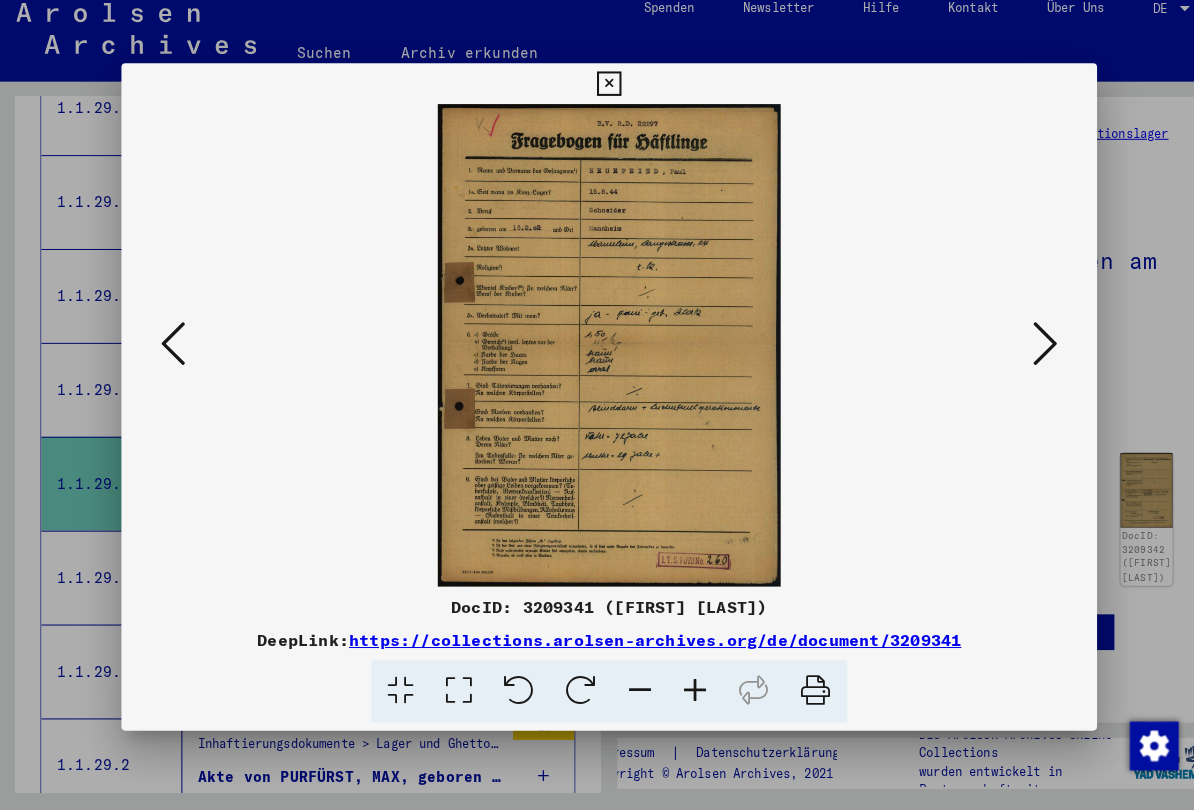 click at bounding box center (1025, 353) 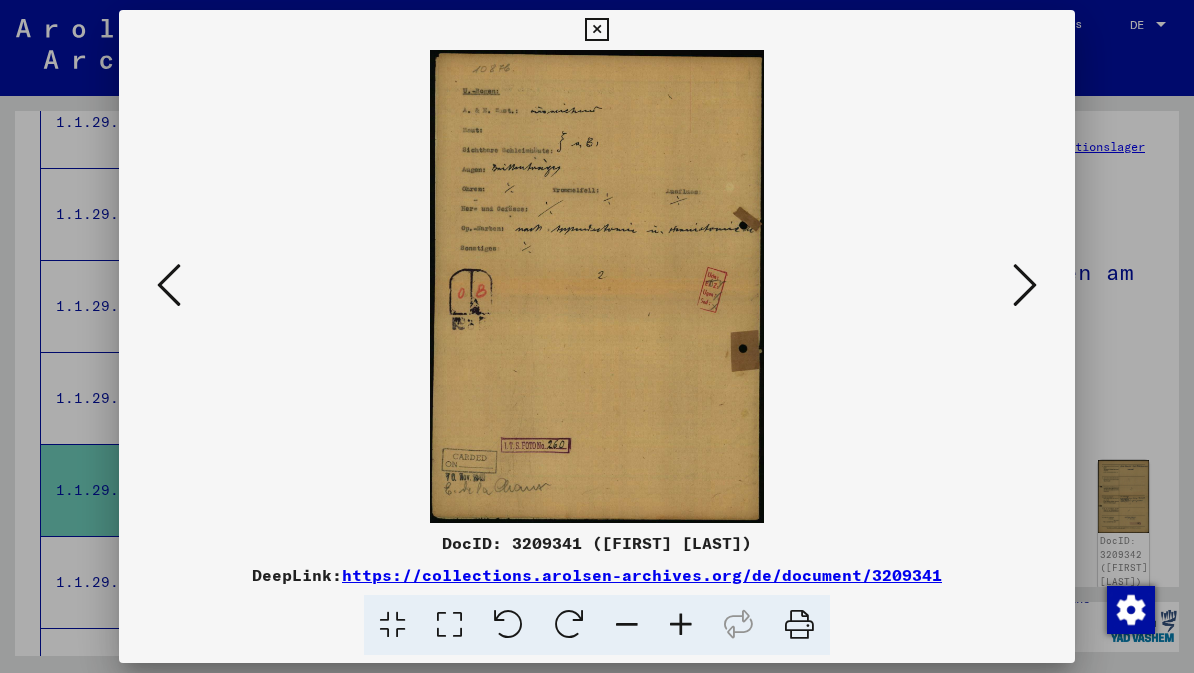 click at bounding box center (1025, 286) 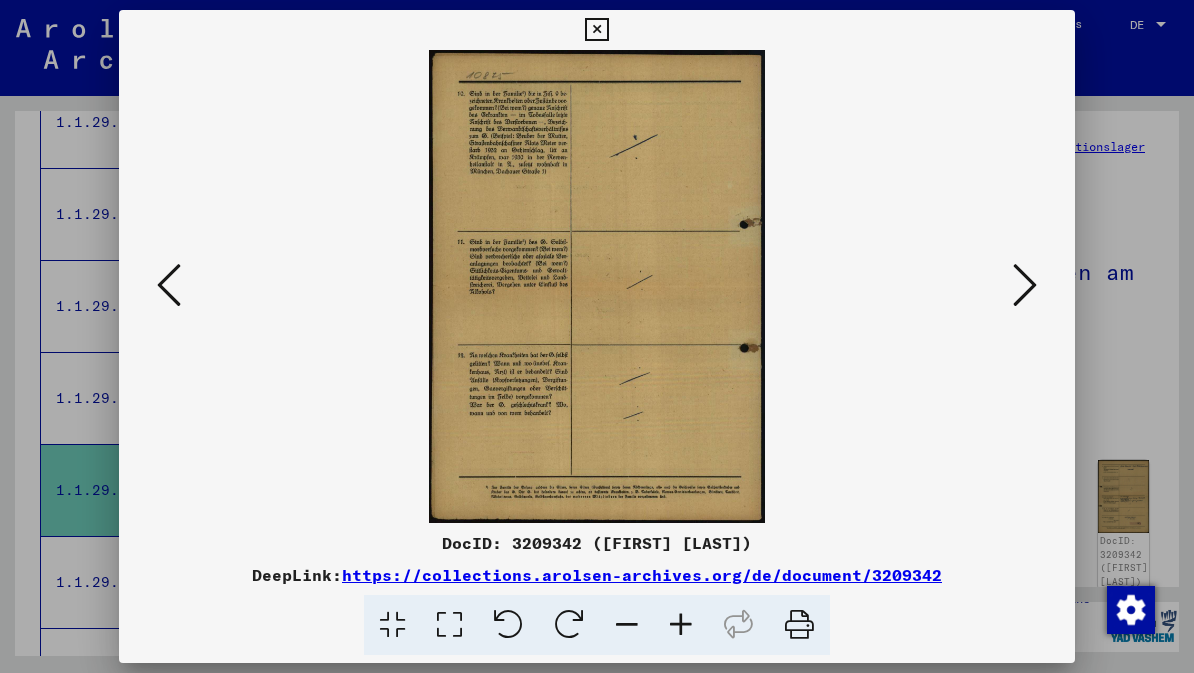 click at bounding box center (1025, 286) 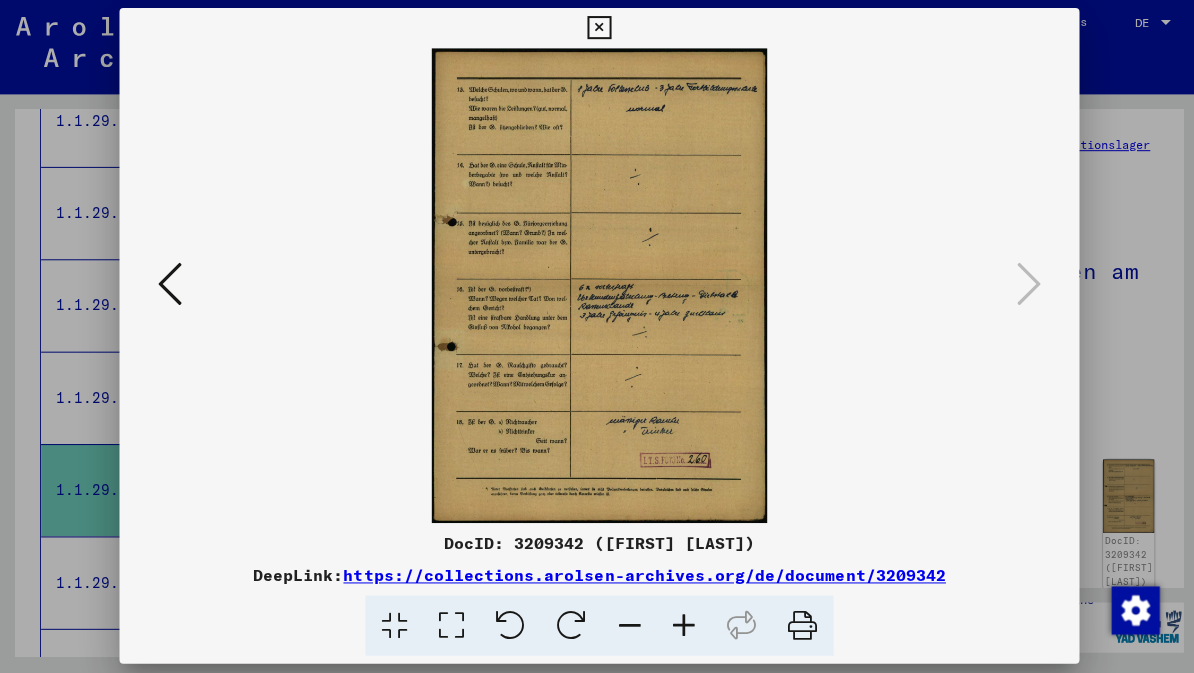click at bounding box center [596, 30] 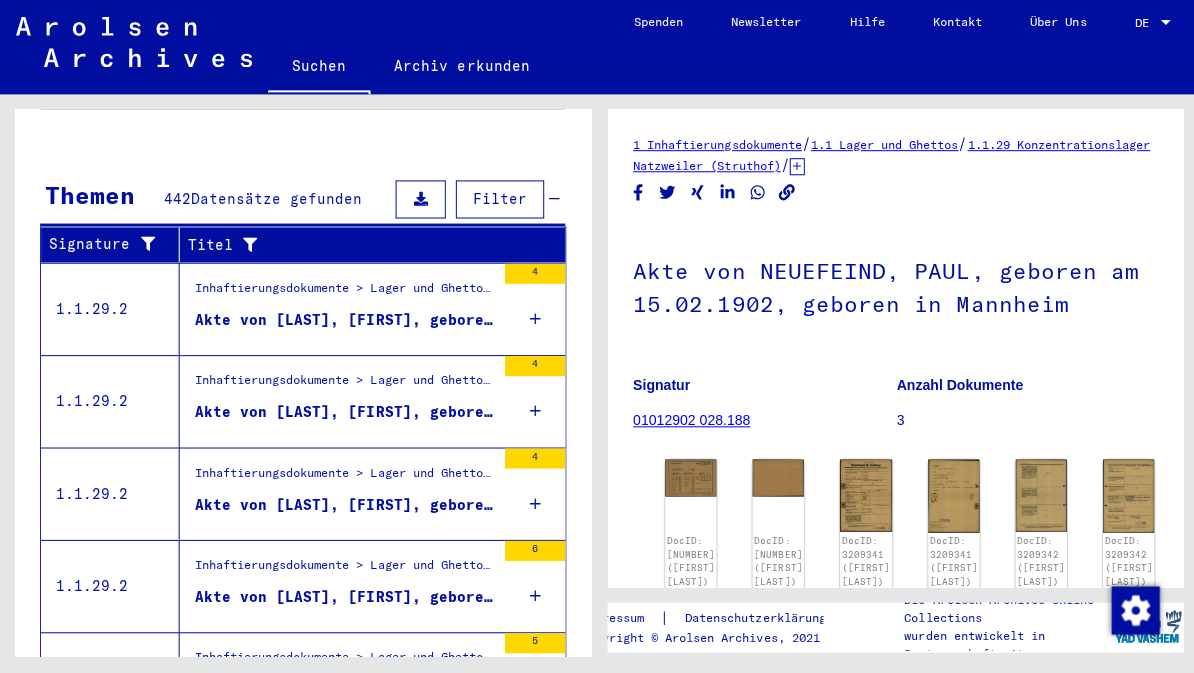 scroll, scrollTop: 255, scrollLeft: 0, axis: vertical 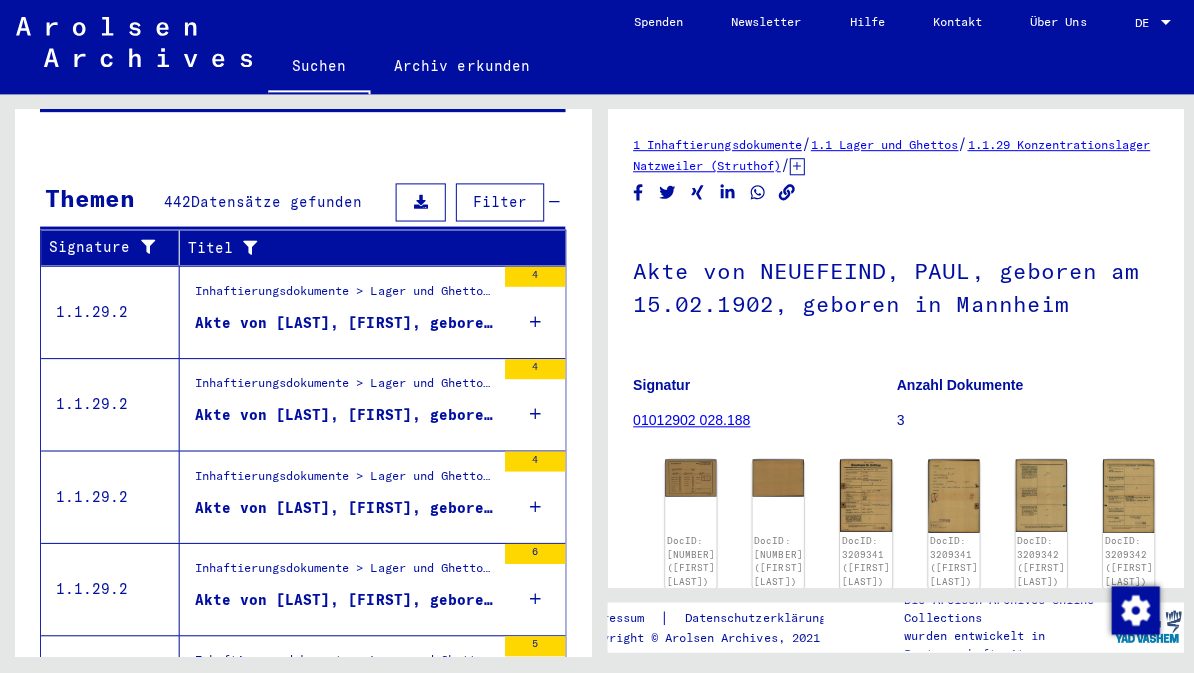 click on "Inhaftierungsdokumente > Lager und Ghettos > Konzentrationslager Natzweiler (Struthof) > Individuelle Unterlagen Natzweiler > Individuelle Häftlings Unterlagen > Akten mit Namen ab KECHAIAS" at bounding box center (343, 298) 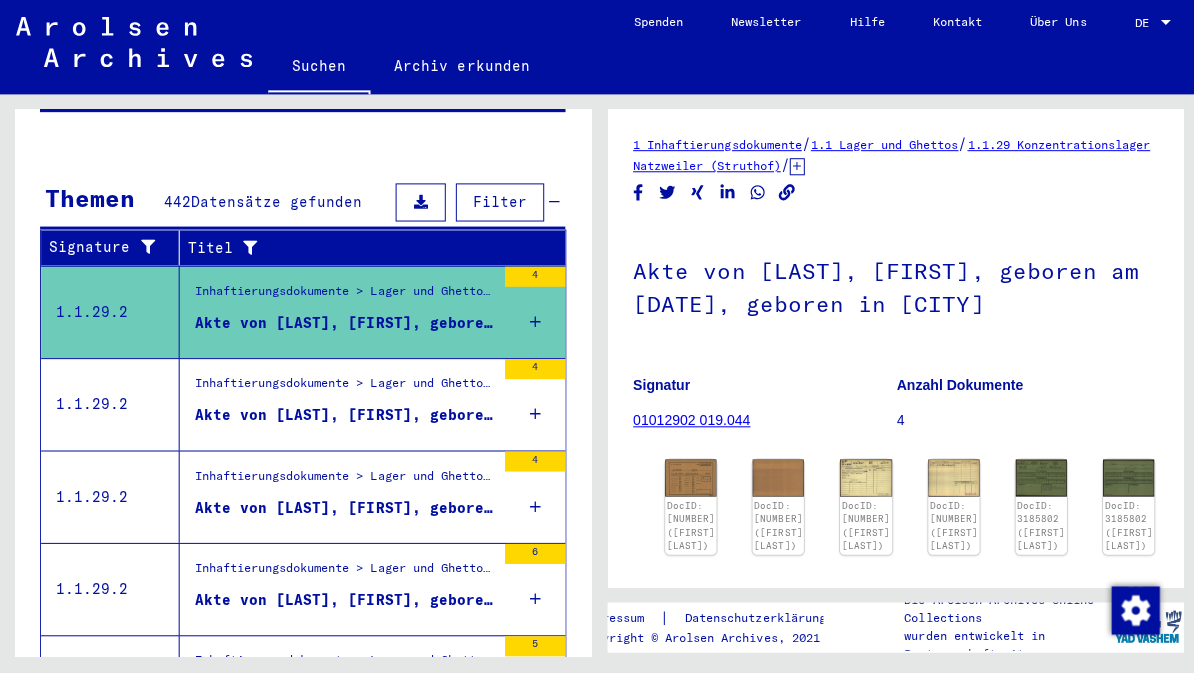 scroll, scrollTop: 0, scrollLeft: 0, axis: both 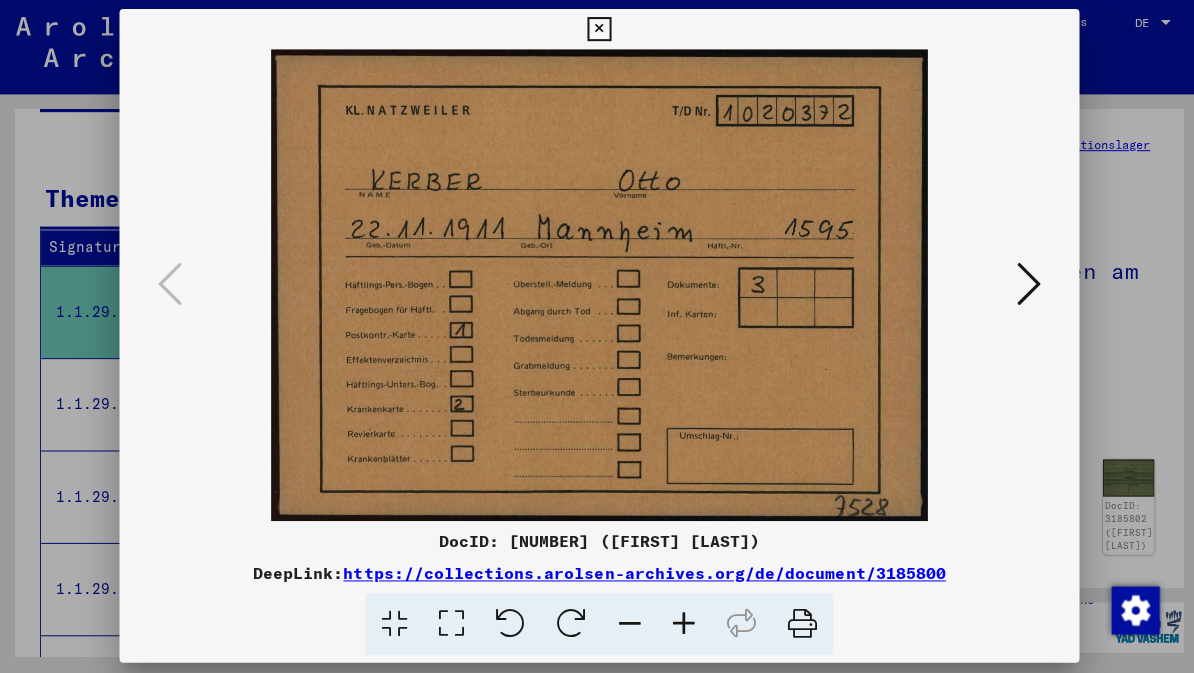 click at bounding box center (1025, 285) 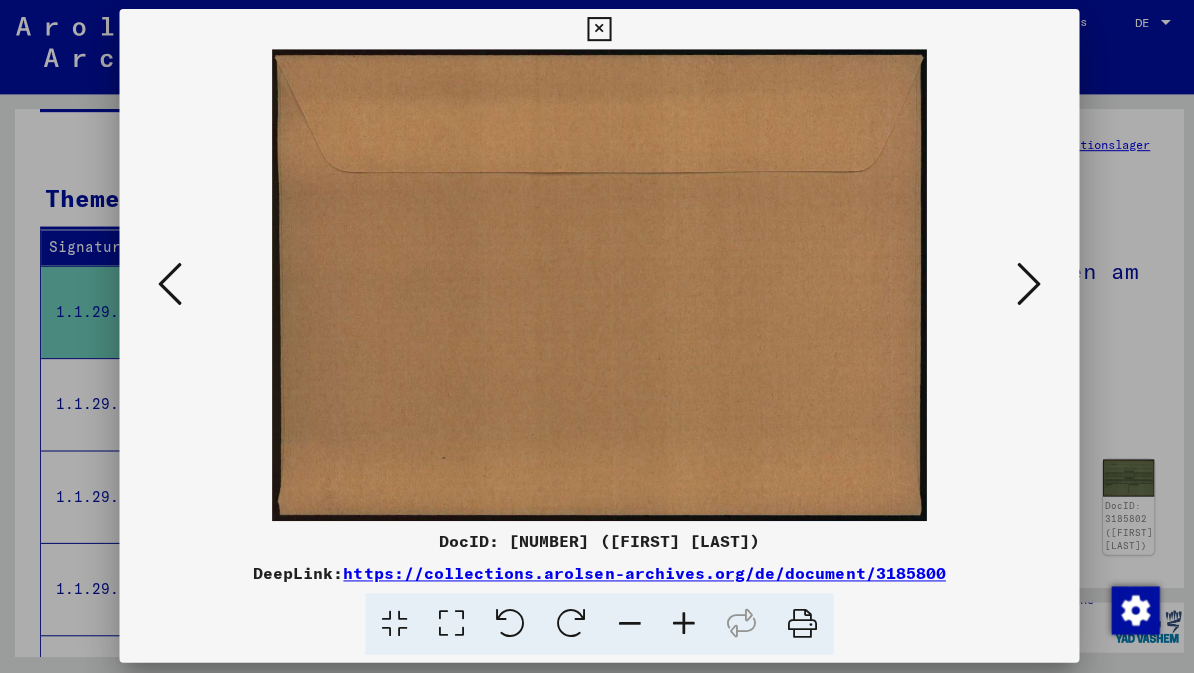 click at bounding box center (1025, 285) 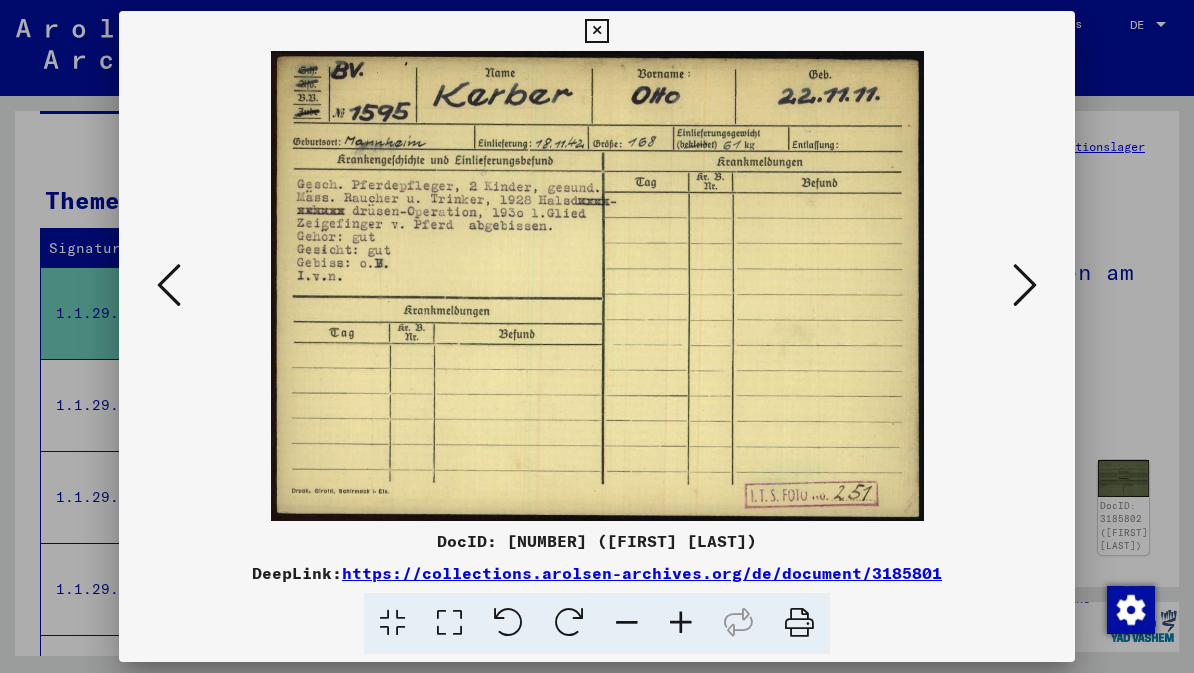 click at bounding box center (1025, 285) 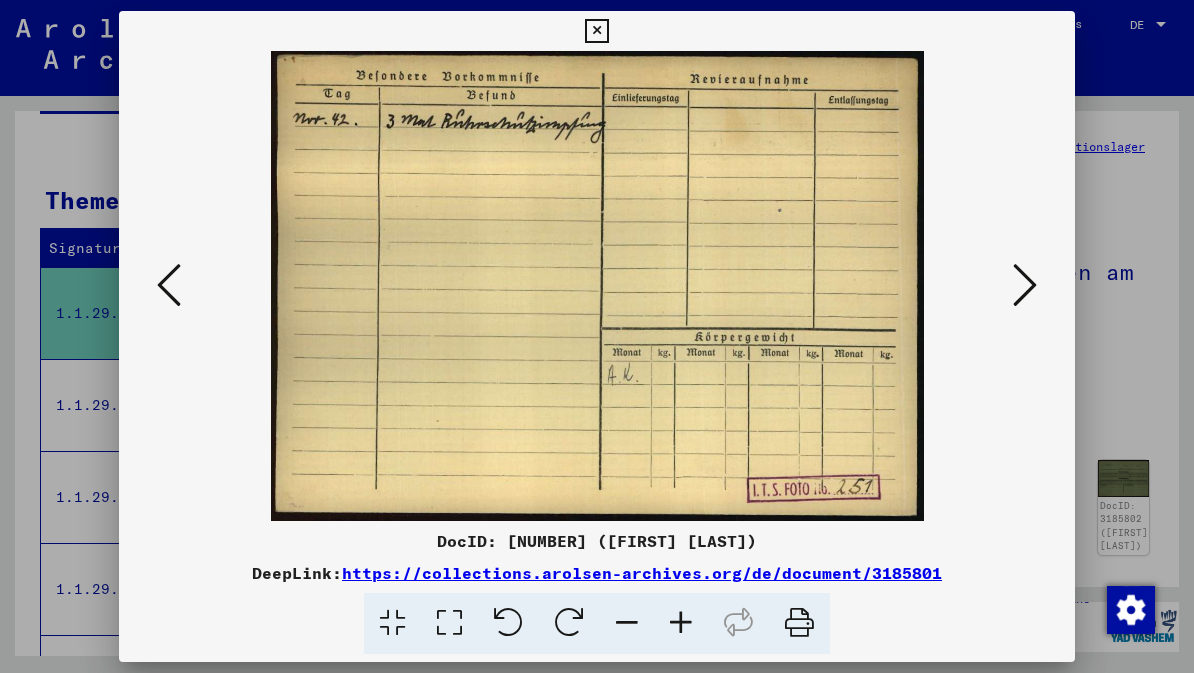 click at bounding box center (1025, 285) 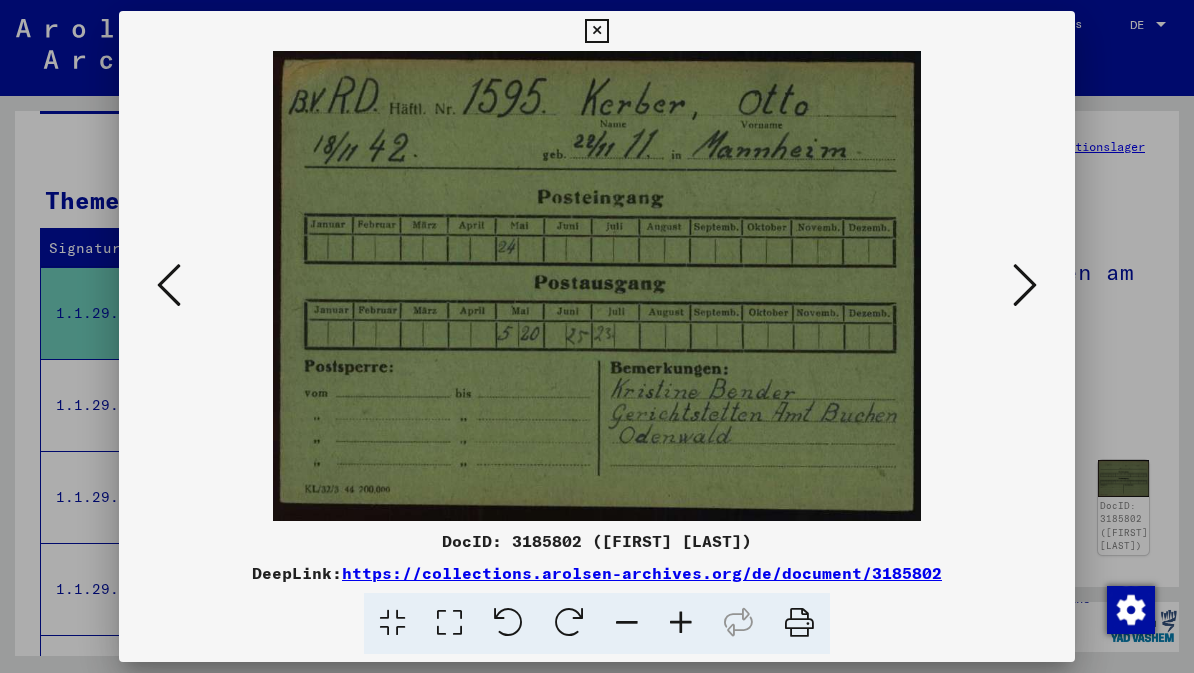 click at bounding box center (1025, 285) 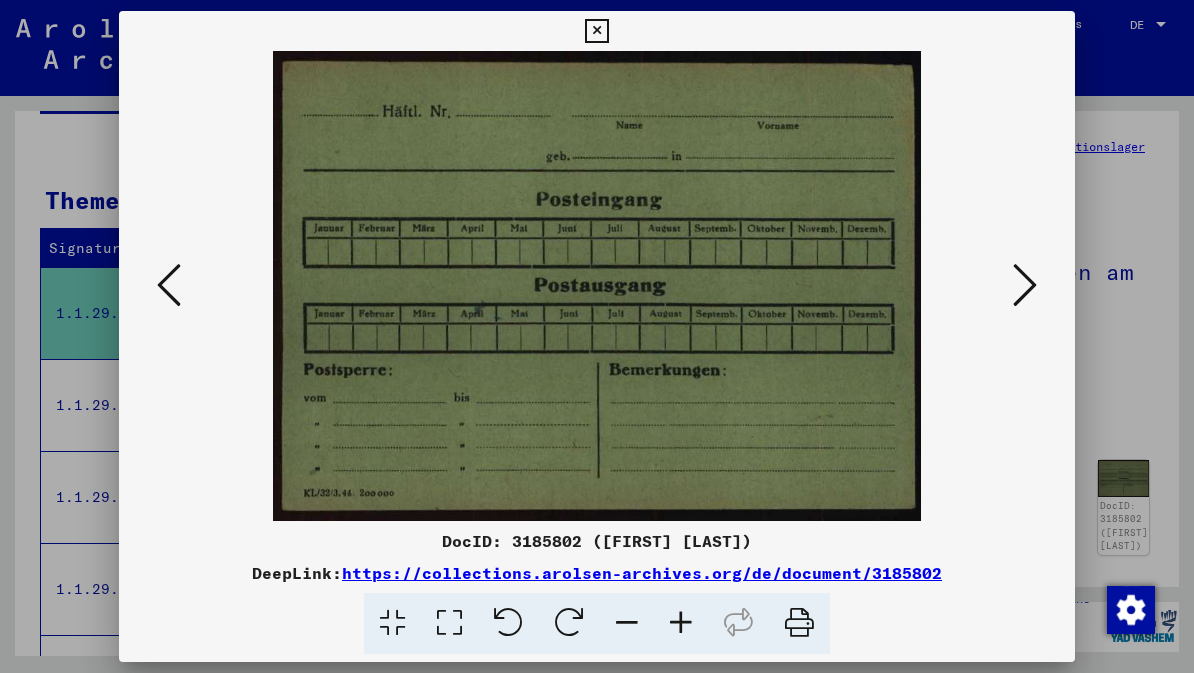 click at bounding box center [1025, 285] 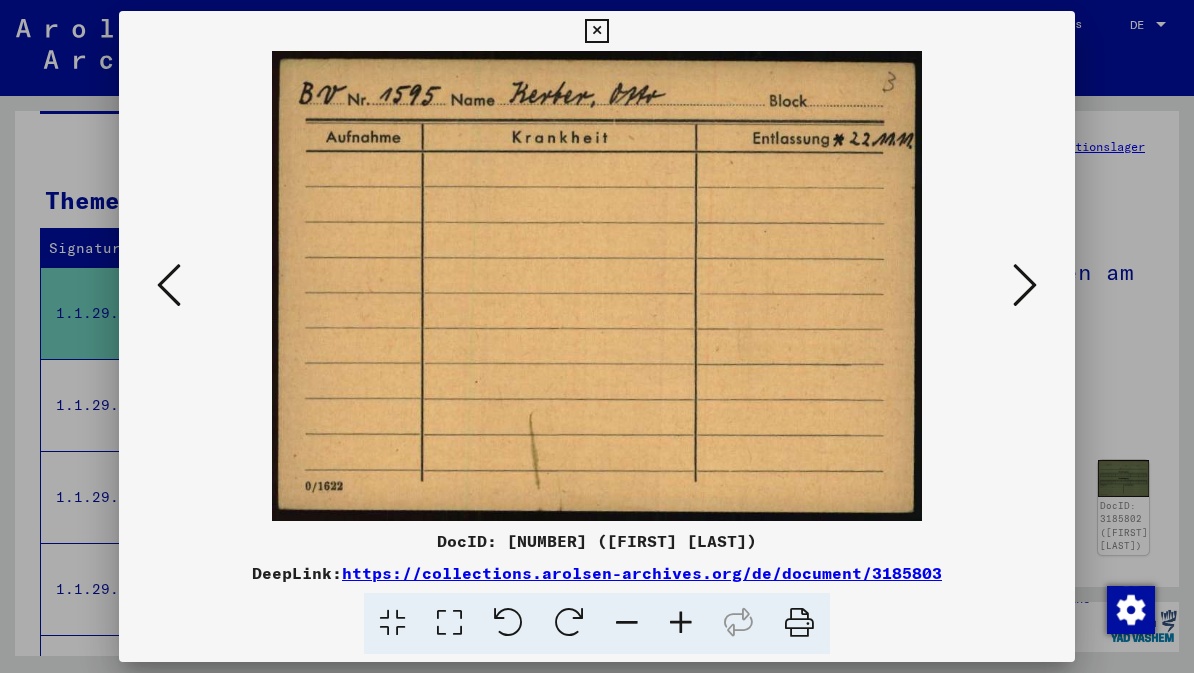 click at bounding box center (1025, 285) 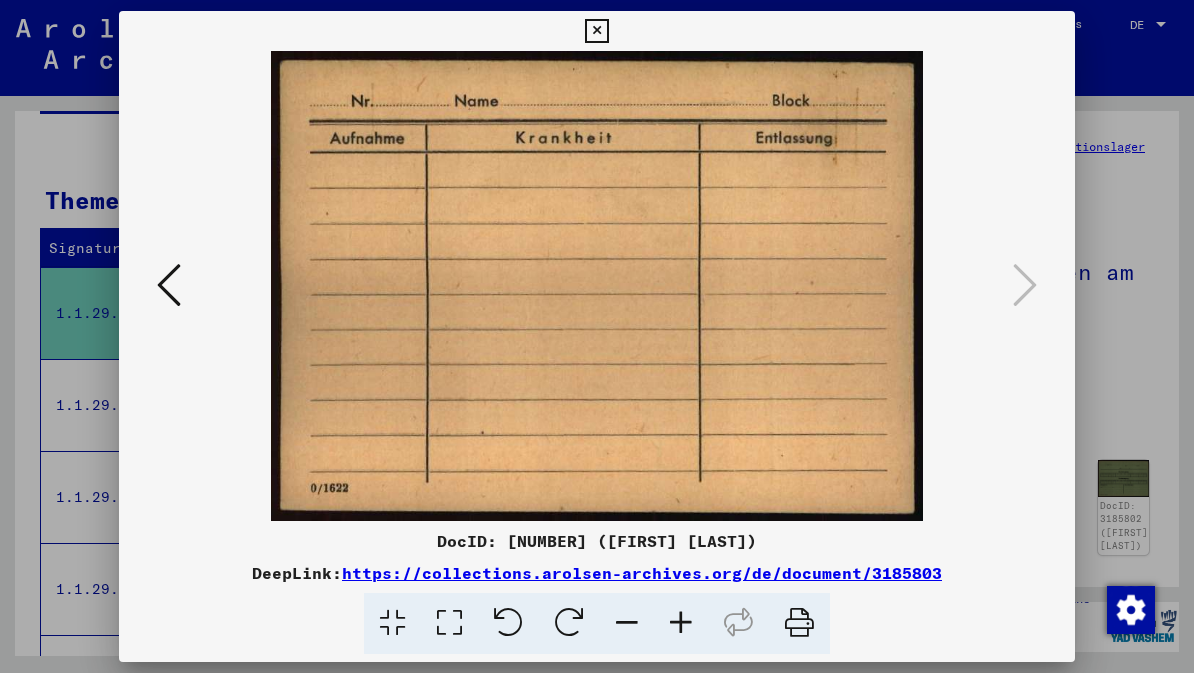 click at bounding box center (596, 31) 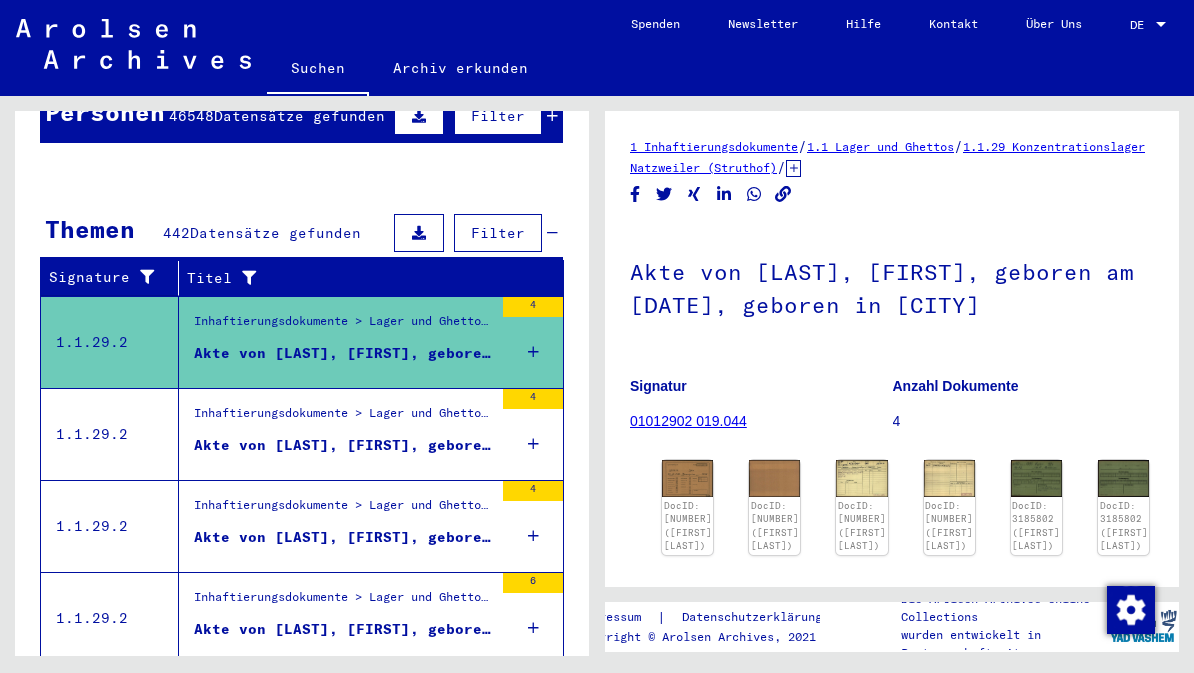 scroll, scrollTop: 236, scrollLeft: 0, axis: vertical 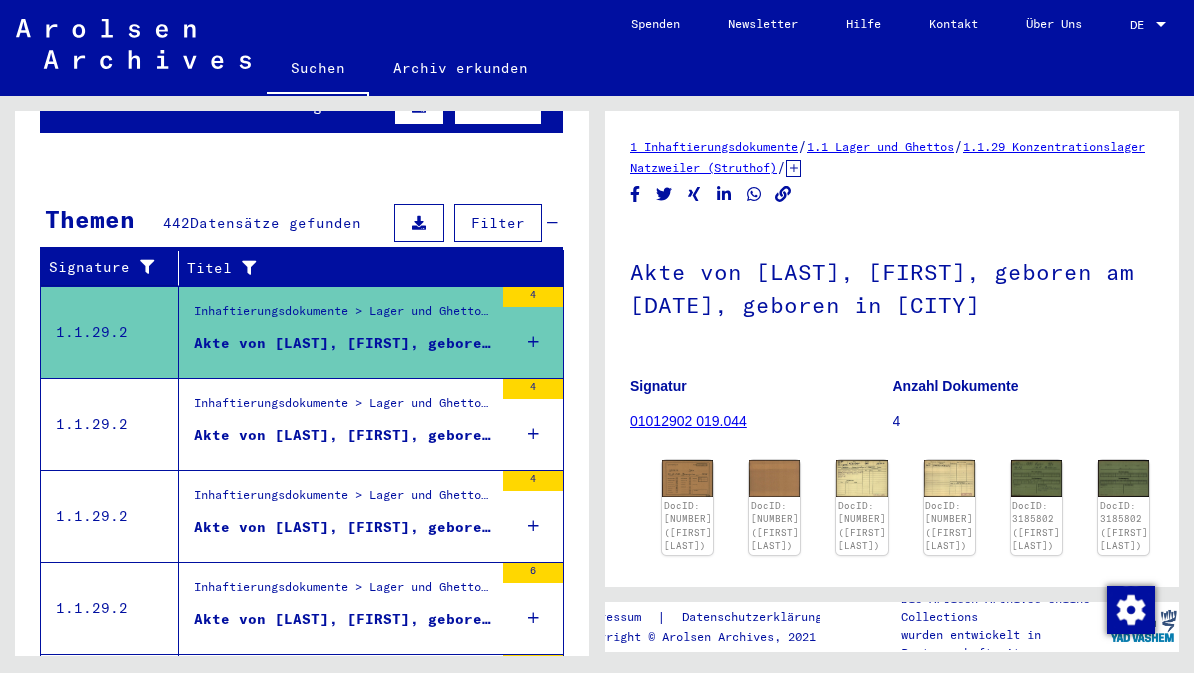 click on "Akte von [LAST], [FIRST], geboren am [DATE], geboren in [CITY]" at bounding box center (343, 435) 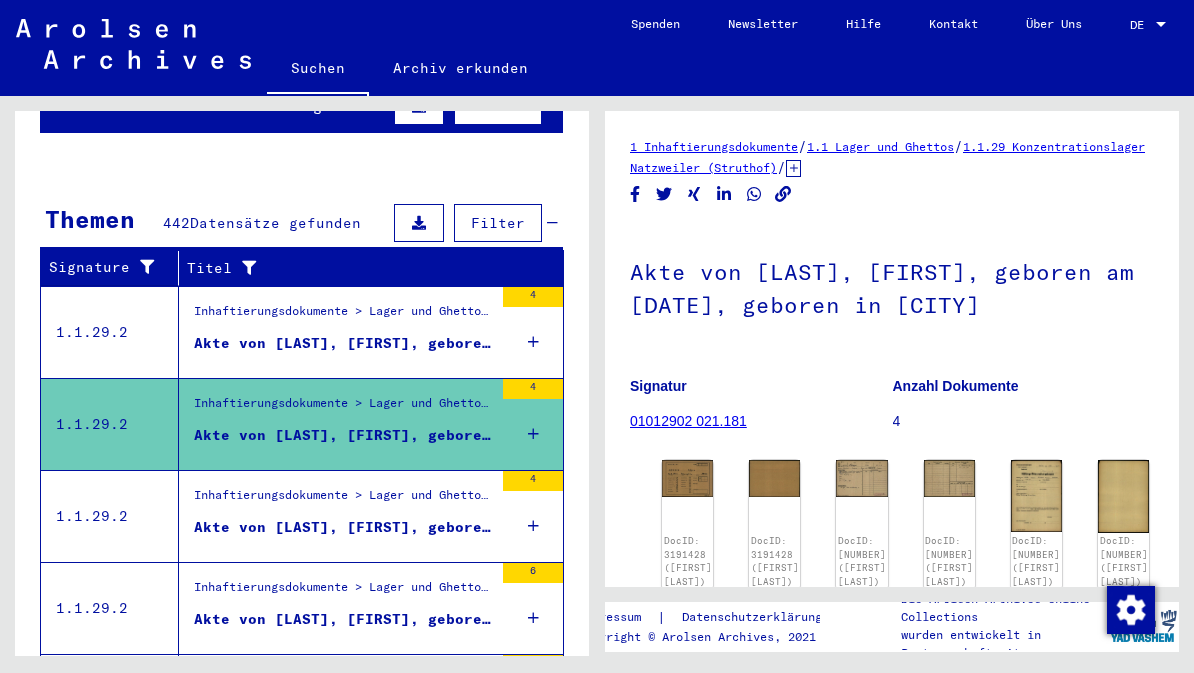 scroll, scrollTop: 0, scrollLeft: 0, axis: both 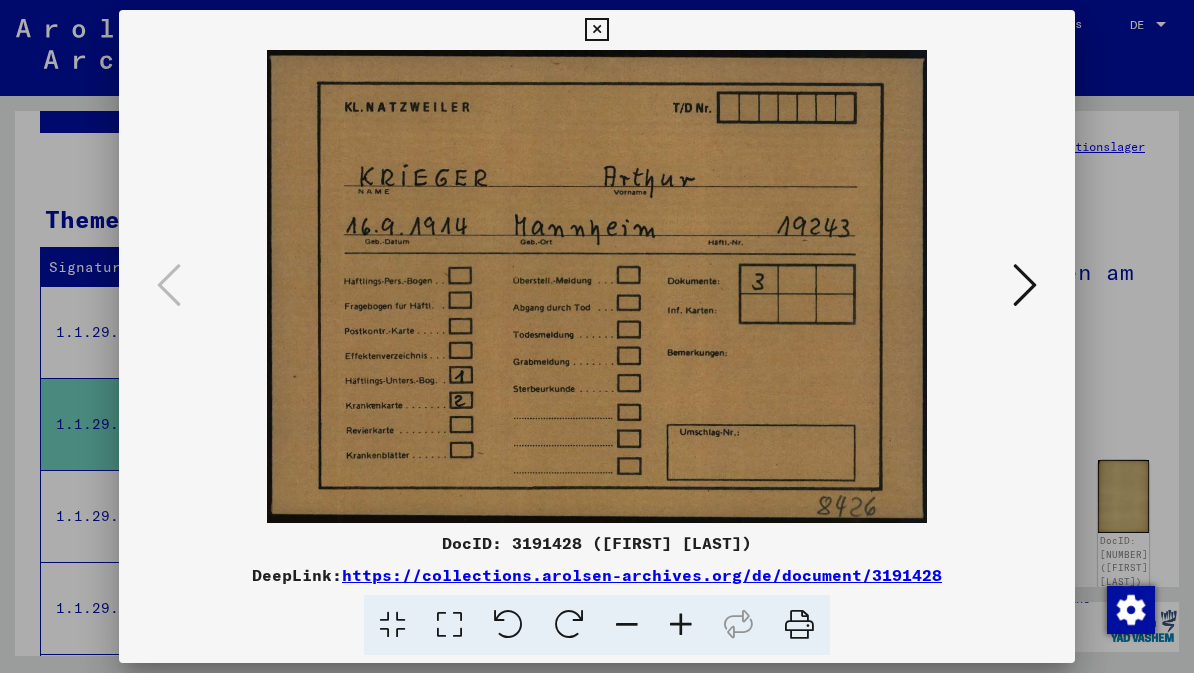 click at bounding box center (1025, 285) 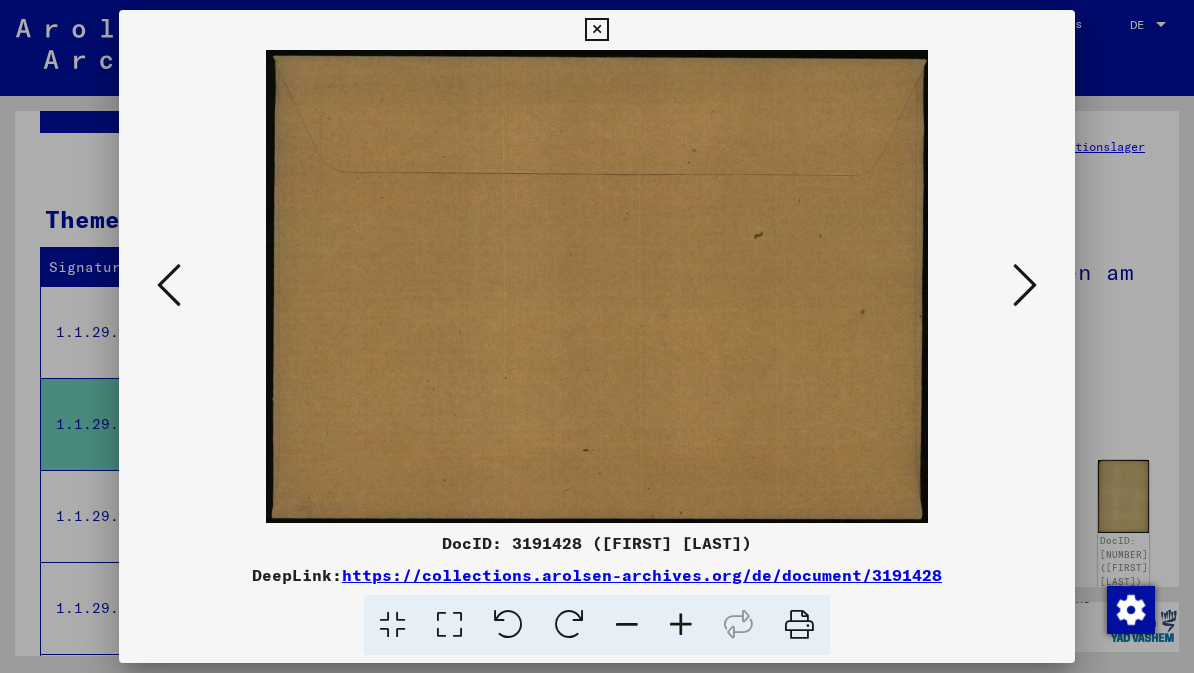 click at bounding box center (1025, 285) 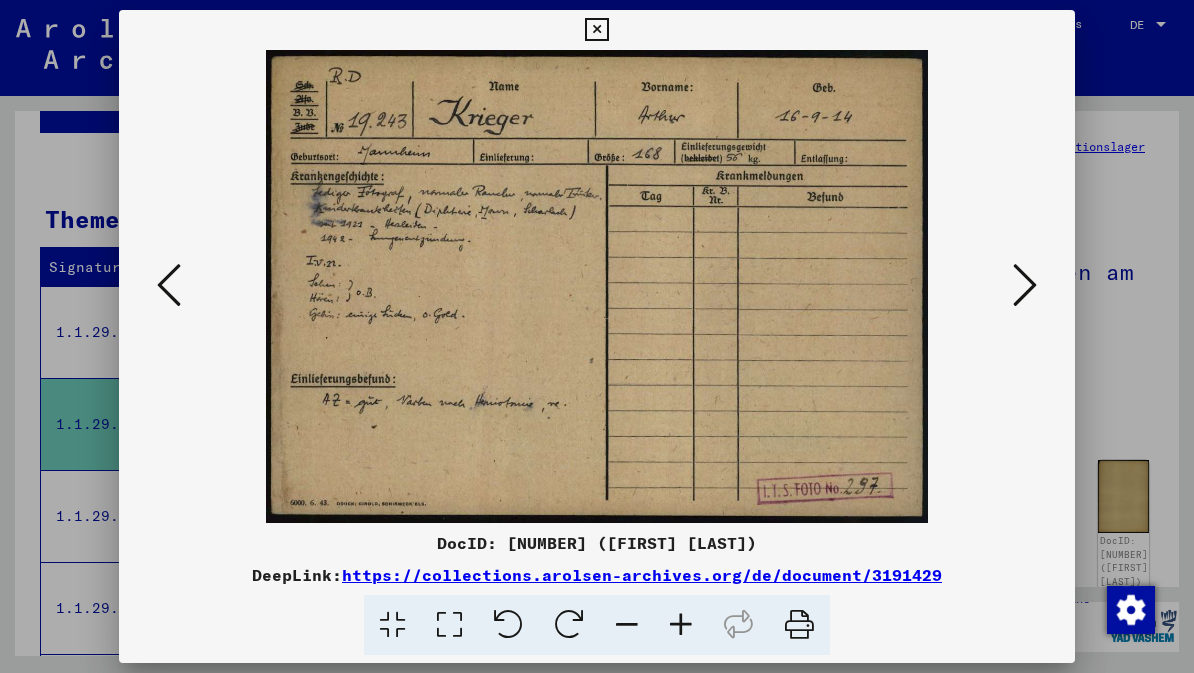 click at bounding box center (1025, 285) 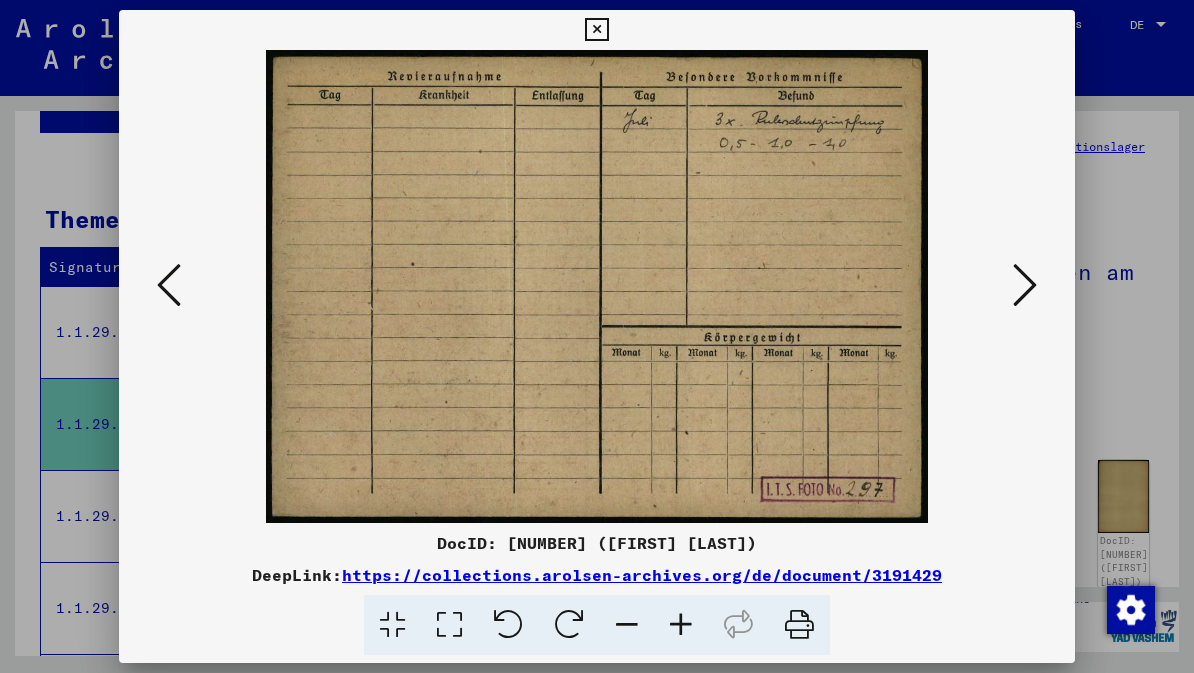click at bounding box center [1025, 285] 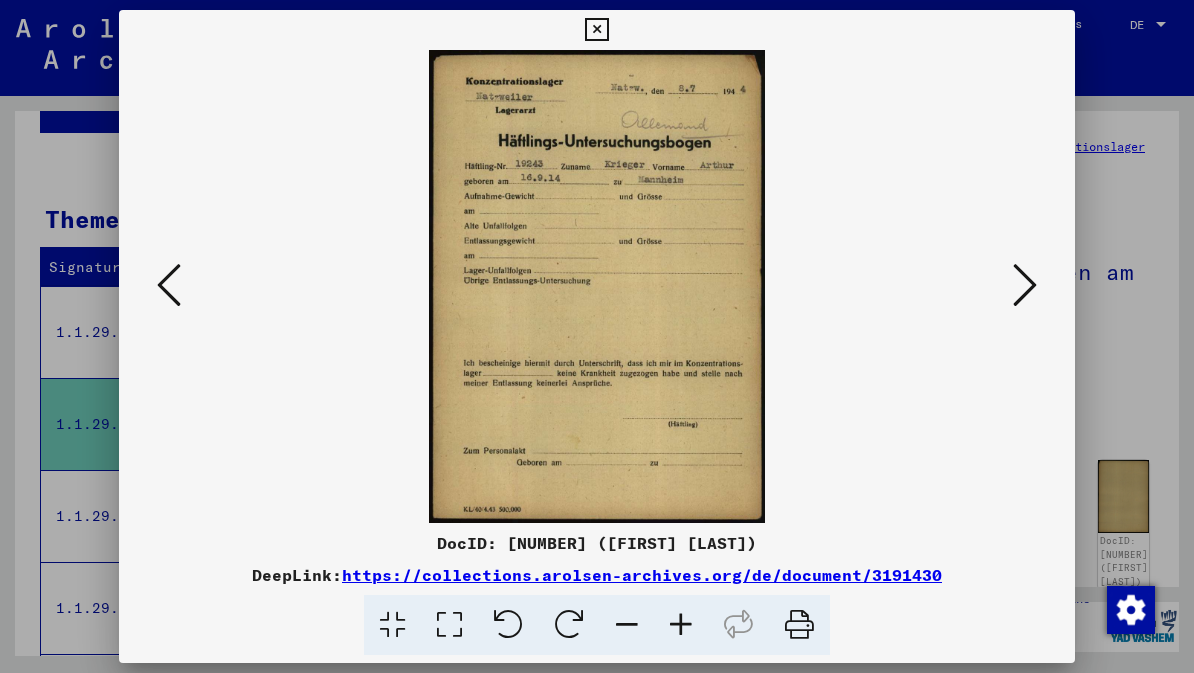 click at bounding box center (1025, 285) 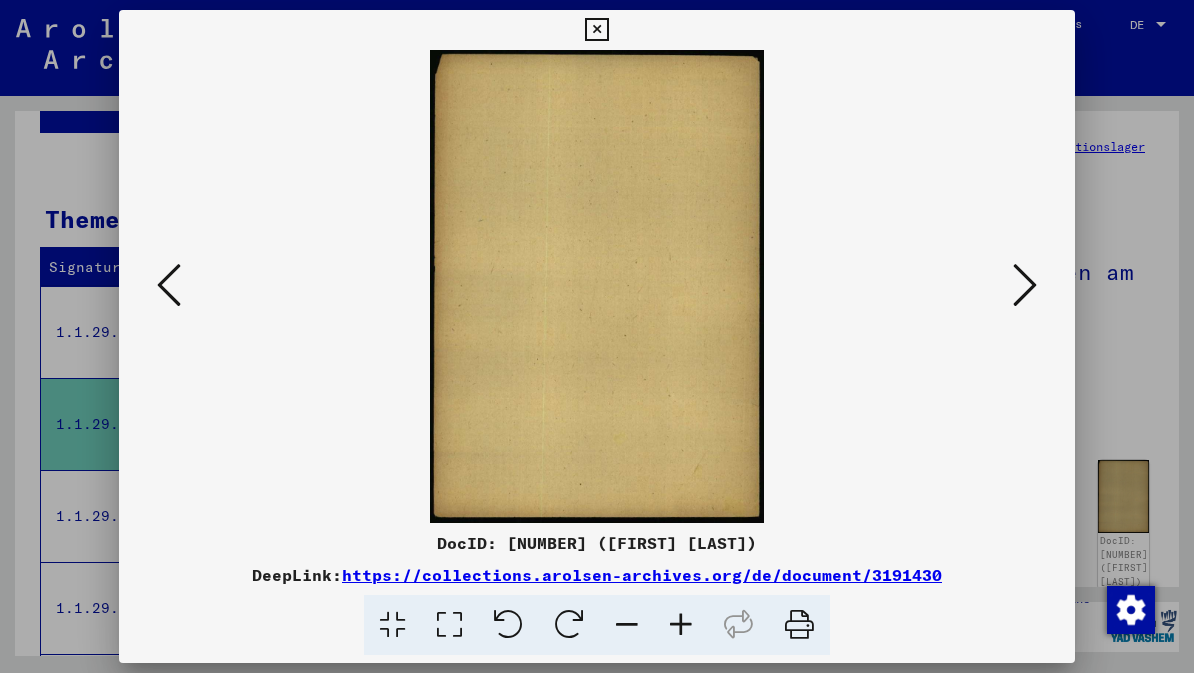 click at bounding box center (1025, 285) 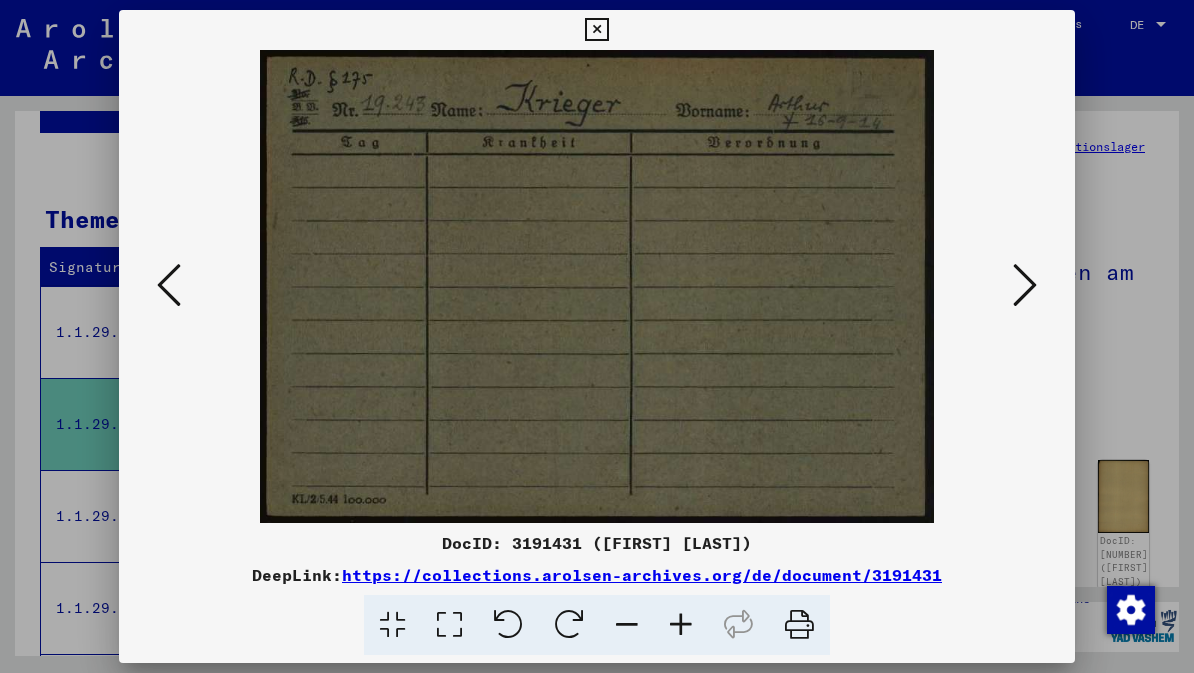 click at bounding box center (1025, 285) 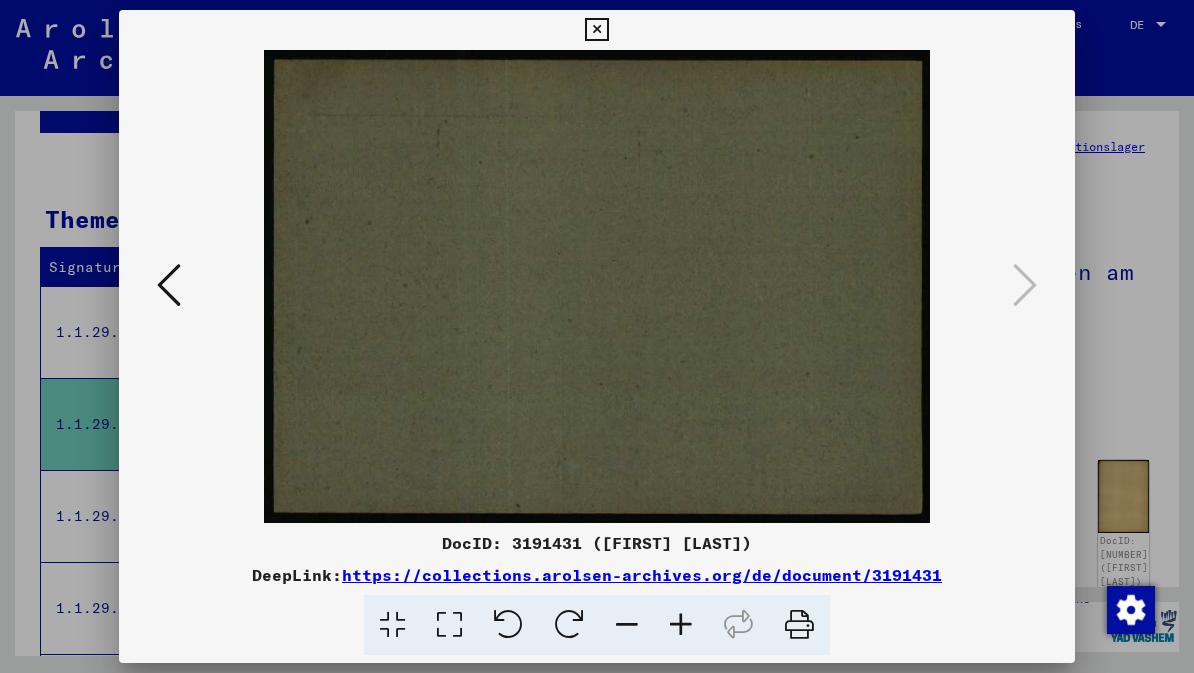 click at bounding box center (596, 30) 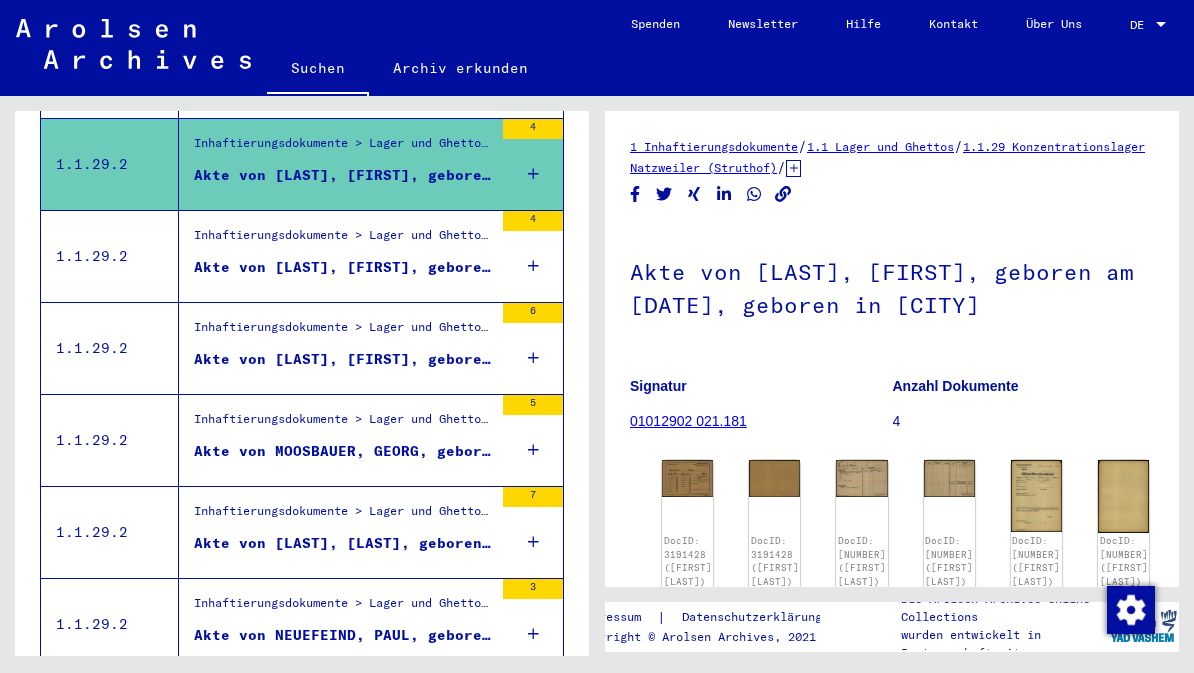 scroll, scrollTop: 500, scrollLeft: 0, axis: vertical 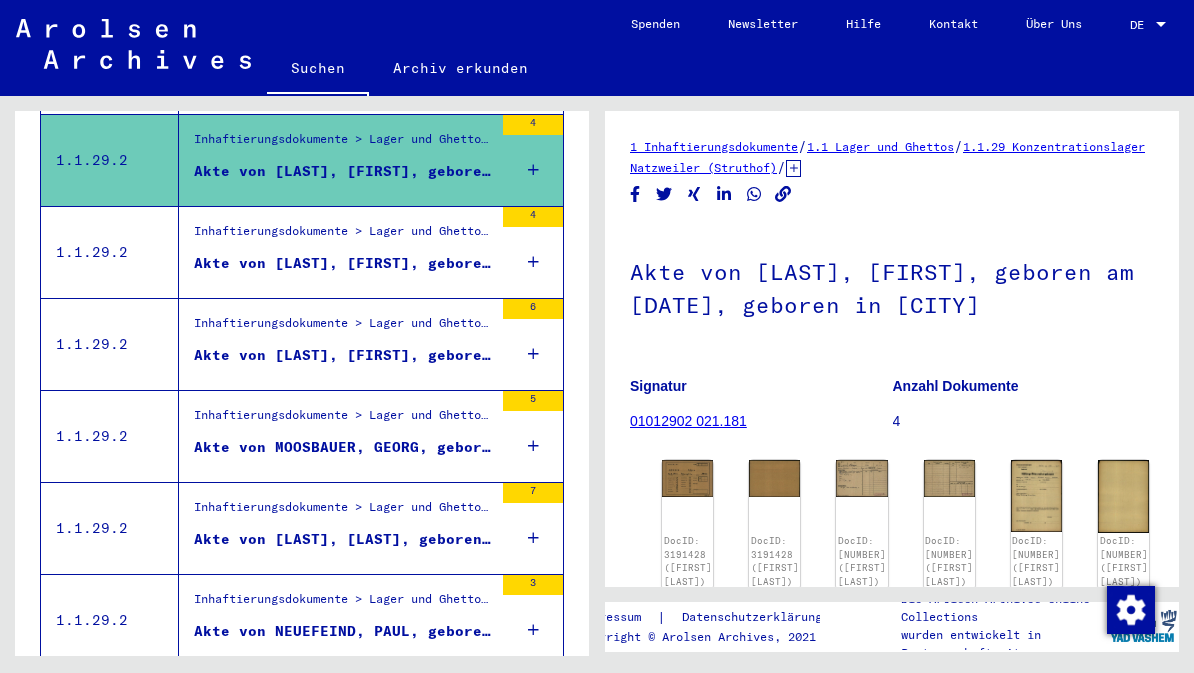 click on "Akte von MOOSBAUER, GEORG, geboren am [DATE], geboren in [CITY]" at bounding box center [343, 447] 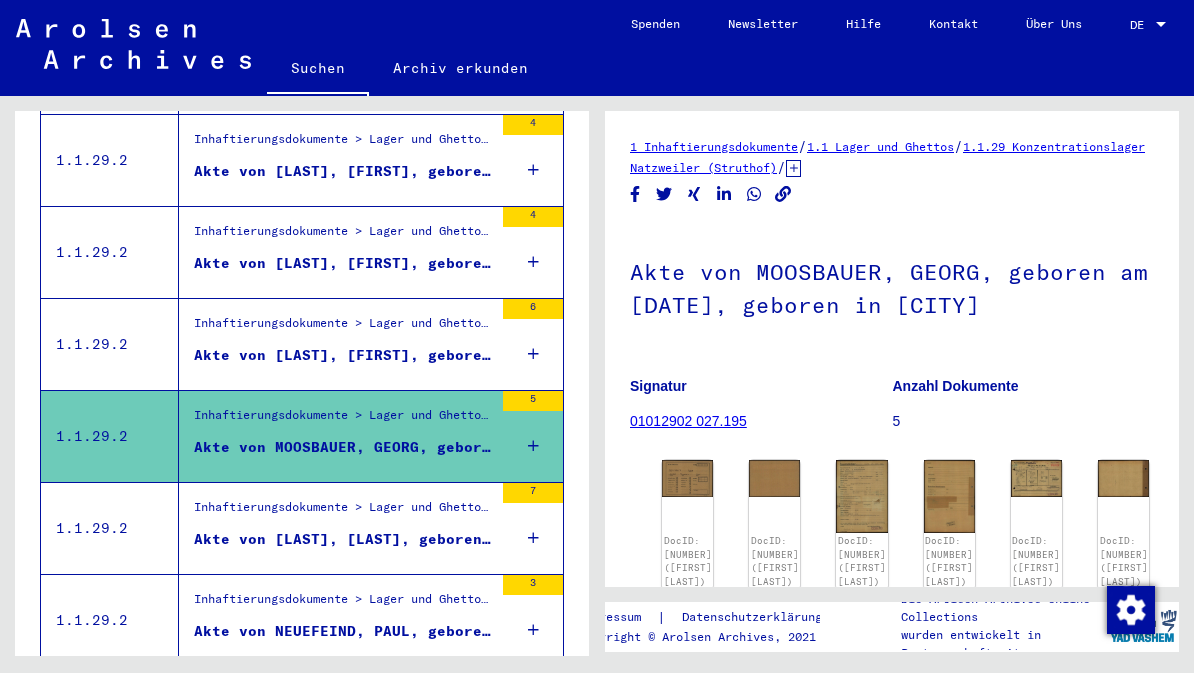 scroll, scrollTop: 0, scrollLeft: 0, axis: both 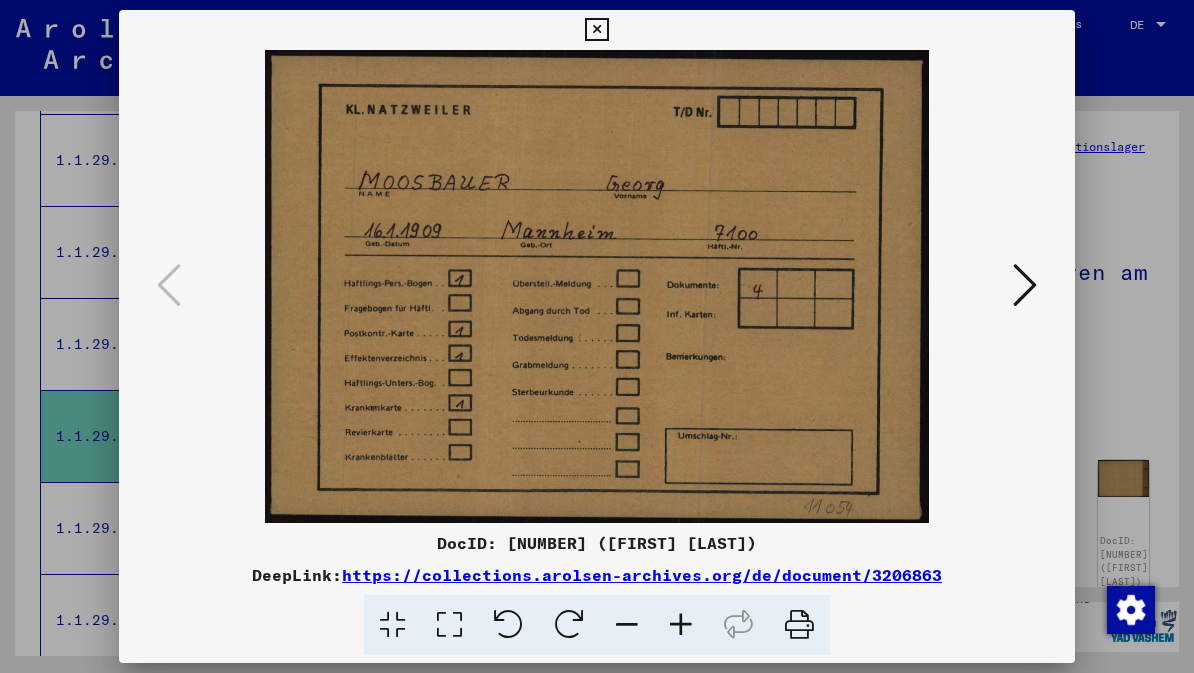 click at bounding box center (1025, 285) 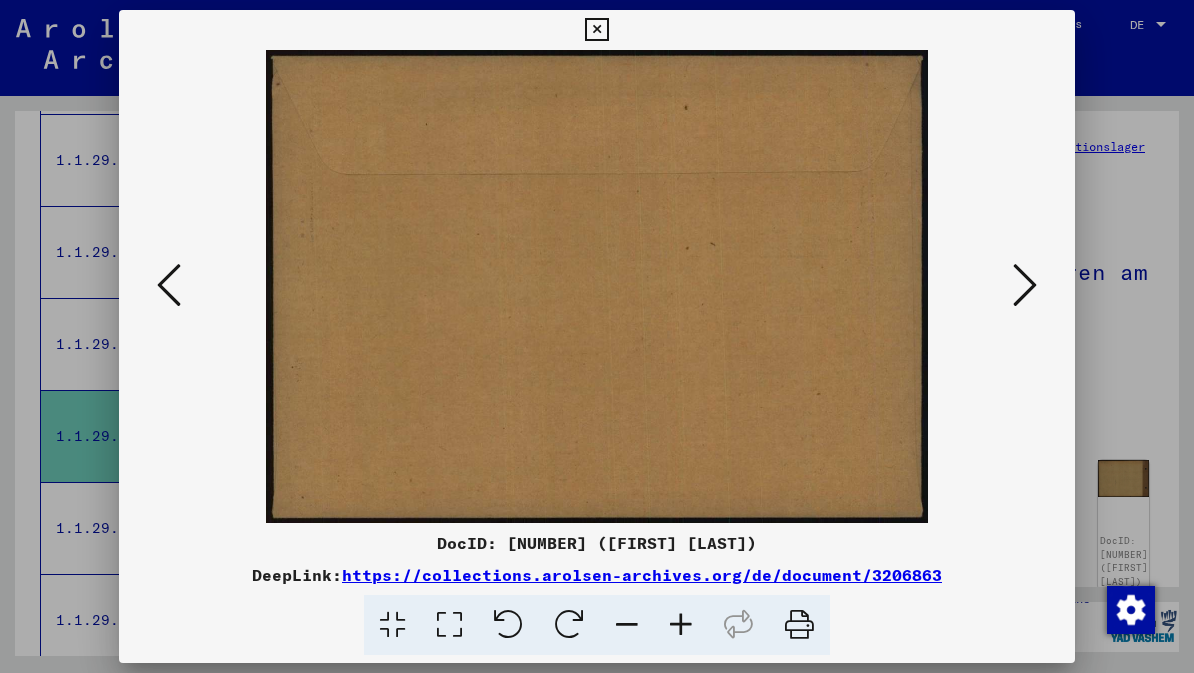 click at bounding box center [1025, 285] 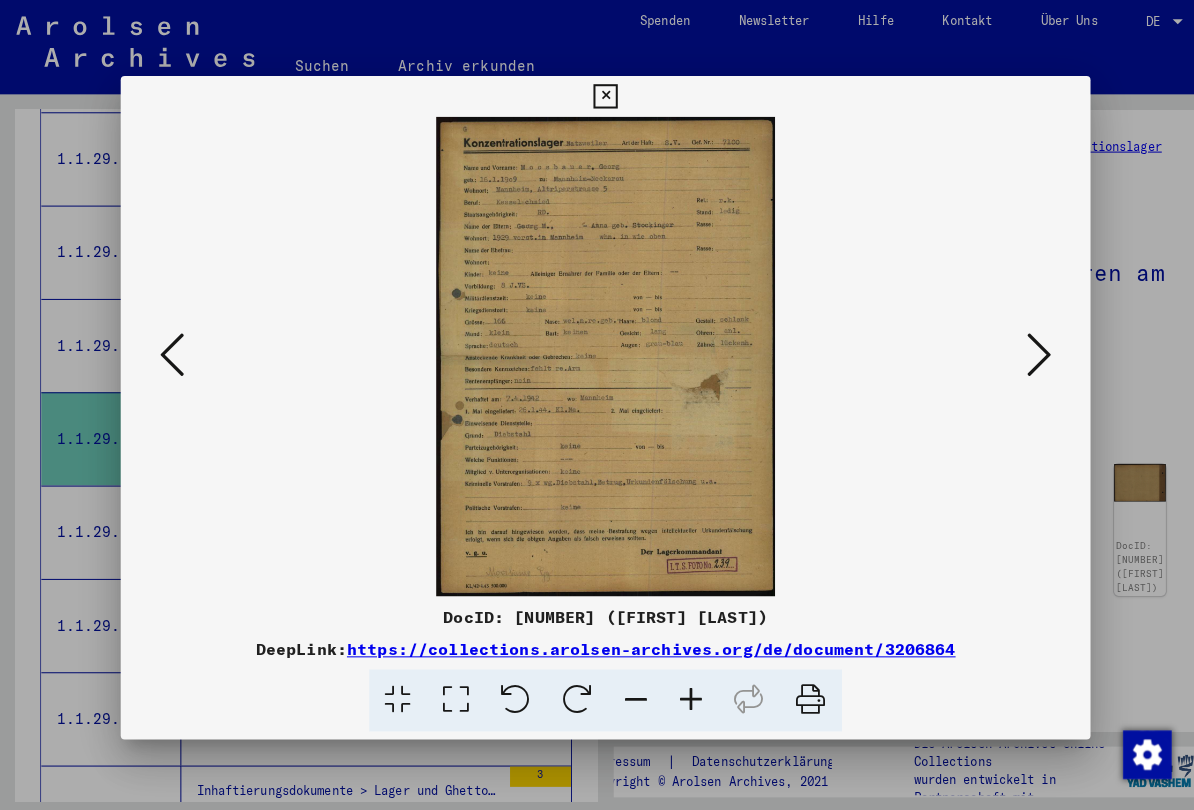 click at bounding box center (1025, 353) 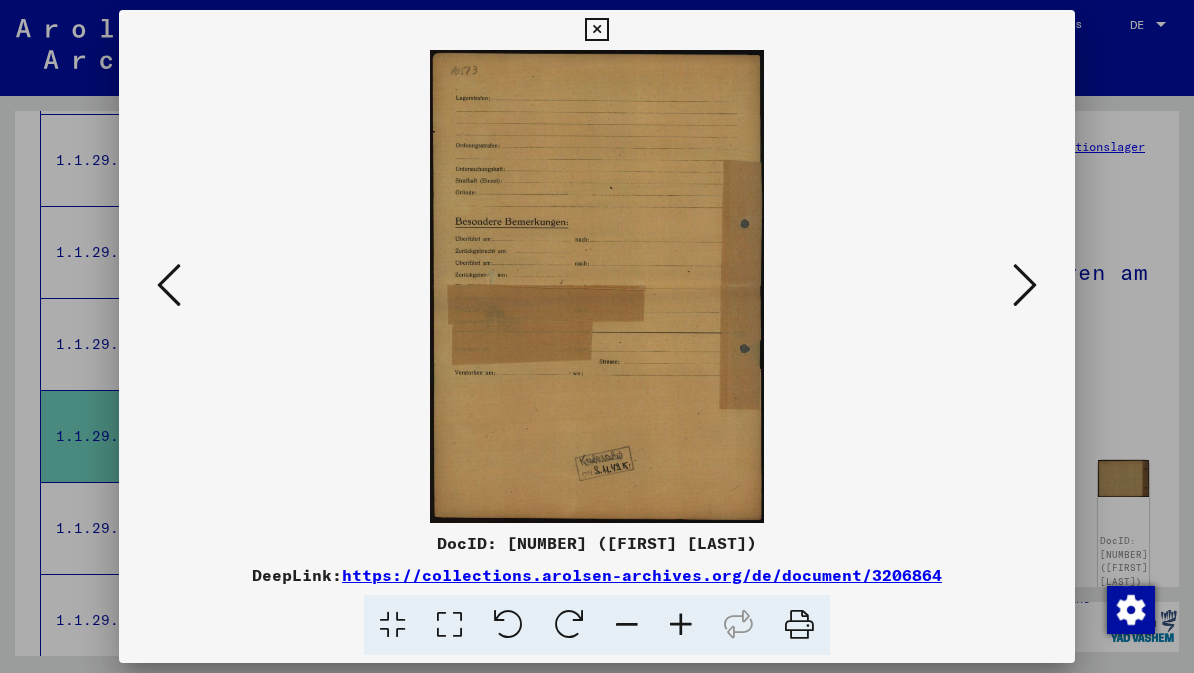 click at bounding box center (1025, 285) 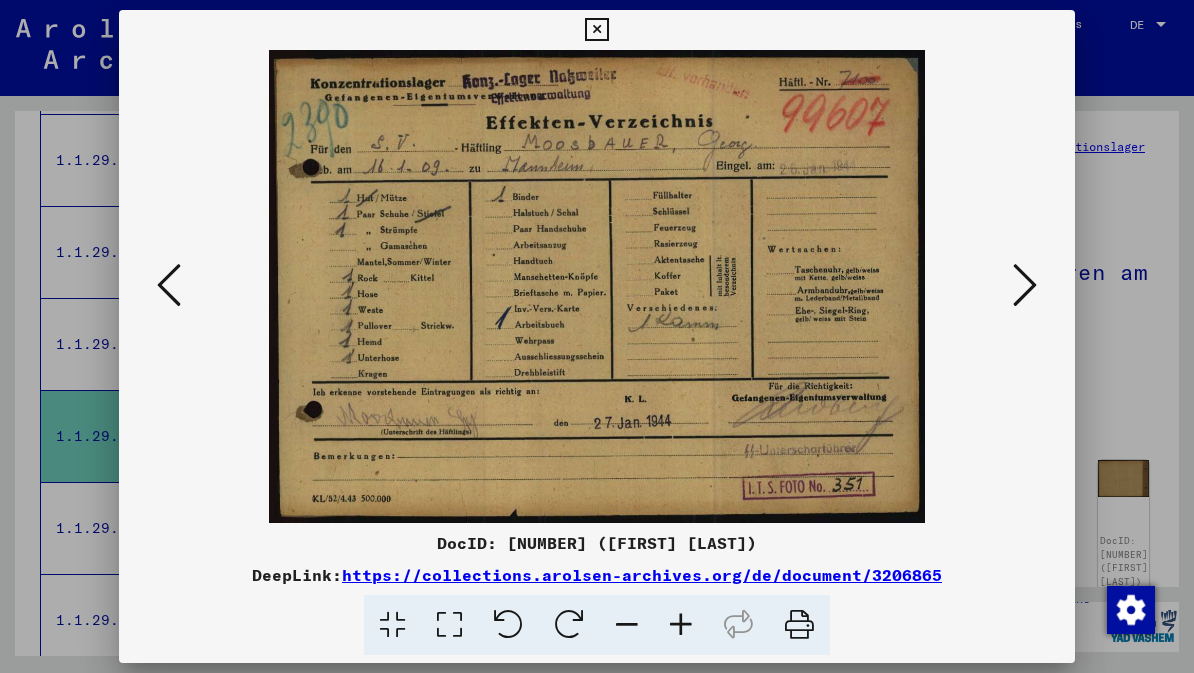 click at bounding box center [1025, 285] 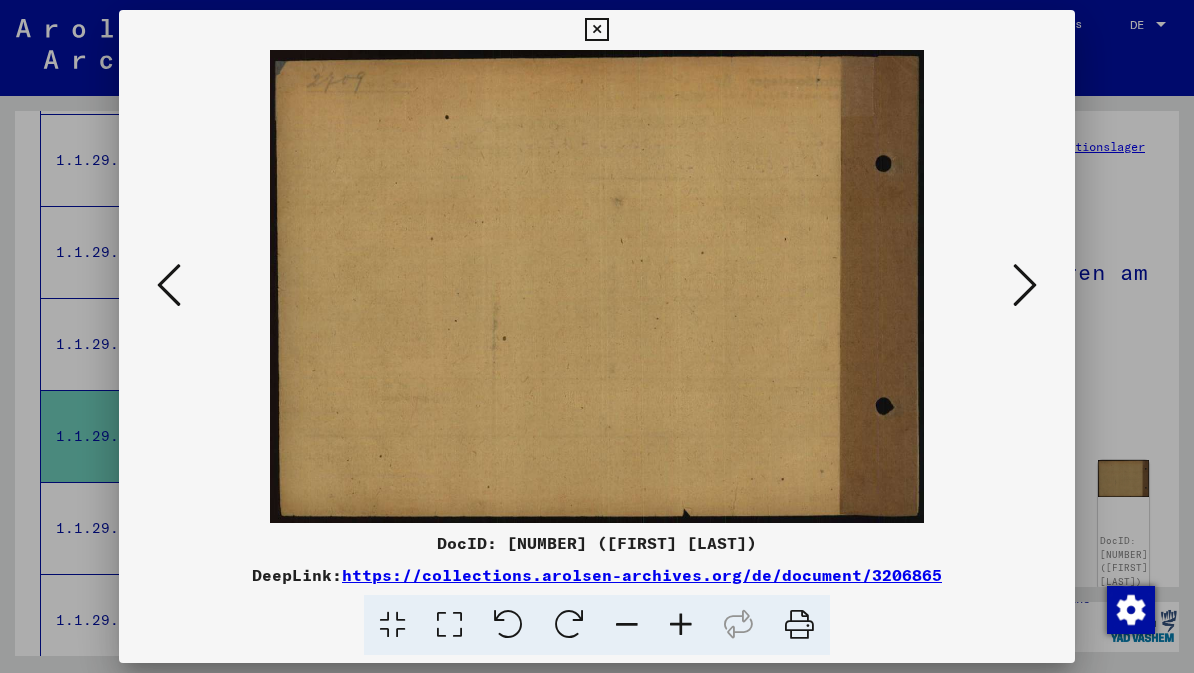 click at bounding box center [1025, 285] 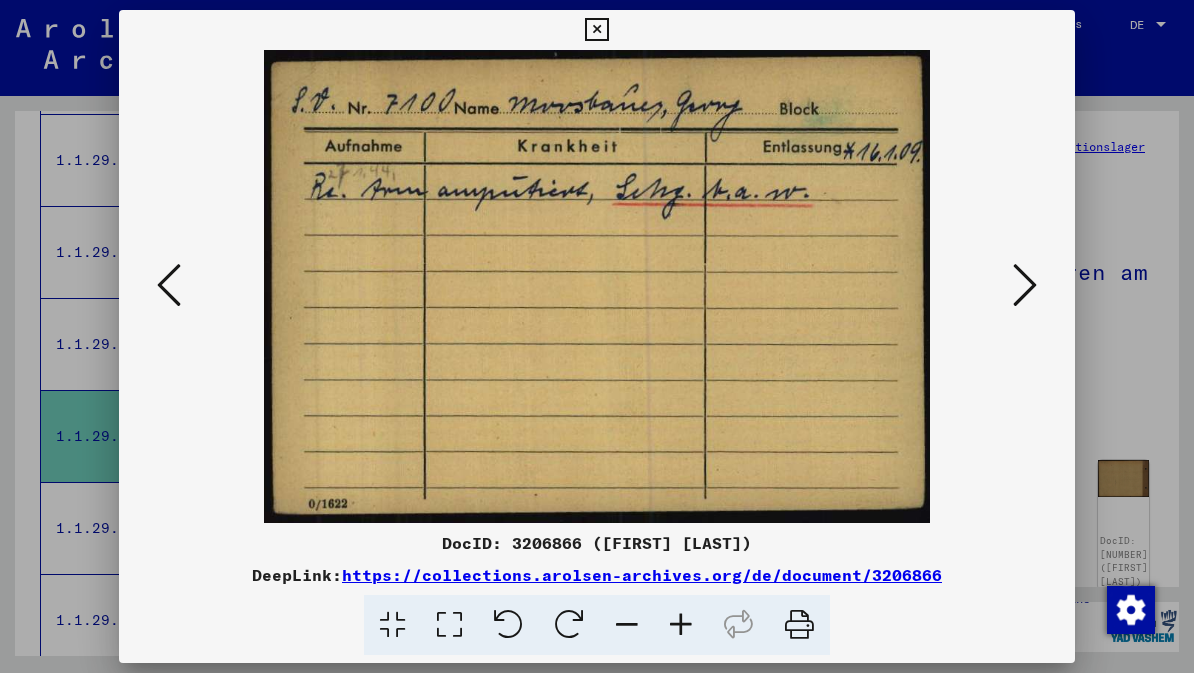 click at bounding box center [1025, 285] 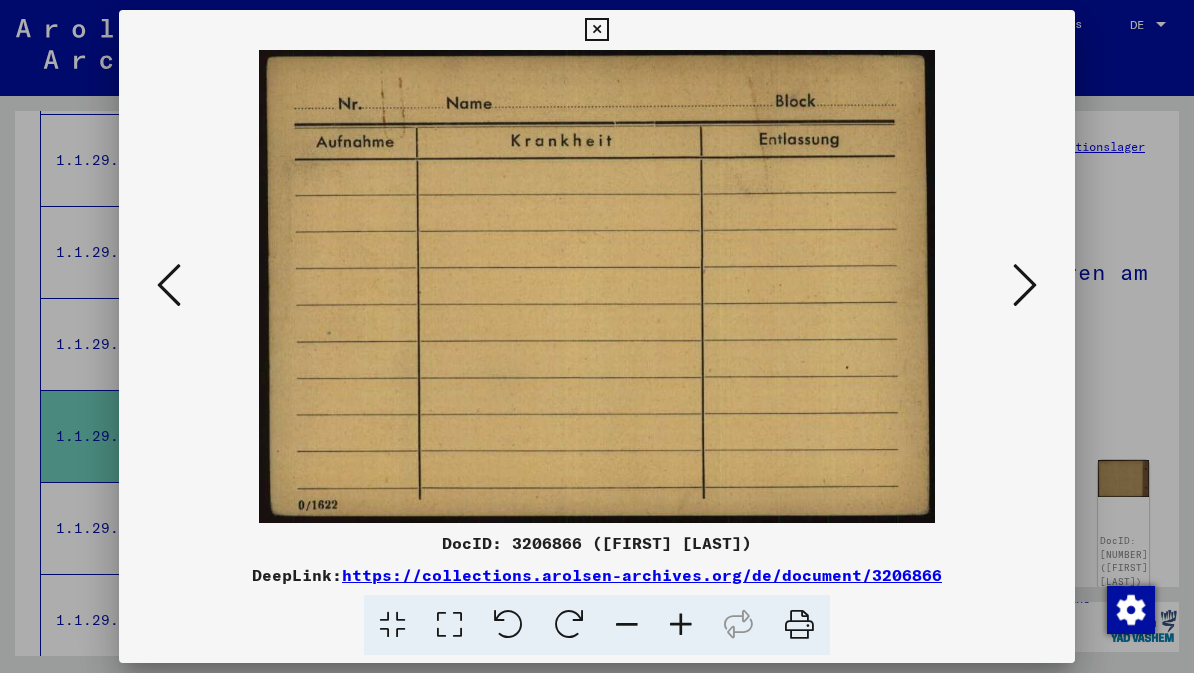 click at bounding box center (1025, 286) 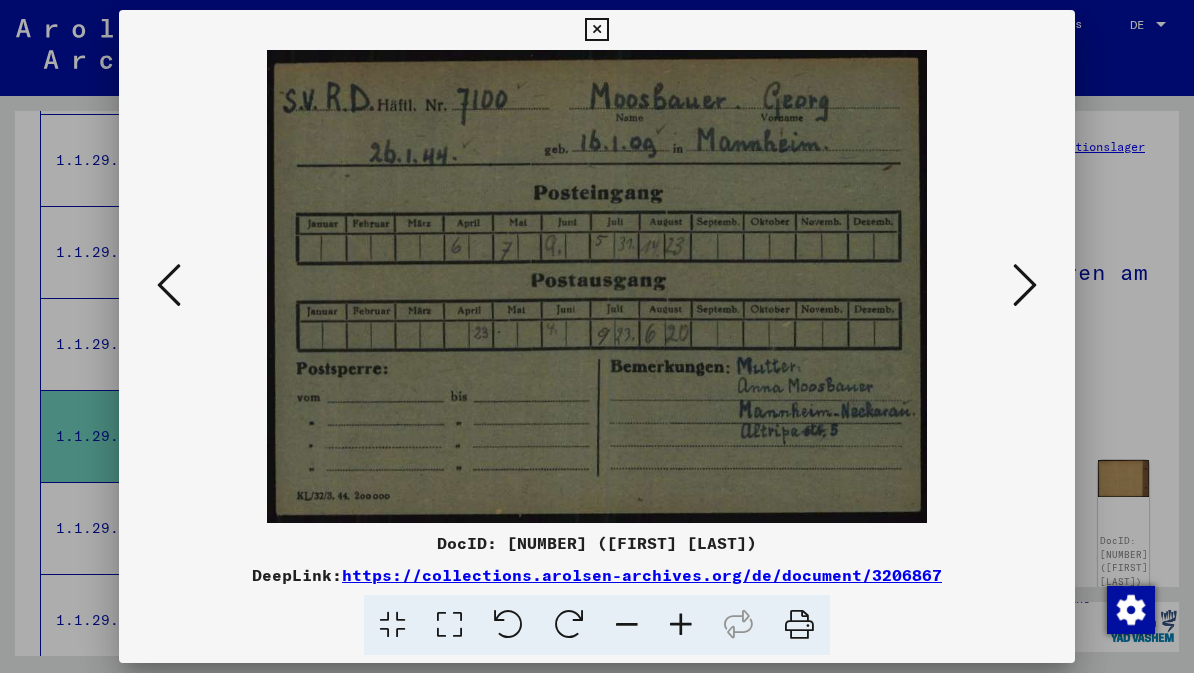 click at bounding box center (1025, 285) 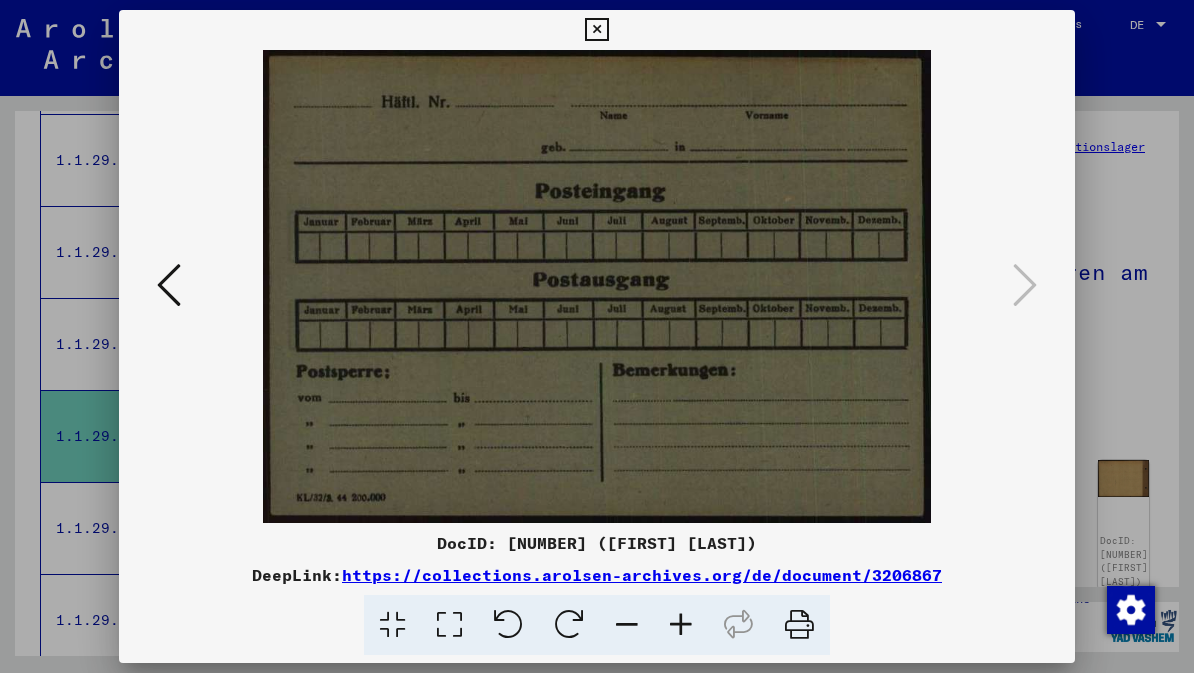 click at bounding box center (169, 286) 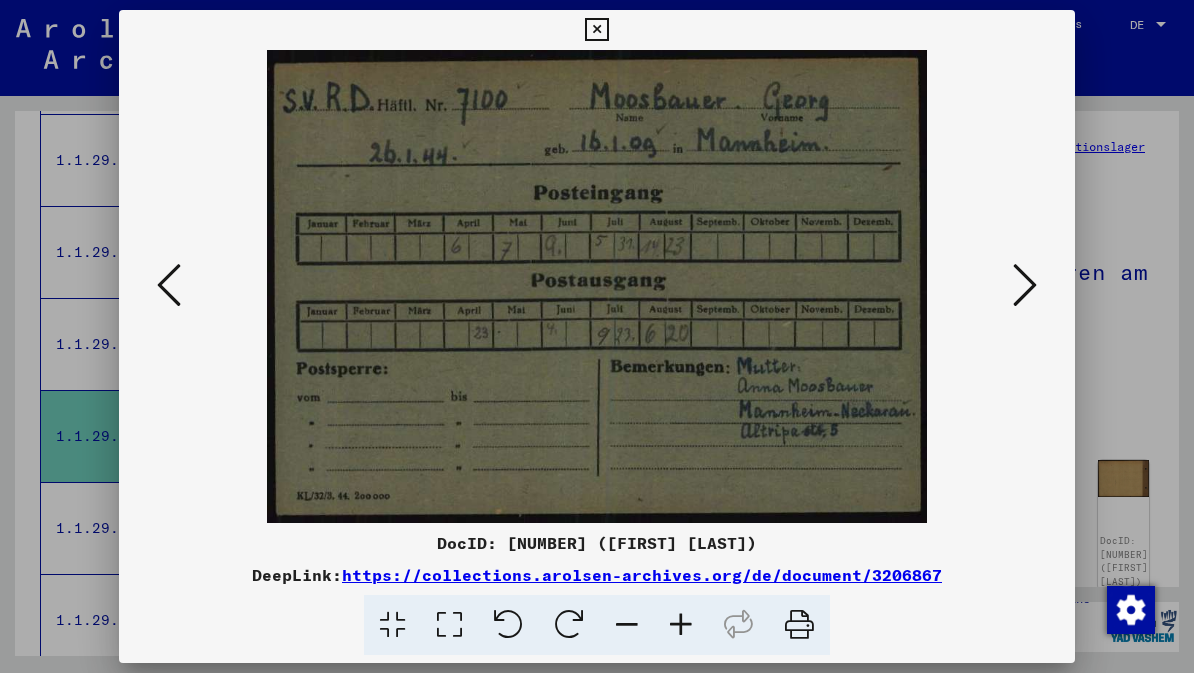 click at bounding box center [1025, 285] 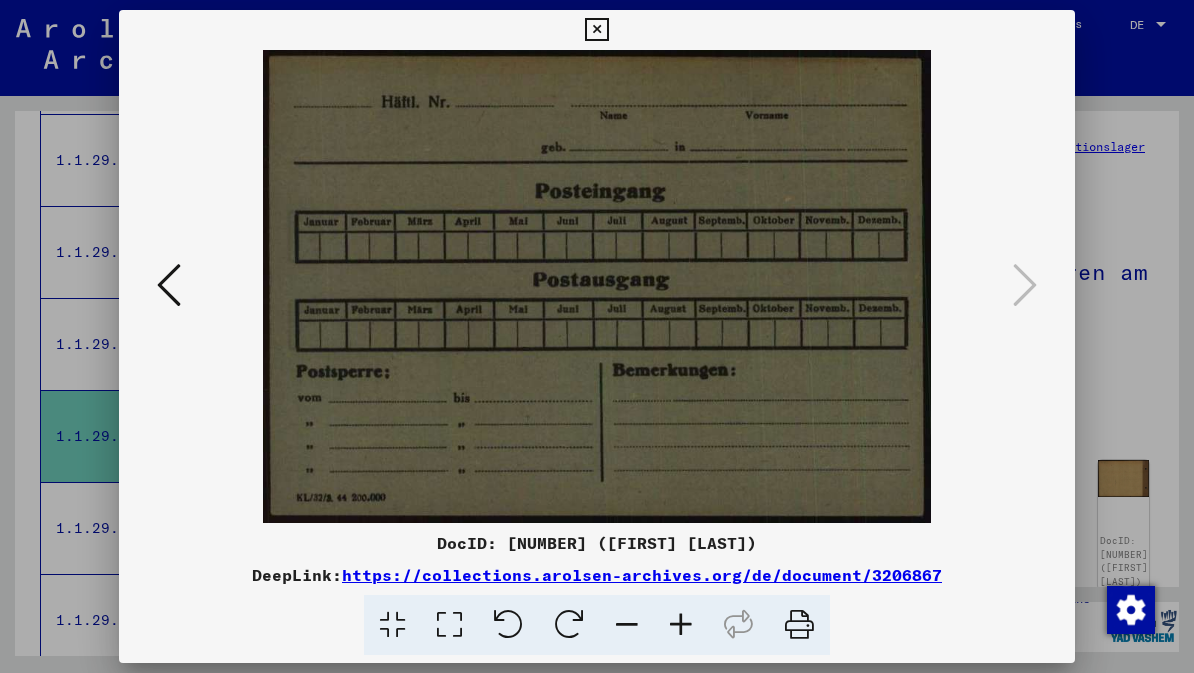 click at bounding box center (596, 30) 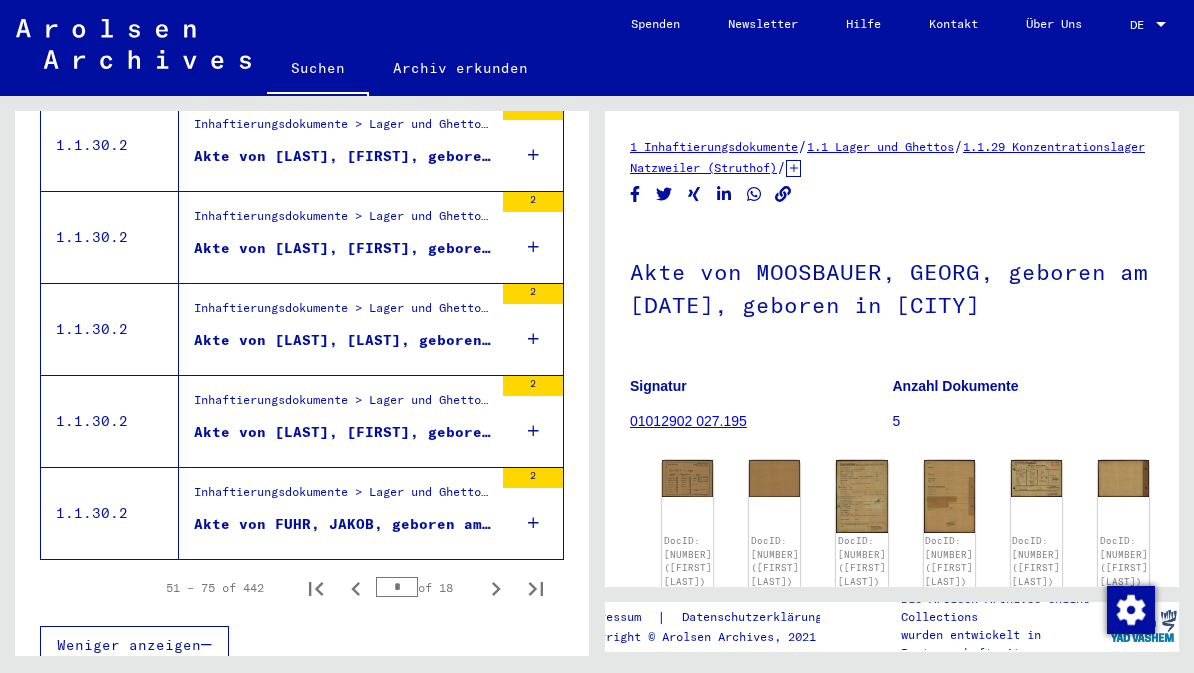 scroll, scrollTop: 2261, scrollLeft: 0, axis: vertical 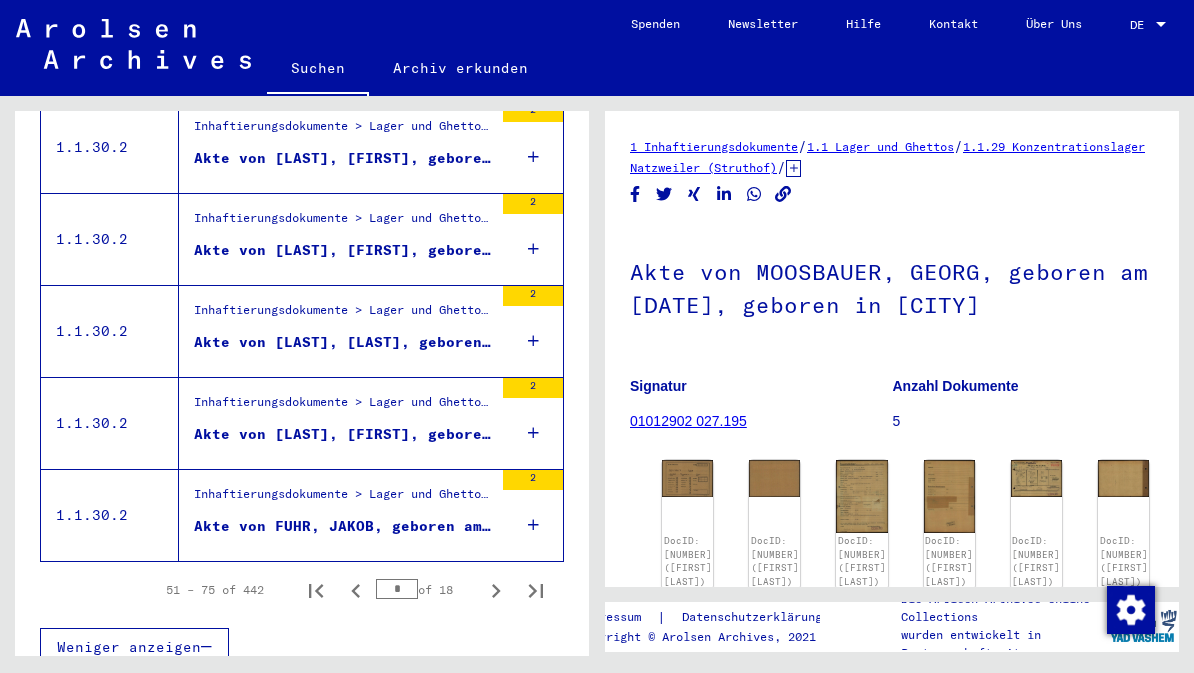 click 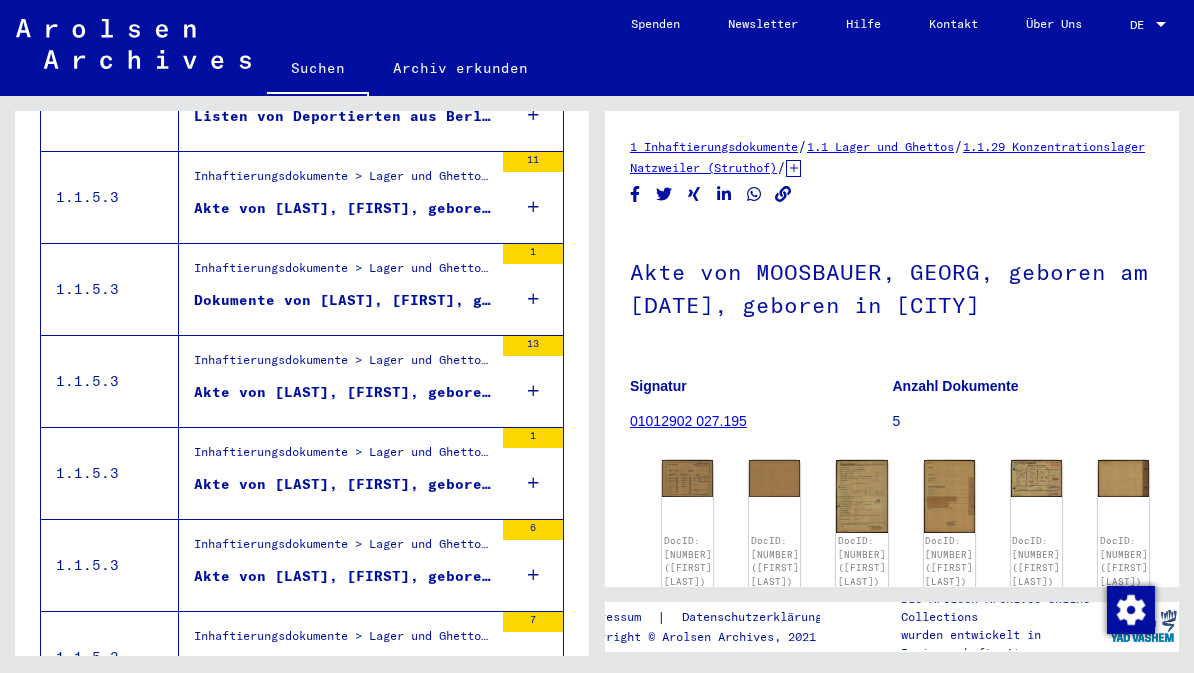 scroll, scrollTop: 2025, scrollLeft: 0, axis: vertical 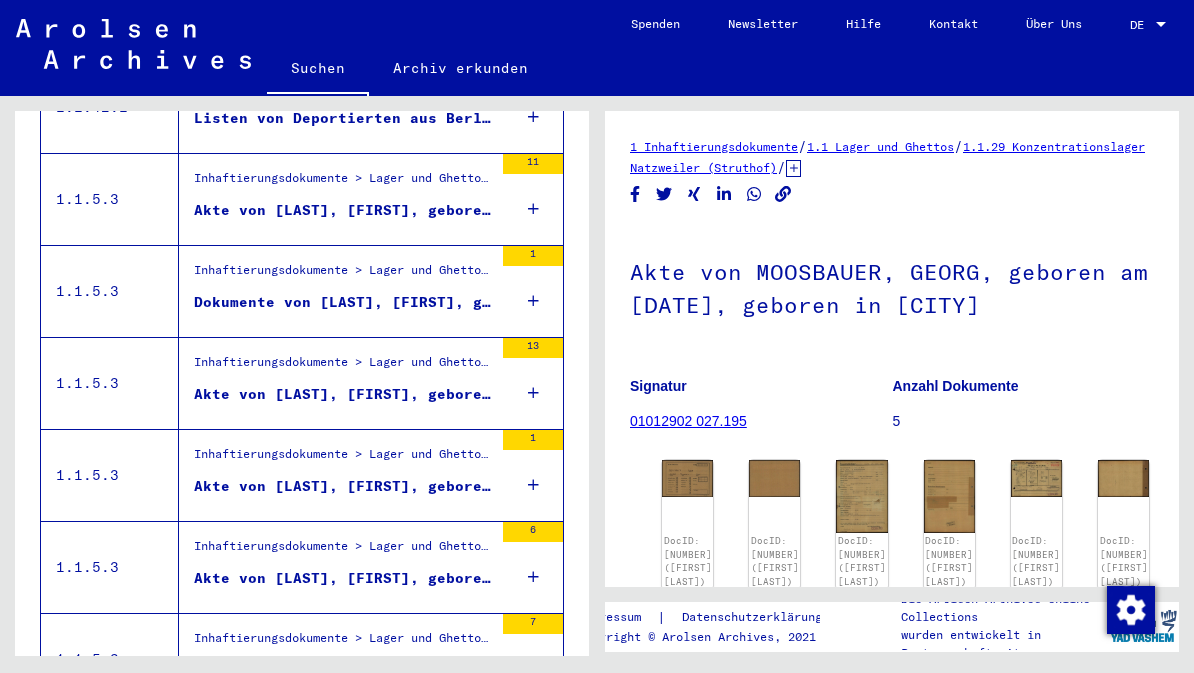 click on "Akte von [LAST], [FIRST], geboren am [DATE]" at bounding box center (343, 486) 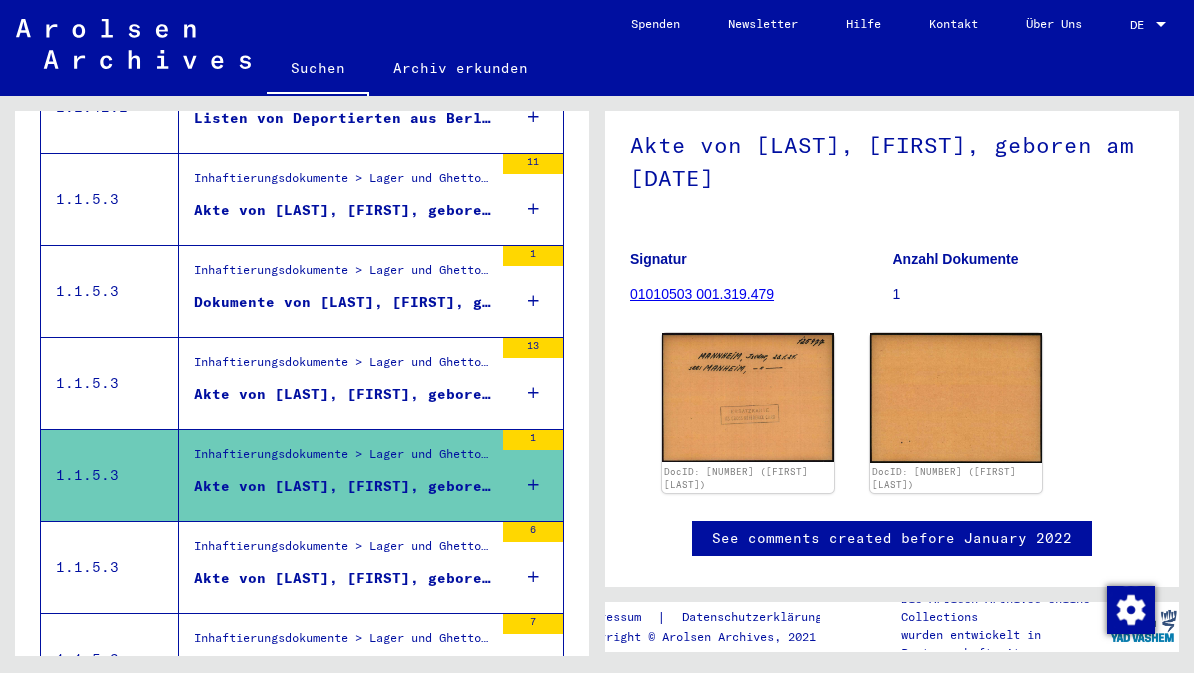 scroll, scrollTop: 128, scrollLeft: 0, axis: vertical 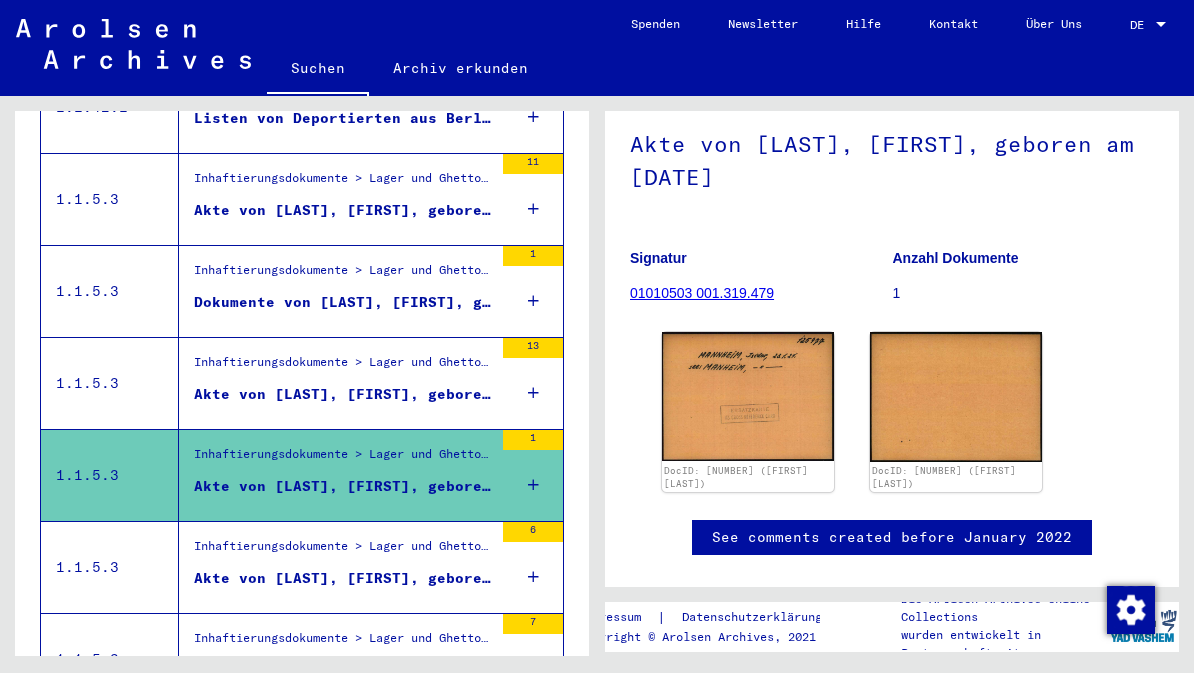 click 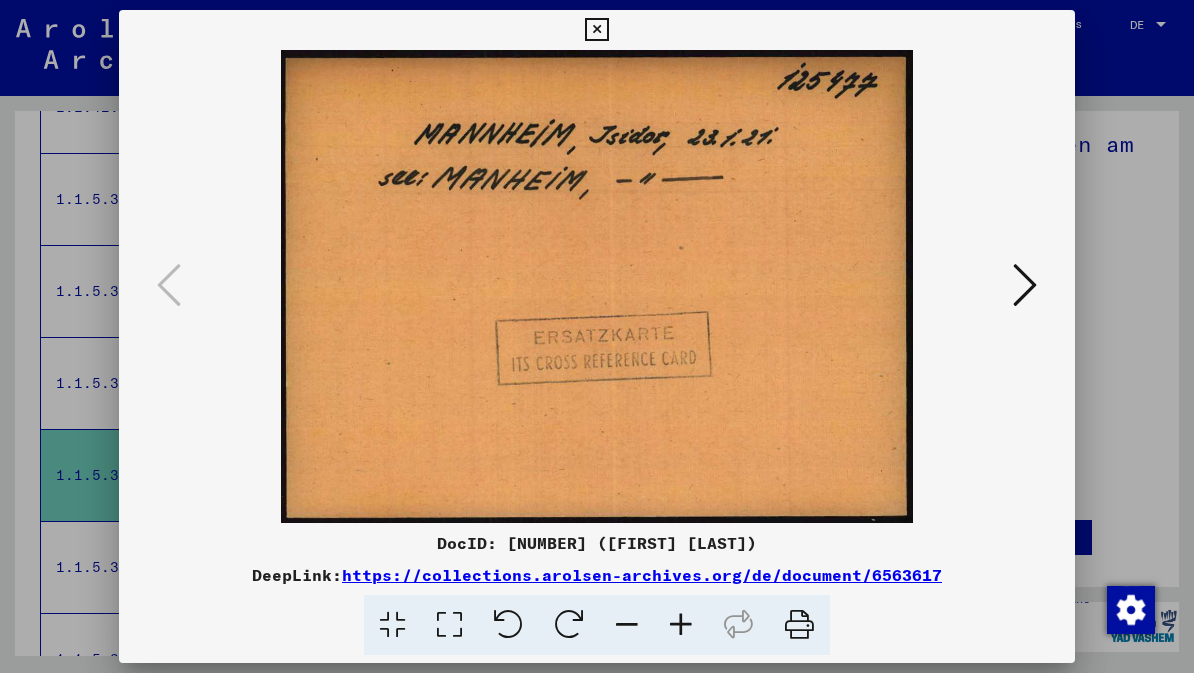 click at bounding box center [1025, 285] 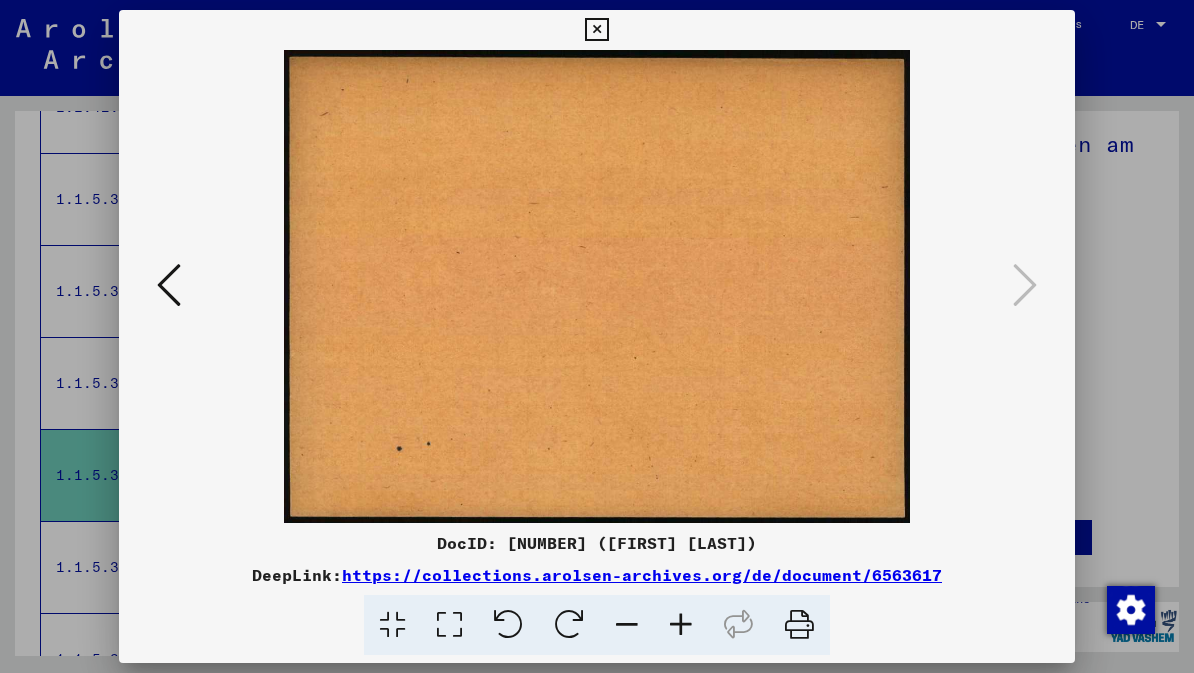 click at bounding box center [596, 30] 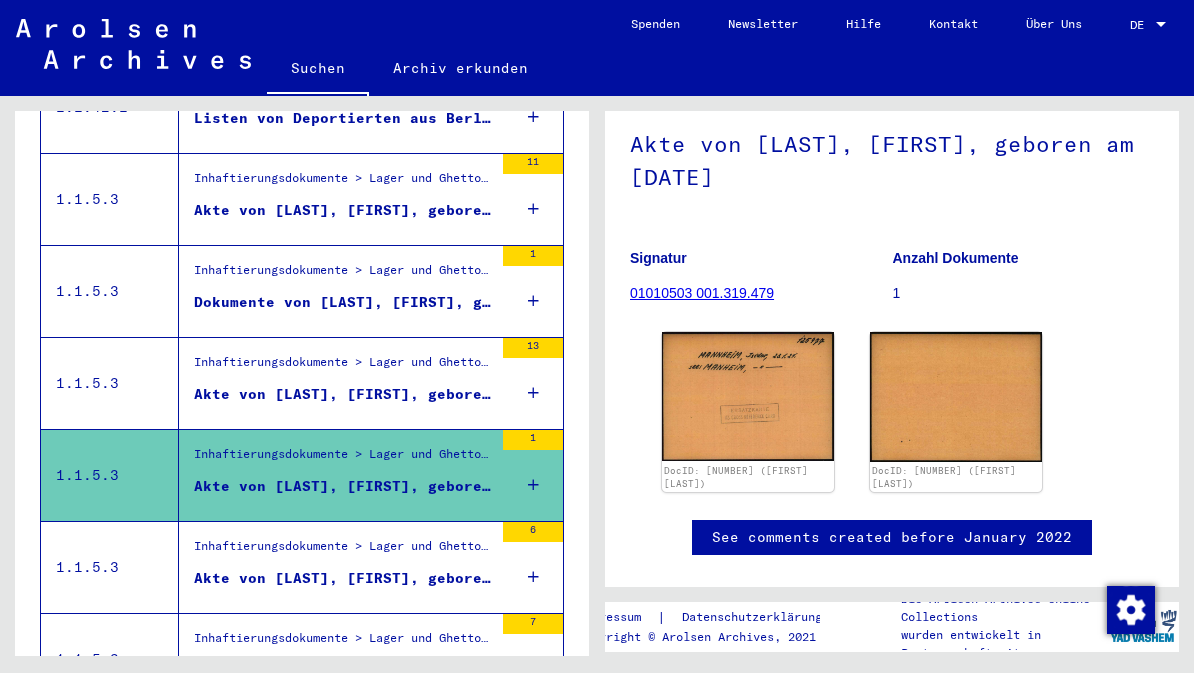 click on "Akte von [LAST], [FIRST], geboren am 29.08.1905" at bounding box center [343, 394] 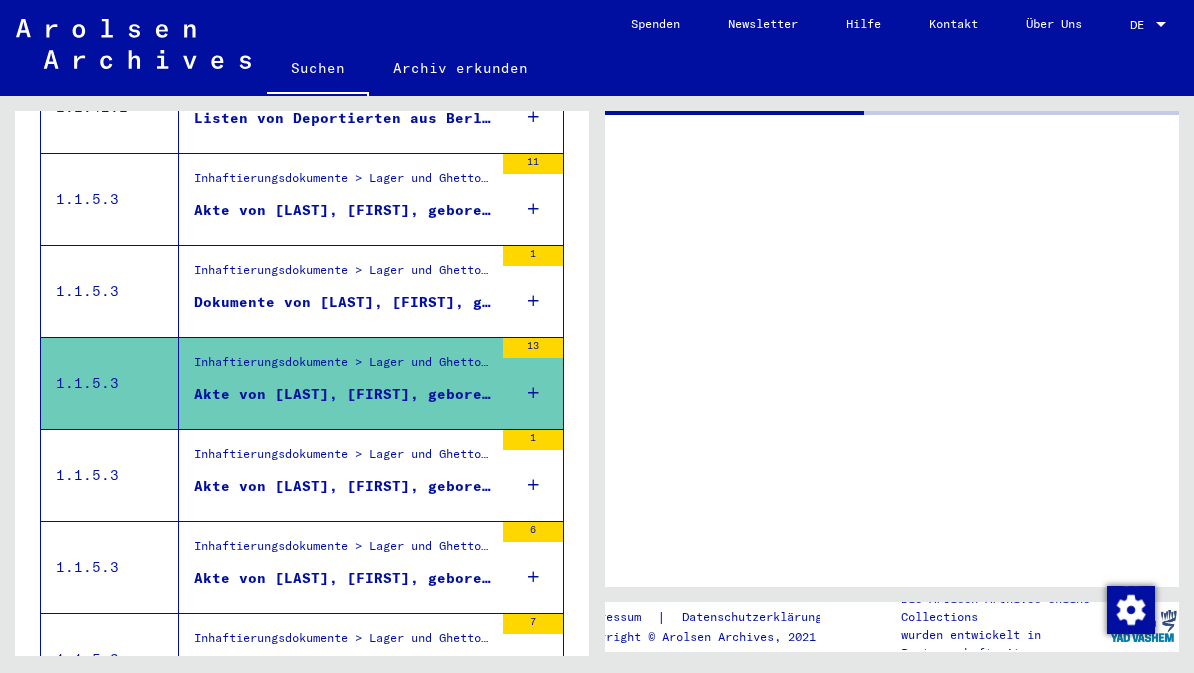 scroll, scrollTop: 0, scrollLeft: 0, axis: both 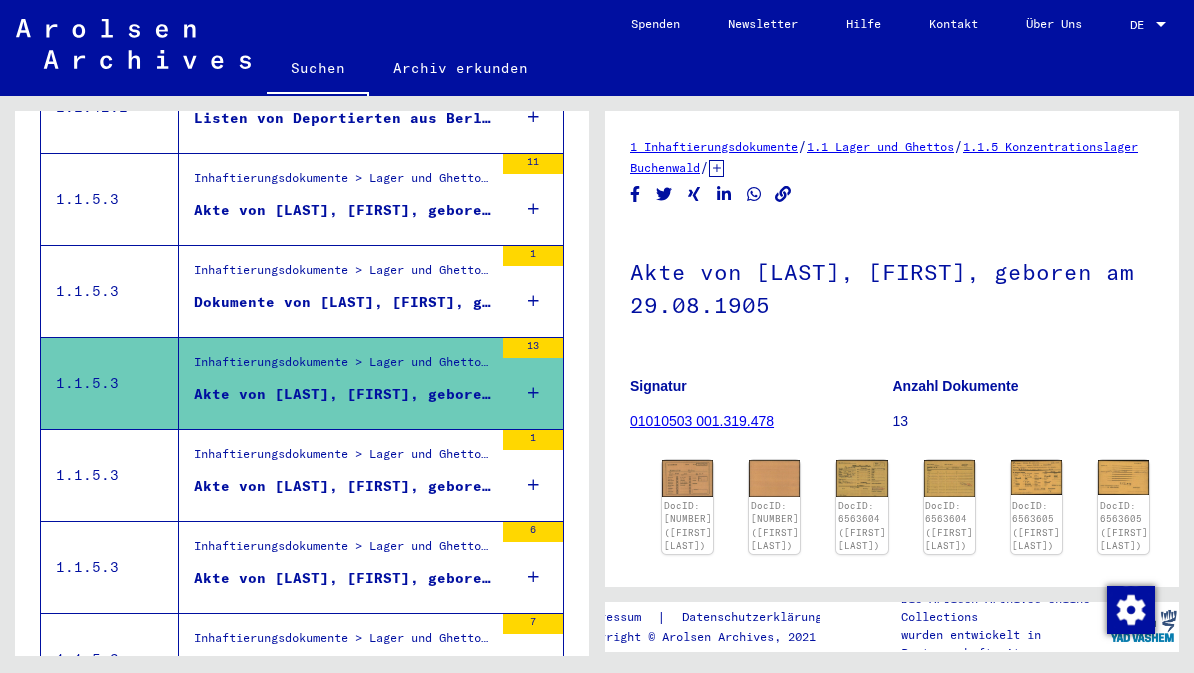 click 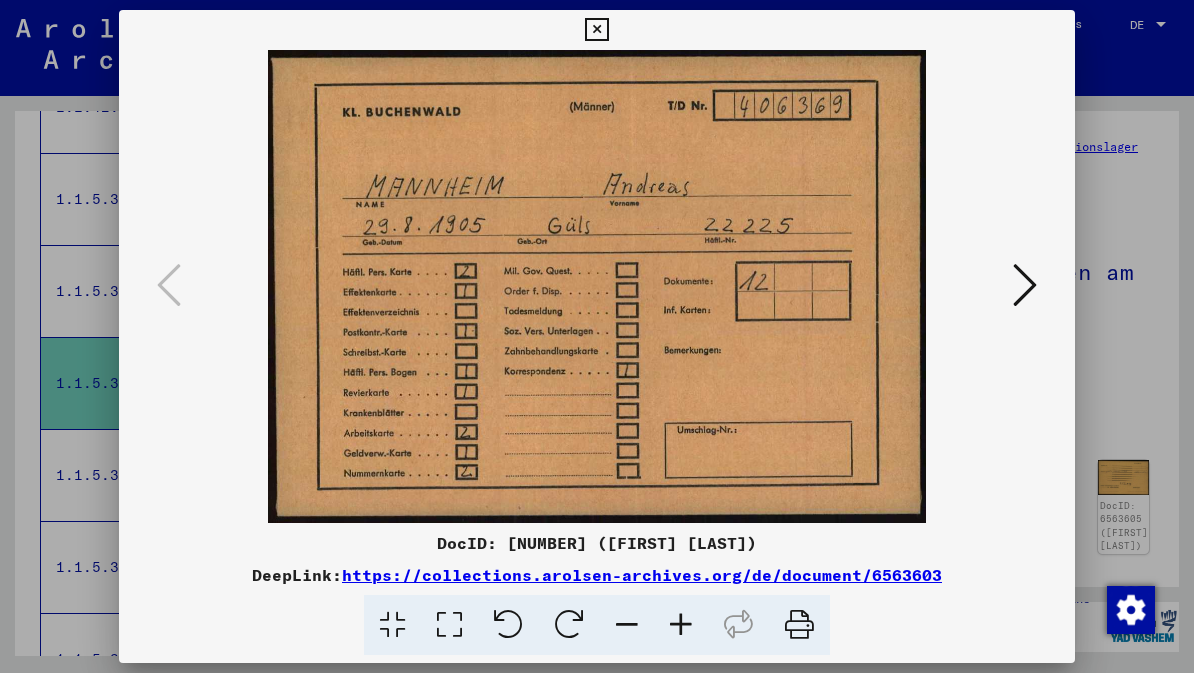 click at bounding box center [1025, 285] 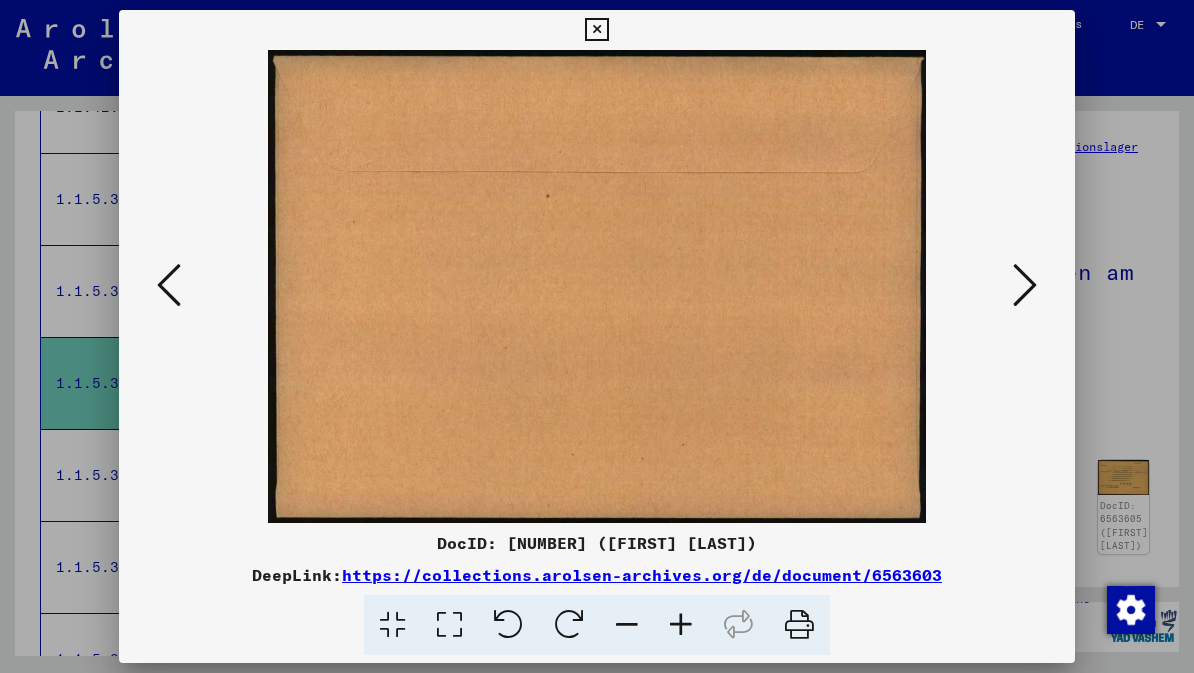 click at bounding box center [1025, 285] 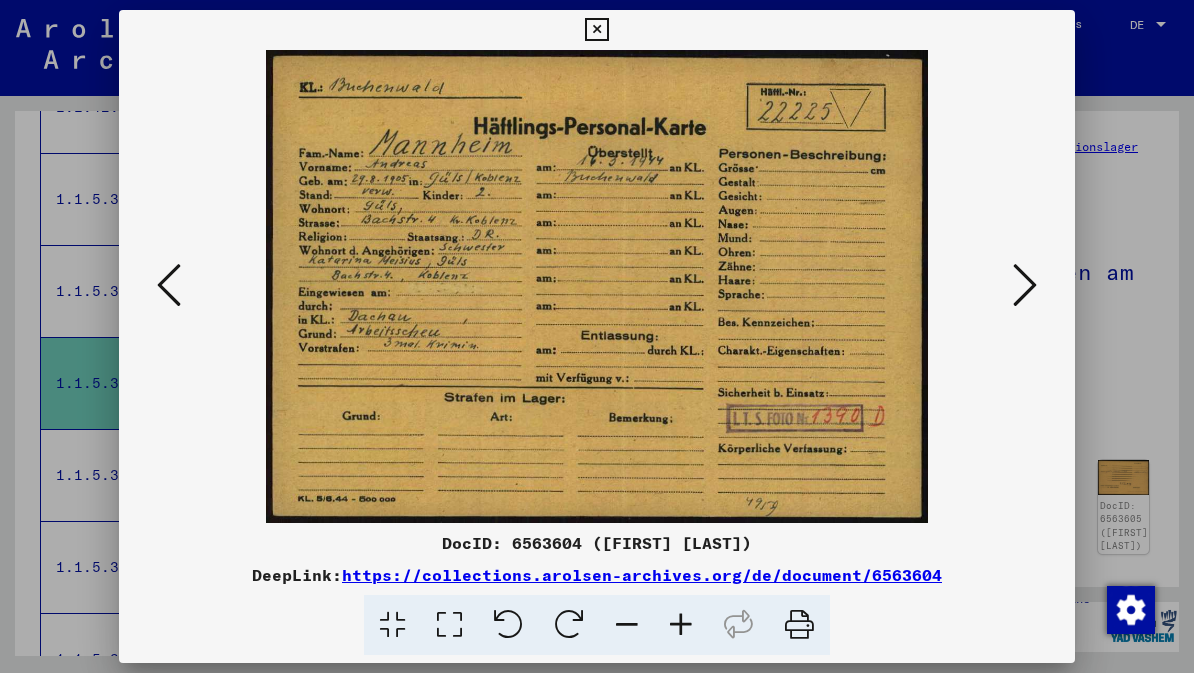 click at bounding box center [1025, 285] 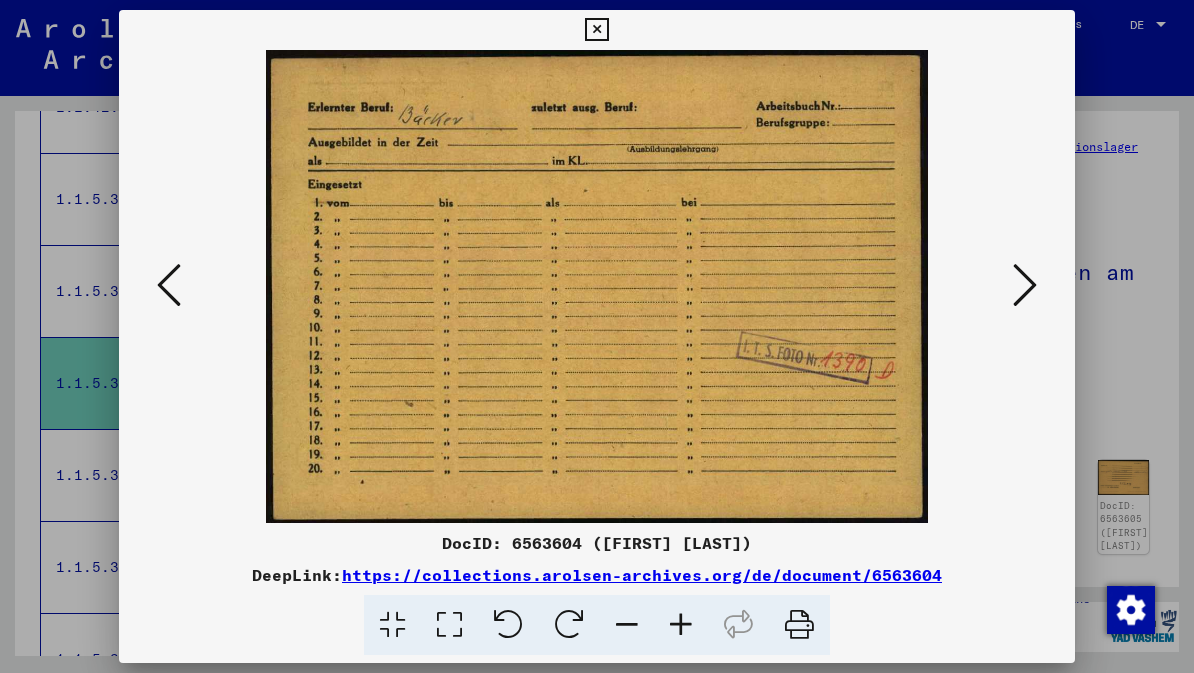 click at bounding box center [1025, 285] 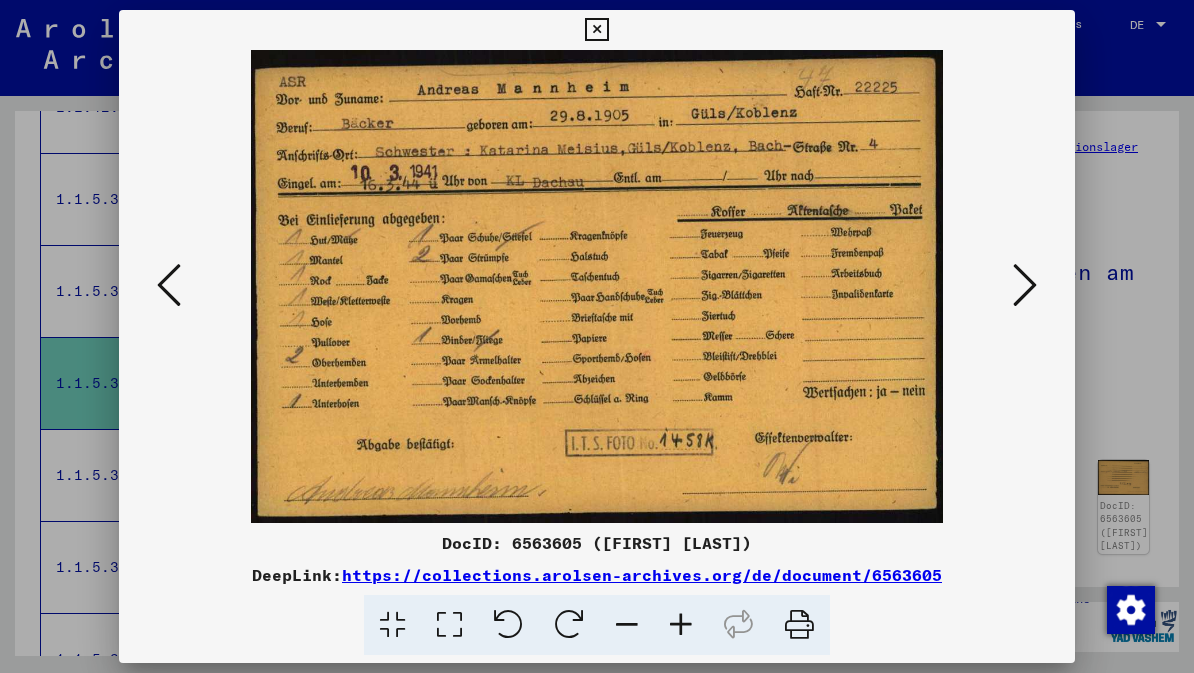 click at bounding box center [1025, 286] 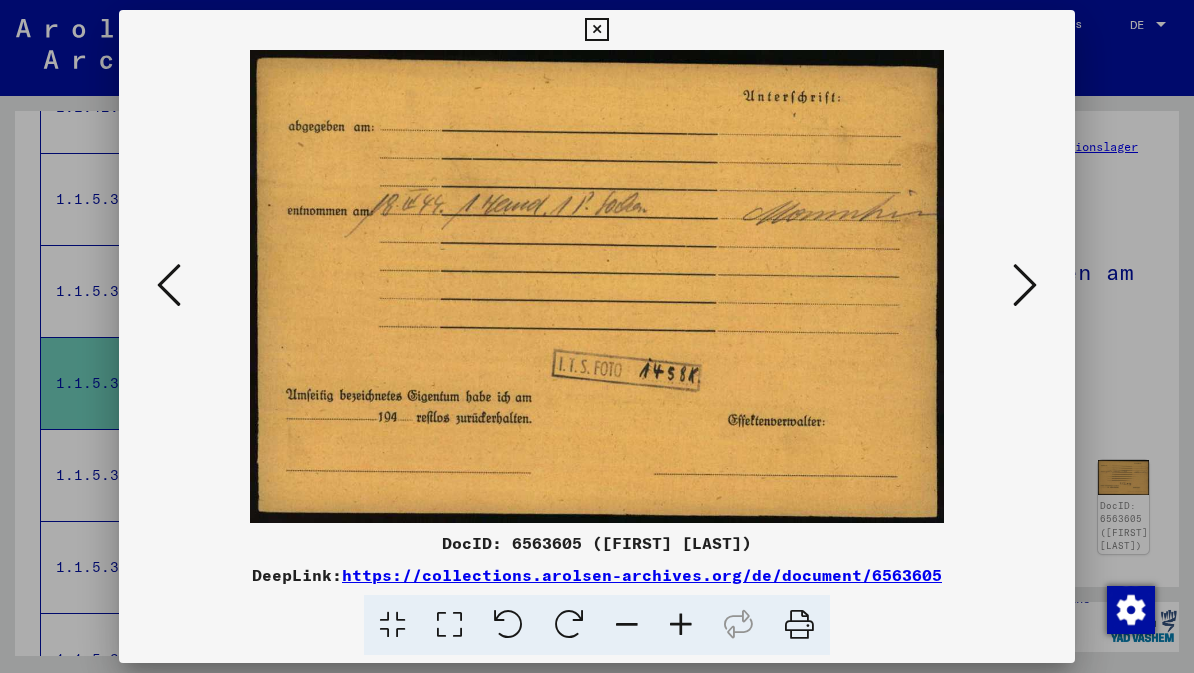 click at bounding box center (1025, 285) 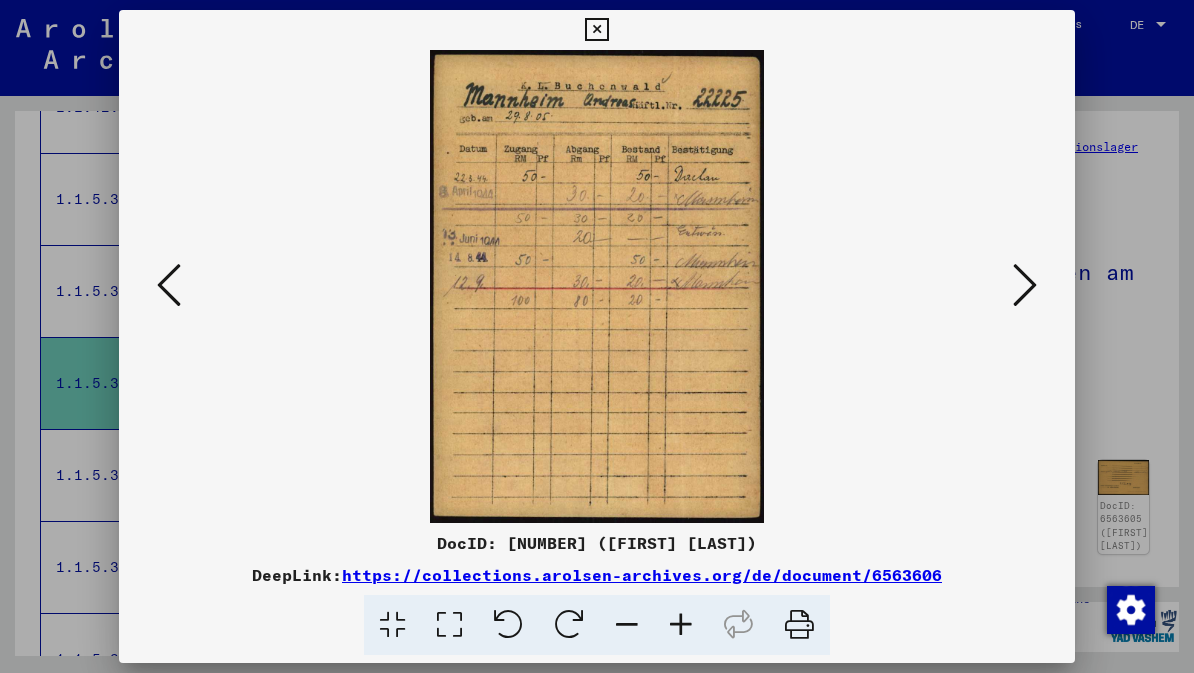 click at bounding box center (1025, 285) 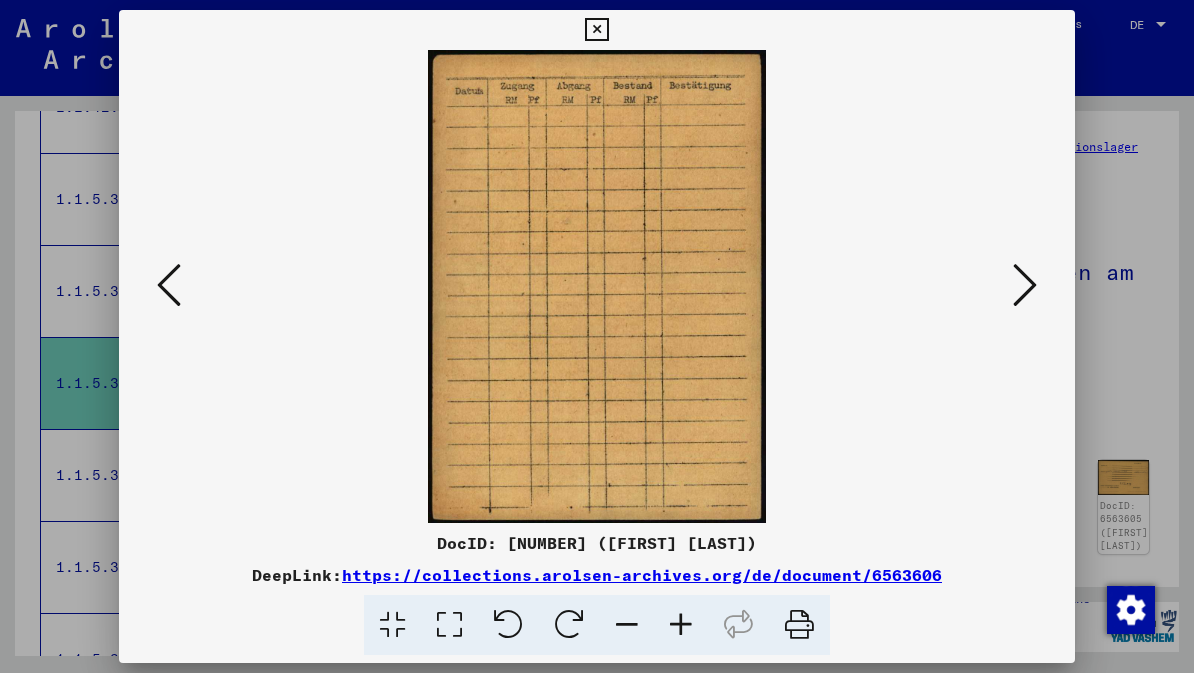 click at bounding box center [1025, 285] 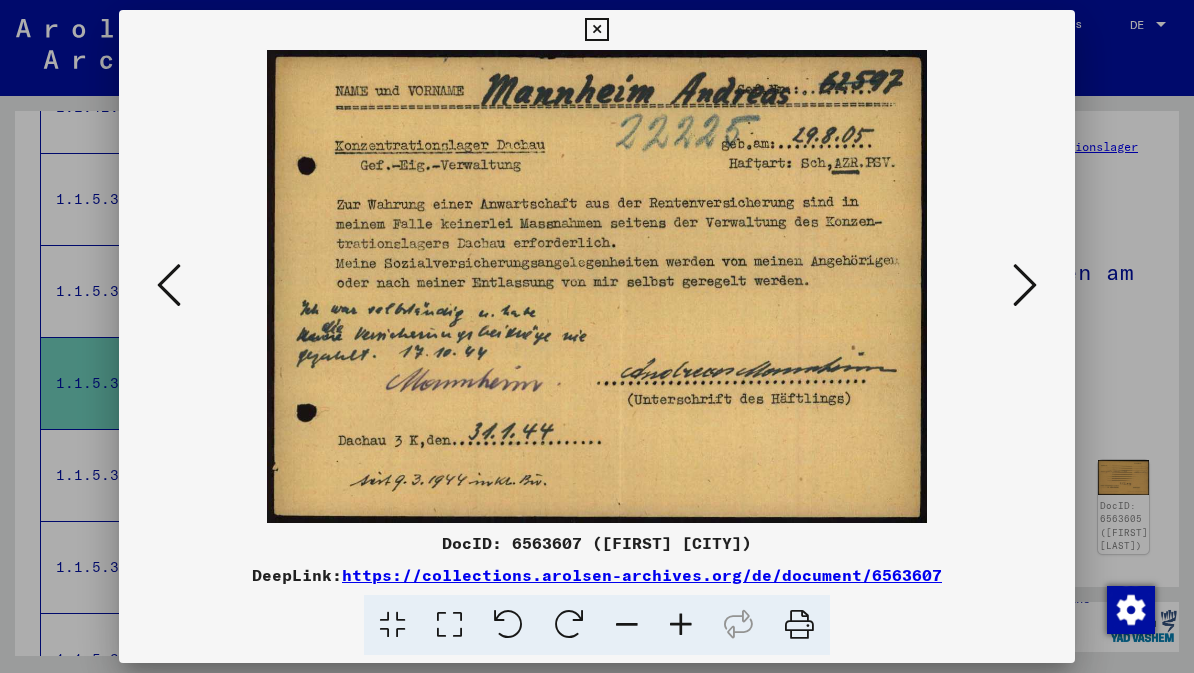 click at bounding box center (1025, 285) 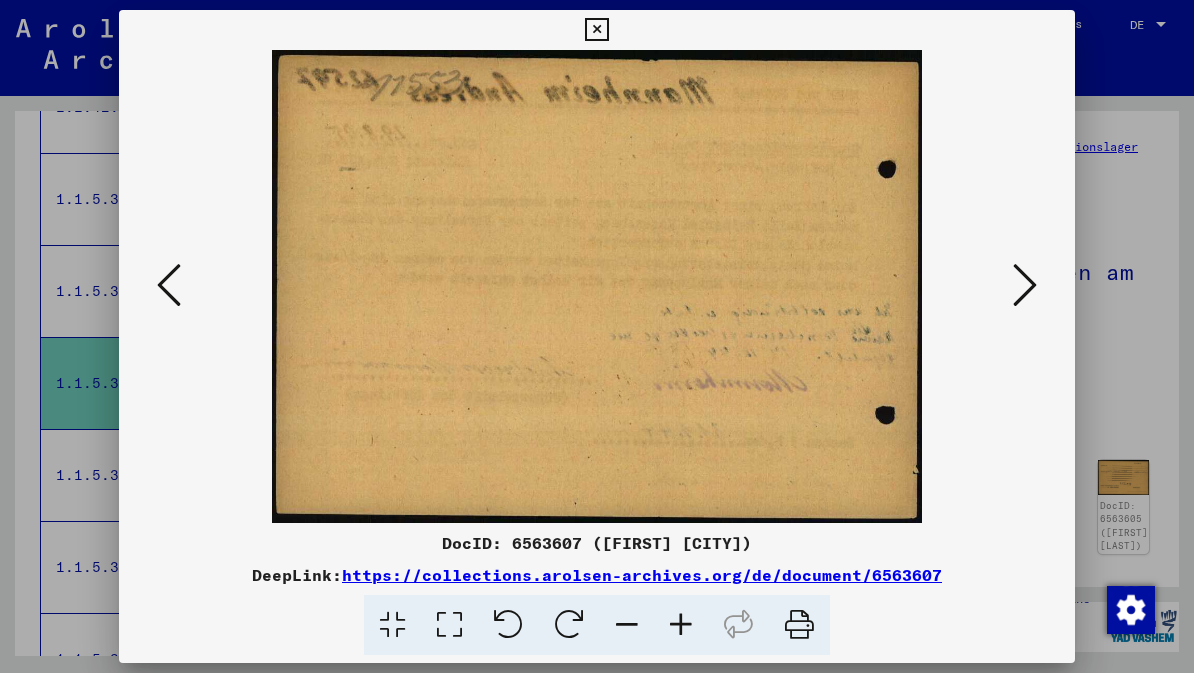 click at bounding box center [1025, 285] 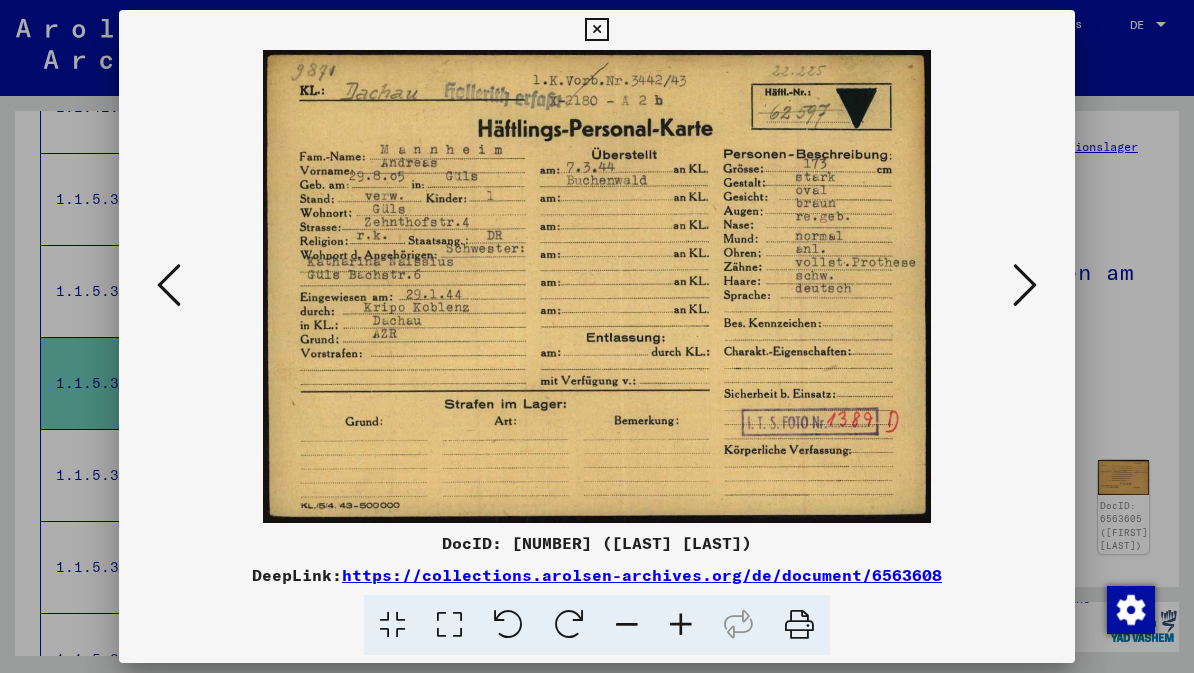 click at bounding box center (1025, 285) 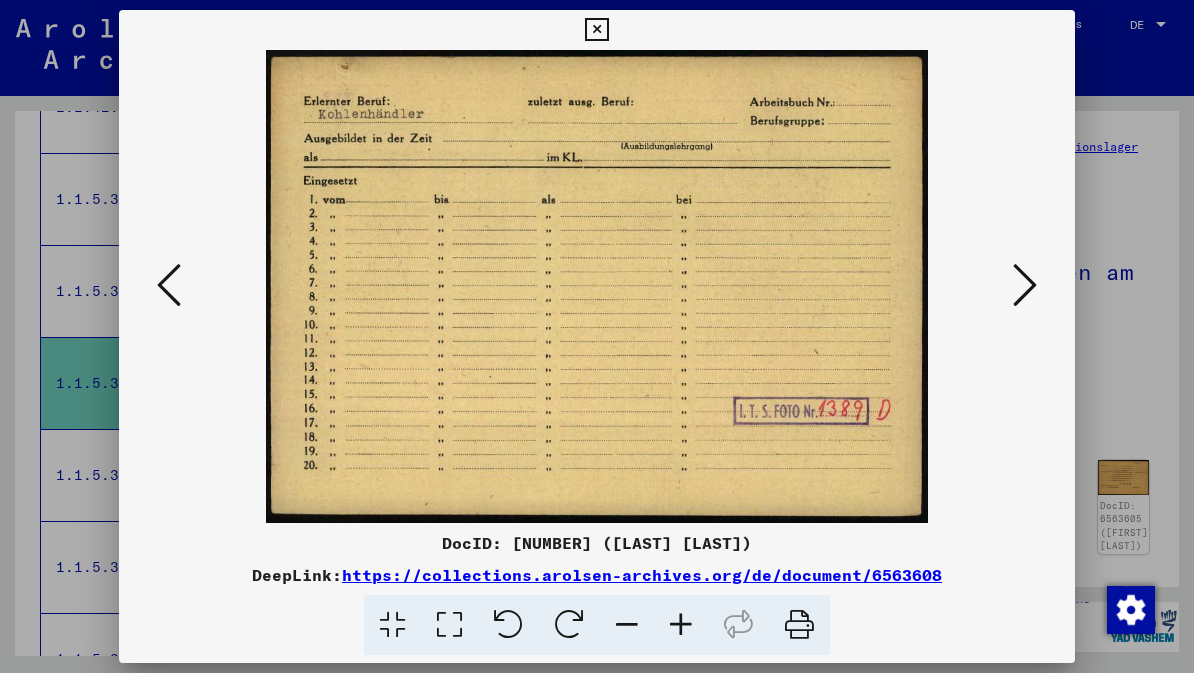 click at bounding box center [1025, 285] 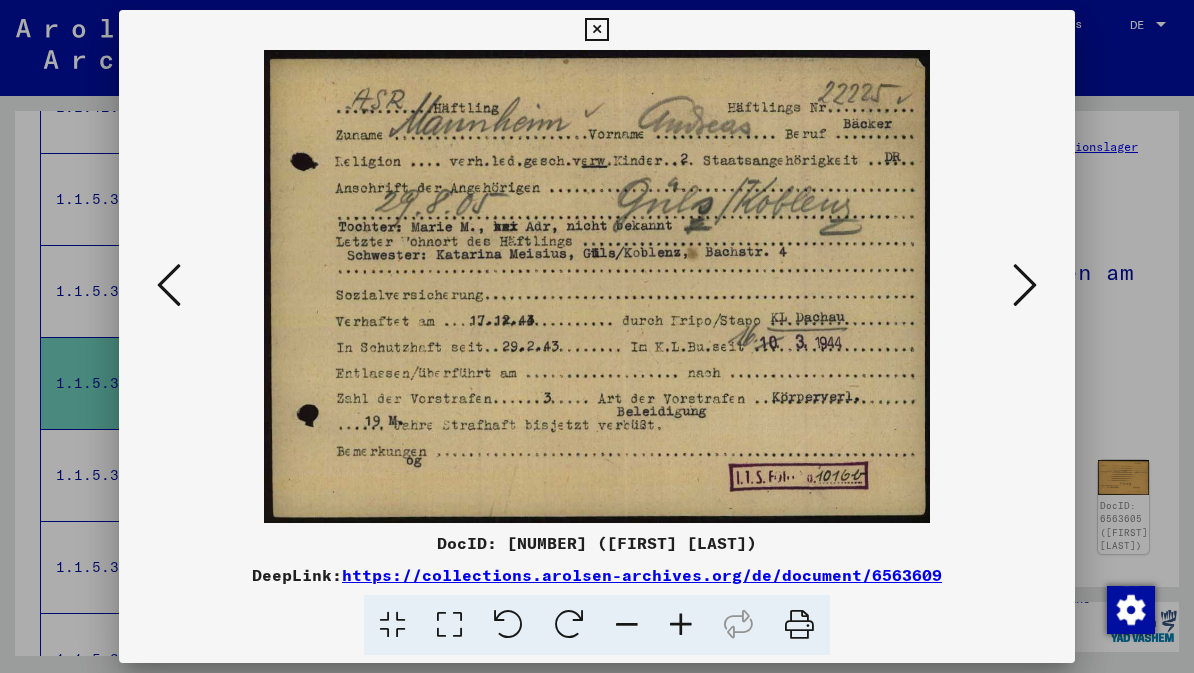 click at bounding box center (1025, 285) 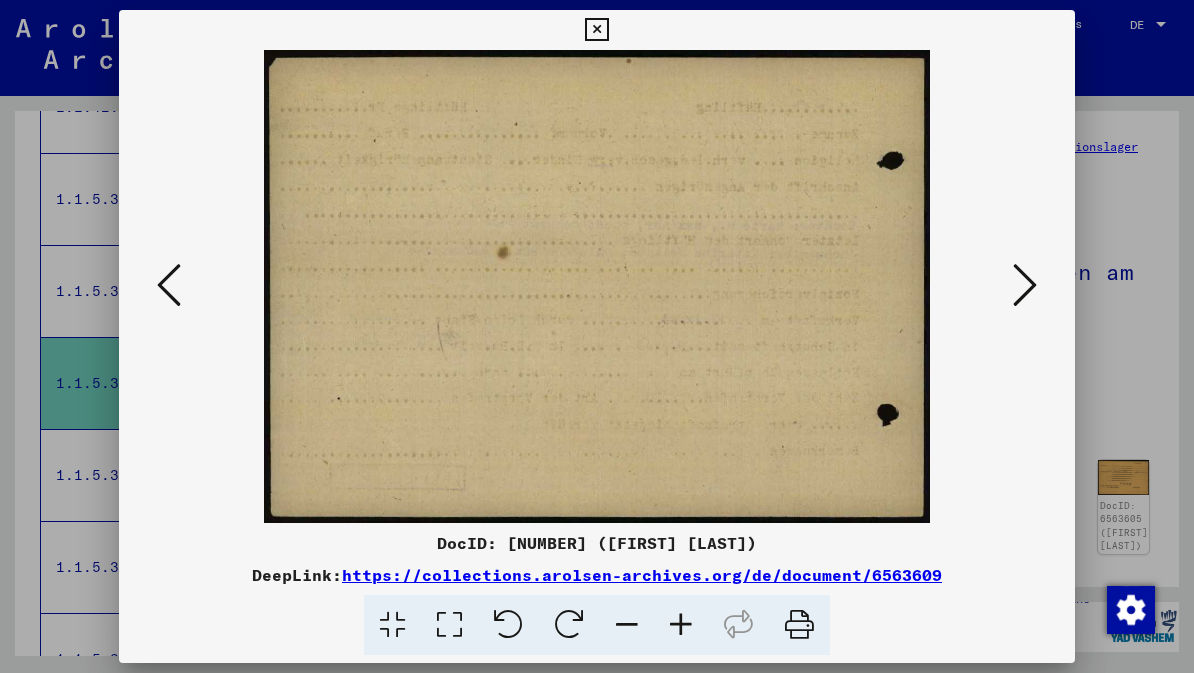 click at bounding box center (1025, 285) 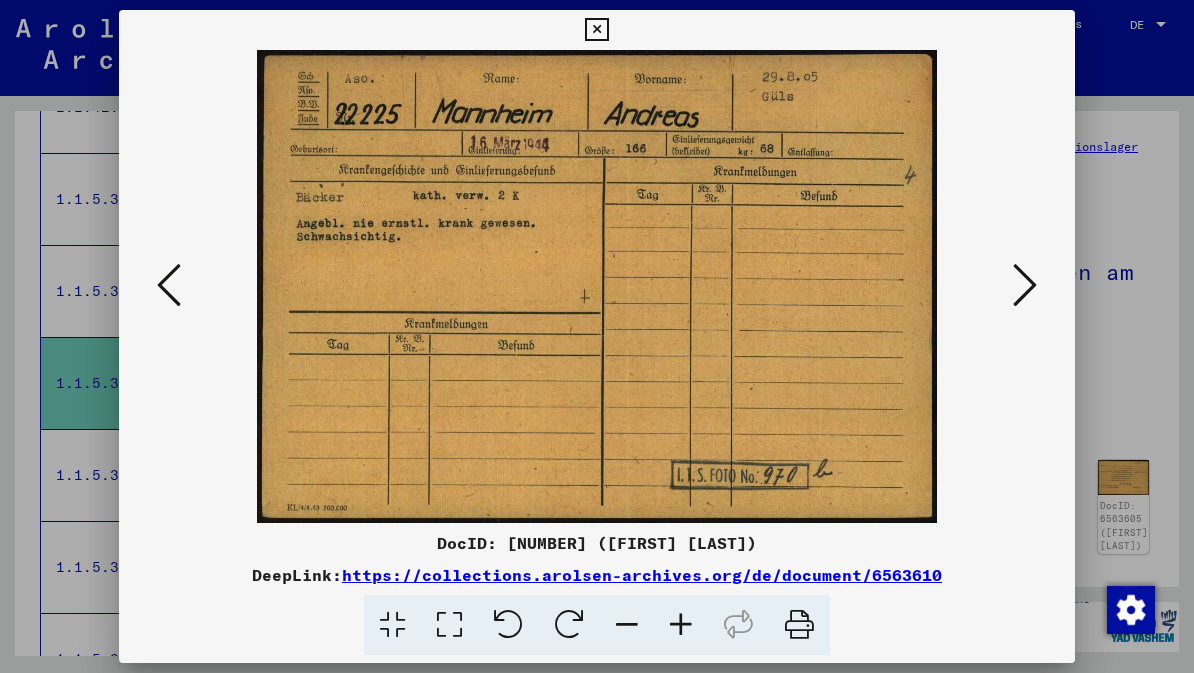 click at bounding box center (1025, 285) 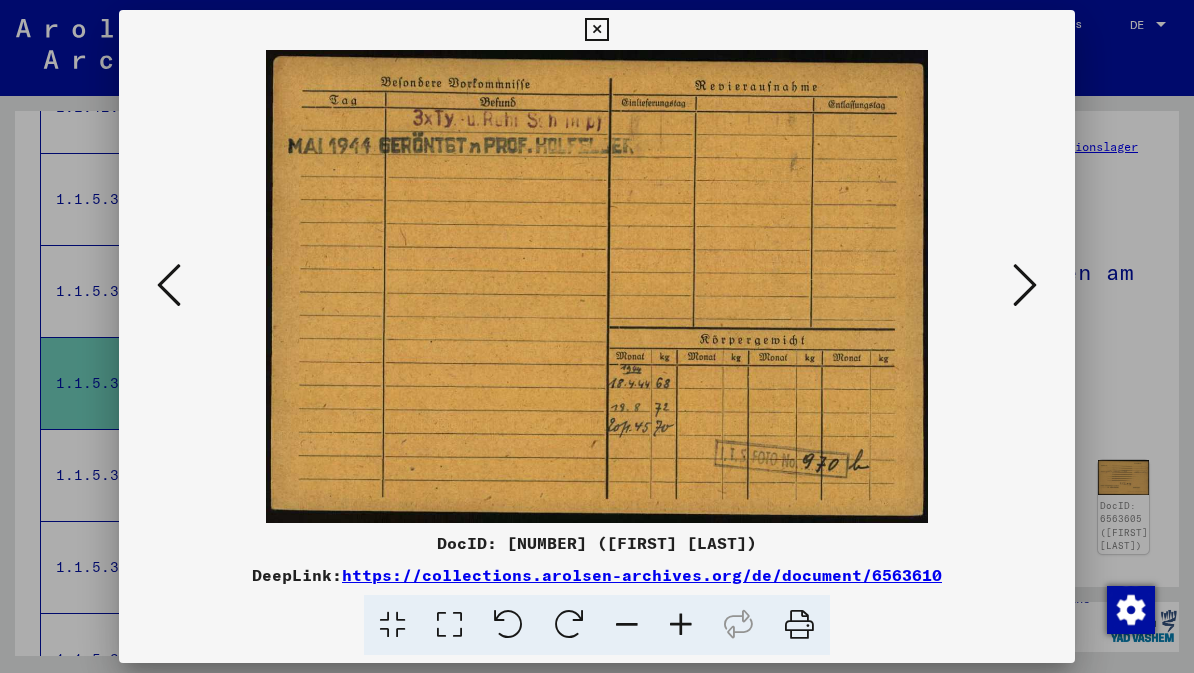 click at bounding box center (1025, 285) 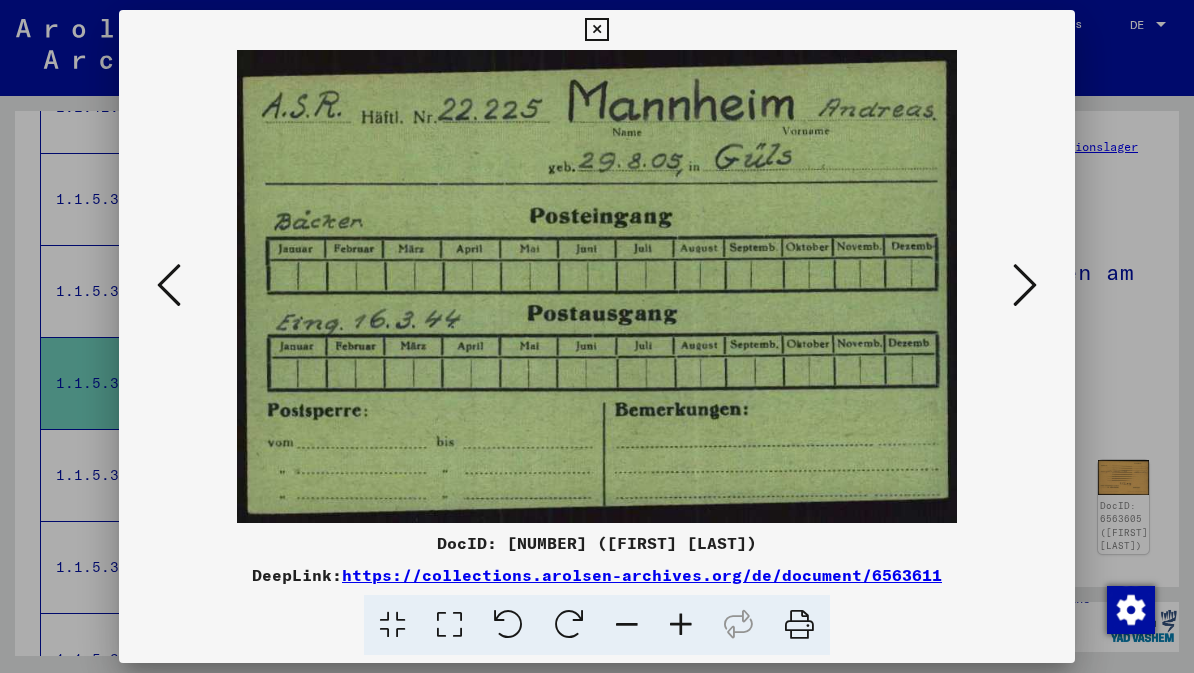 click at bounding box center (1025, 285) 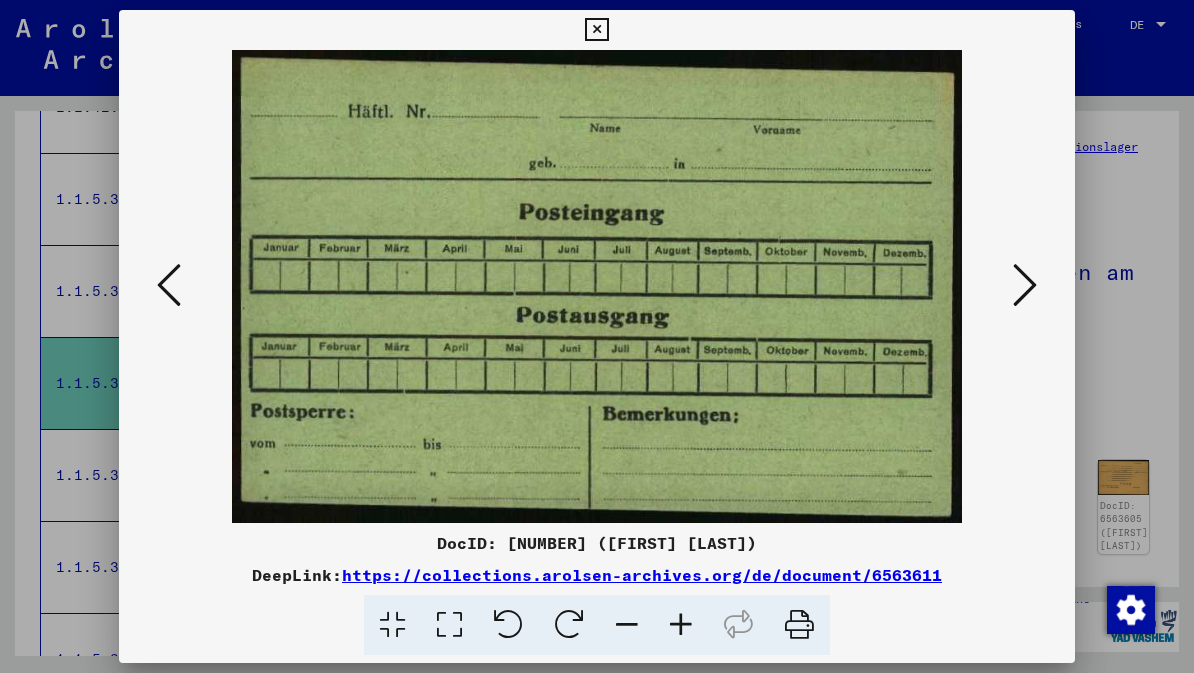 click at bounding box center (1025, 285) 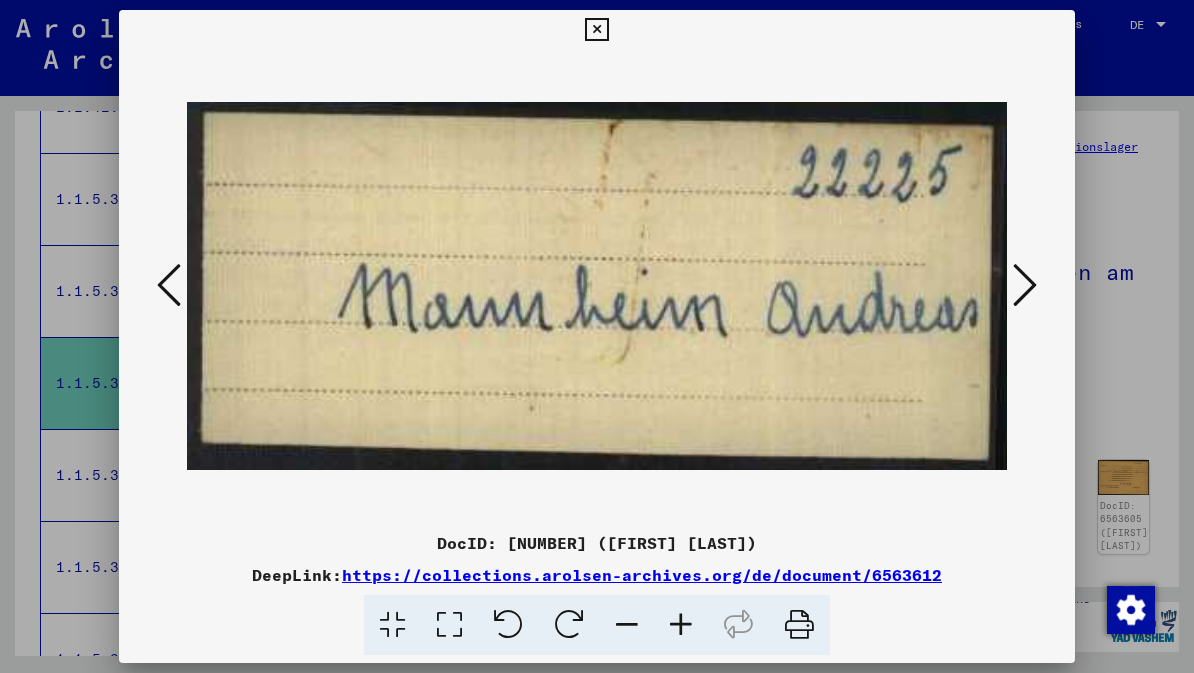 click at bounding box center (1025, 286) 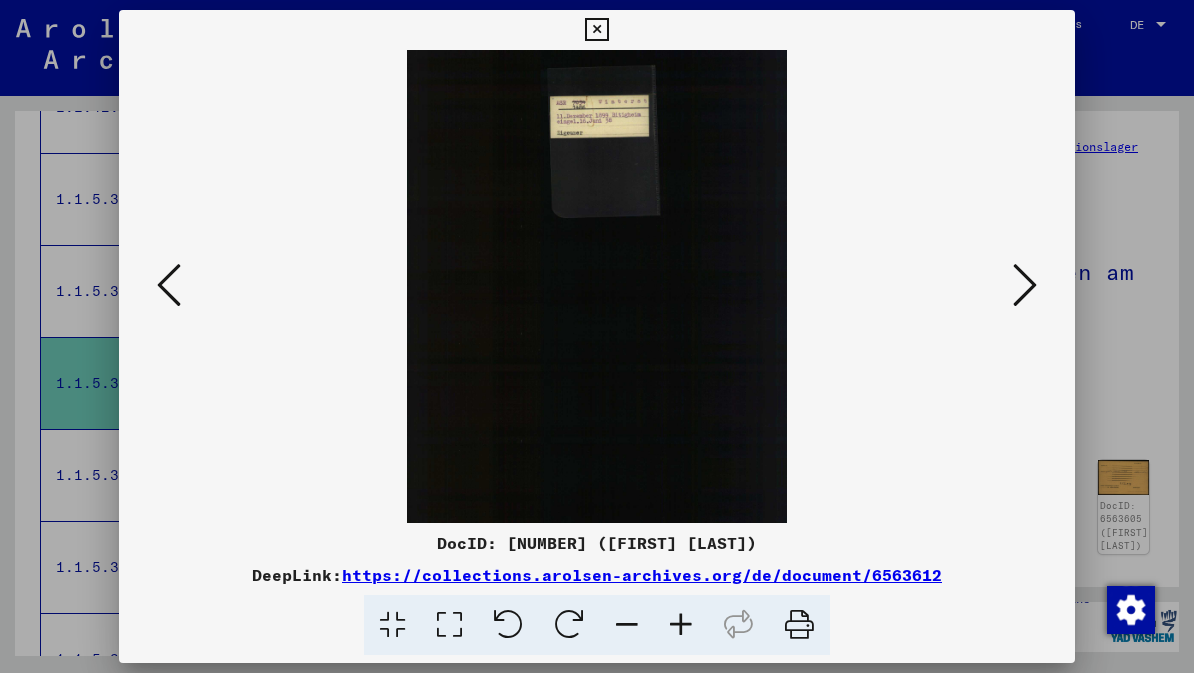 click at bounding box center [596, 30] 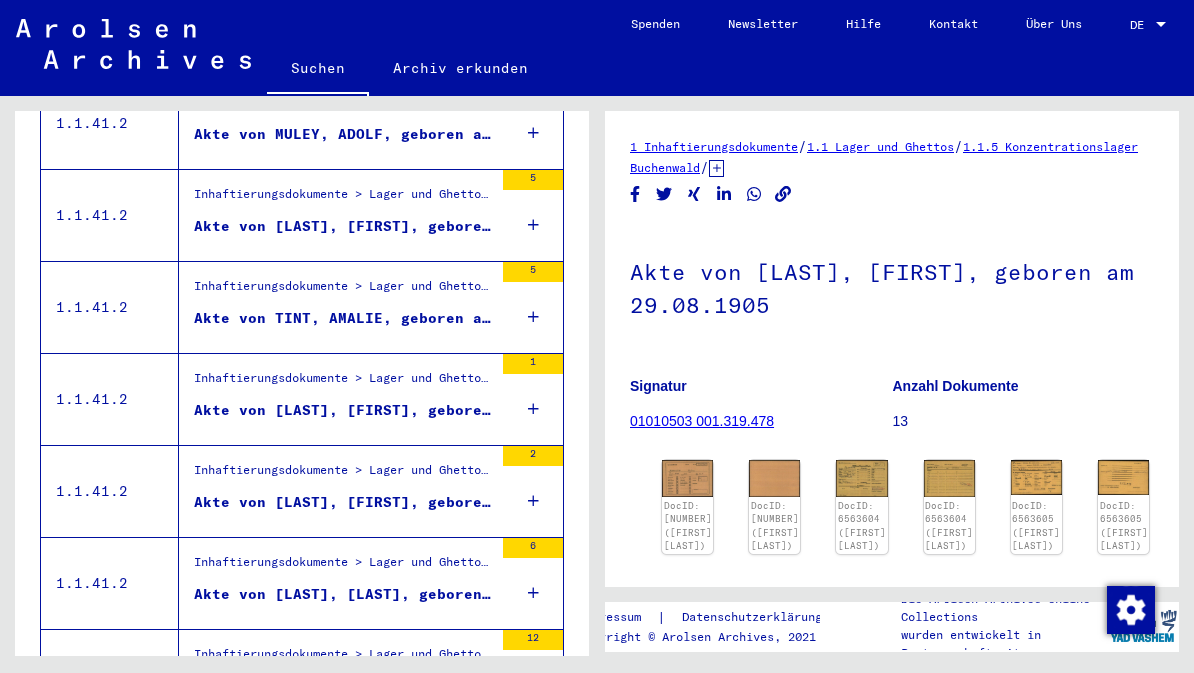 scroll, scrollTop: 1453, scrollLeft: 0, axis: vertical 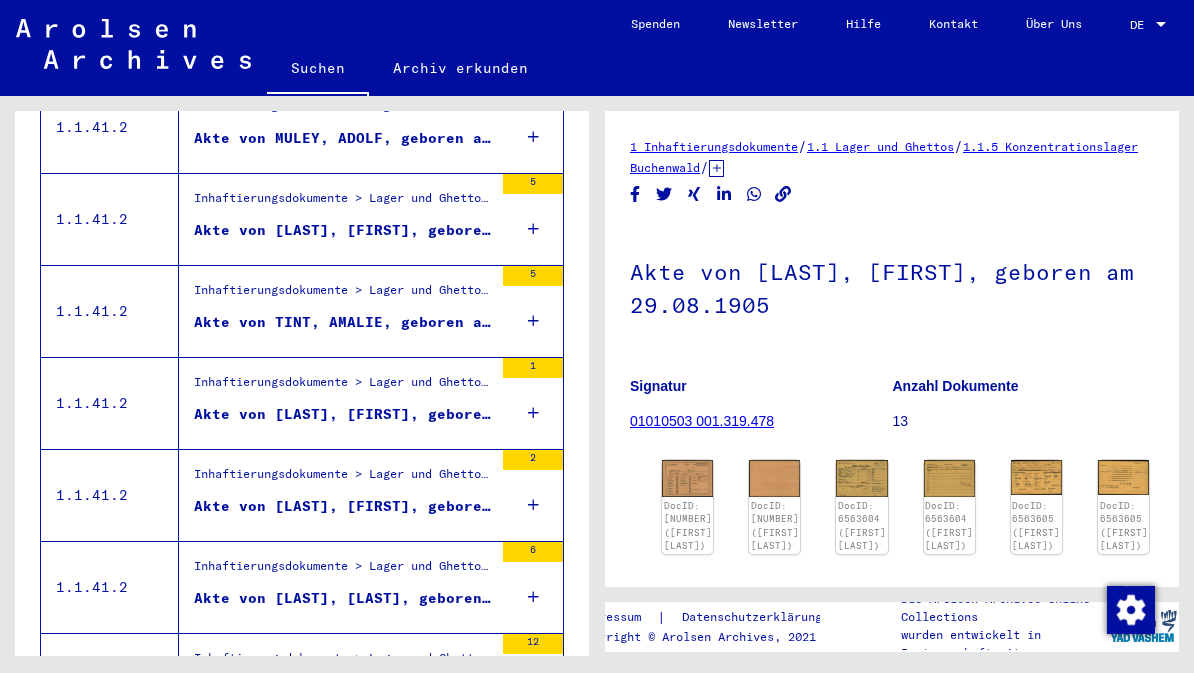click on "Akte von [LAST], [FIRST], geboren am 24.12.1863, geboren in Mannheim" at bounding box center [343, 506] 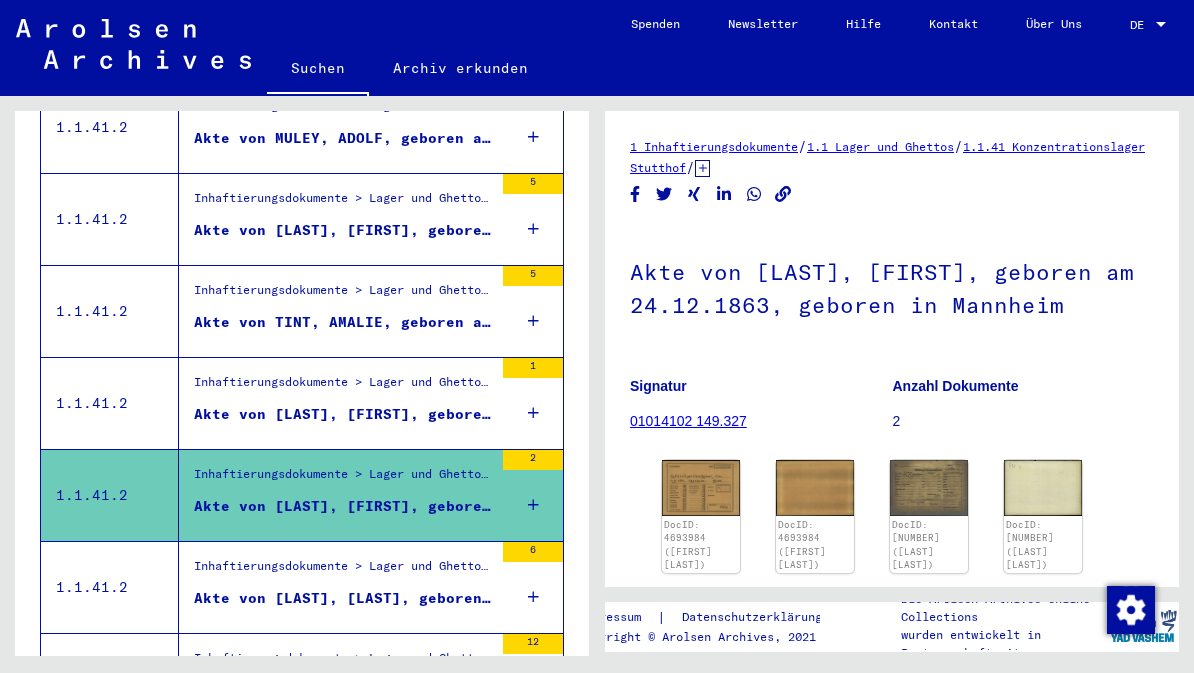 click 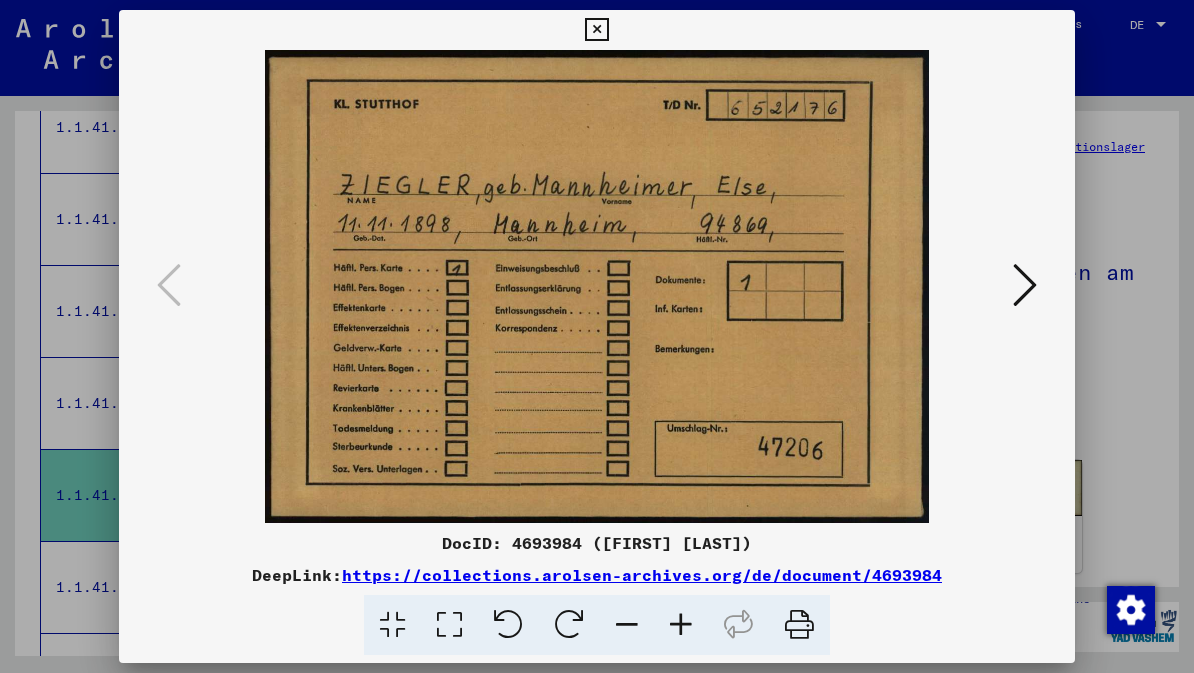 click at bounding box center (1025, 285) 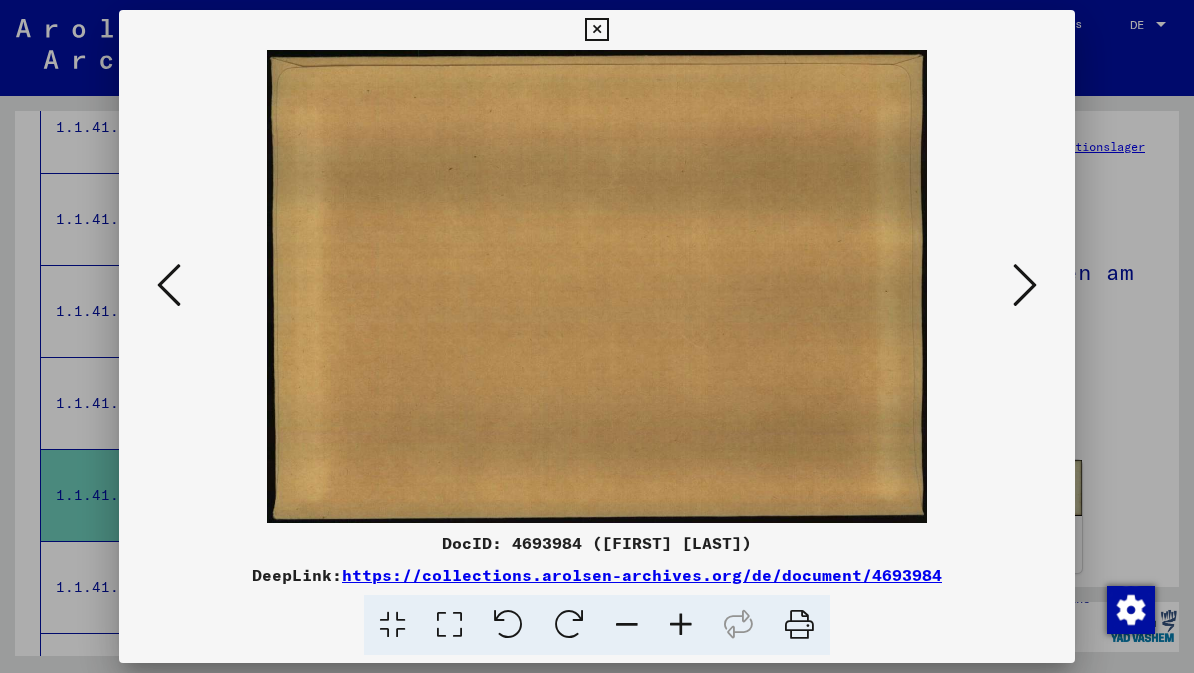 click at bounding box center [1025, 285] 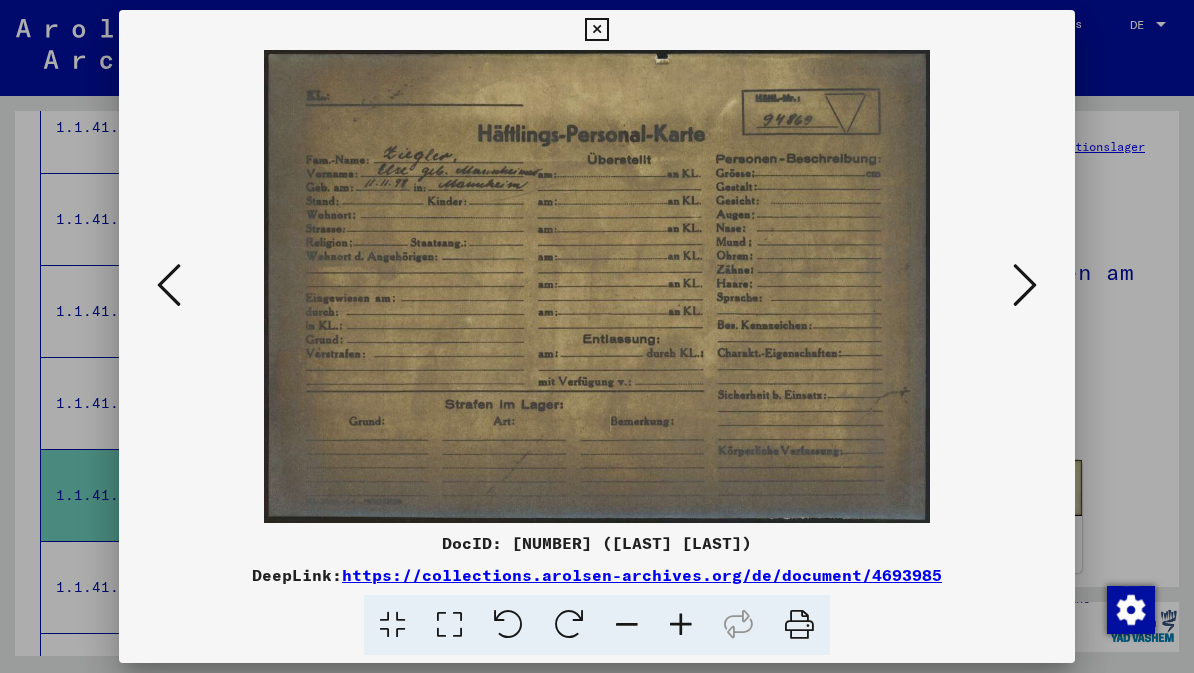 click at bounding box center [1025, 285] 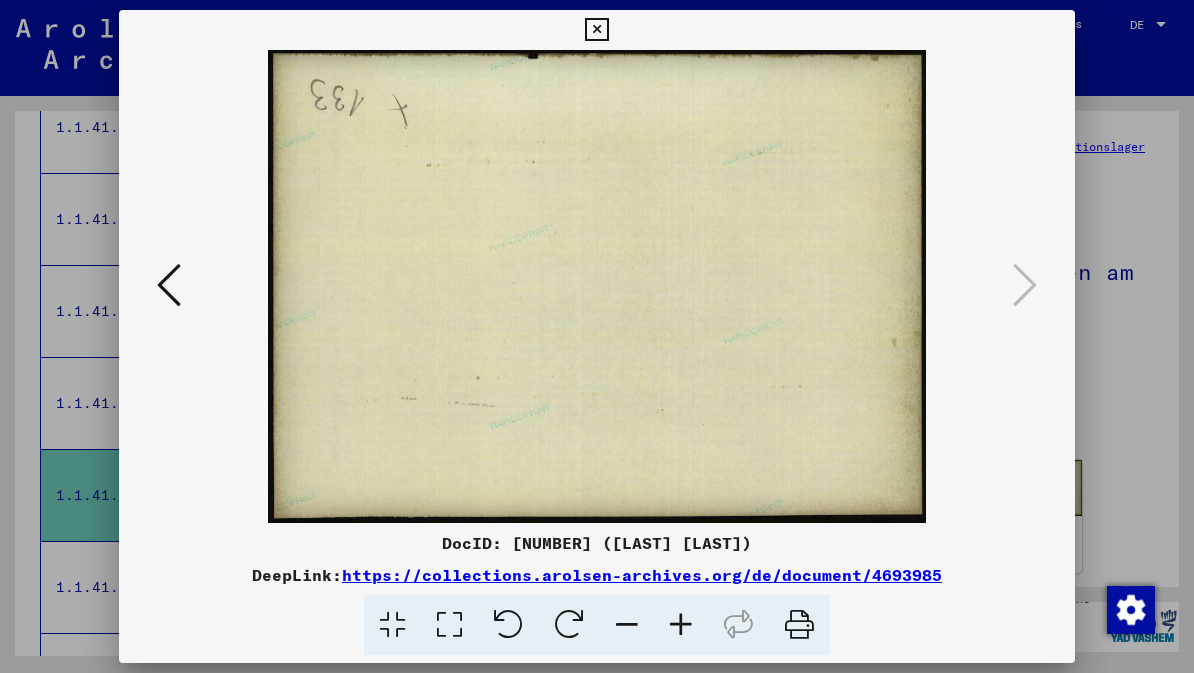 click at bounding box center [596, 30] 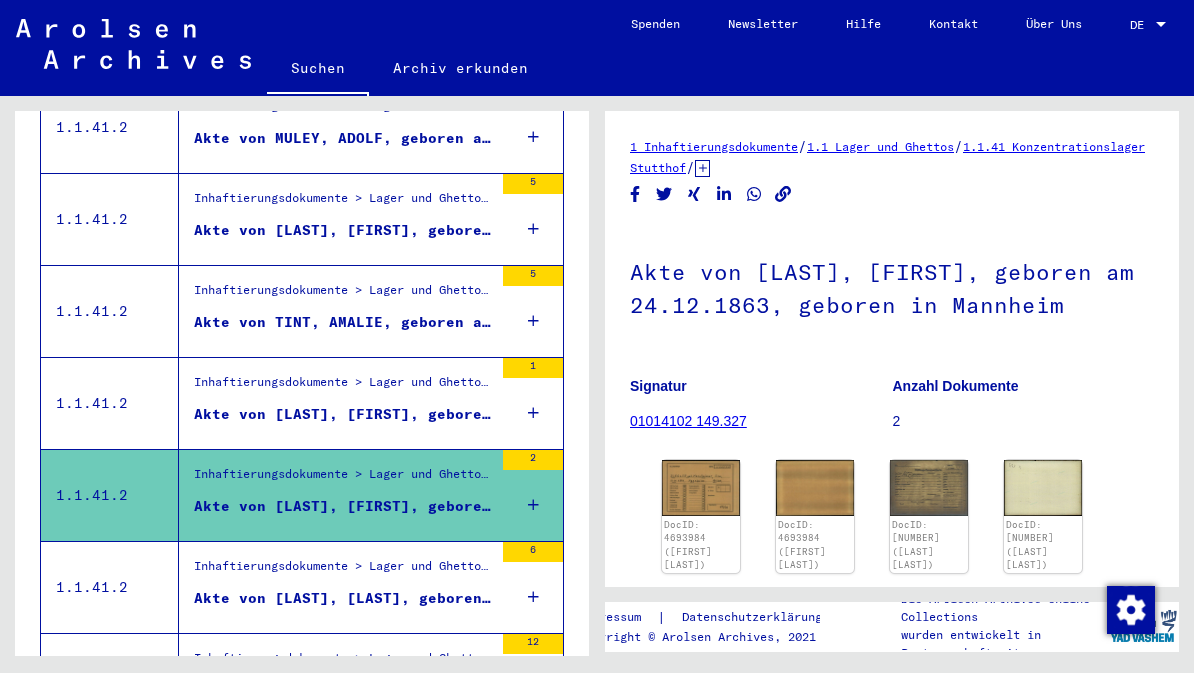 click on "Akte von [LAST], [FIRST], geboren am 24.12.1863, geboren in Mannheim" at bounding box center (343, 414) 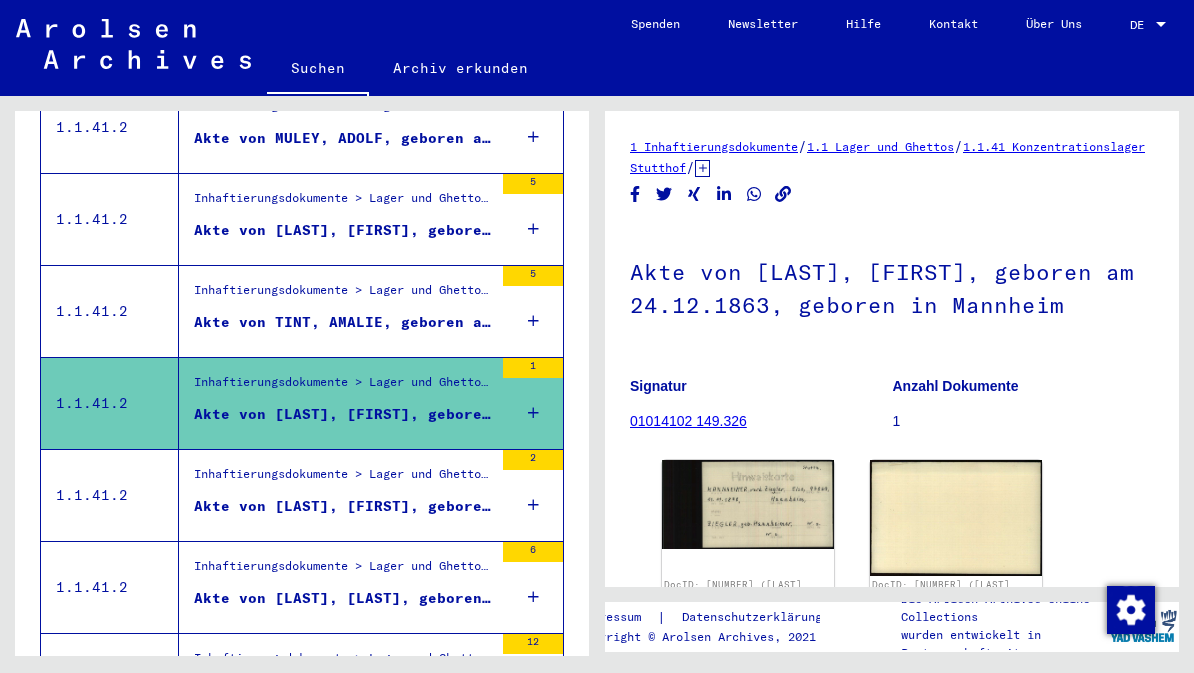 click 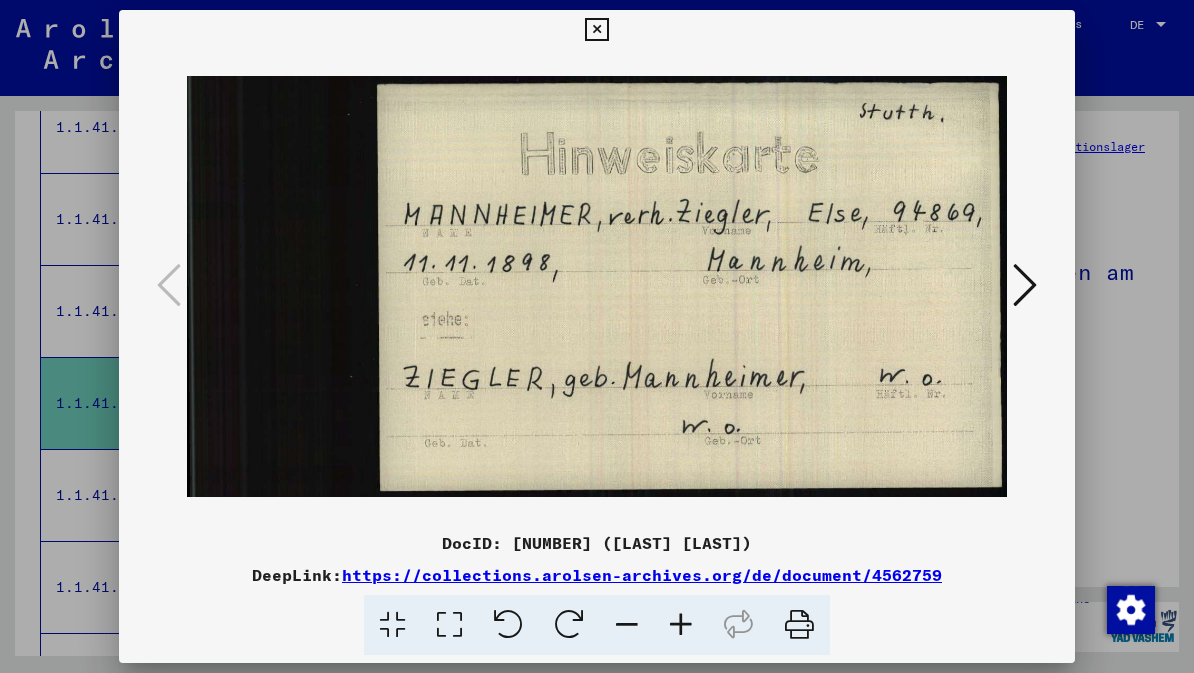 click at bounding box center [1025, 285] 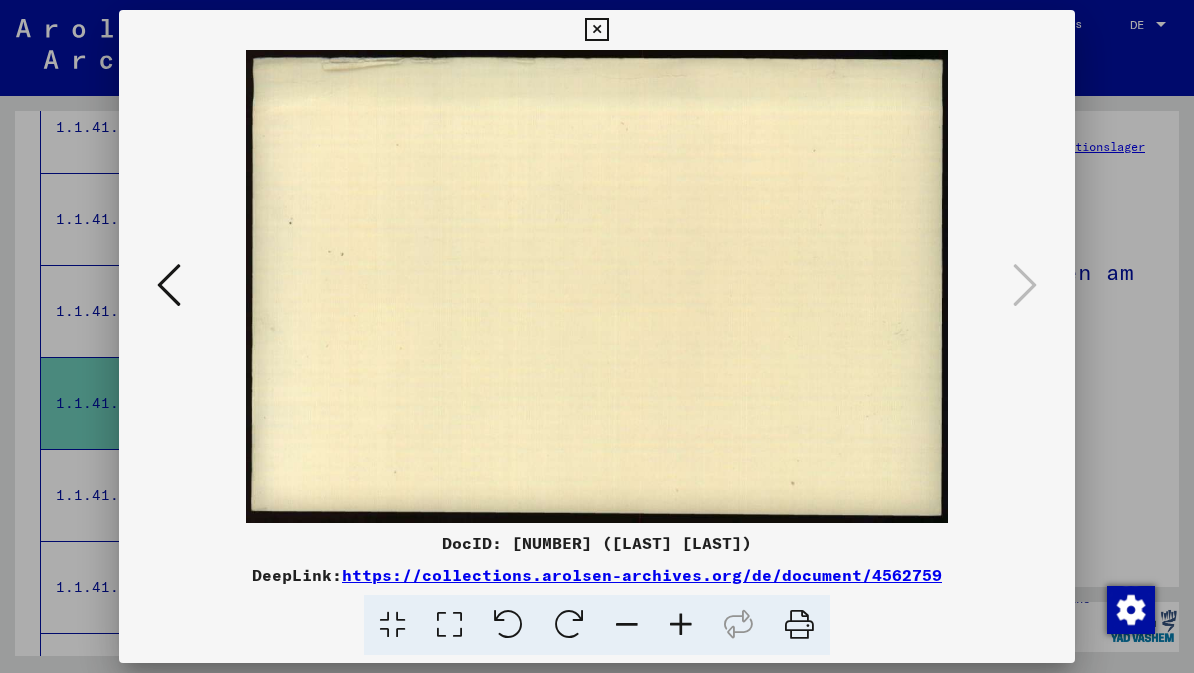 click at bounding box center [596, 30] 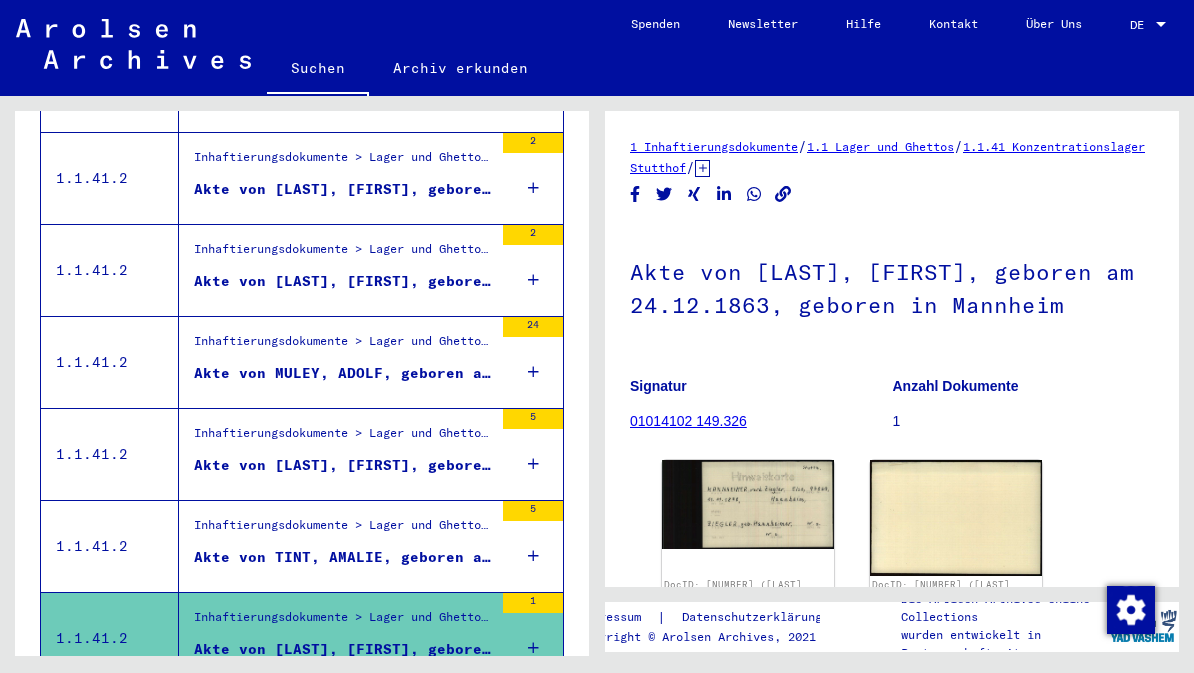 scroll, scrollTop: 1217, scrollLeft: 0, axis: vertical 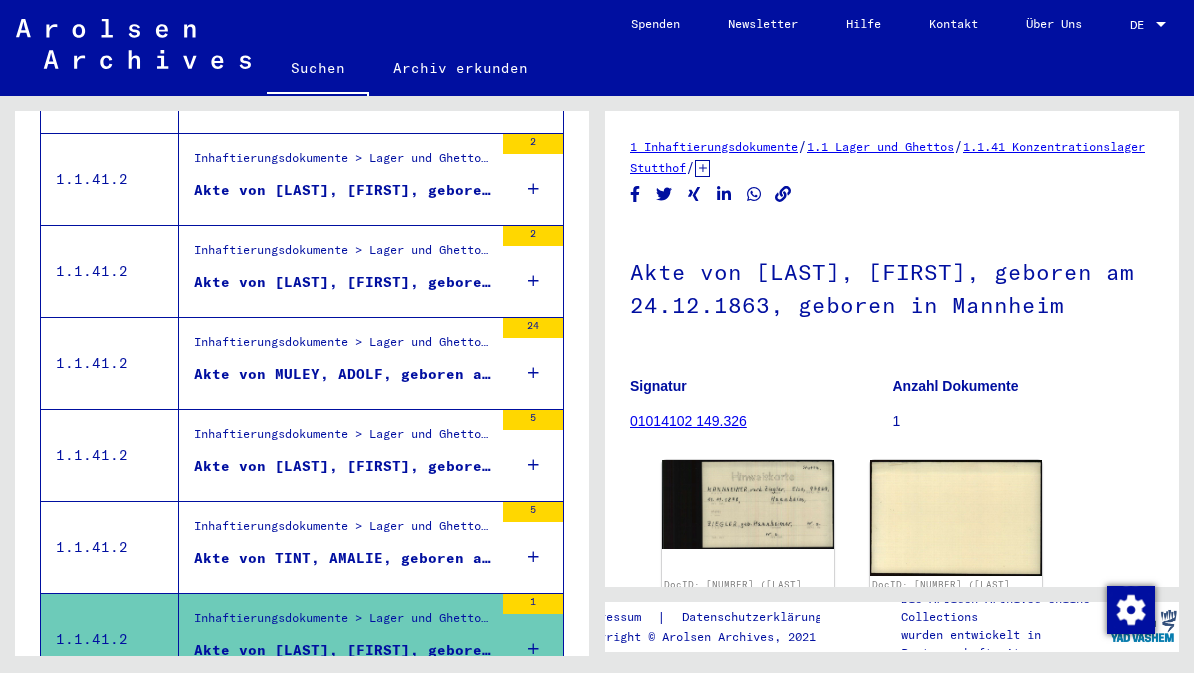 click on "Akte von MULEY, ADOLF, geboren am [DATE], geboren in [CITY]" at bounding box center [343, 374] 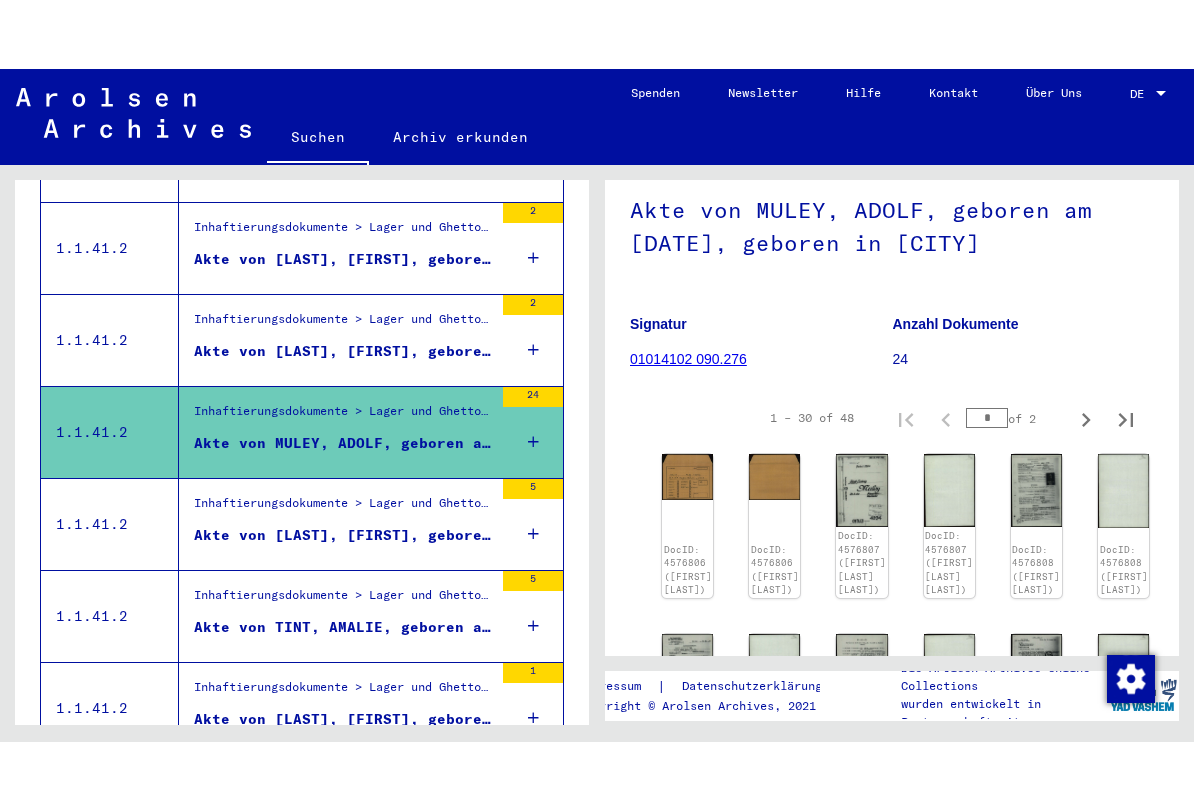 scroll, scrollTop: 151, scrollLeft: 0, axis: vertical 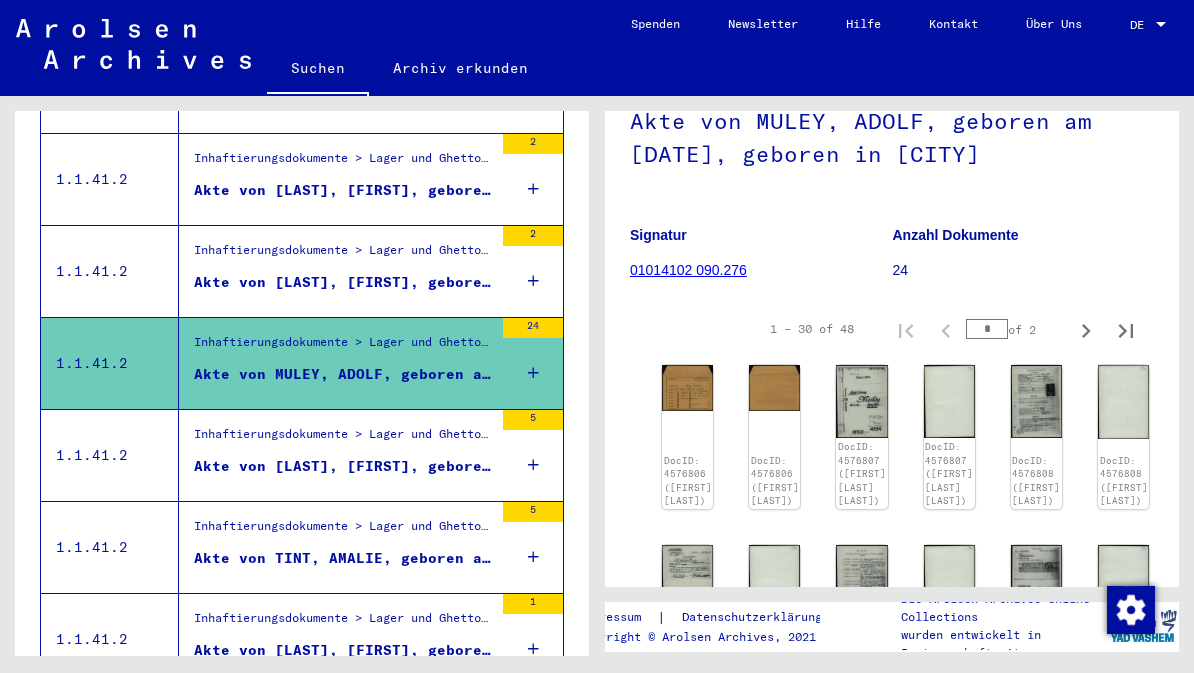 click 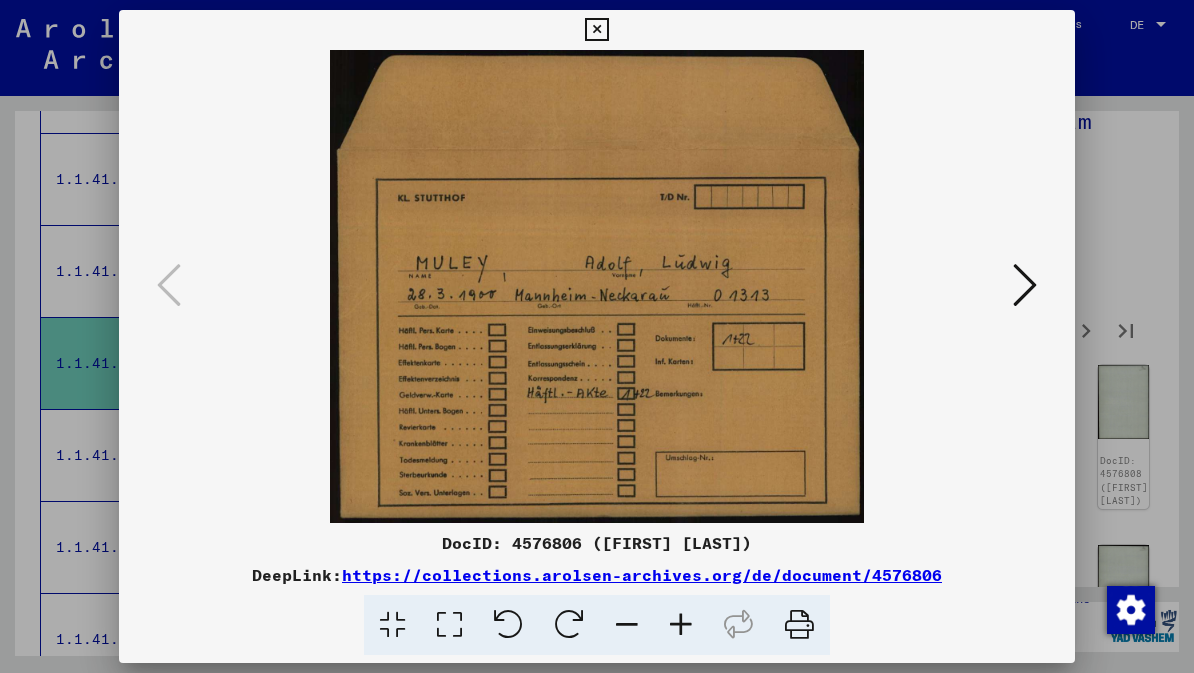 click at bounding box center [1025, 285] 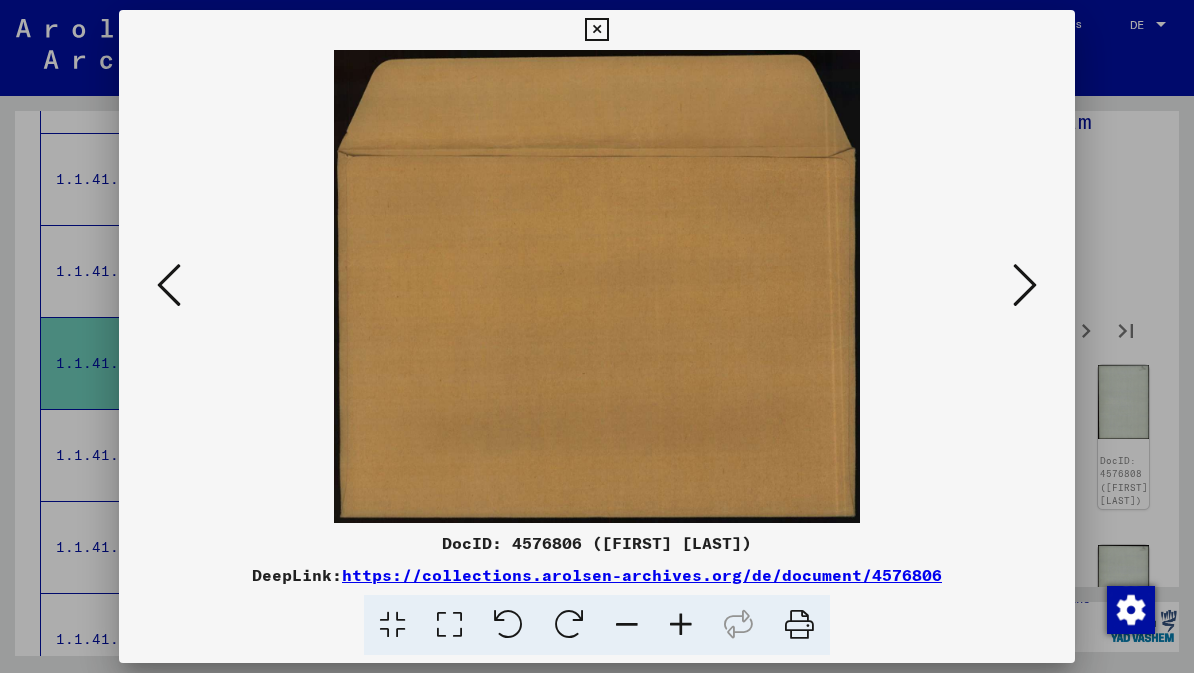click at bounding box center (1025, 285) 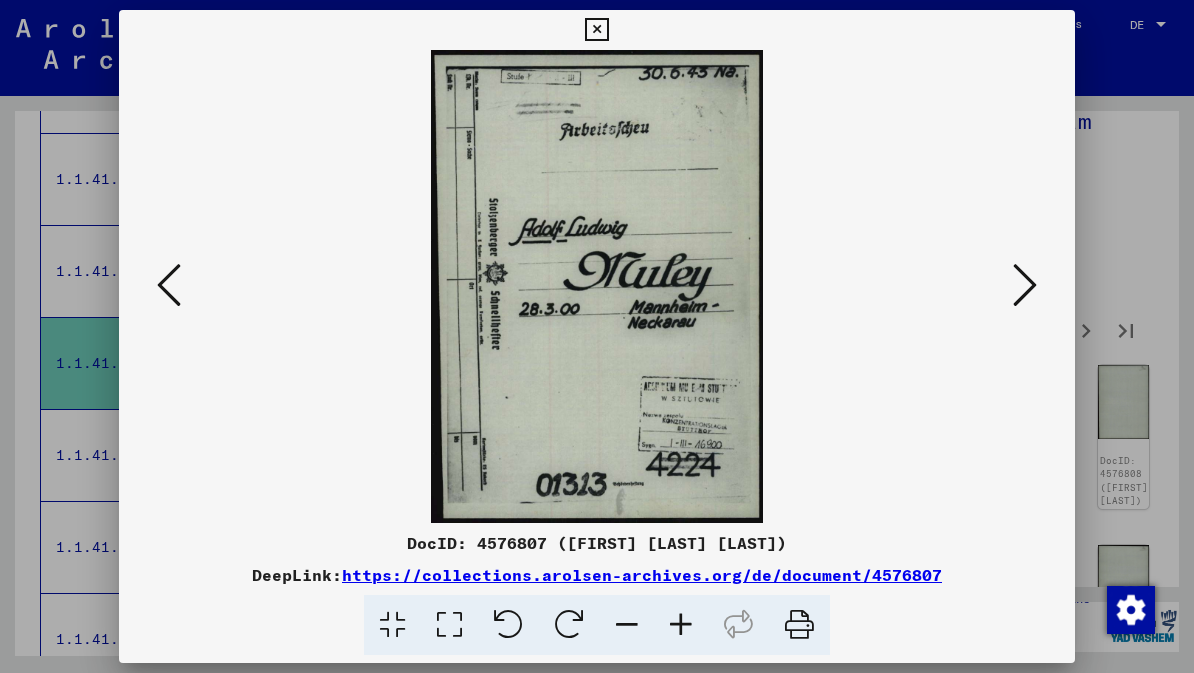 click at bounding box center [1025, 285] 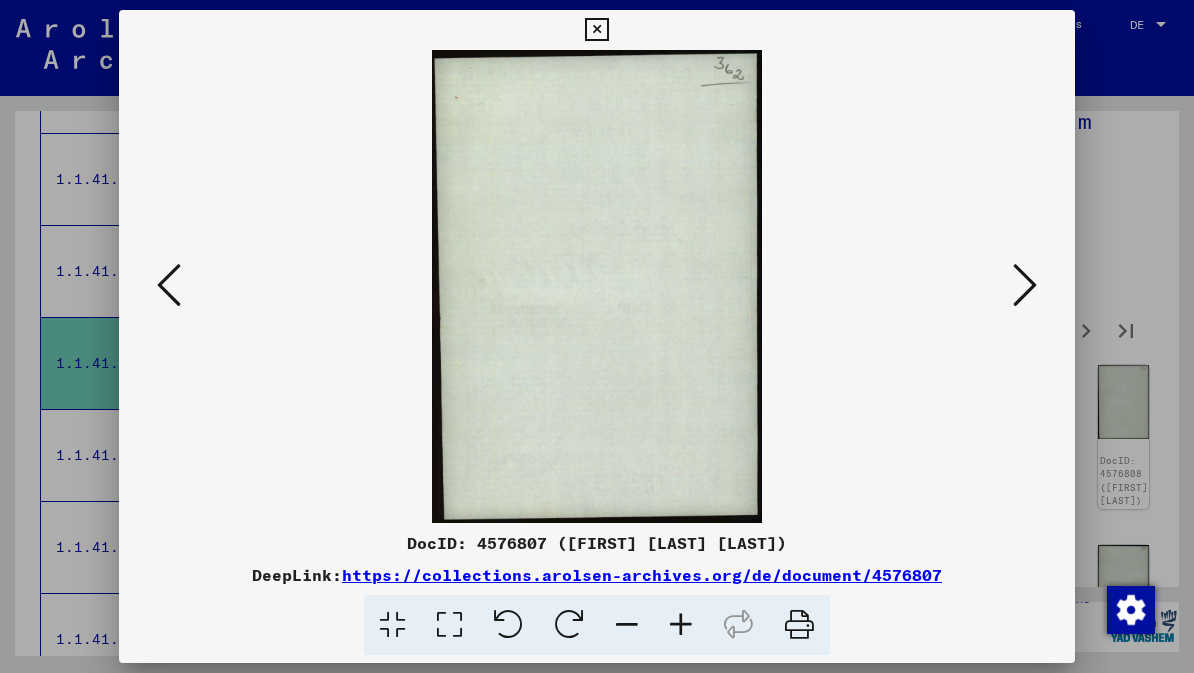 click at bounding box center (1025, 285) 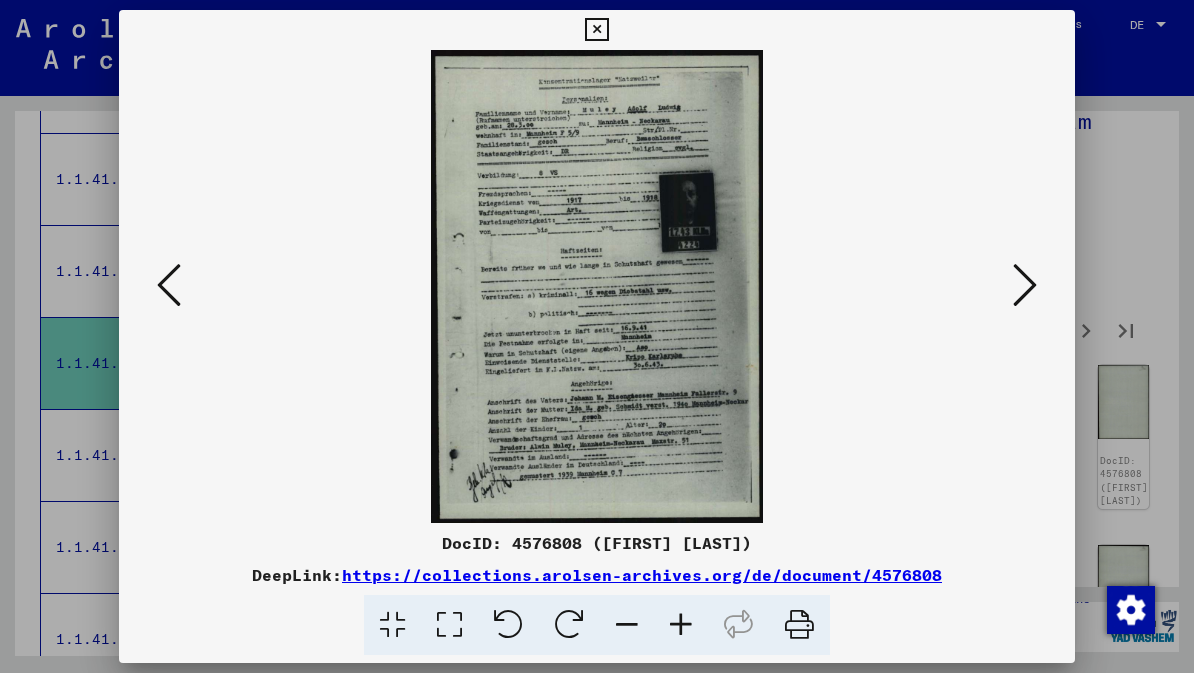 click at bounding box center [1025, 285] 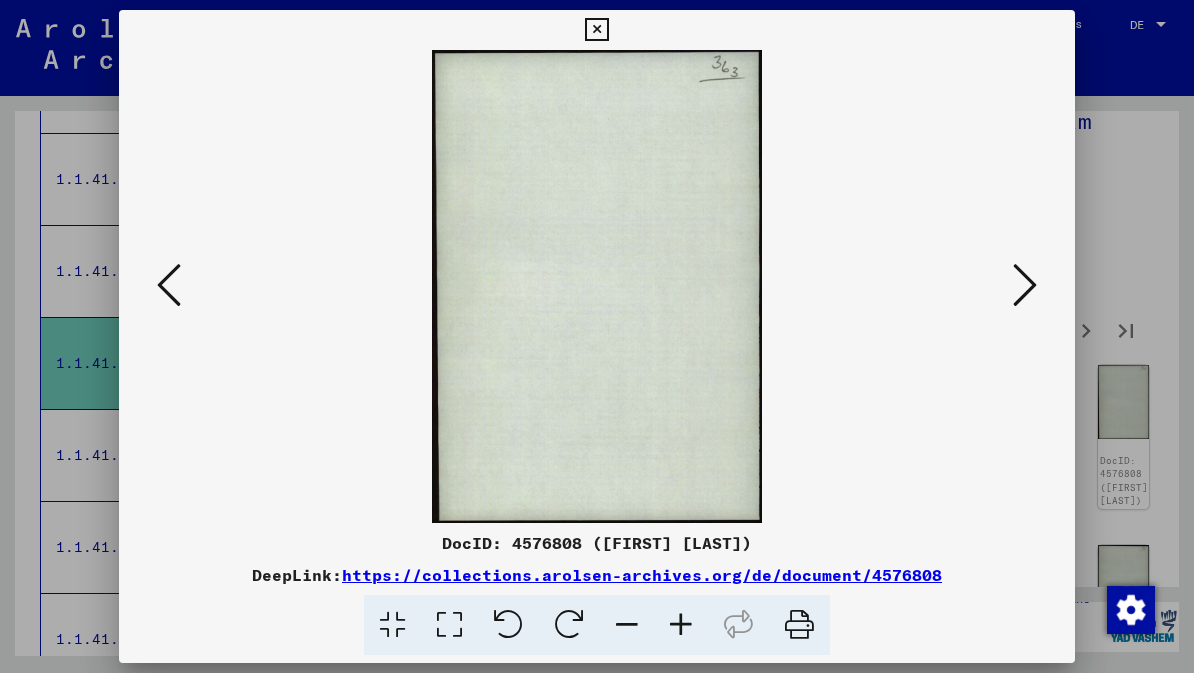 click at bounding box center [1025, 285] 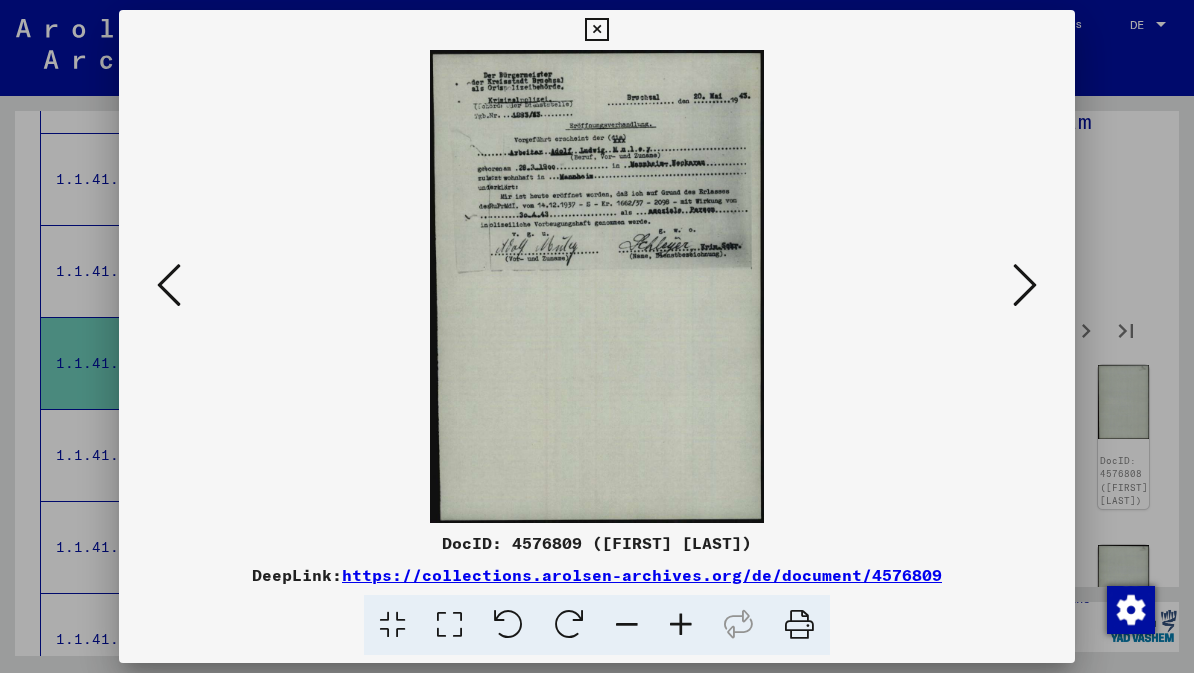 click at bounding box center [1025, 285] 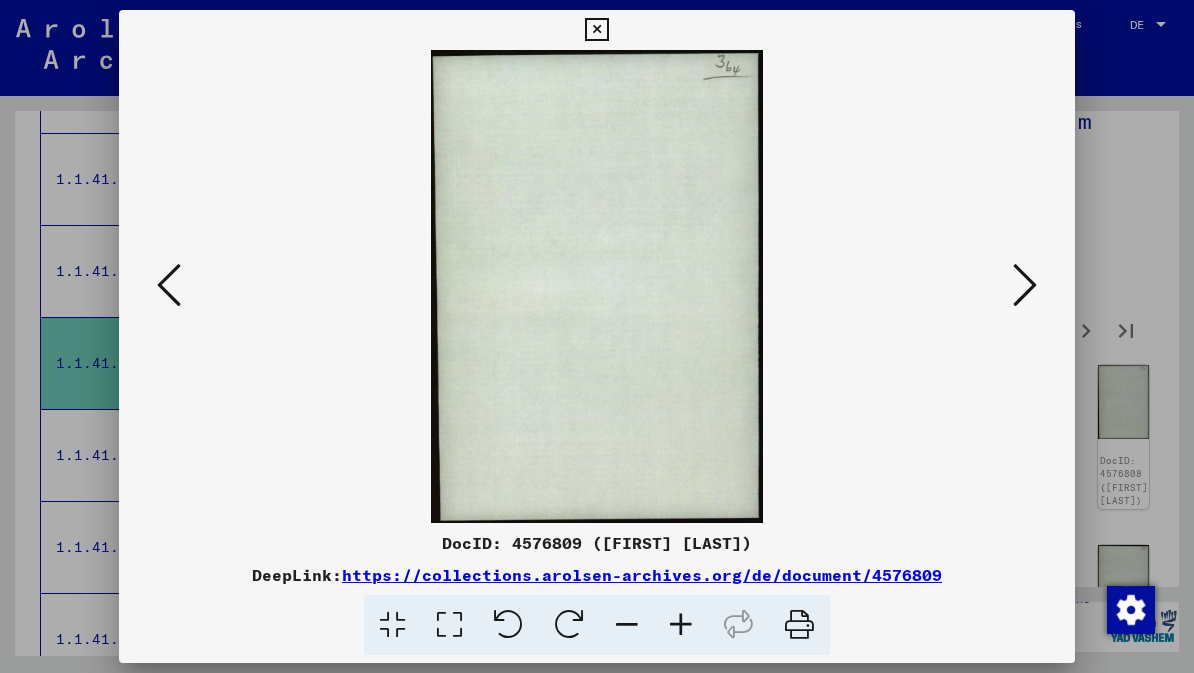 click at bounding box center [1025, 285] 